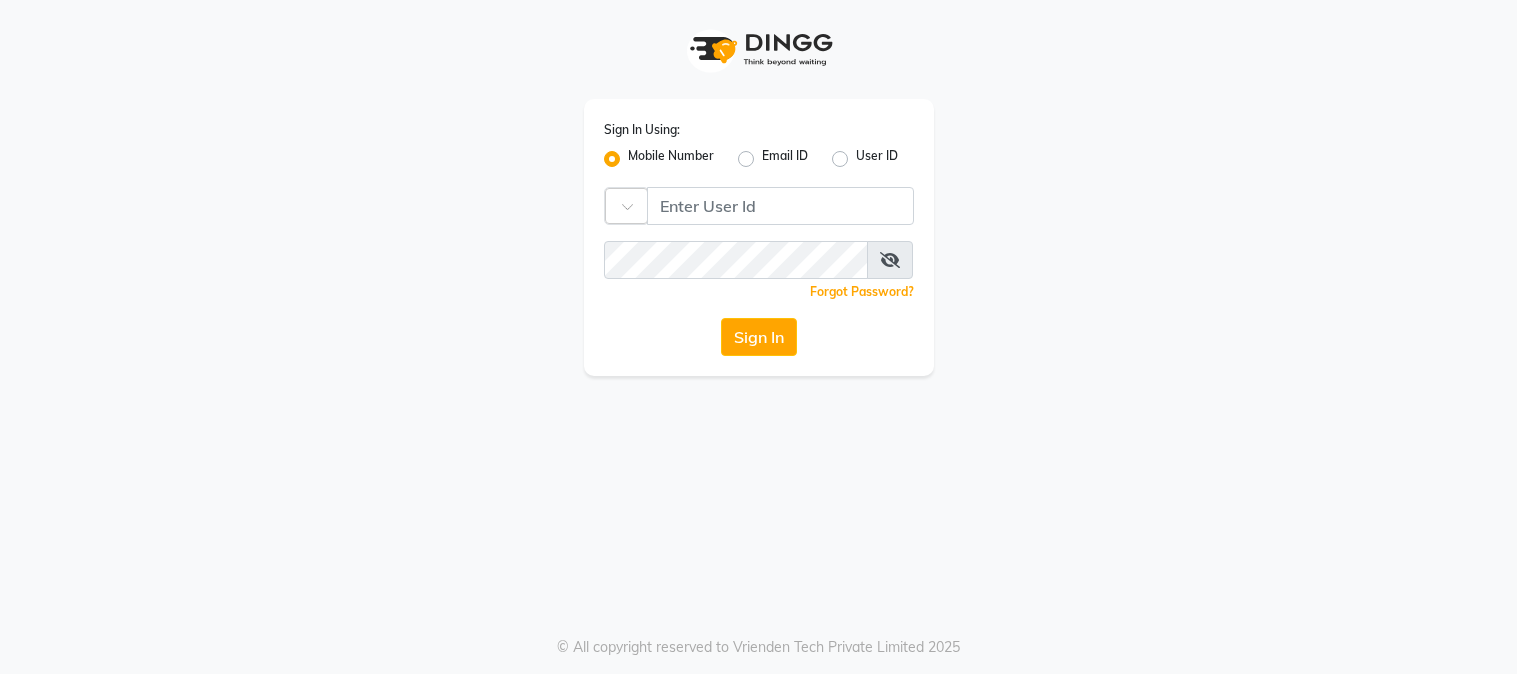 scroll, scrollTop: 0, scrollLeft: 0, axis: both 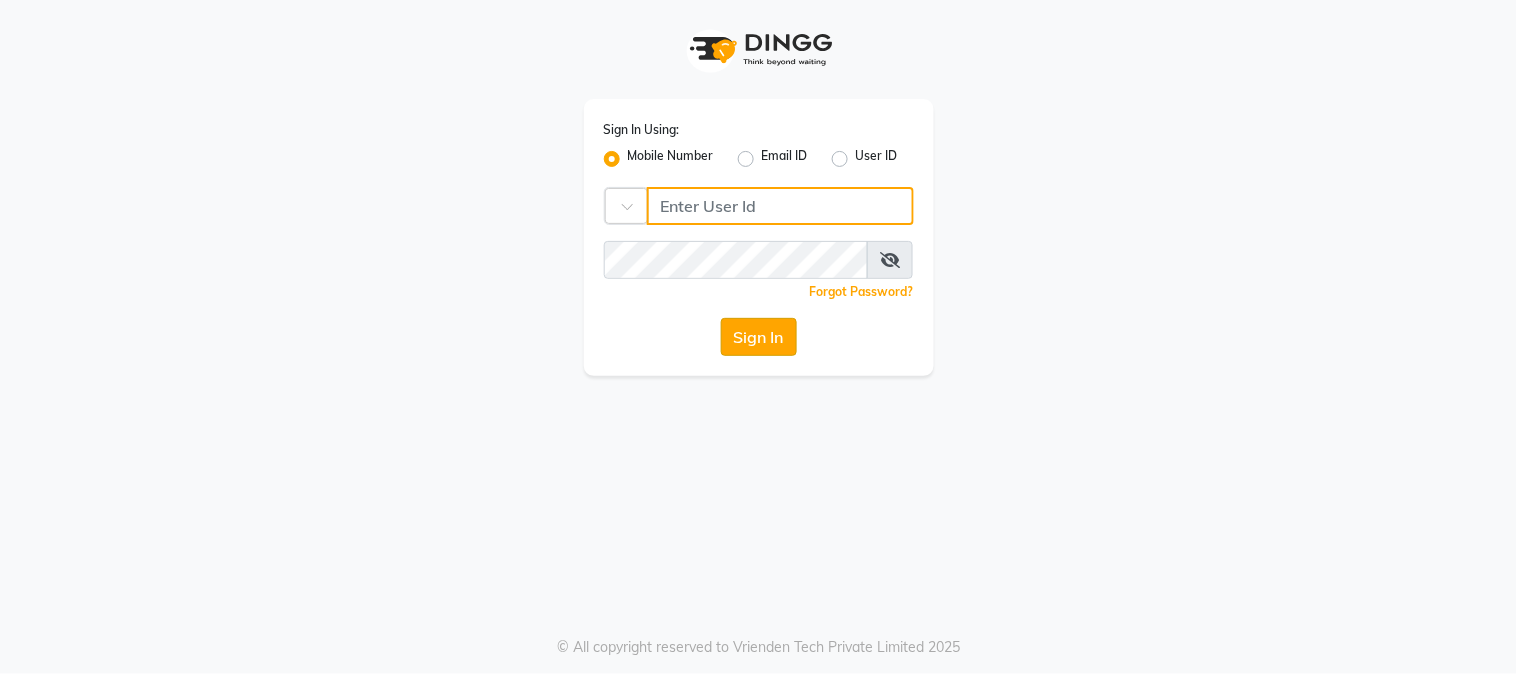 type on "9819816111" 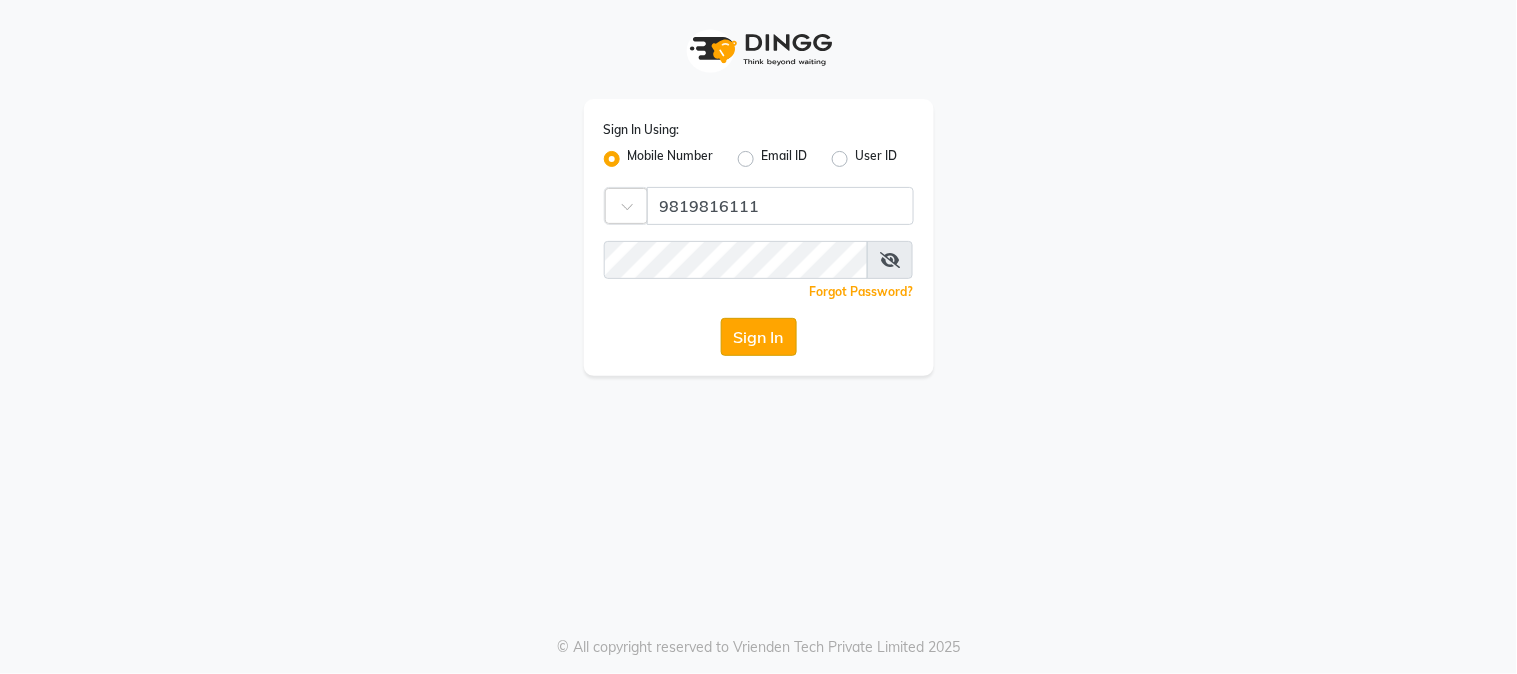 click on "Sign In" 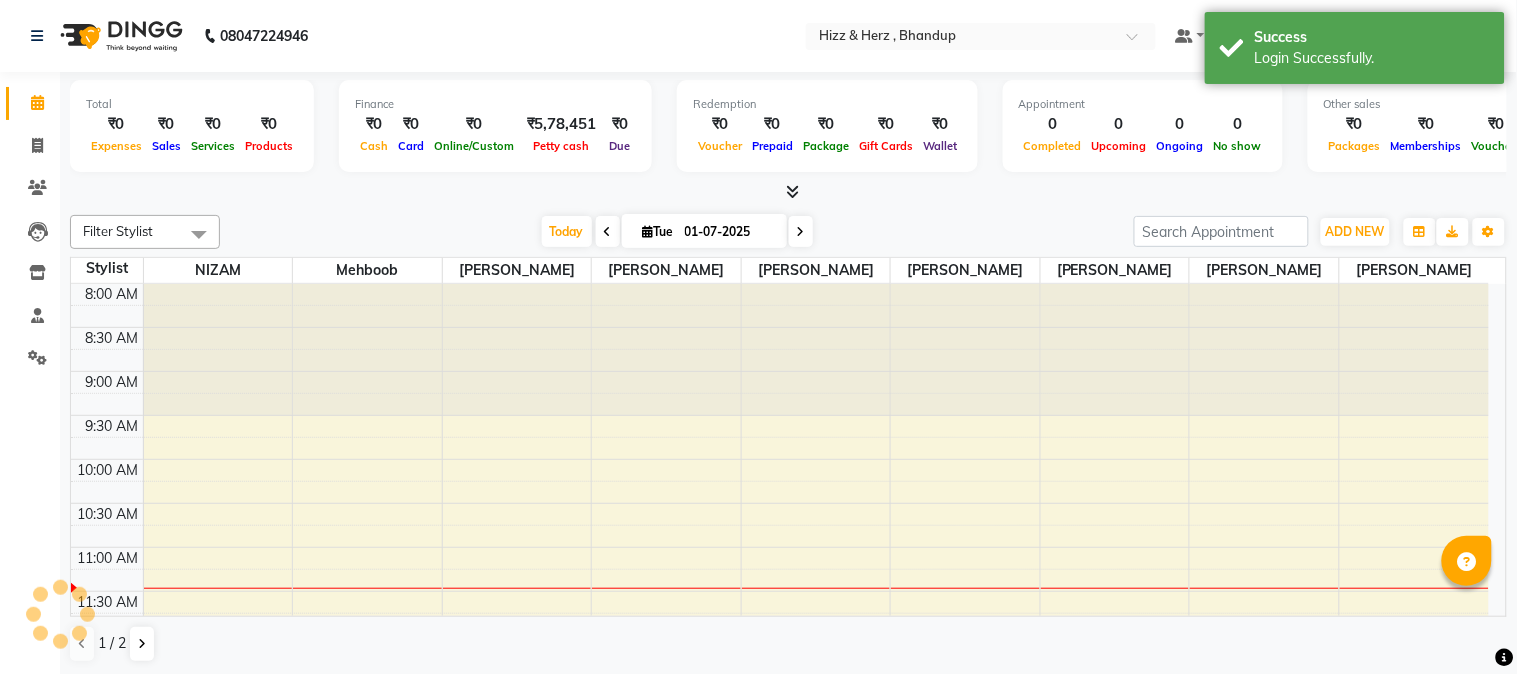 scroll, scrollTop: 0, scrollLeft: 0, axis: both 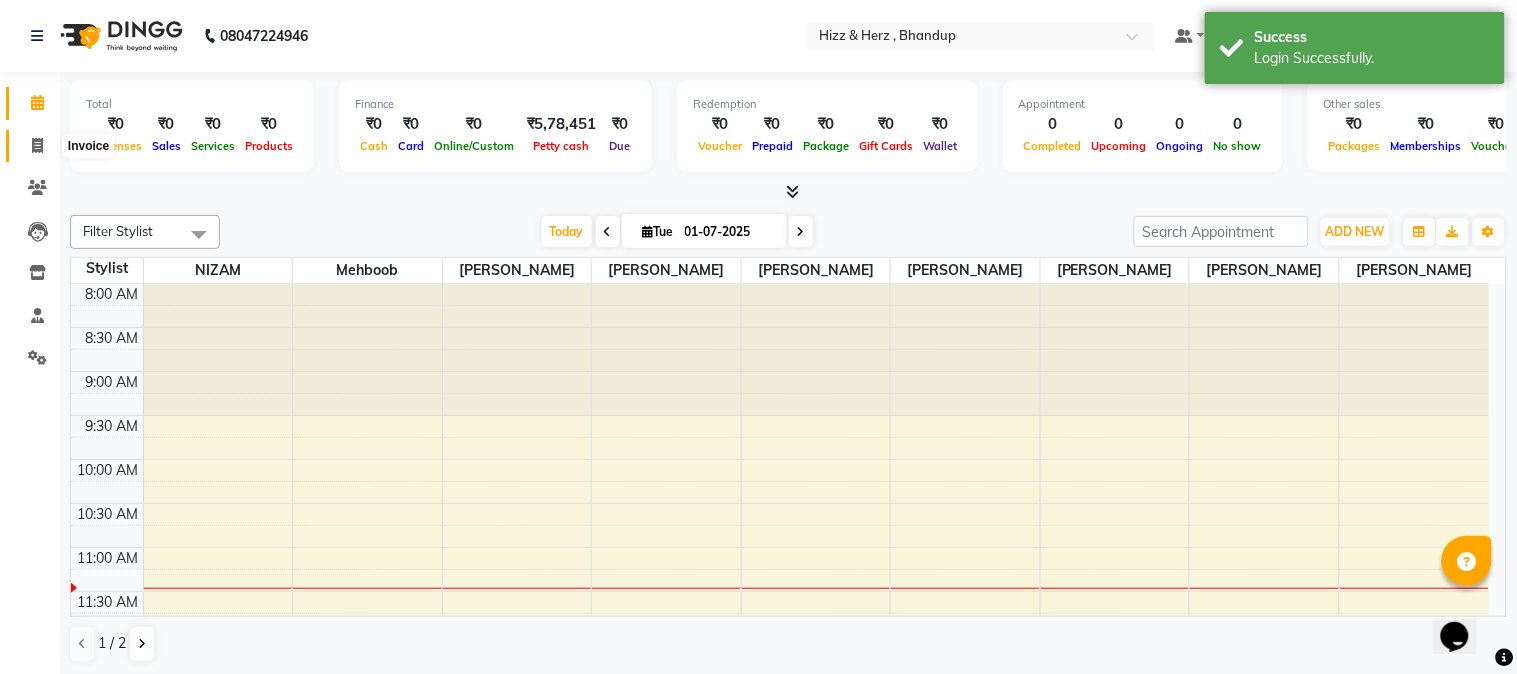 click 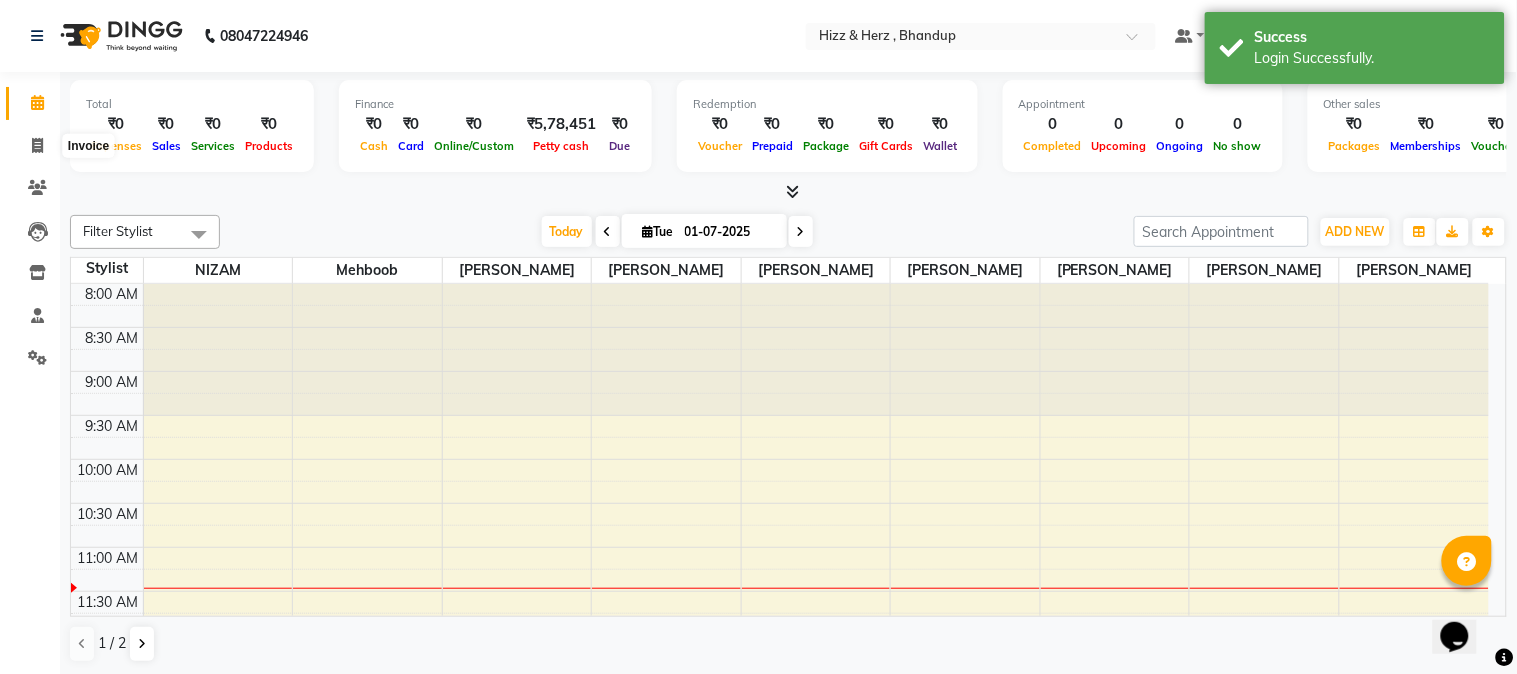 select on "629" 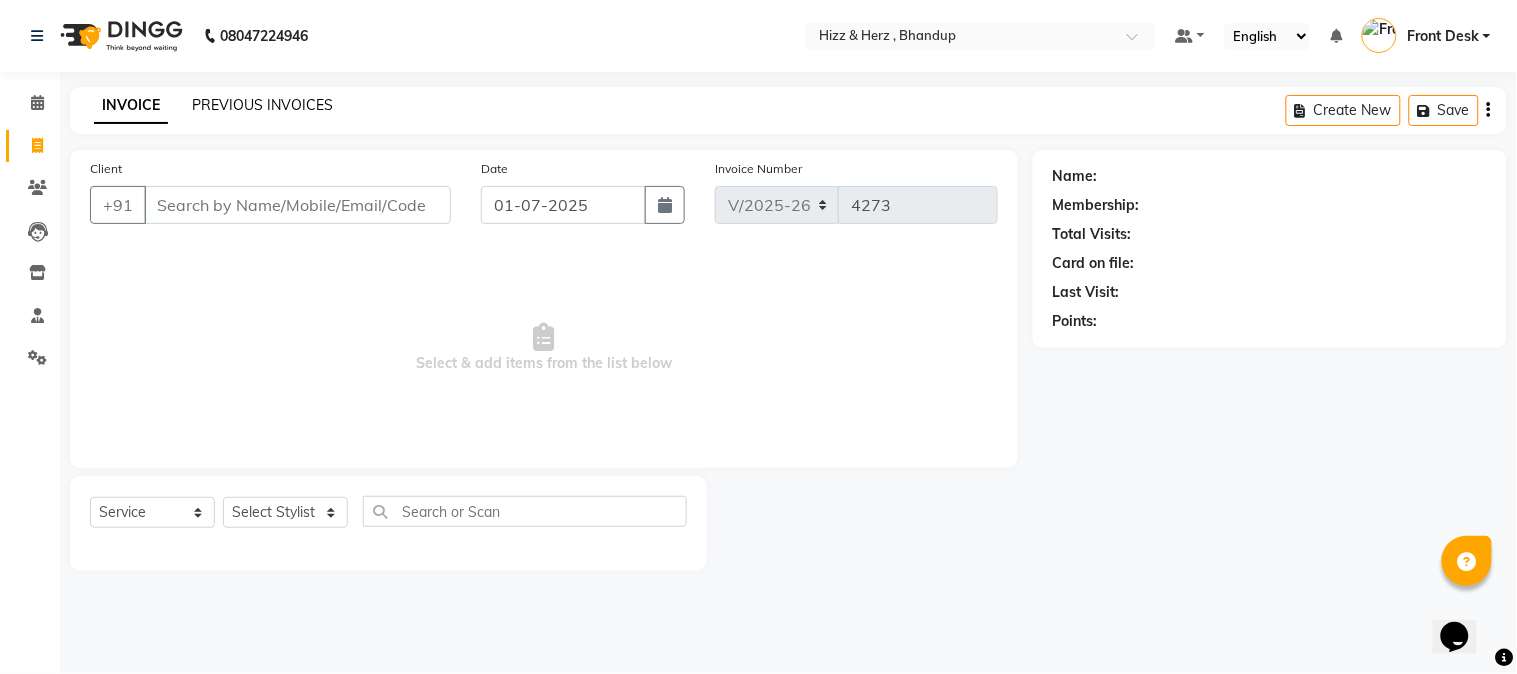 click on "PREVIOUS INVOICES" 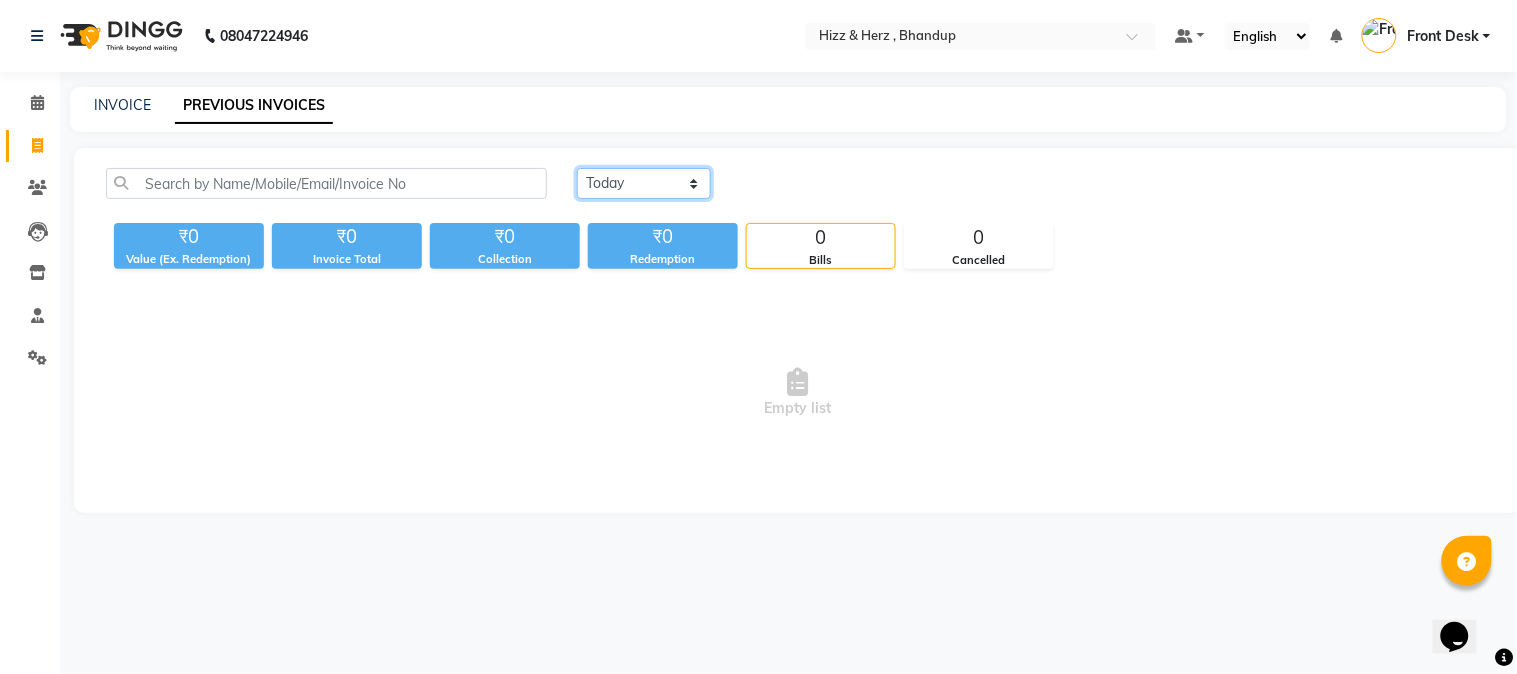 click on "Today Yesterday Custom Range" 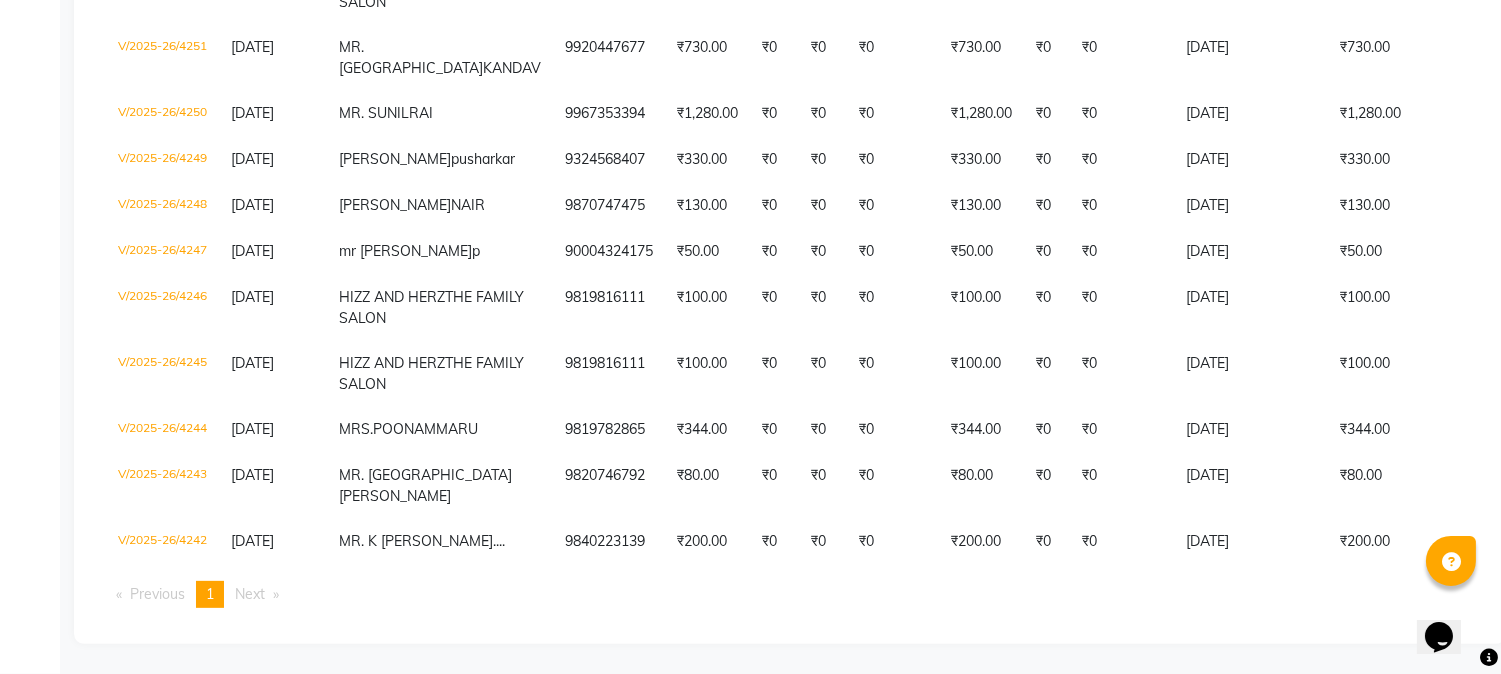 scroll, scrollTop: 1686, scrollLeft: 0, axis: vertical 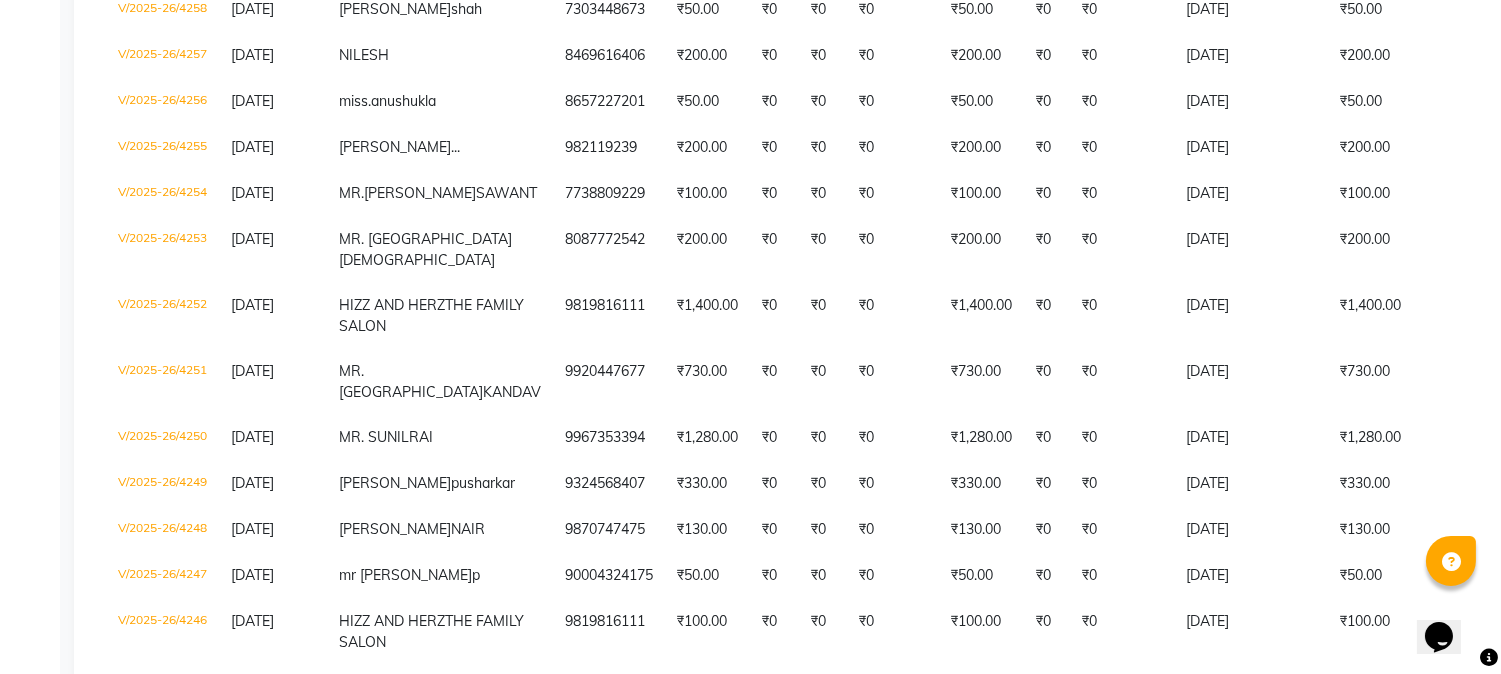 click on "₹0" 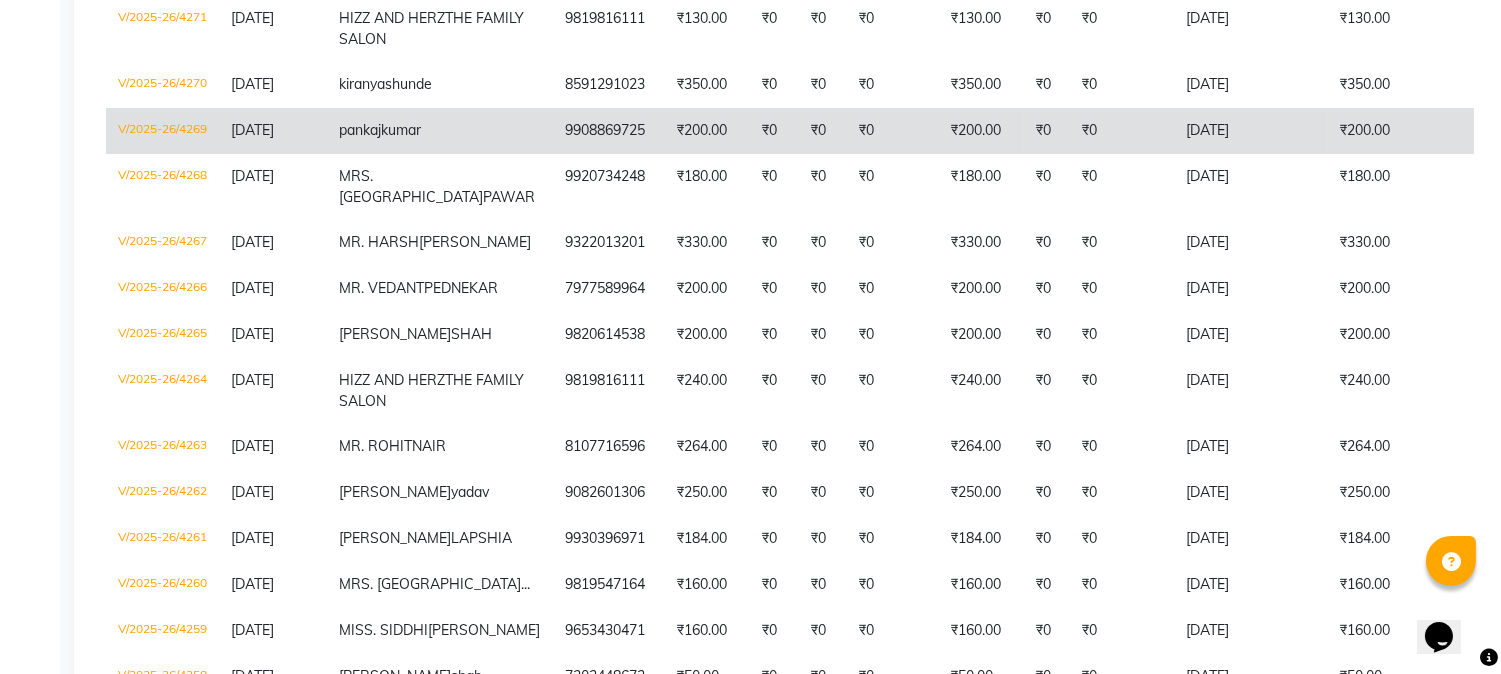 scroll, scrollTop: 575, scrollLeft: 0, axis: vertical 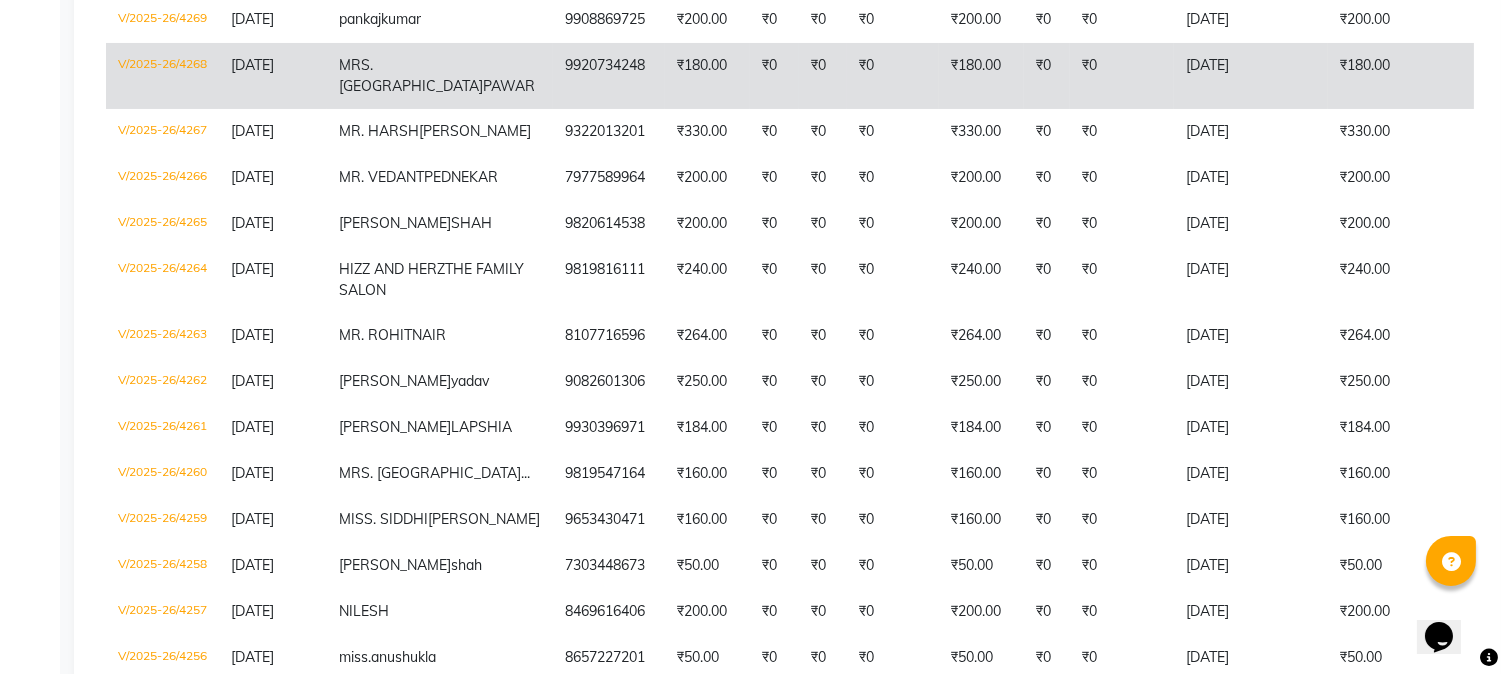 click on "₹0" 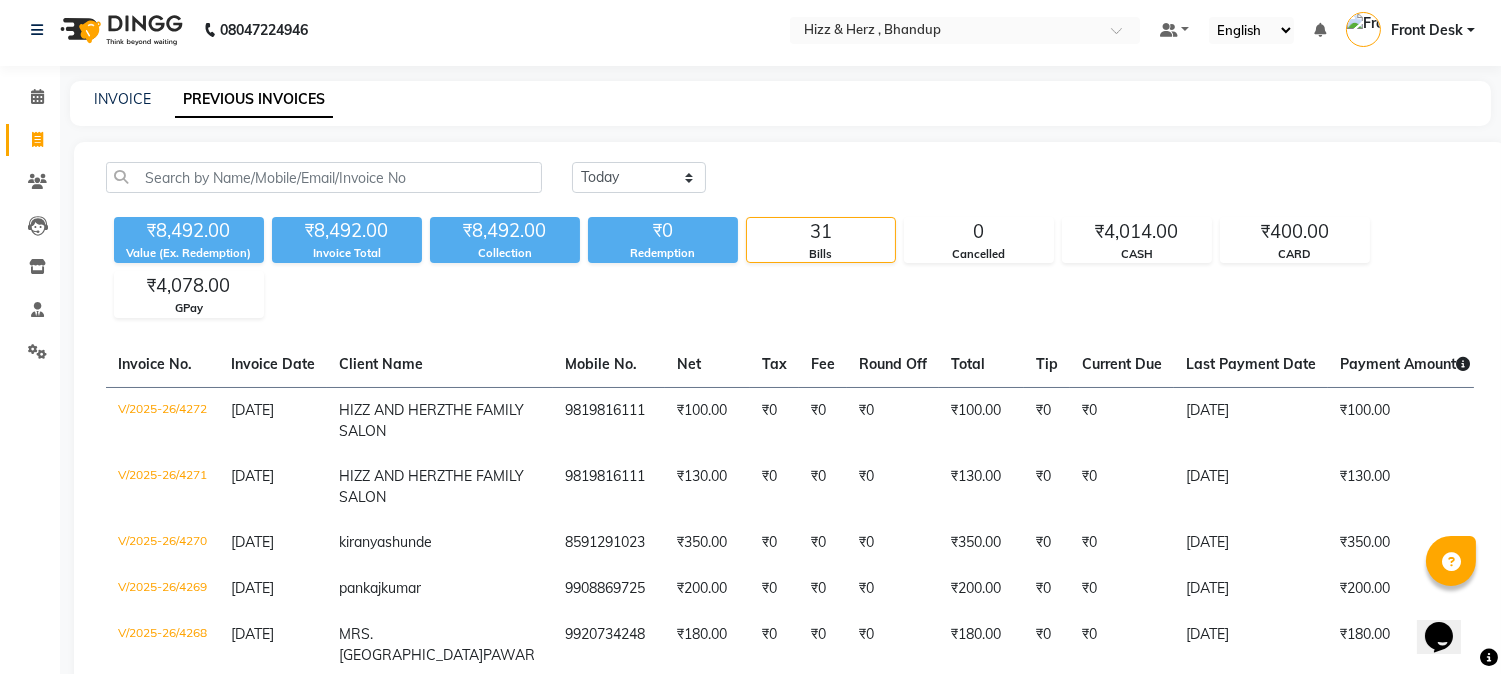 scroll, scrollTop: 0, scrollLeft: 0, axis: both 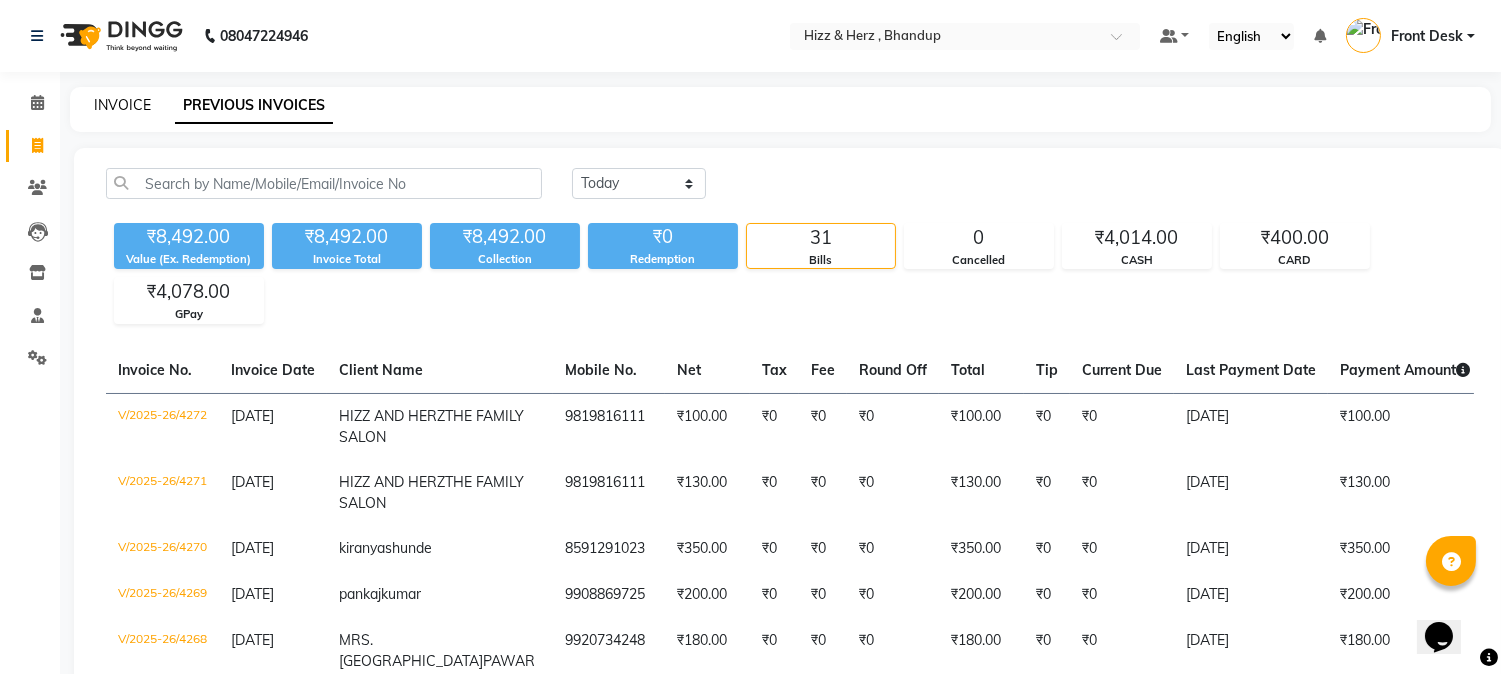 click on "INVOICE" 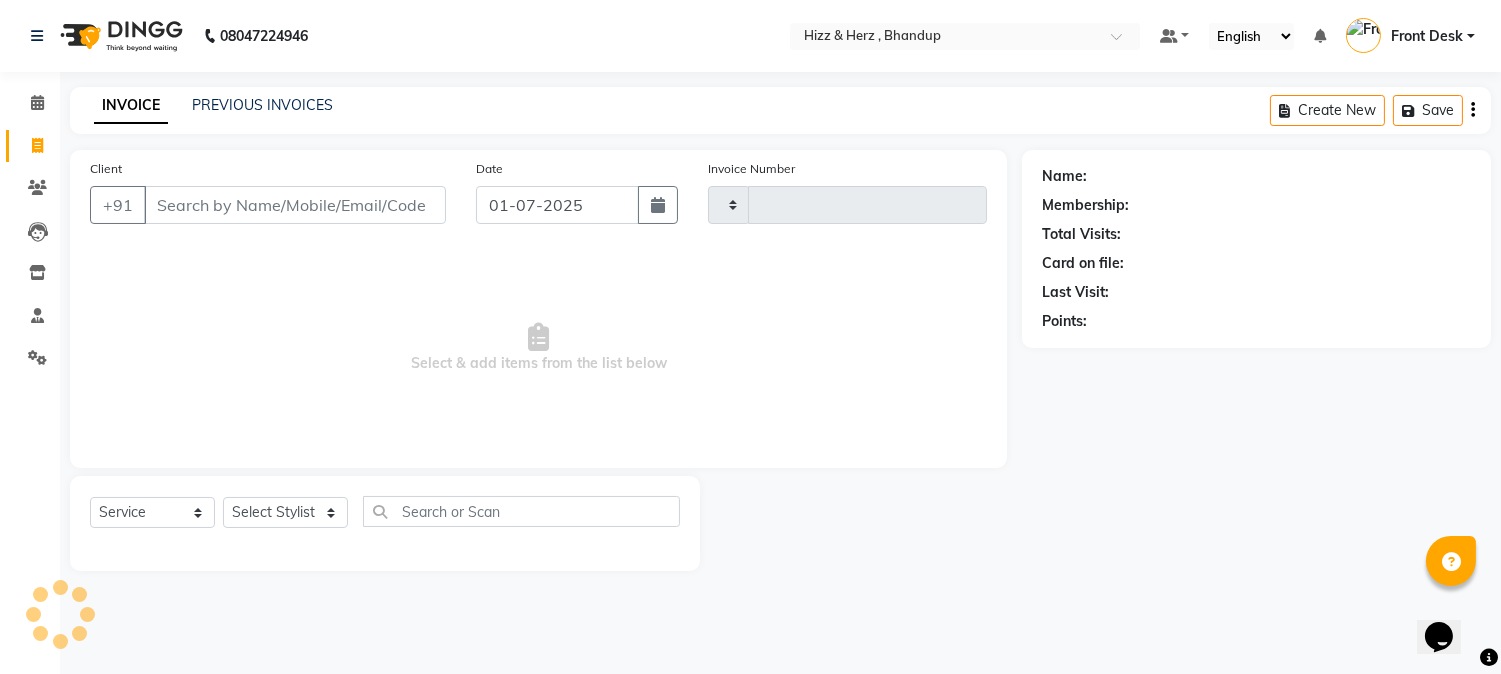 type on "4273" 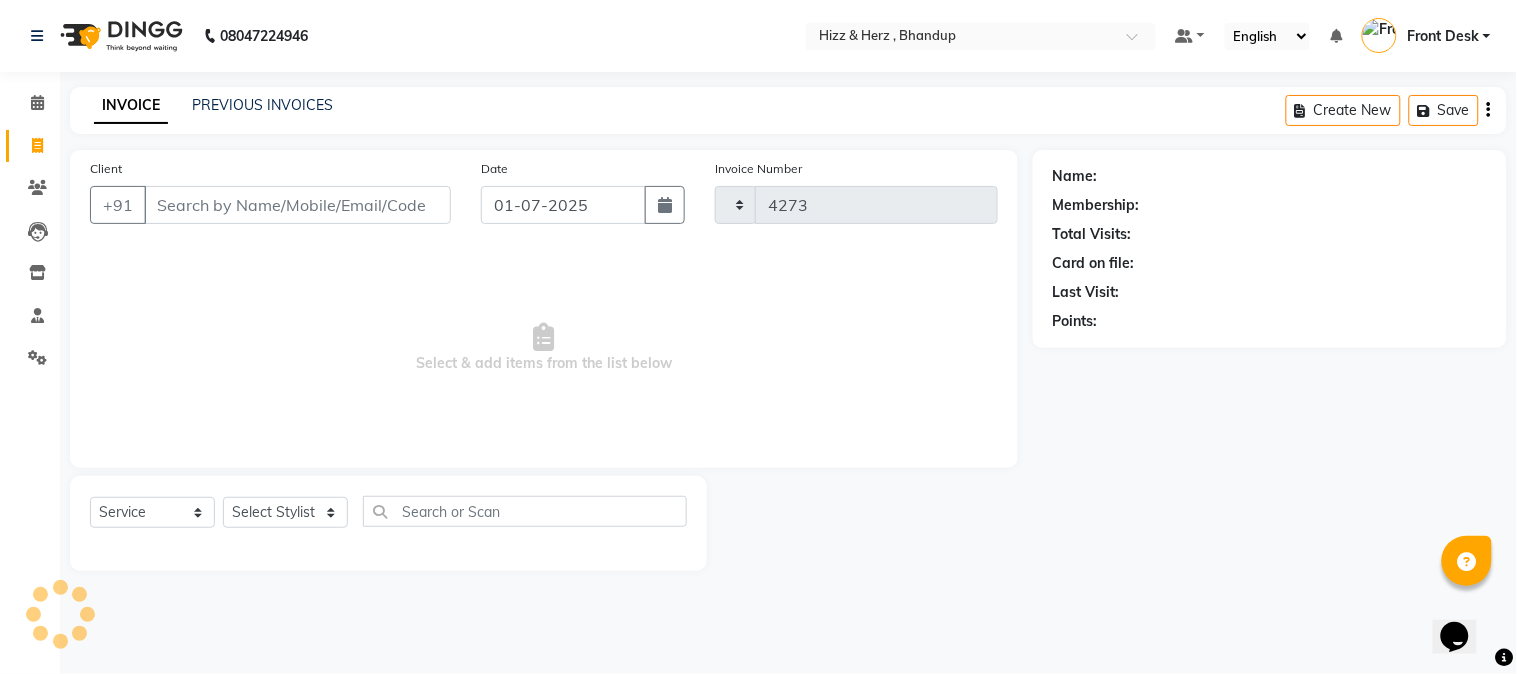 select on "629" 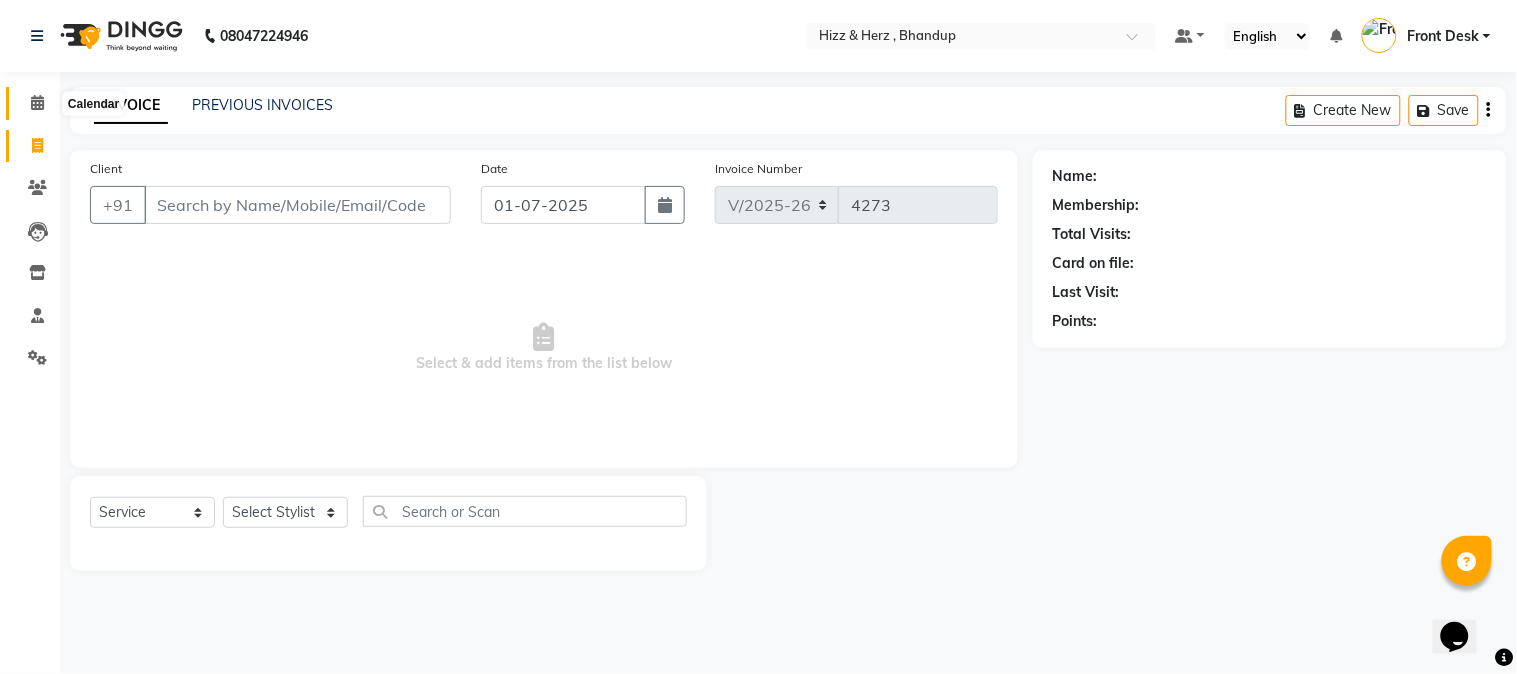 click 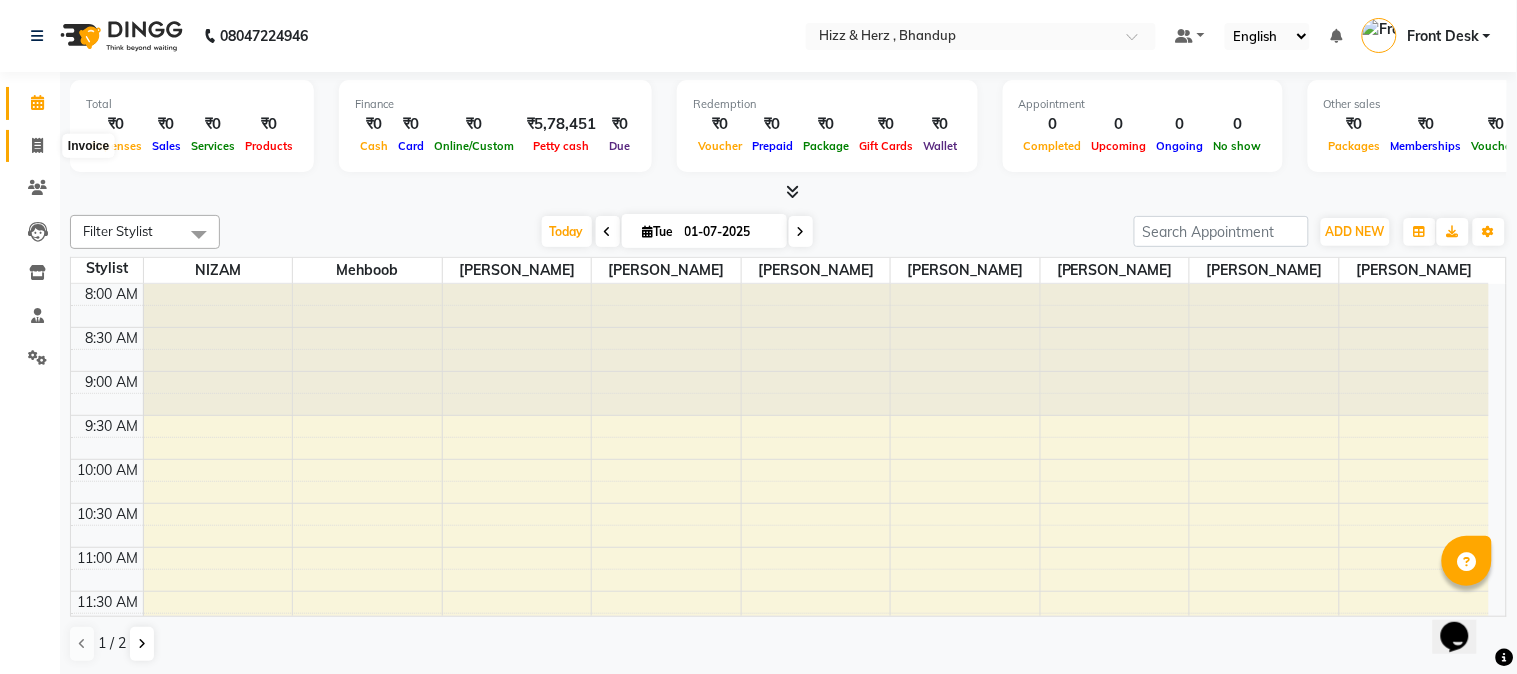 click 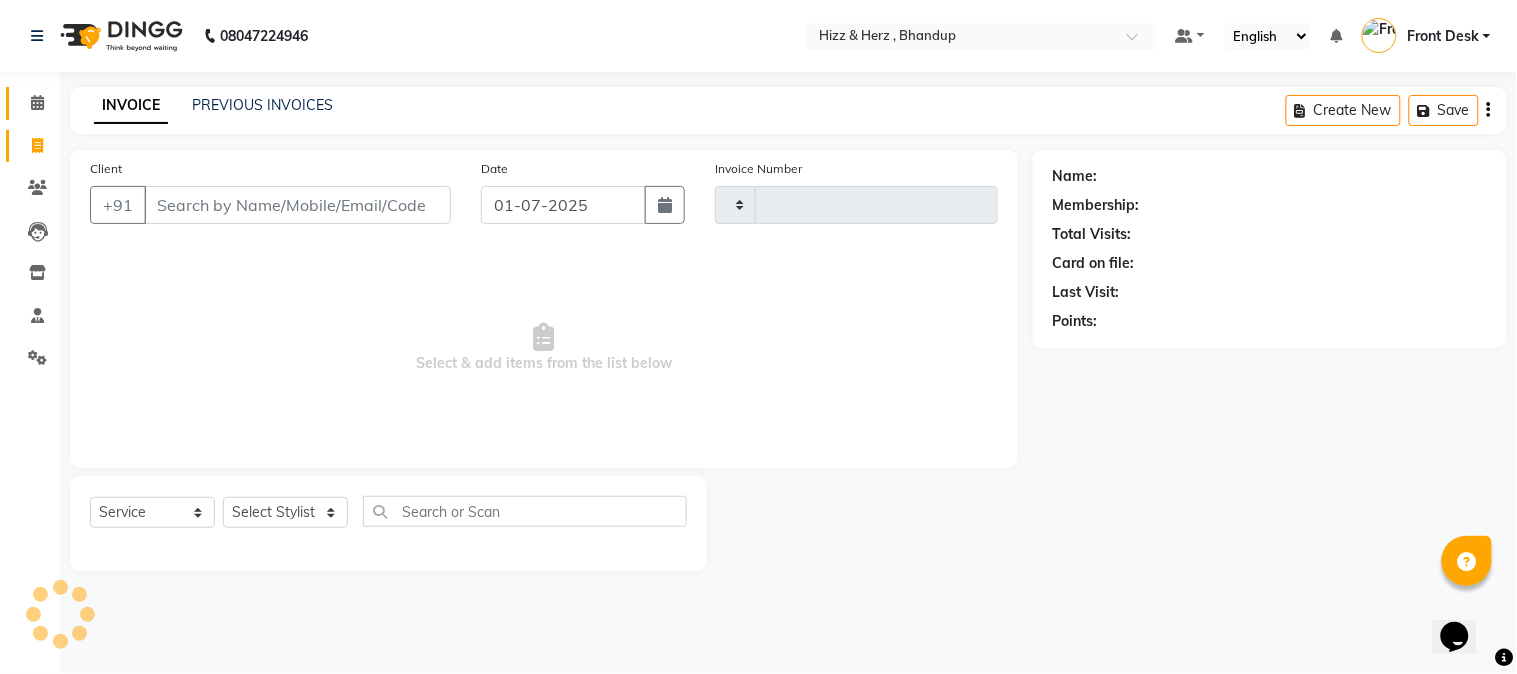 type on "4273" 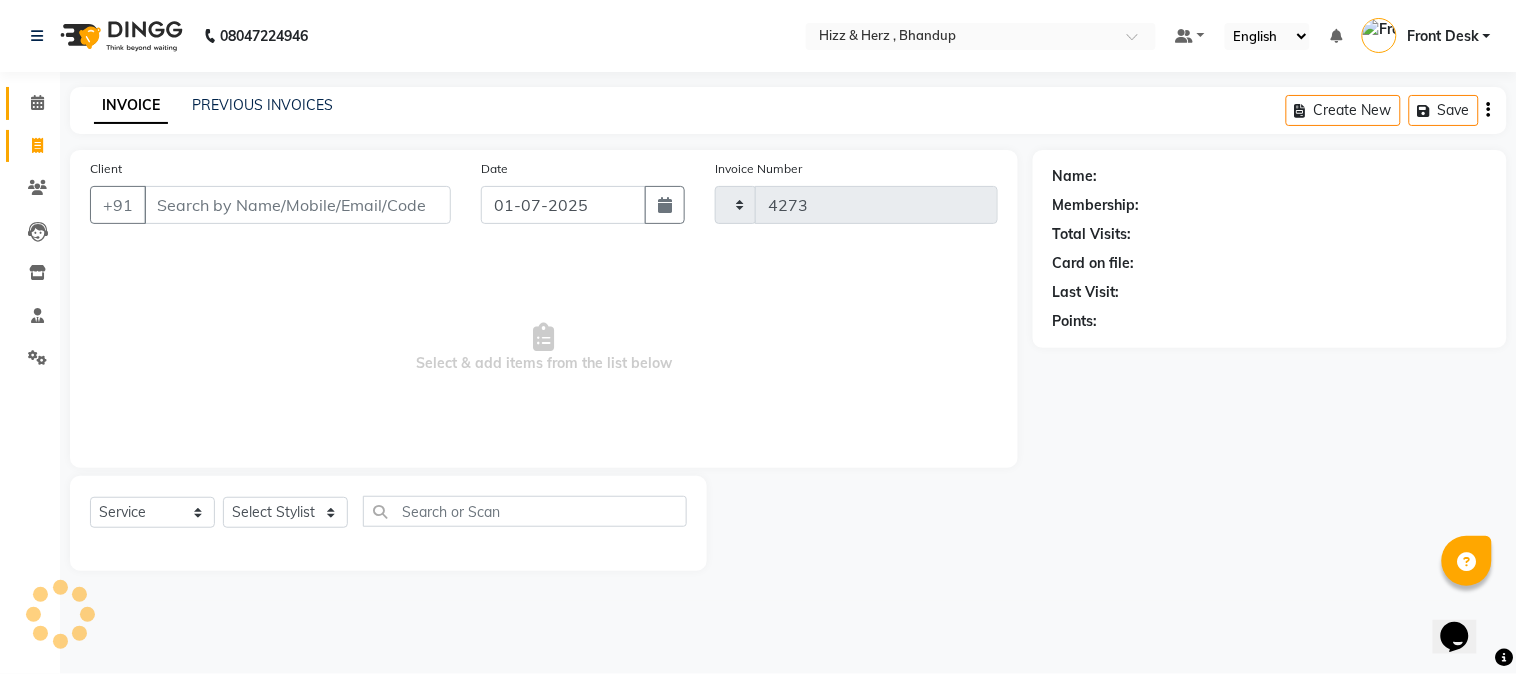 select on "629" 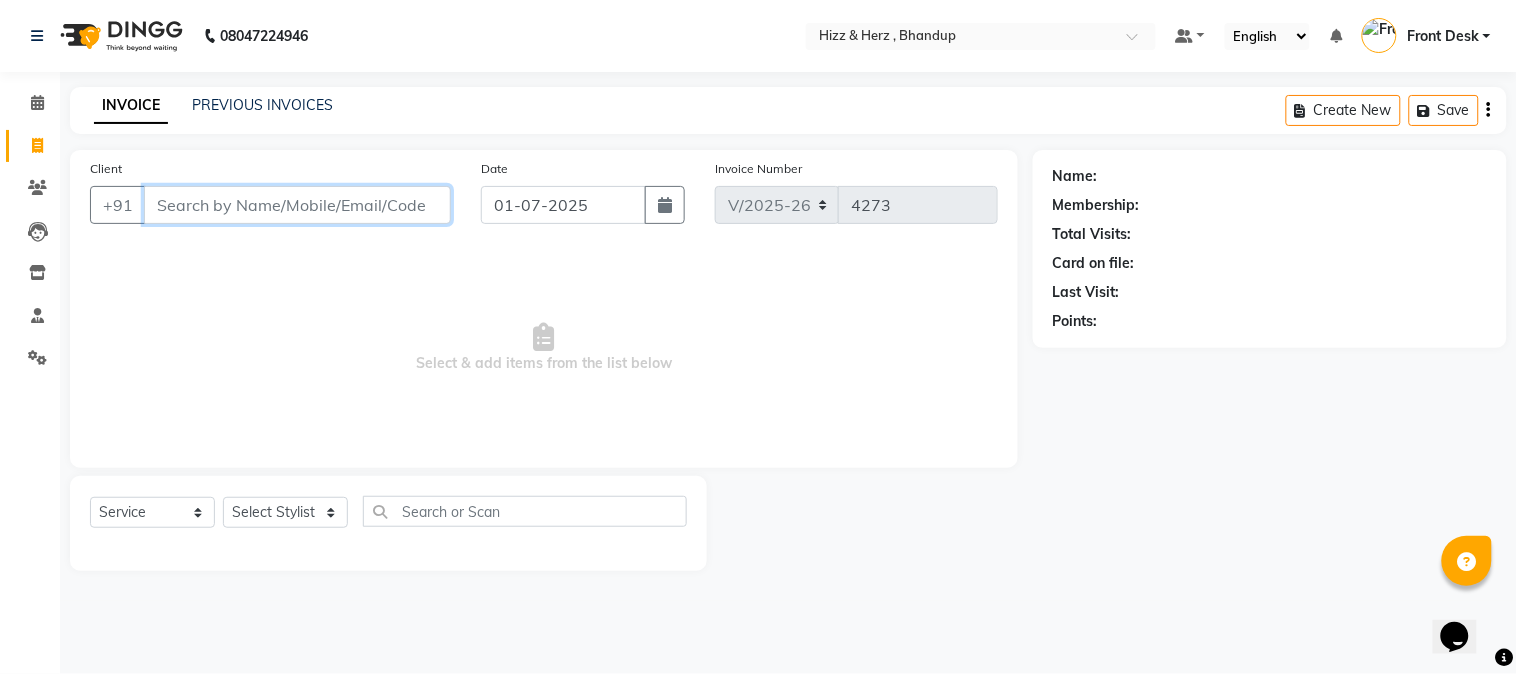 click on "Client" at bounding box center (297, 205) 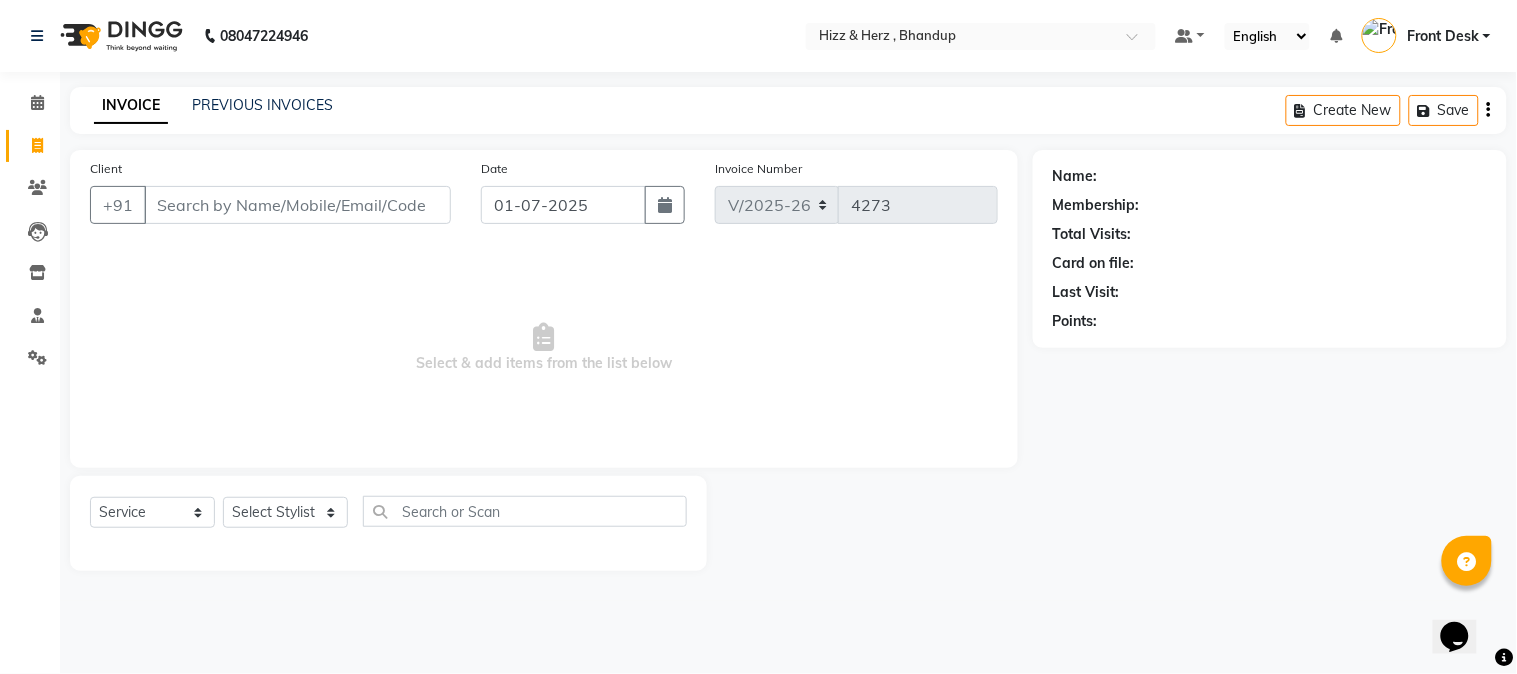 click on "INVOICE PREVIOUS INVOICES Create New   Save" 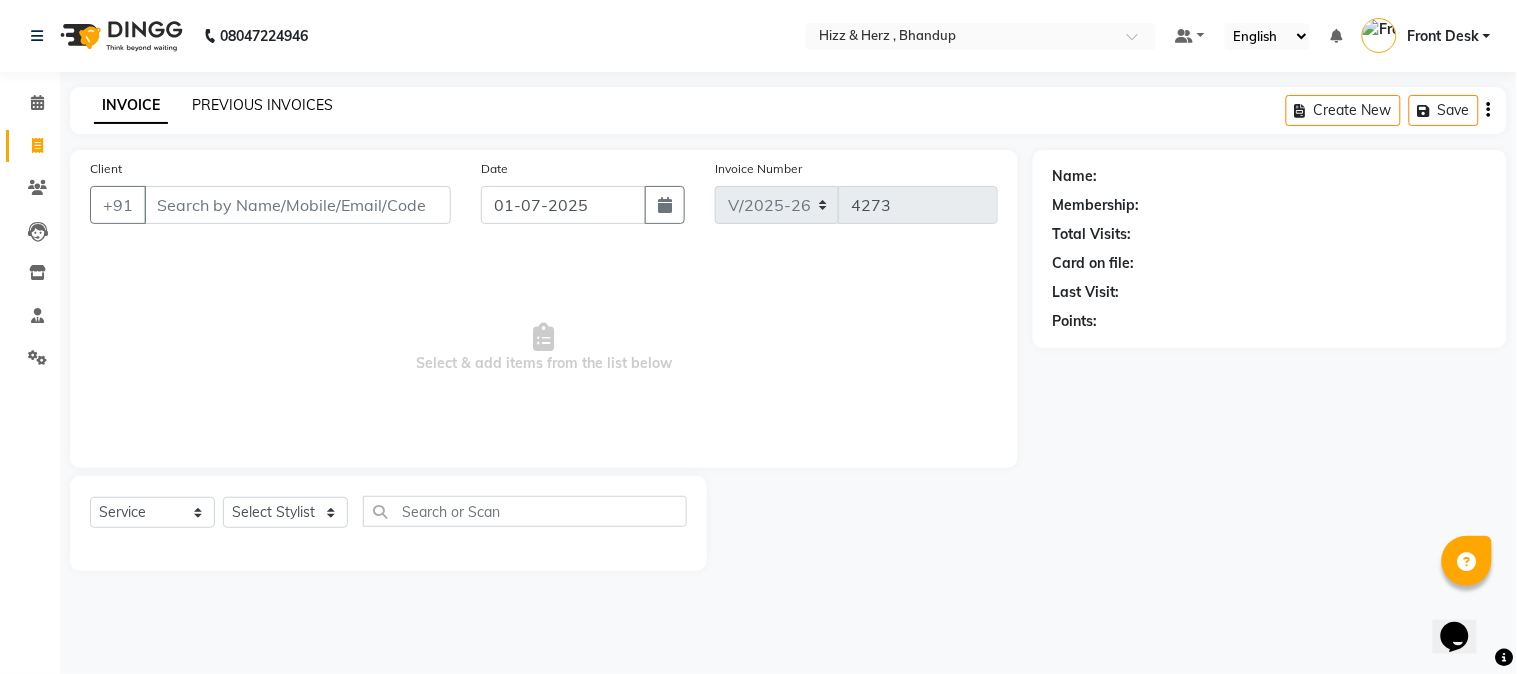 click on "PREVIOUS INVOICES" 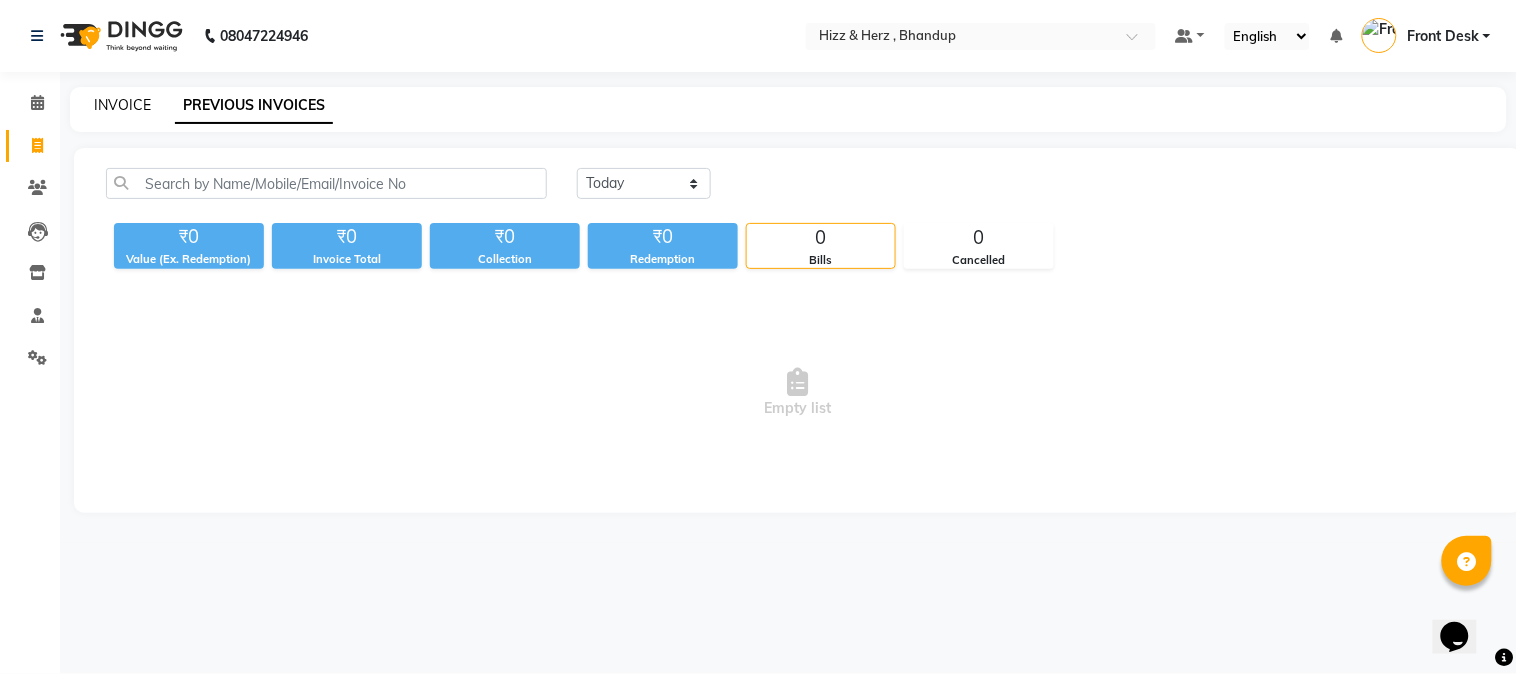 click on "INVOICE" 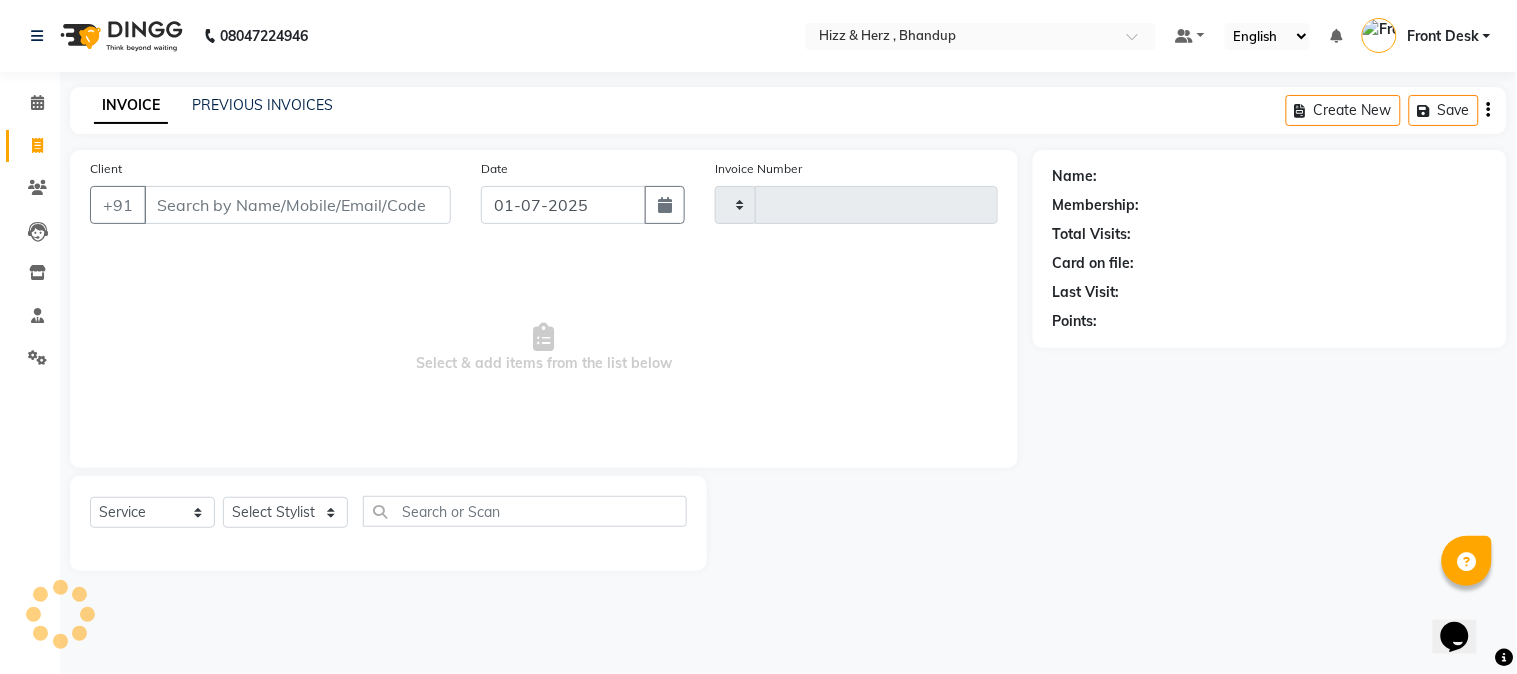 type on "4273" 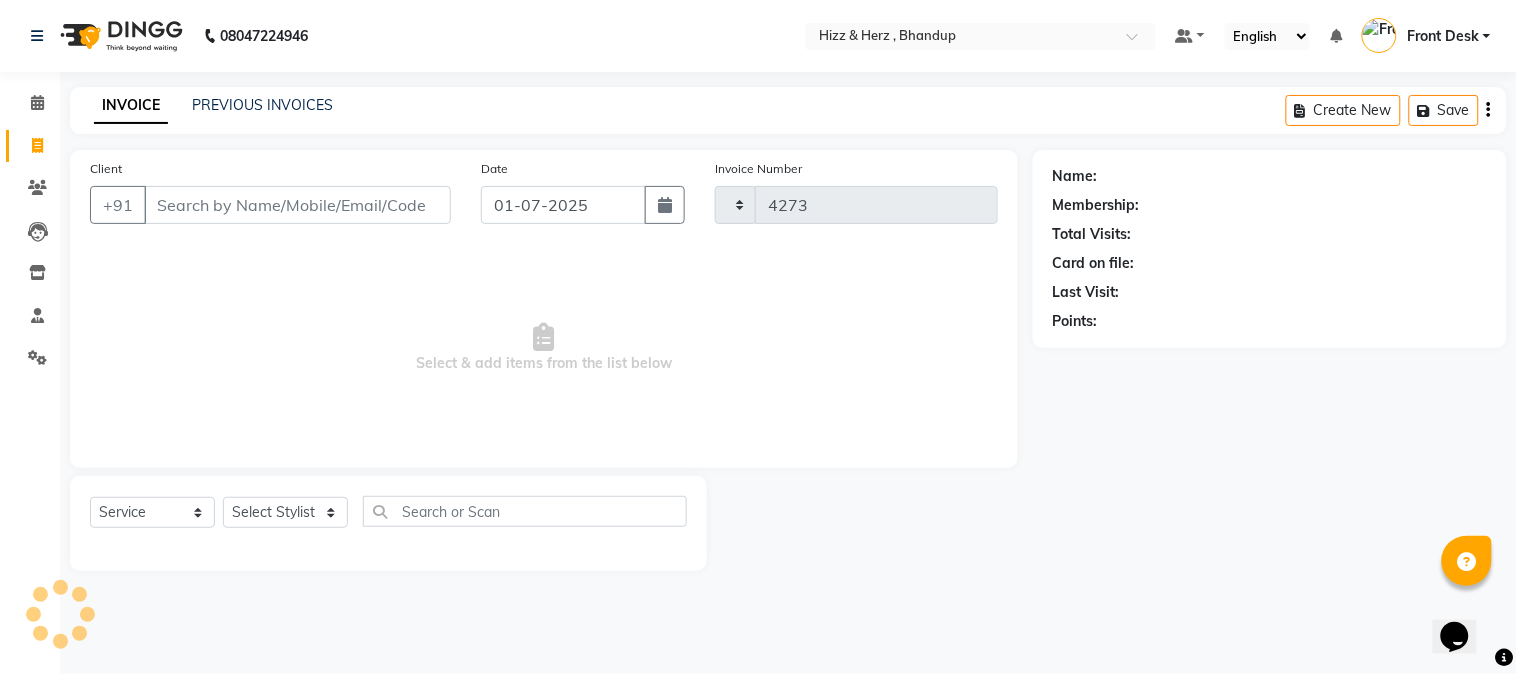 select on "629" 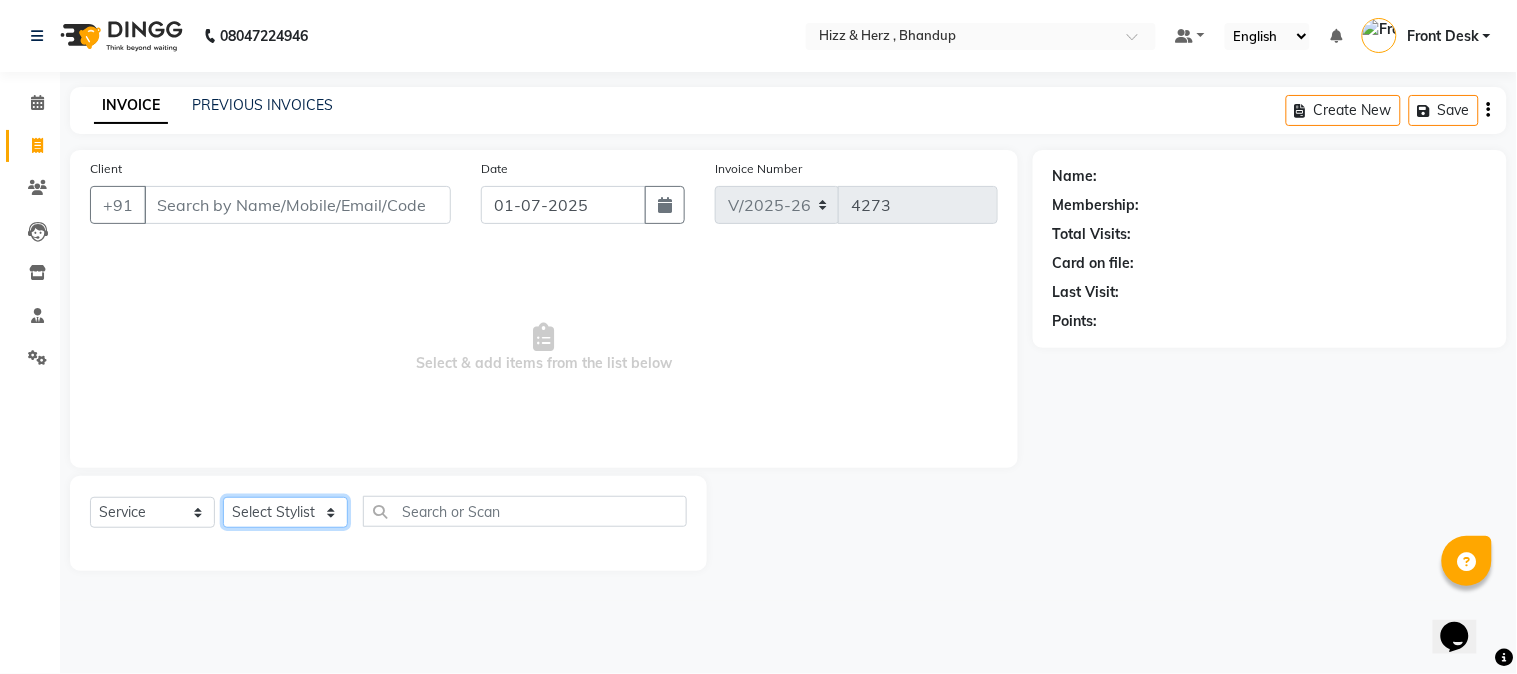 click on "Select Stylist Front Desk [PERSON_NAME] HIZZ & HERZ 2 [PERSON_NAME] [PERSON_NAME] [PERSON_NAME] [PERSON_NAME] MOHD [PERSON_NAME] [PERSON_NAME] [PERSON_NAME]  [PERSON_NAME]" 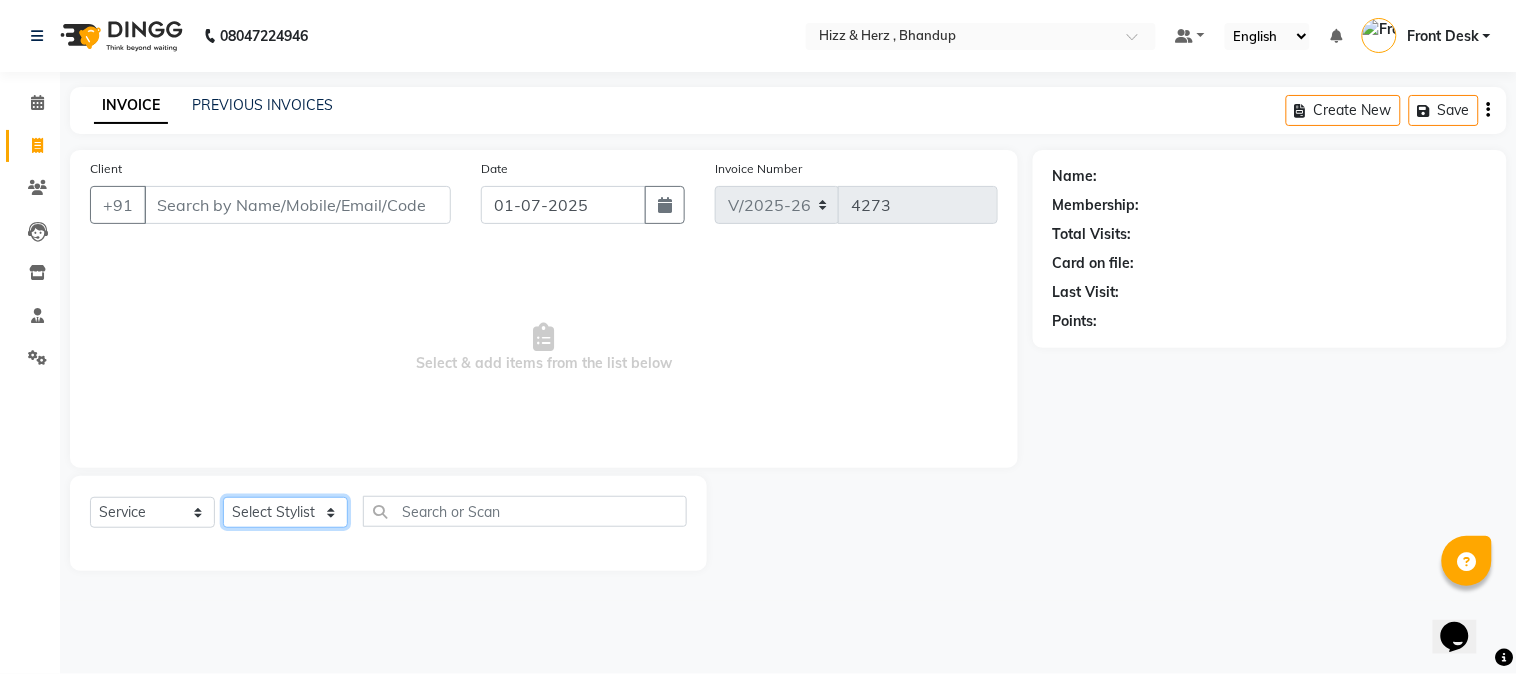 select on "26430" 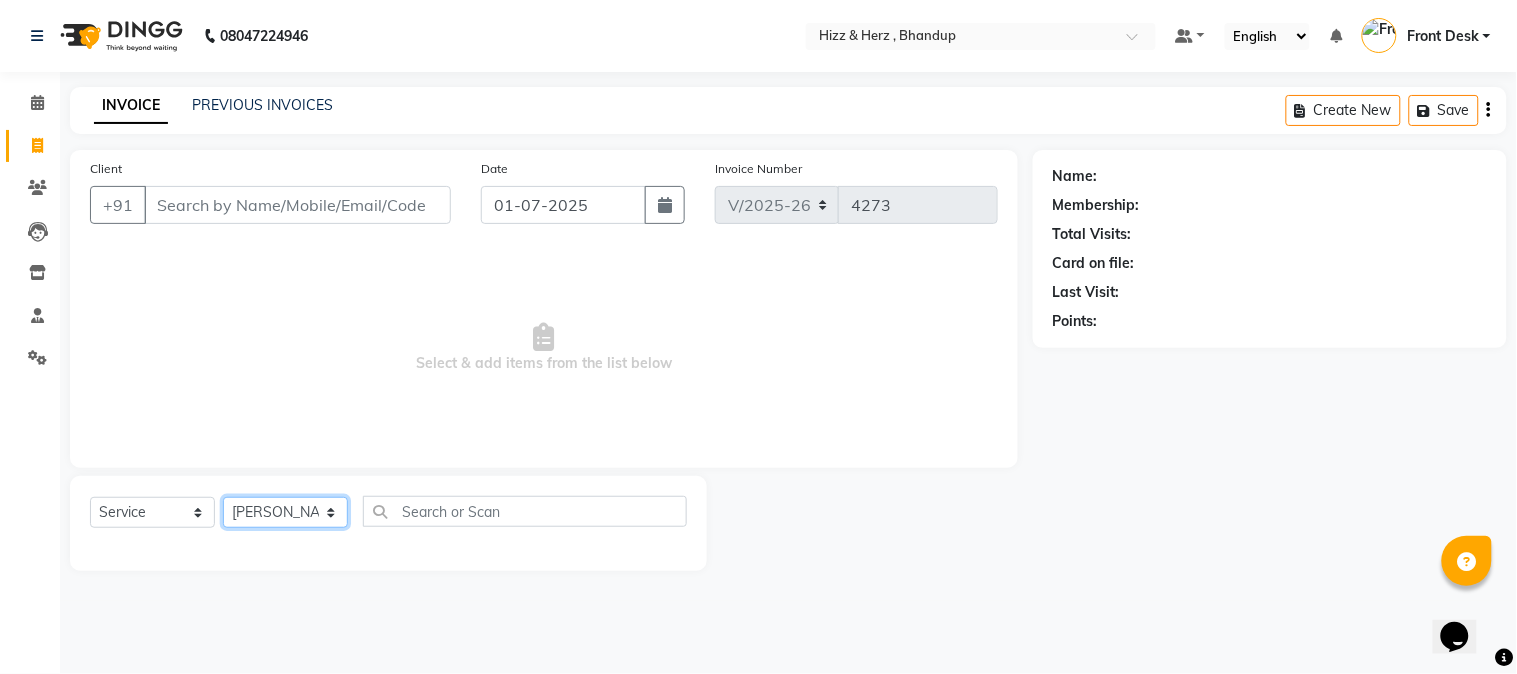 click on "Select Stylist Front Desk [PERSON_NAME] HIZZ & HERZ 2 [PERSON_NAME] [PERSON_NAME] [PERSON_NAME] [PERSON_NAME] MOHD [PERSON_NAME] [PERSON_NAME] [PERSON_NAME]  [PERSON_NAME]" 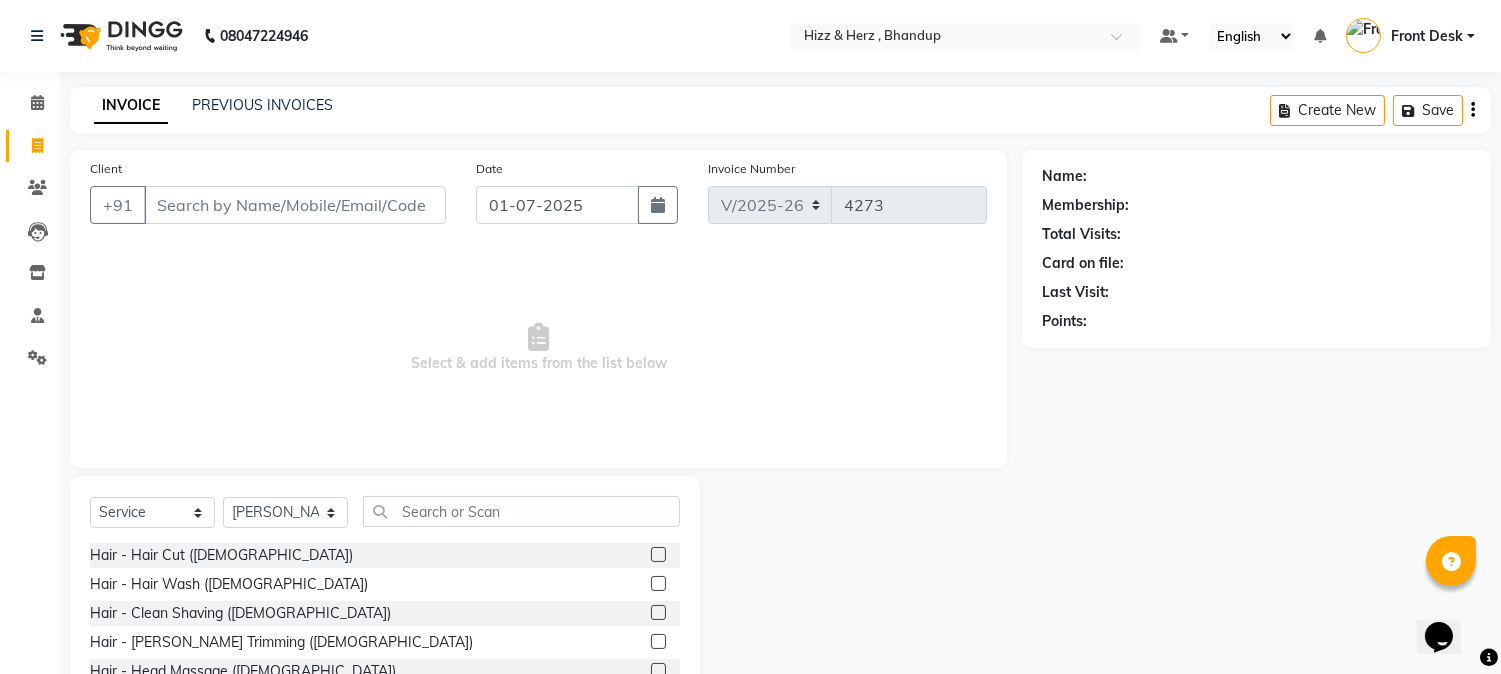 drag, startPoint x: 643, startPoint y: 640, endPoint x: 653, endPoint y: 617, distance: 25.079872 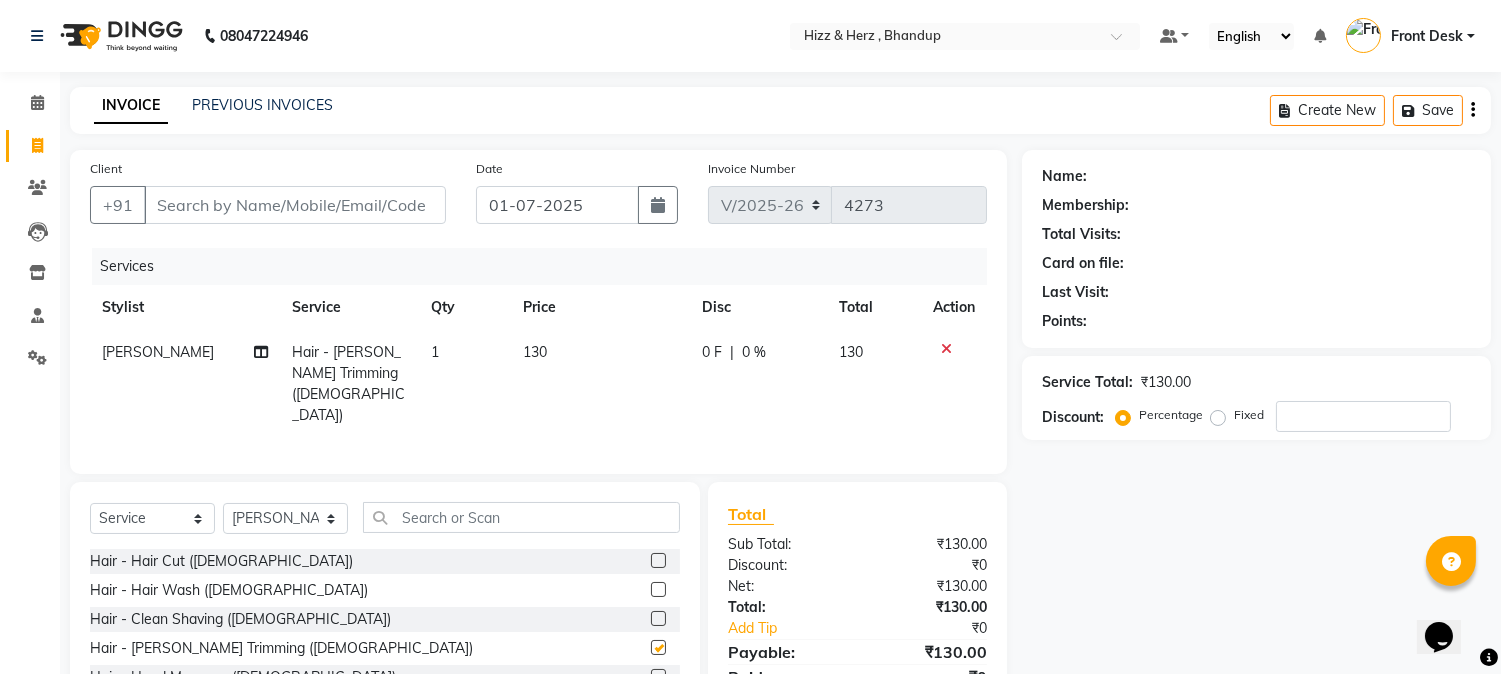 checkbox on "false" 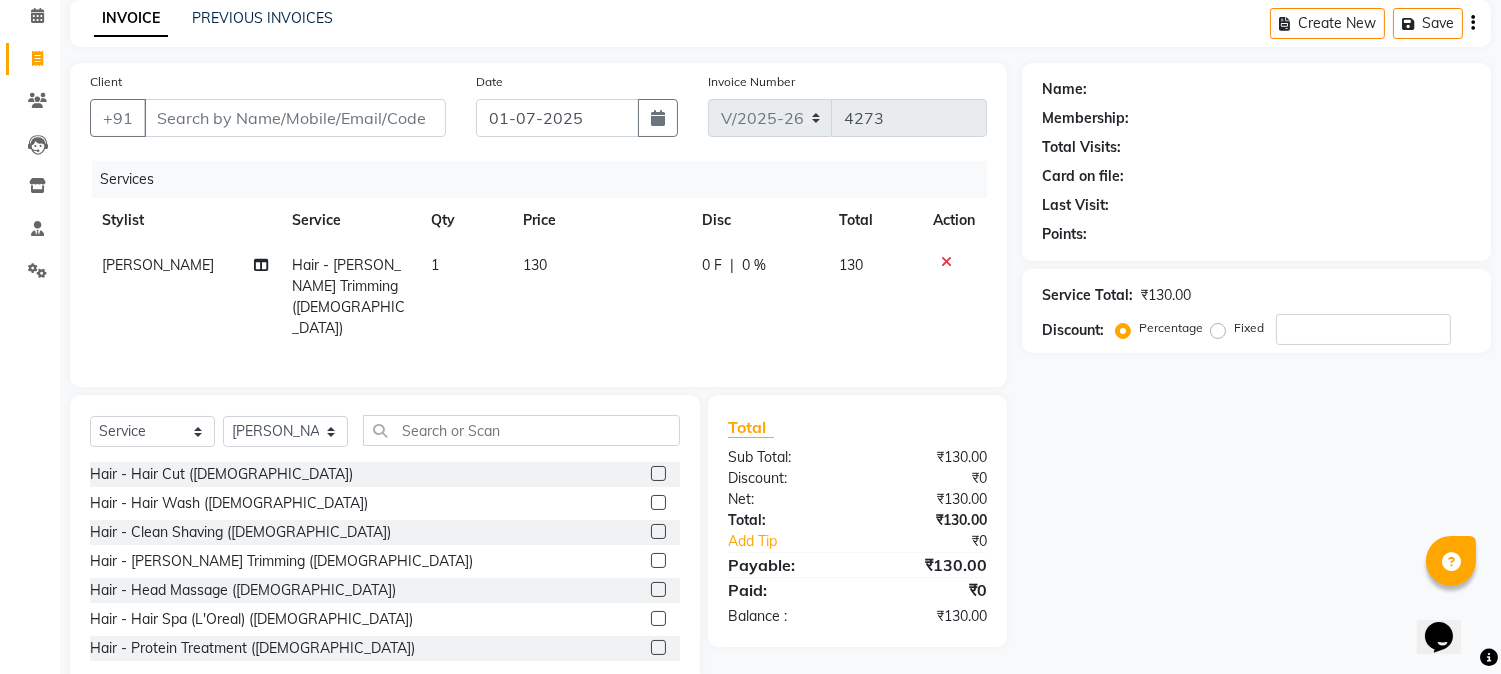 scroll, scrollTop: 126, scrollLeft: 0, axis: vertical 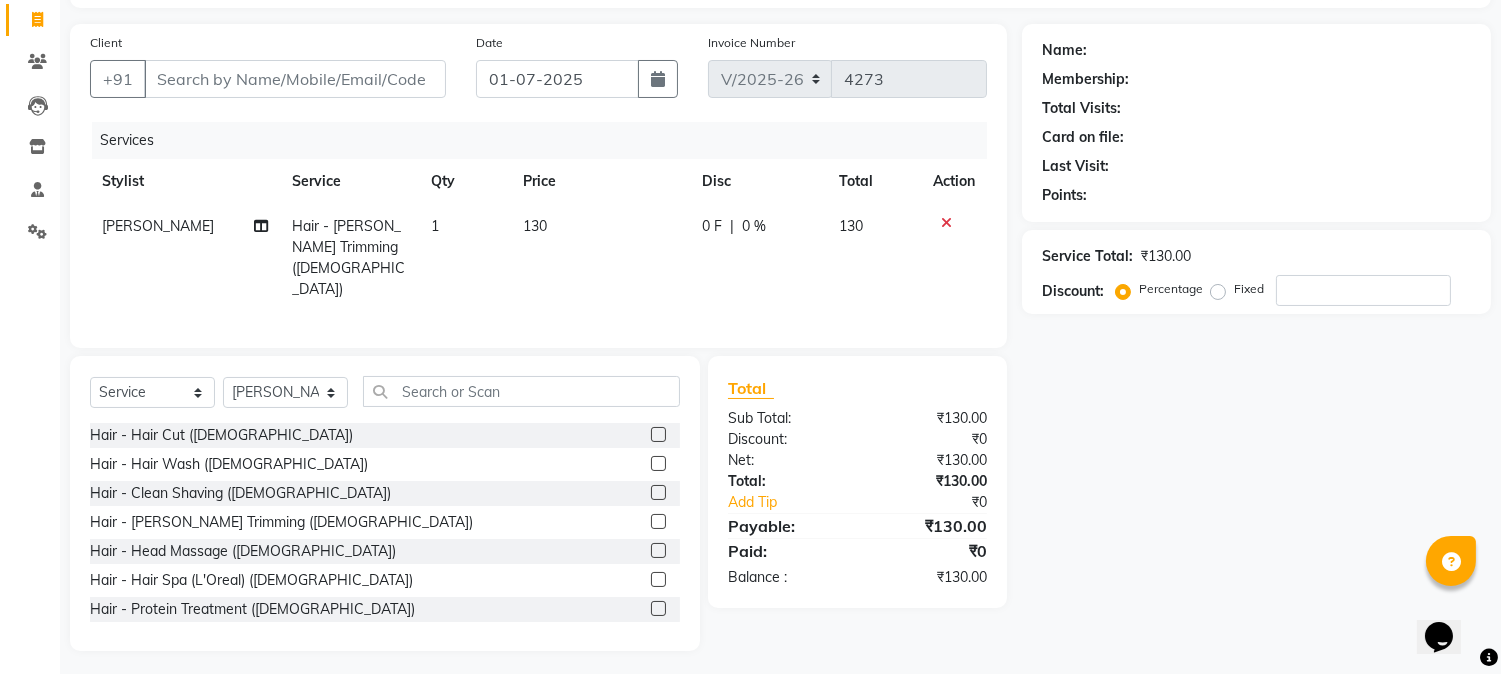 click 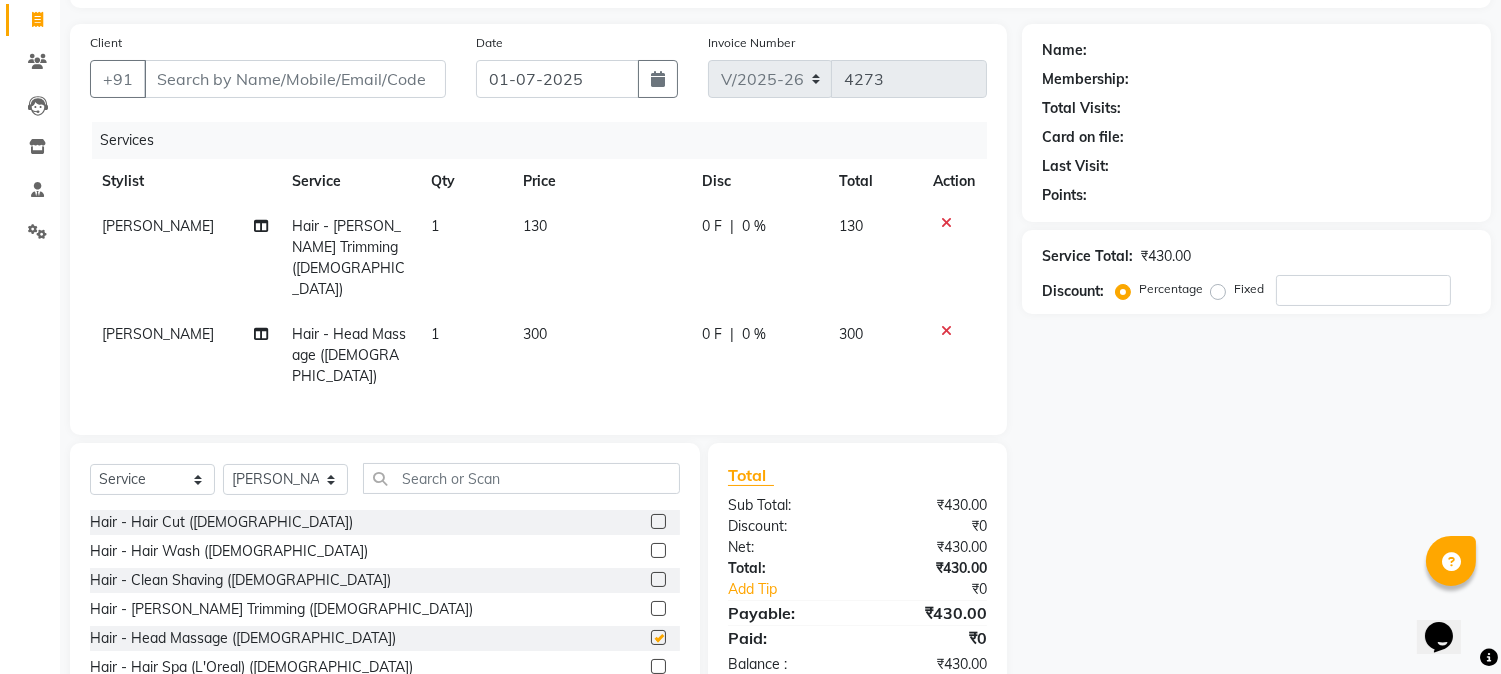 checkbox on "false" 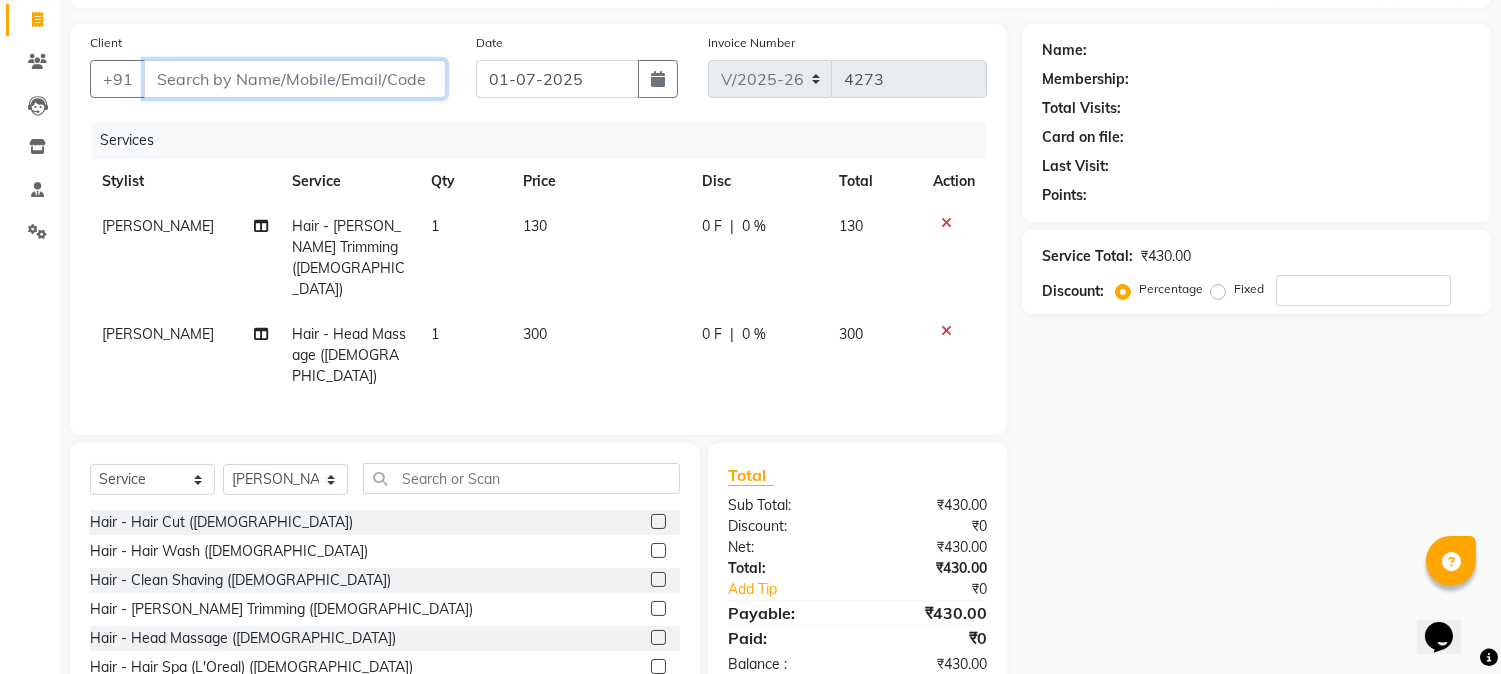 click on "Client" at bounding box center [295, 79] 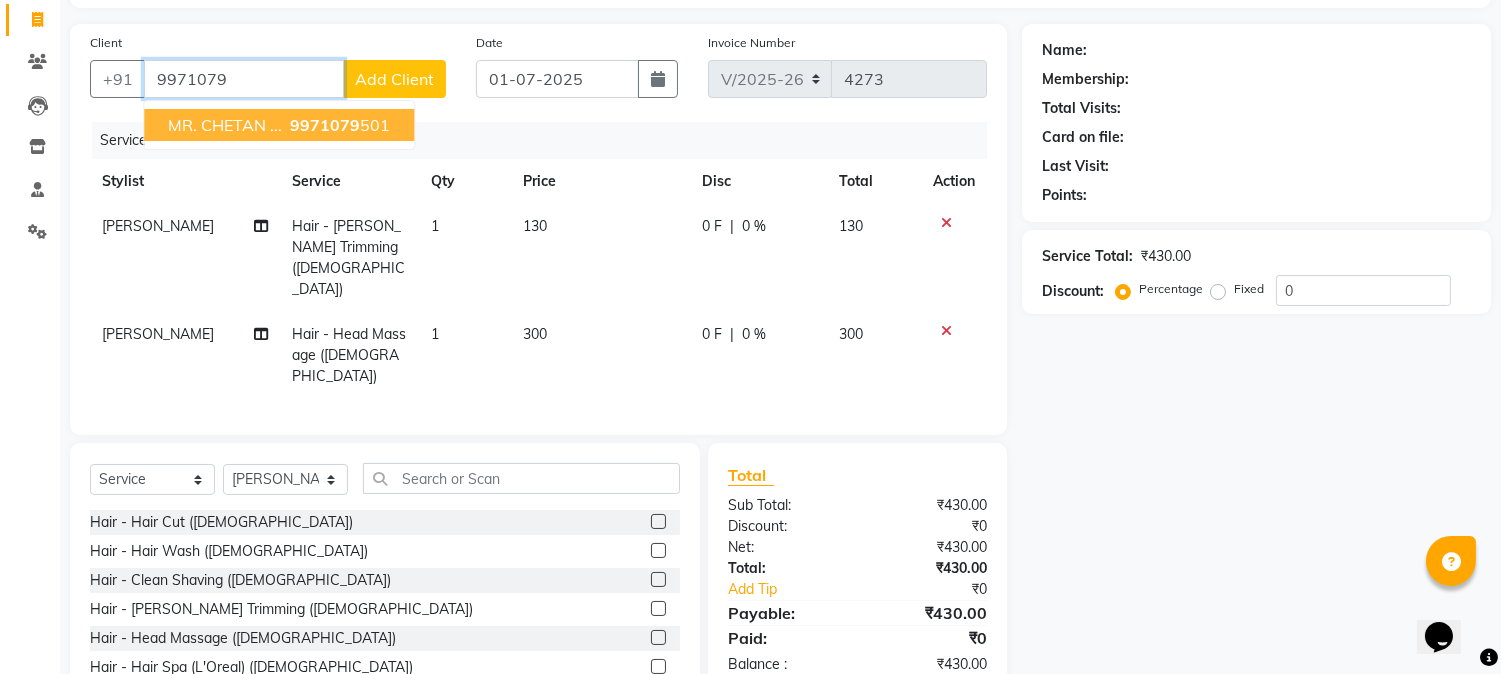 click on "MR. CHETAN ...   9971079 501" at bounding box center (279, 125) 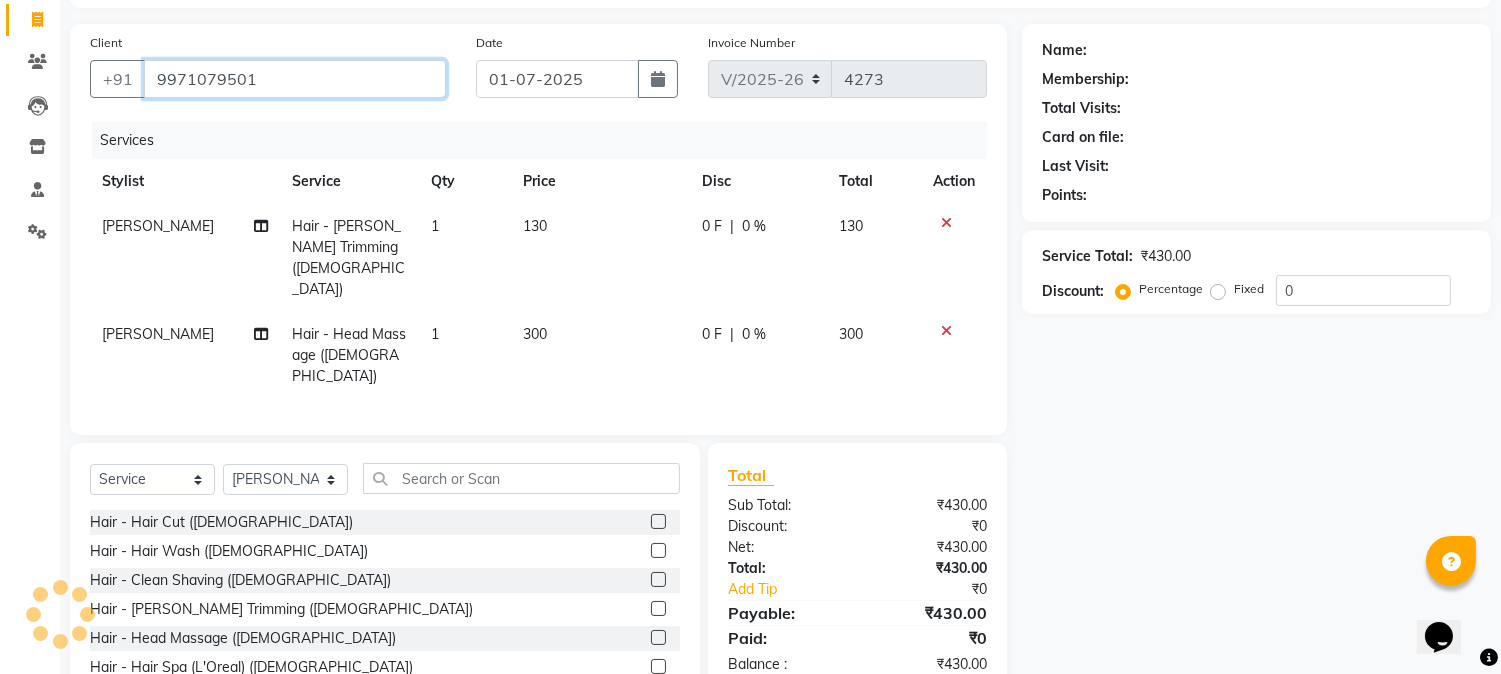 type on "9971079501" 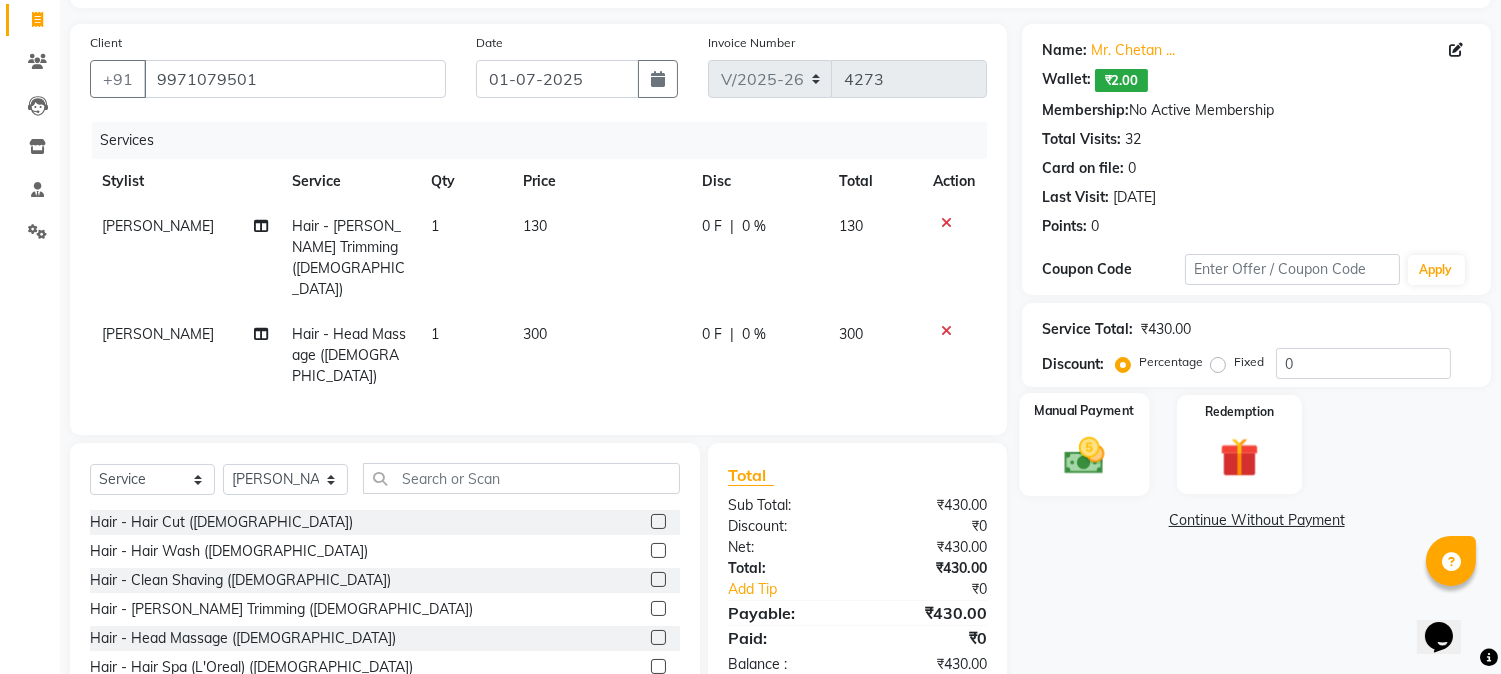 click 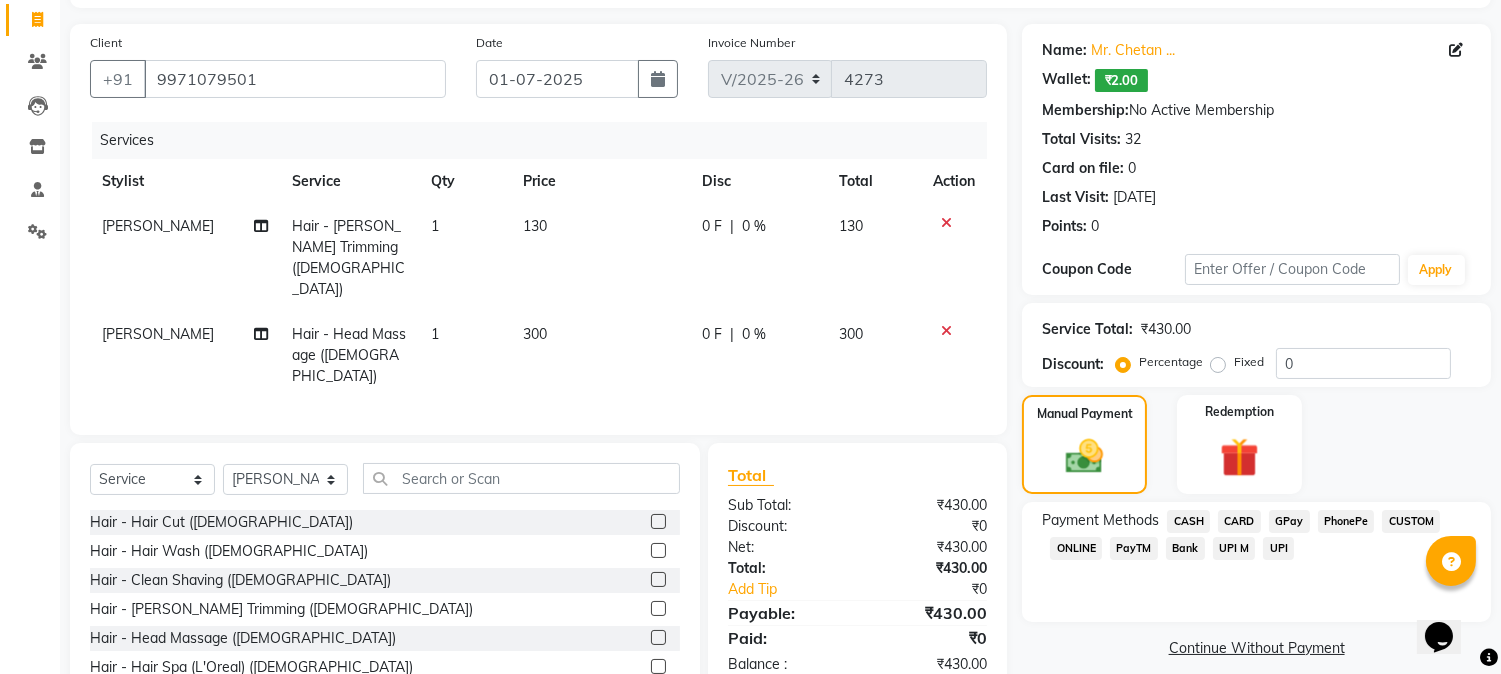 click on "GPay" 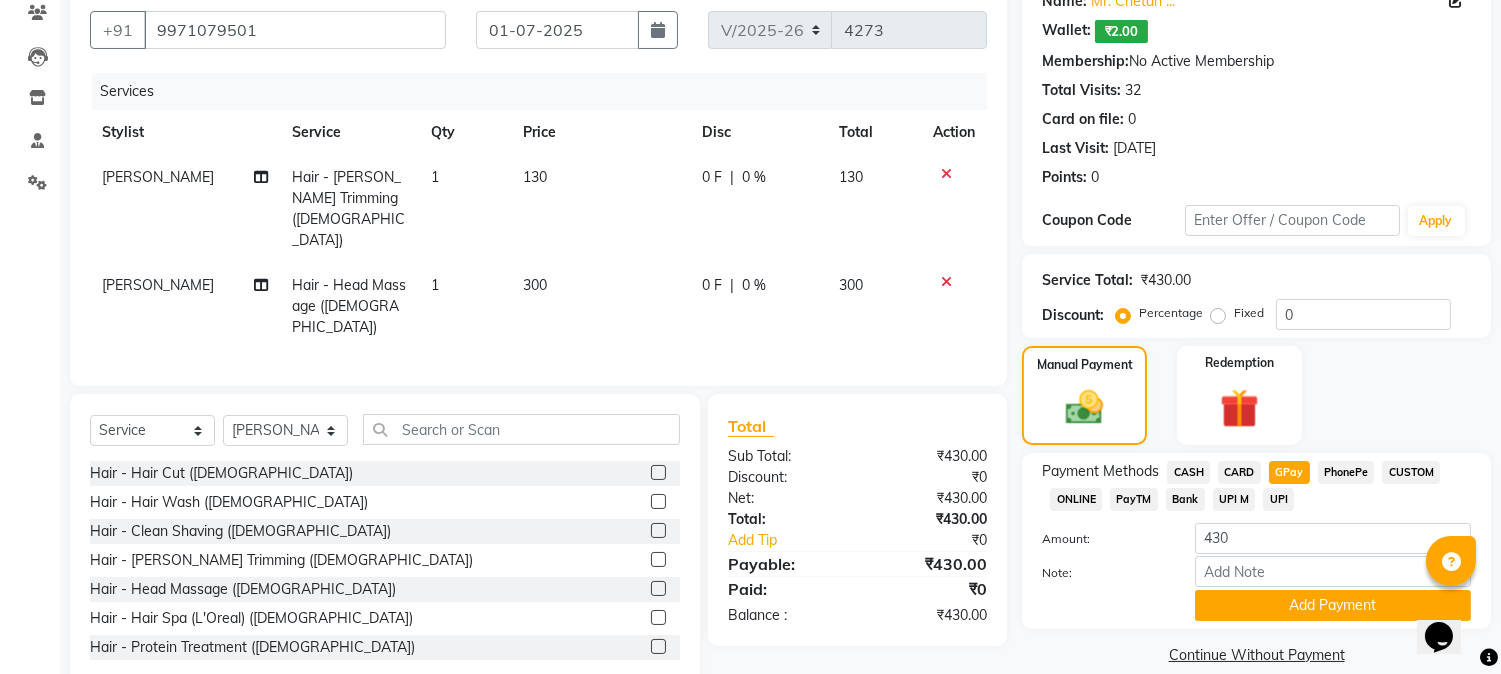 scroll, scrollTop: 201, scrollLeft: 0, axis: vertical 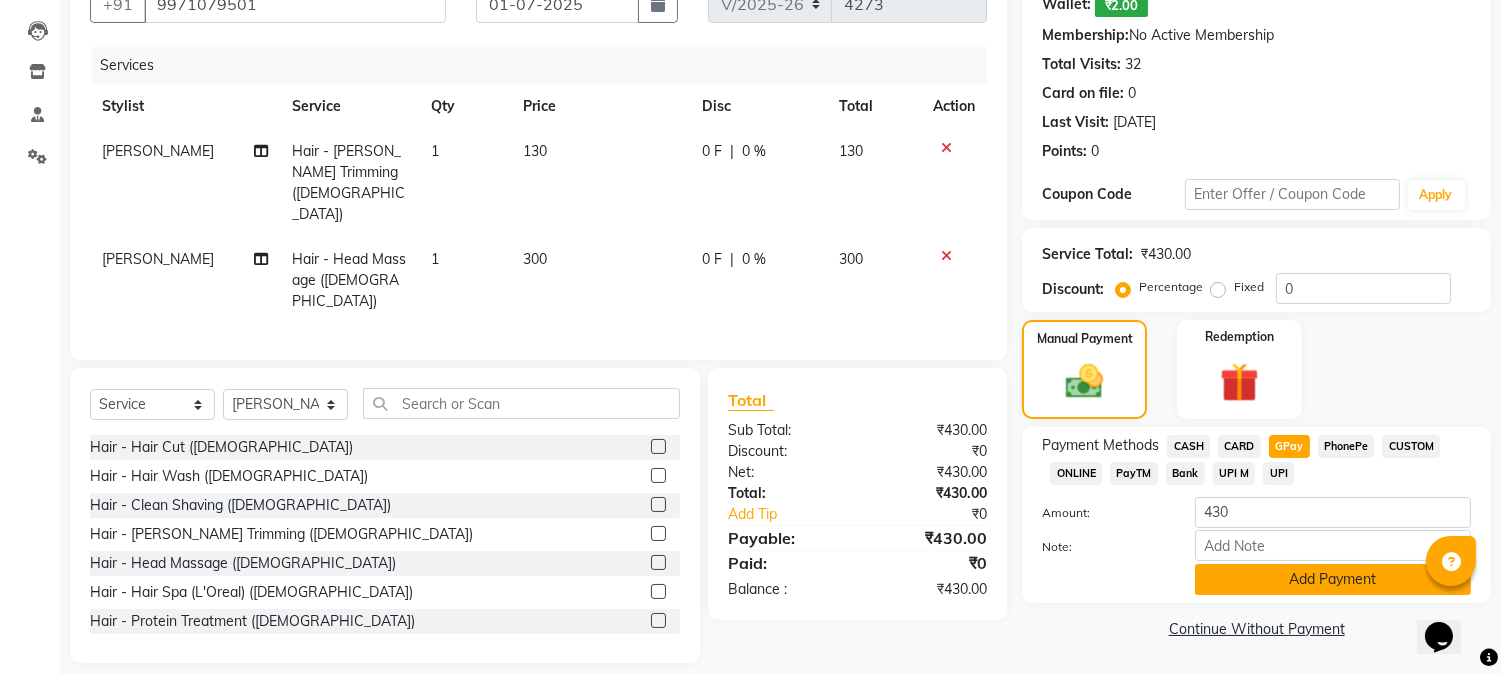 click on "Add Payment" 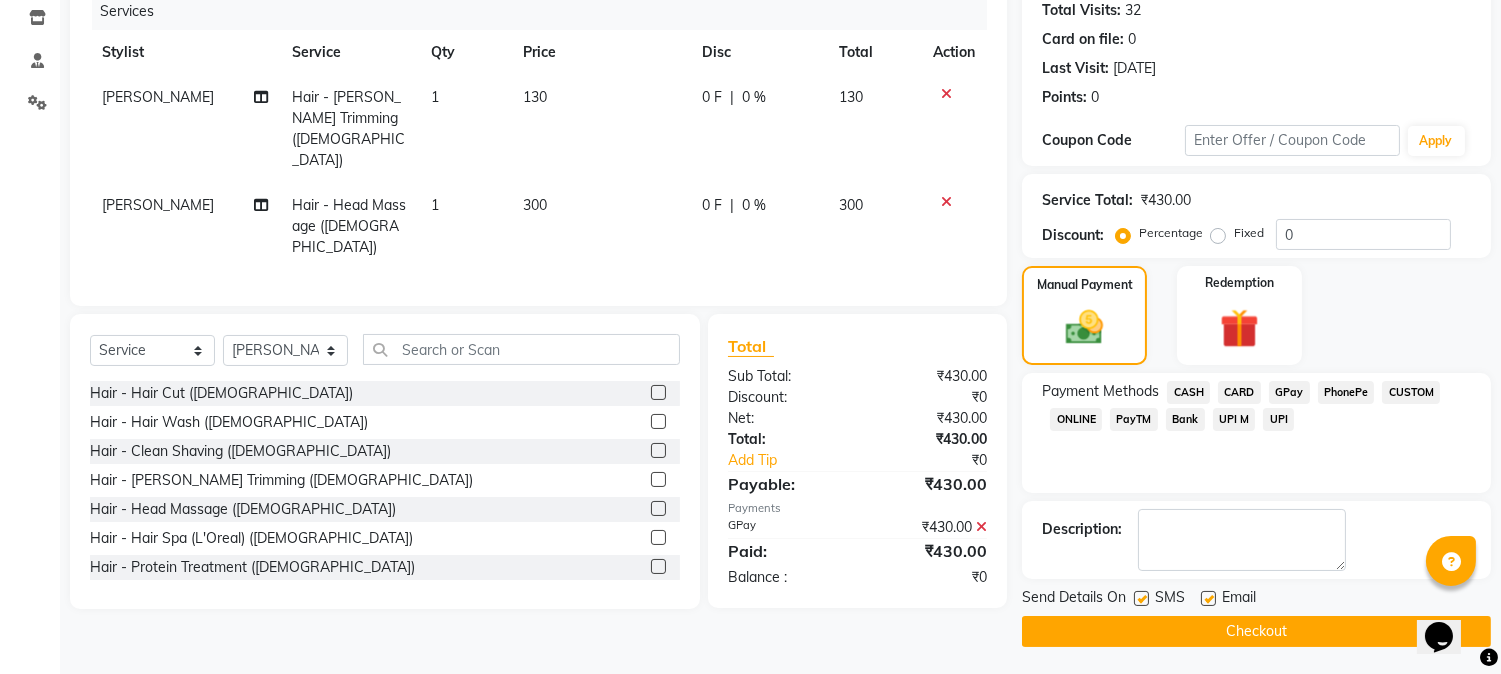 scroll, scrollTop: 256, scrollLeft: 0, axis: vertical 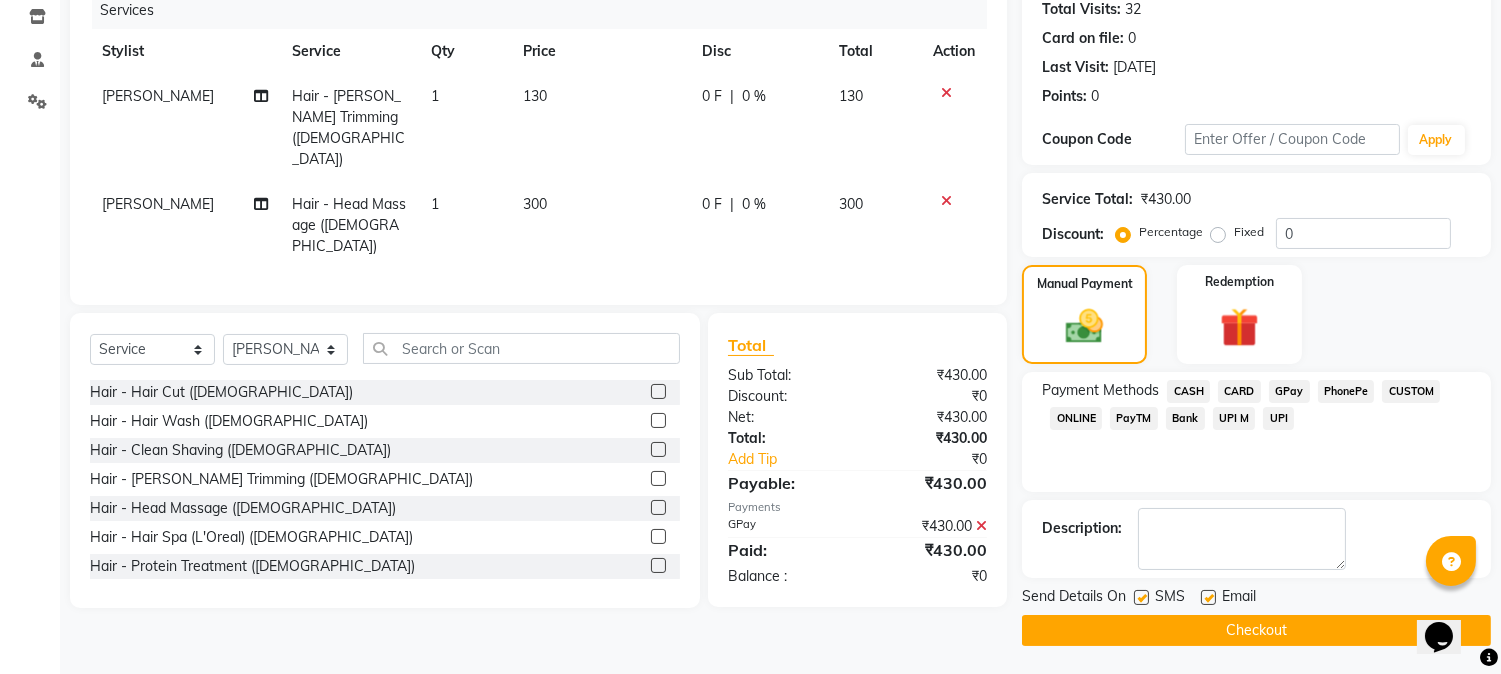 click on "Checkout" 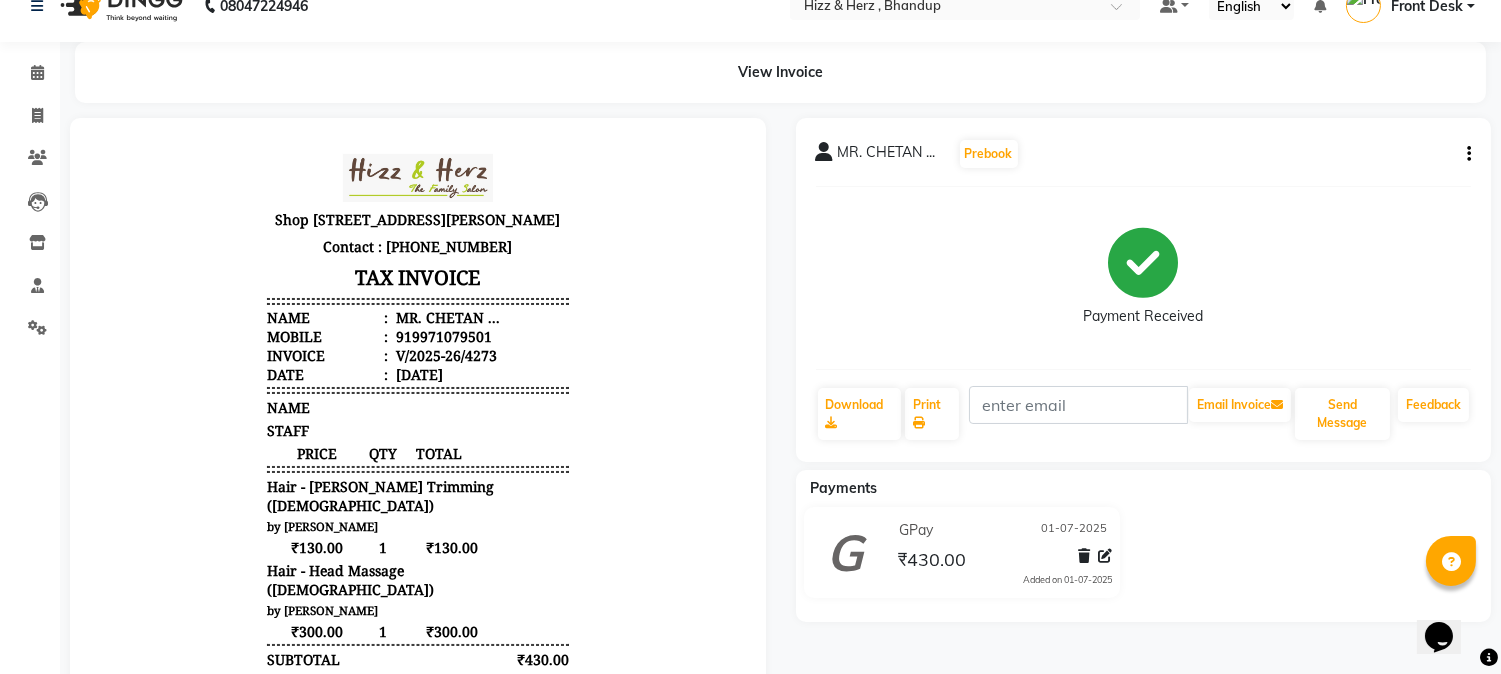scroll, scrollTop: 0, scrollLeft: 0, axis: both 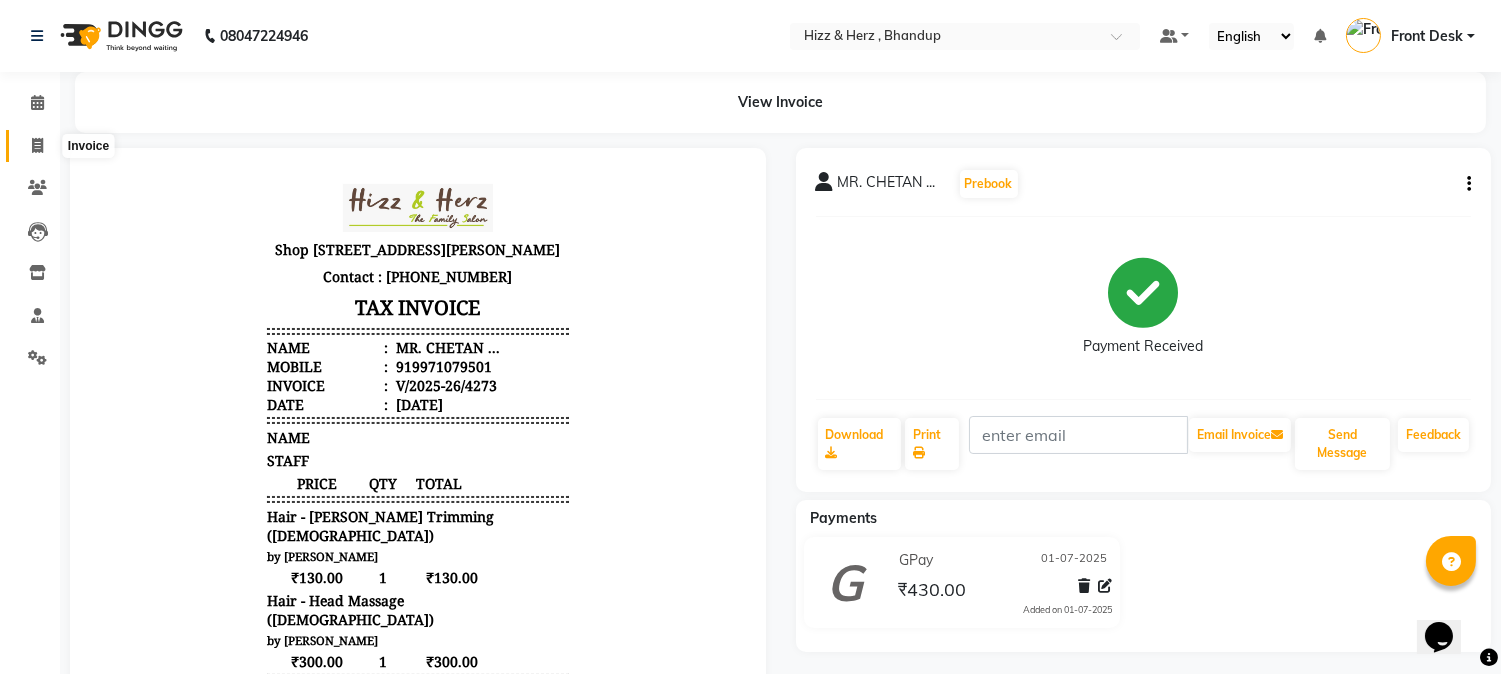 click 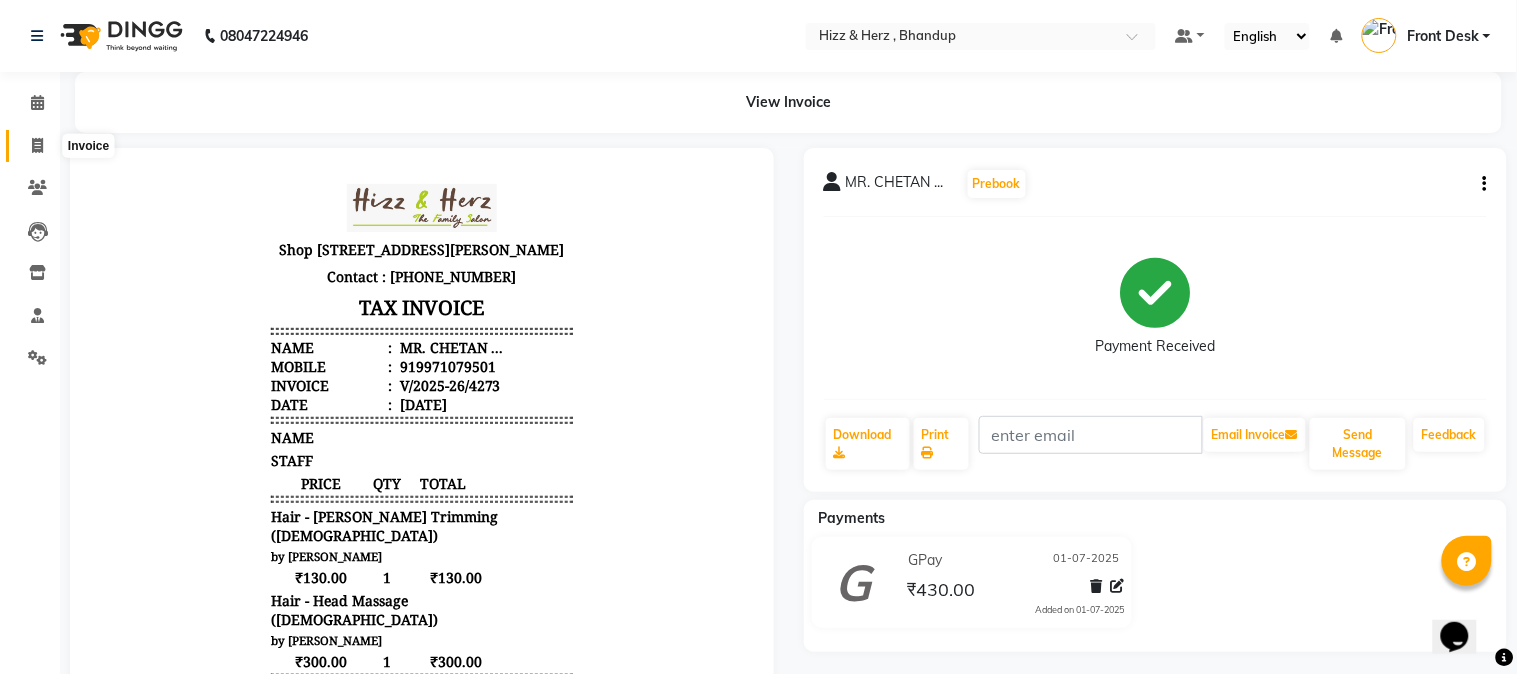 select on "629" 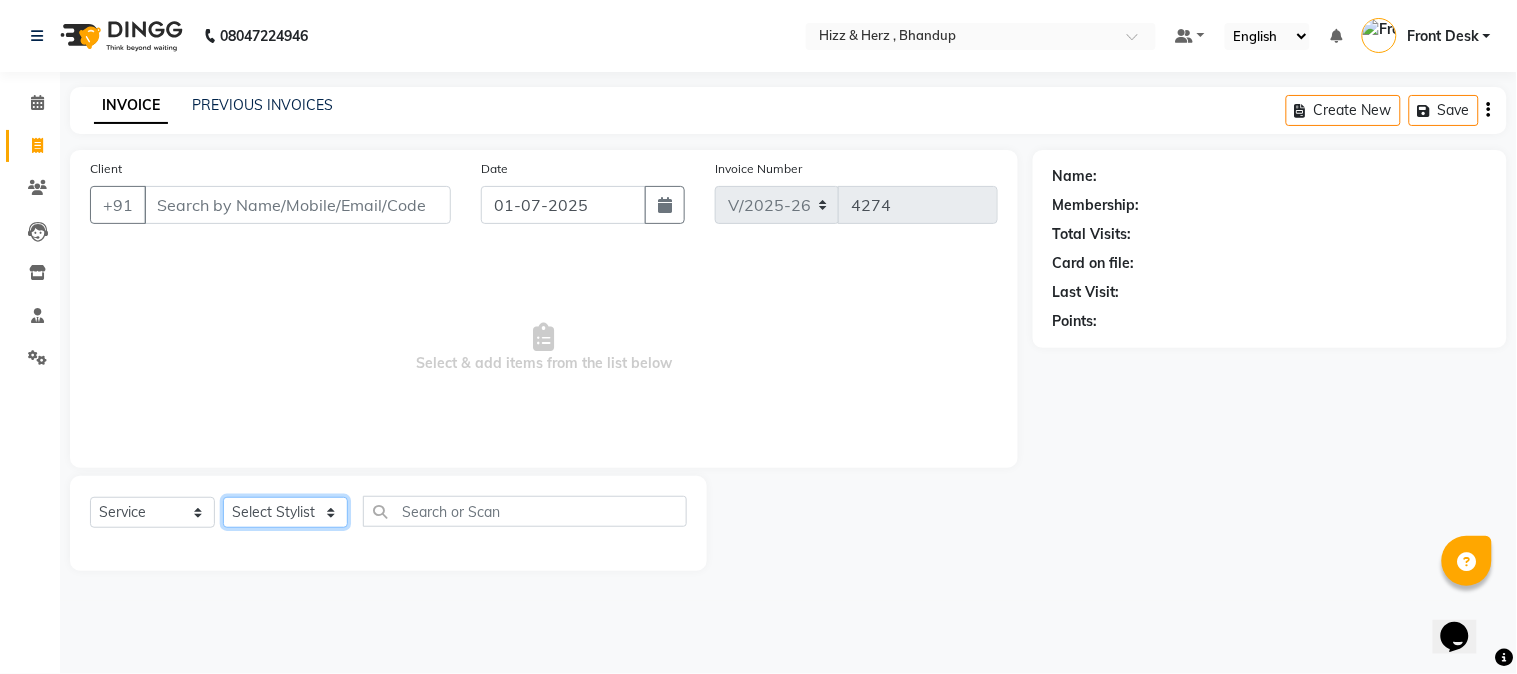click on "Select Stylist Front Desk [PERSON_NAME] HIZZ & HERZ 2 [PERSON_NAME] [PERSON_NAME] [PERSON_NAME] [PERSON_NAME] MOHD [PERSON_NAME] [PERSON_NAME] [PERSON_NAME]  [PERSON_NAME]" 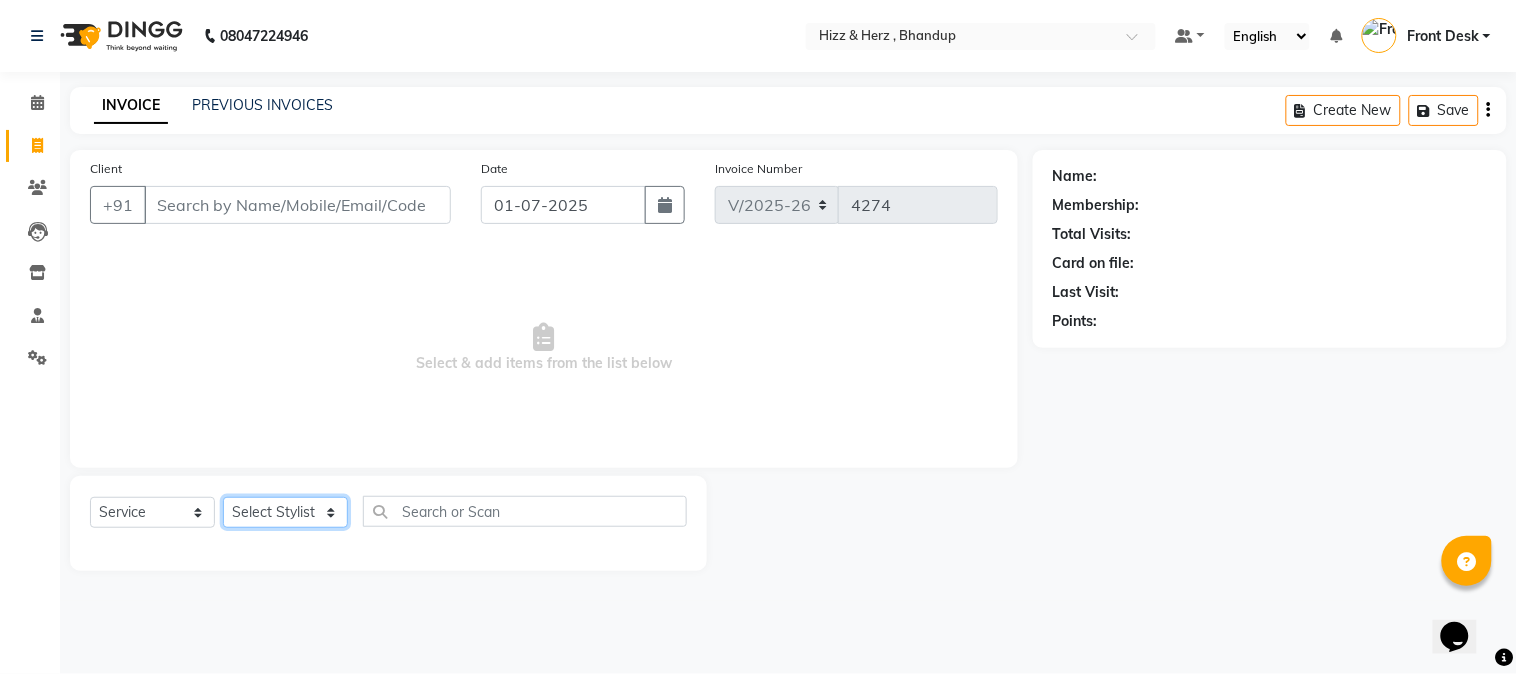 select on "9146" 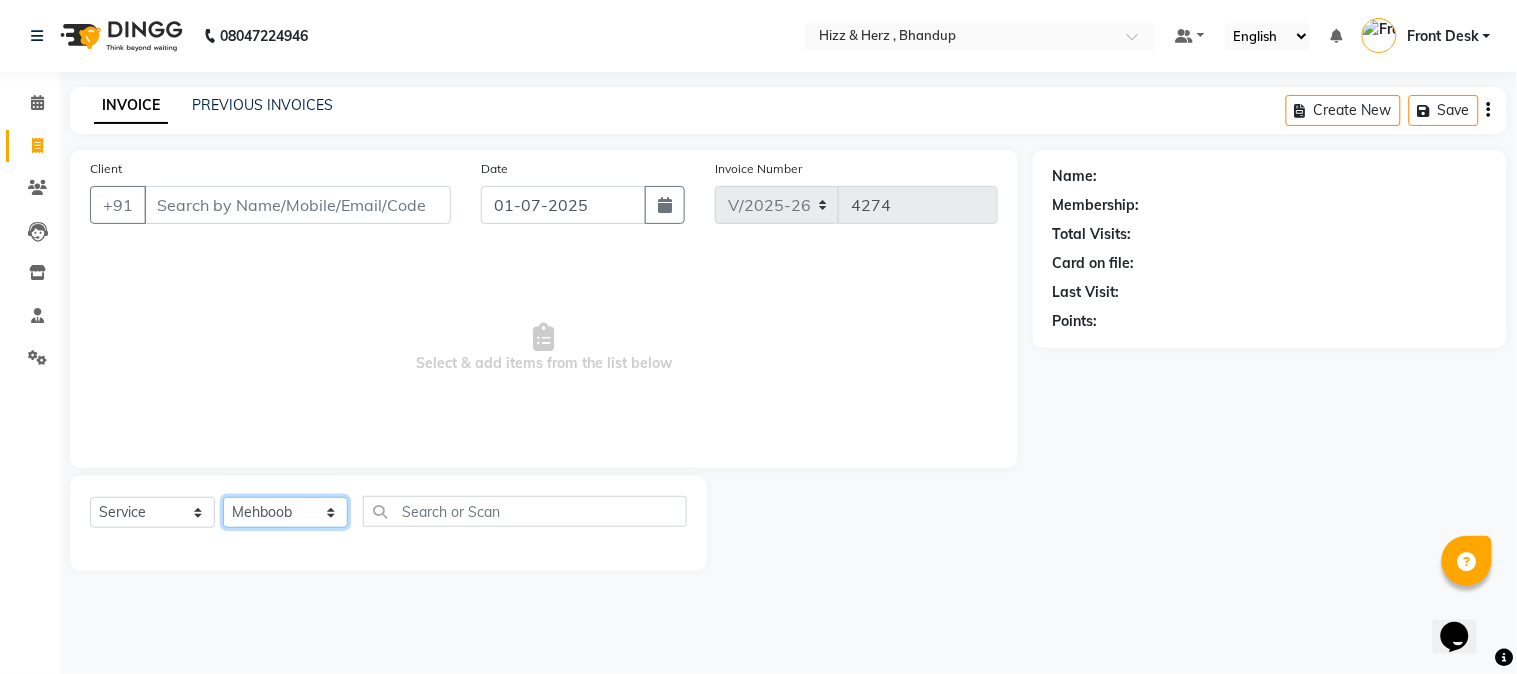 click on "Select Stylist Front Desk [PERSON_NAME] HIZZ & HERZ 2 [PERSON_NAME] [PERSON_NAME] [PERSON_NAME] [PERSON_NAME] MOHD [PERSON_NAME] [PERSON_NAME] [PERSON_NAME]  [PERSON_NAME]" 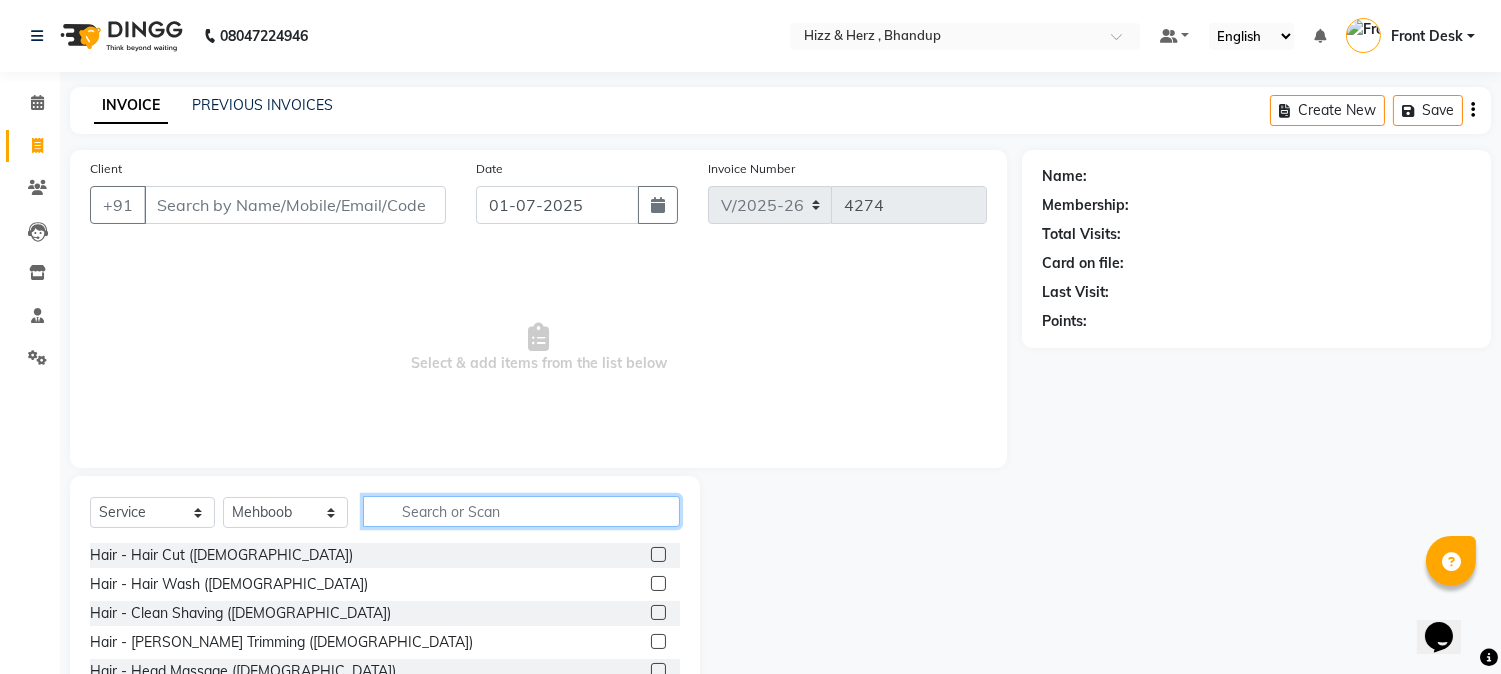 click 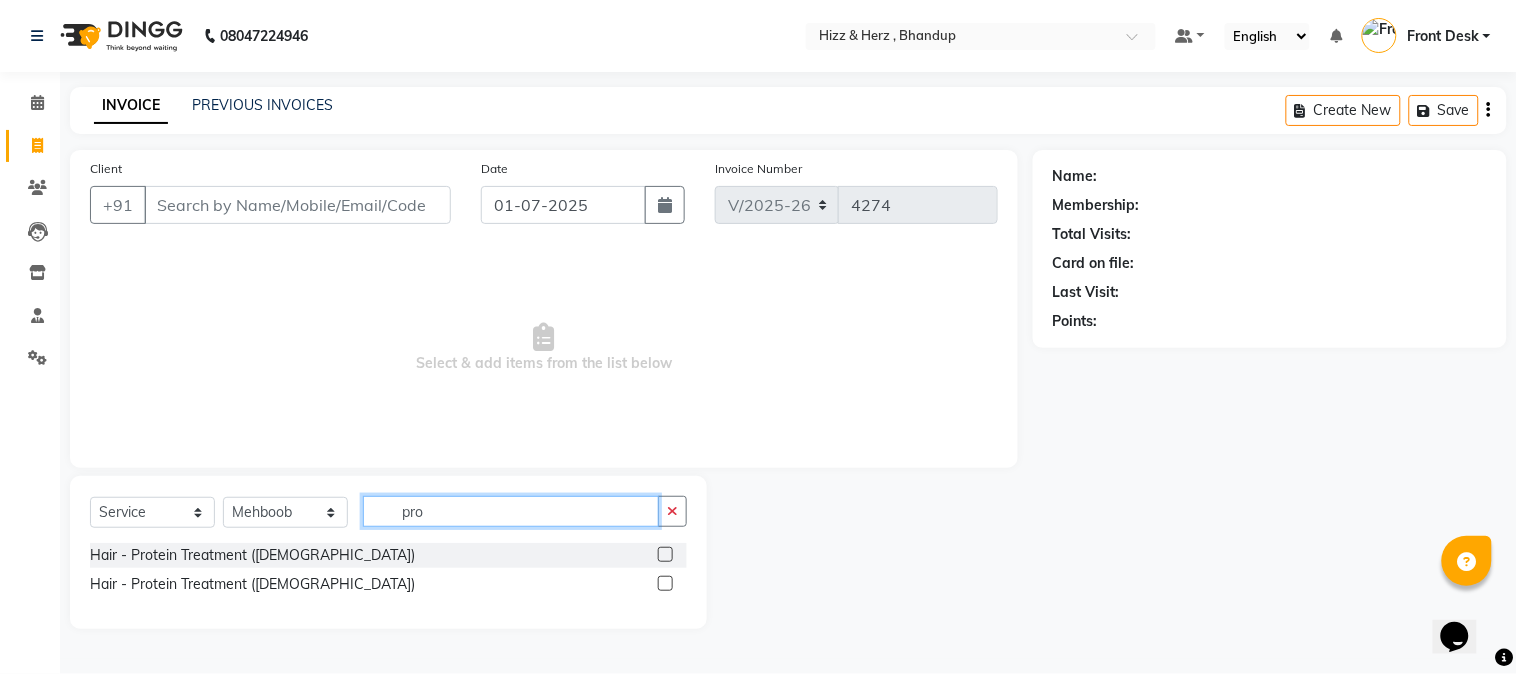 type on "pro" 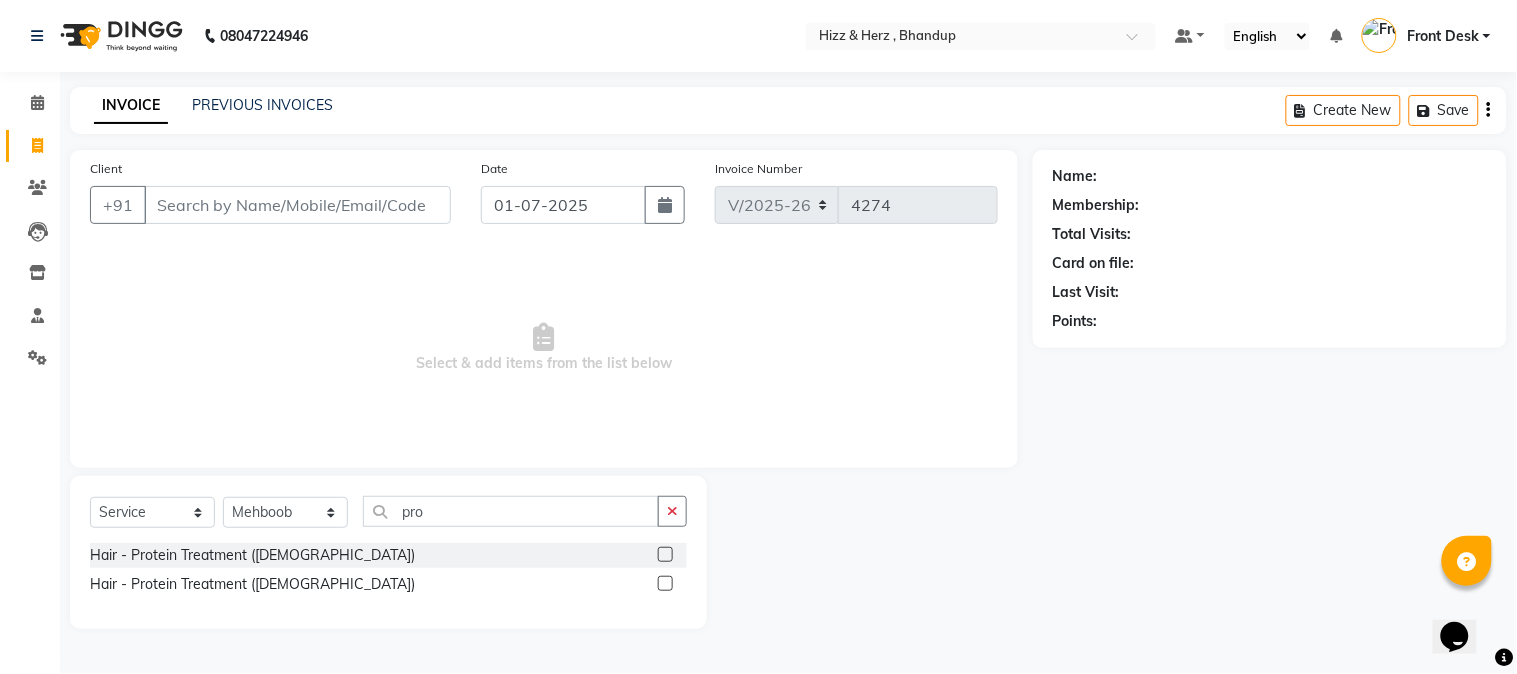 click 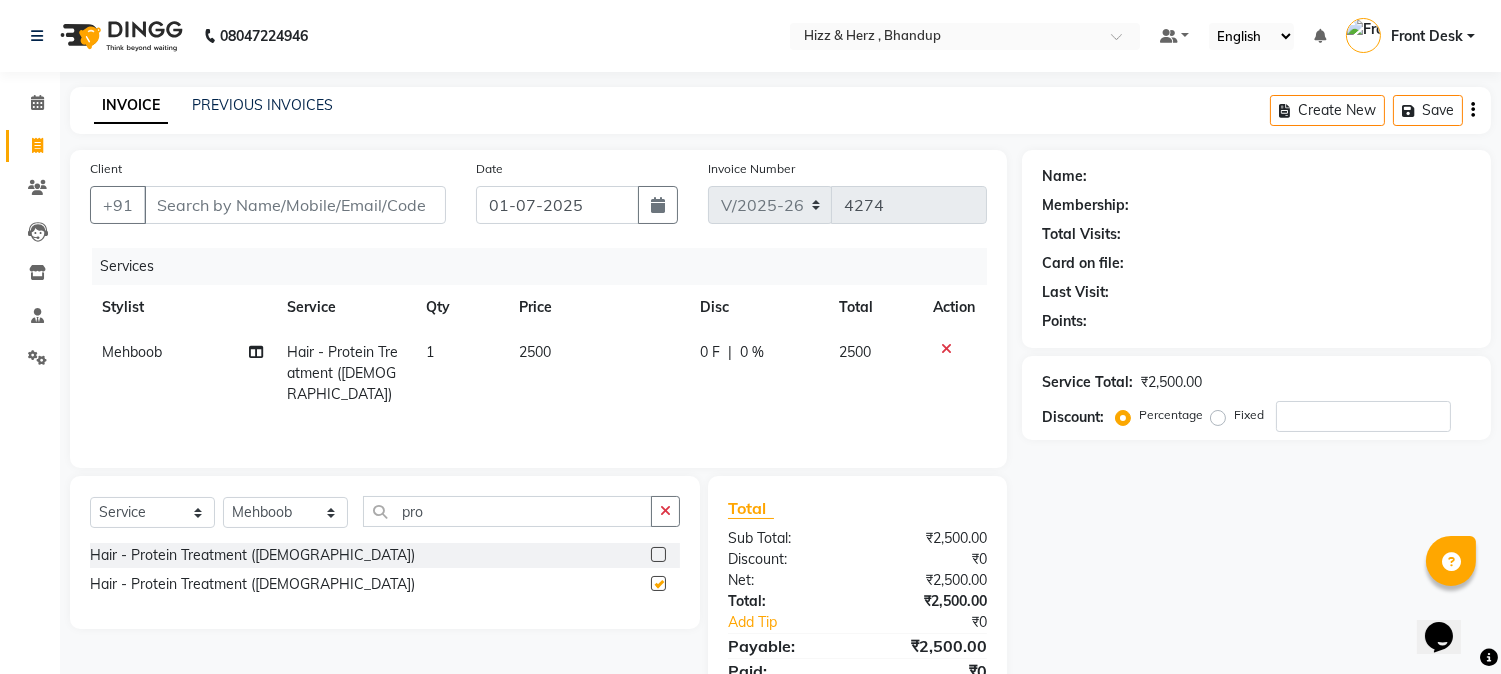 checkbox on "false" 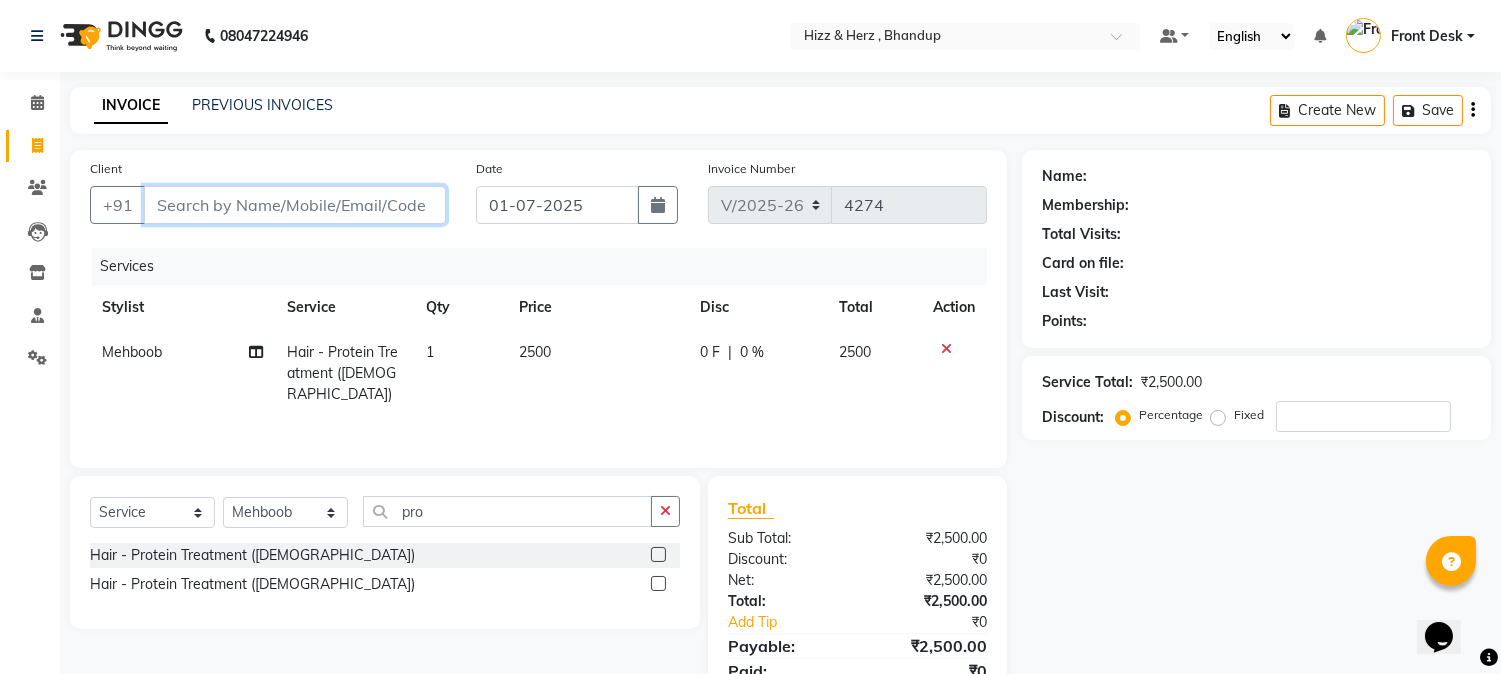 click on "Client" at bounding box center [295, 205] 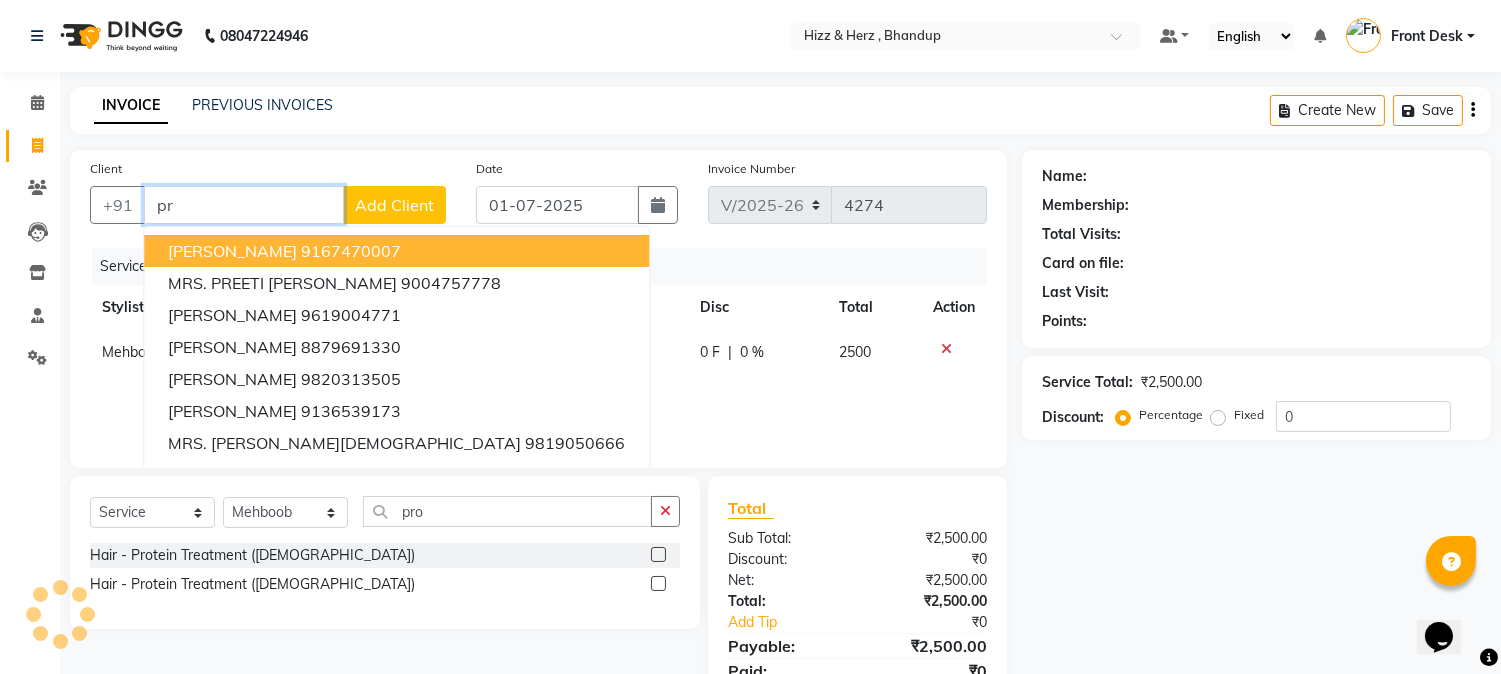 type on "p" 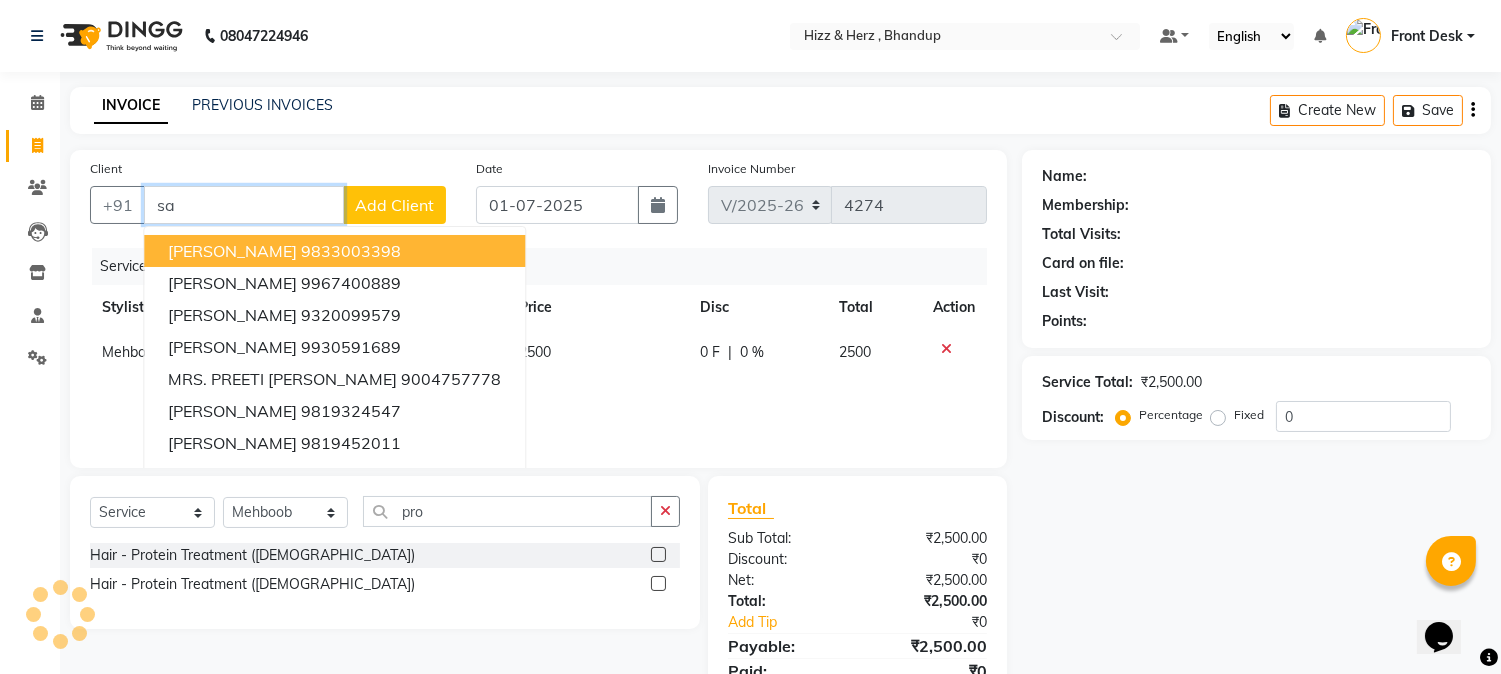 type on "s" 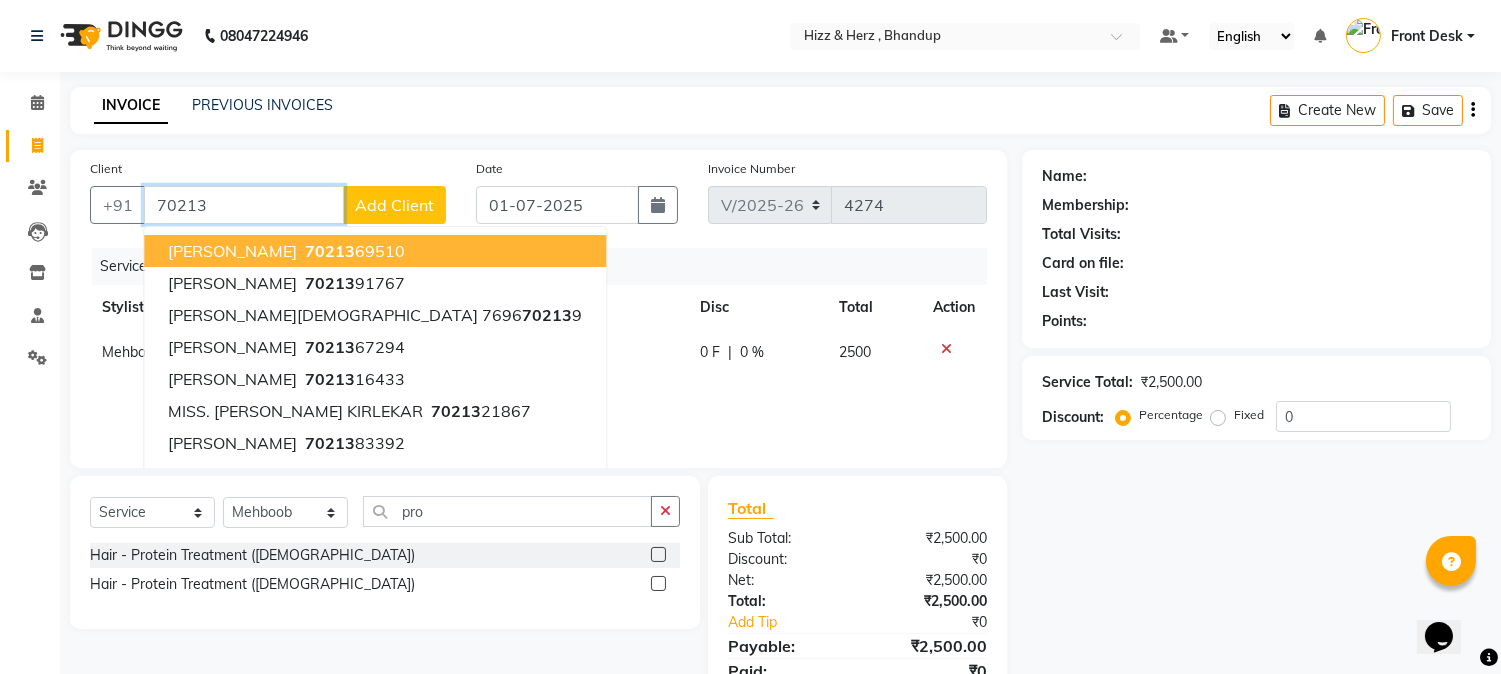 click on "70213" at bounding box center (330, 251) 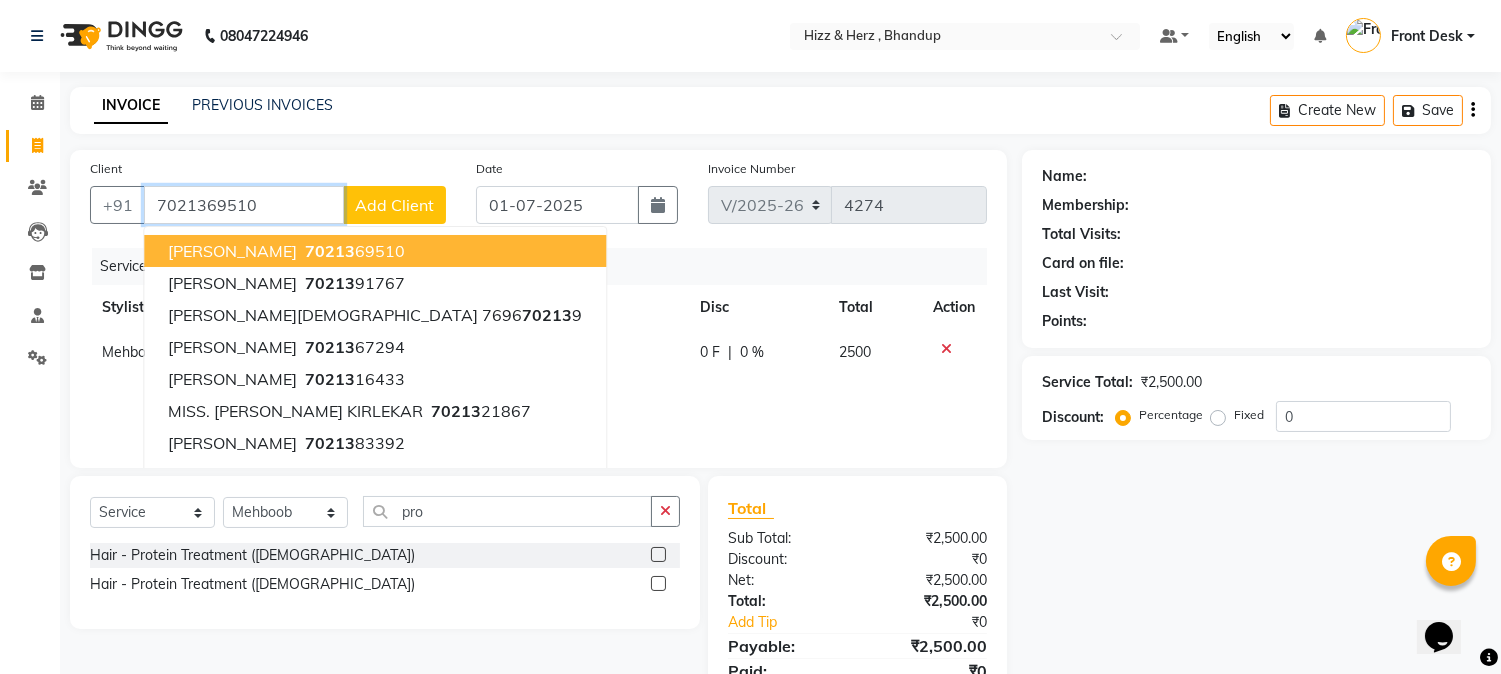 type on "7021369510" 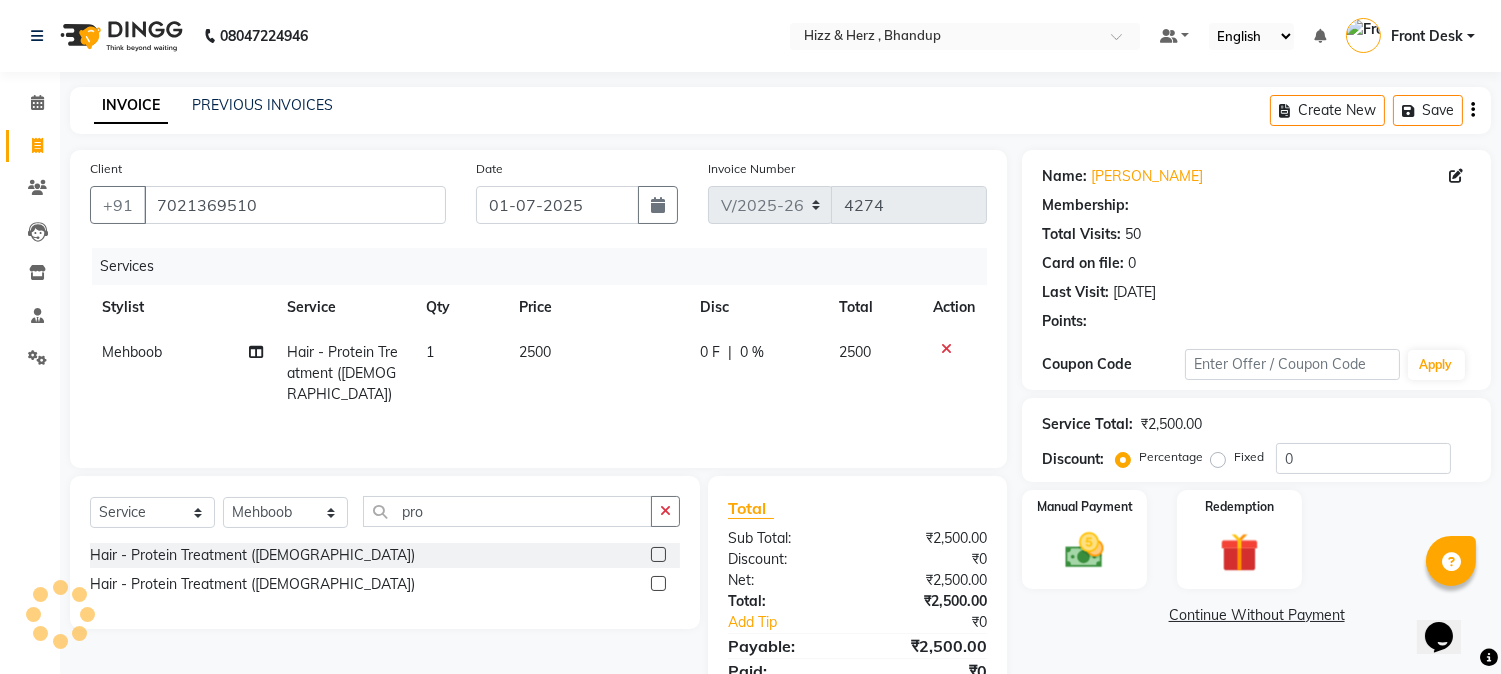 select on "1: Object" 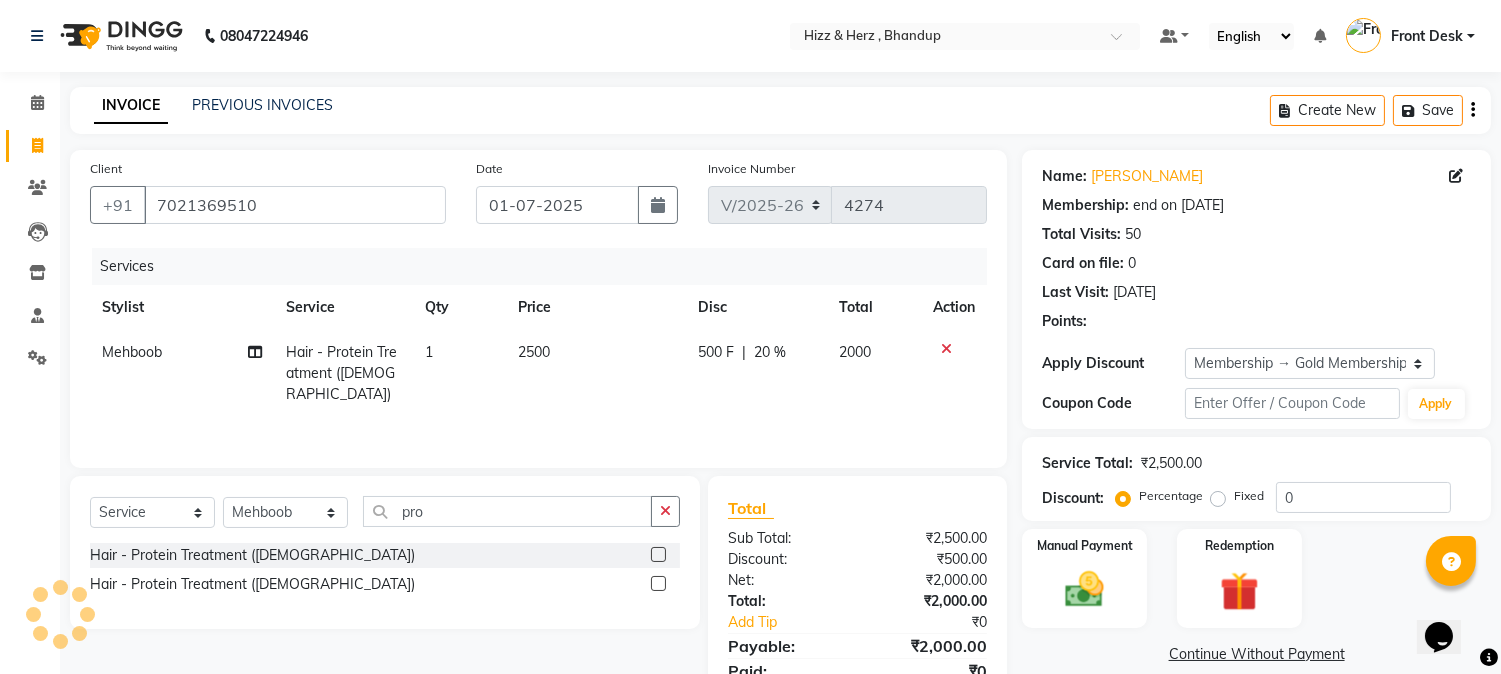 type on "20" 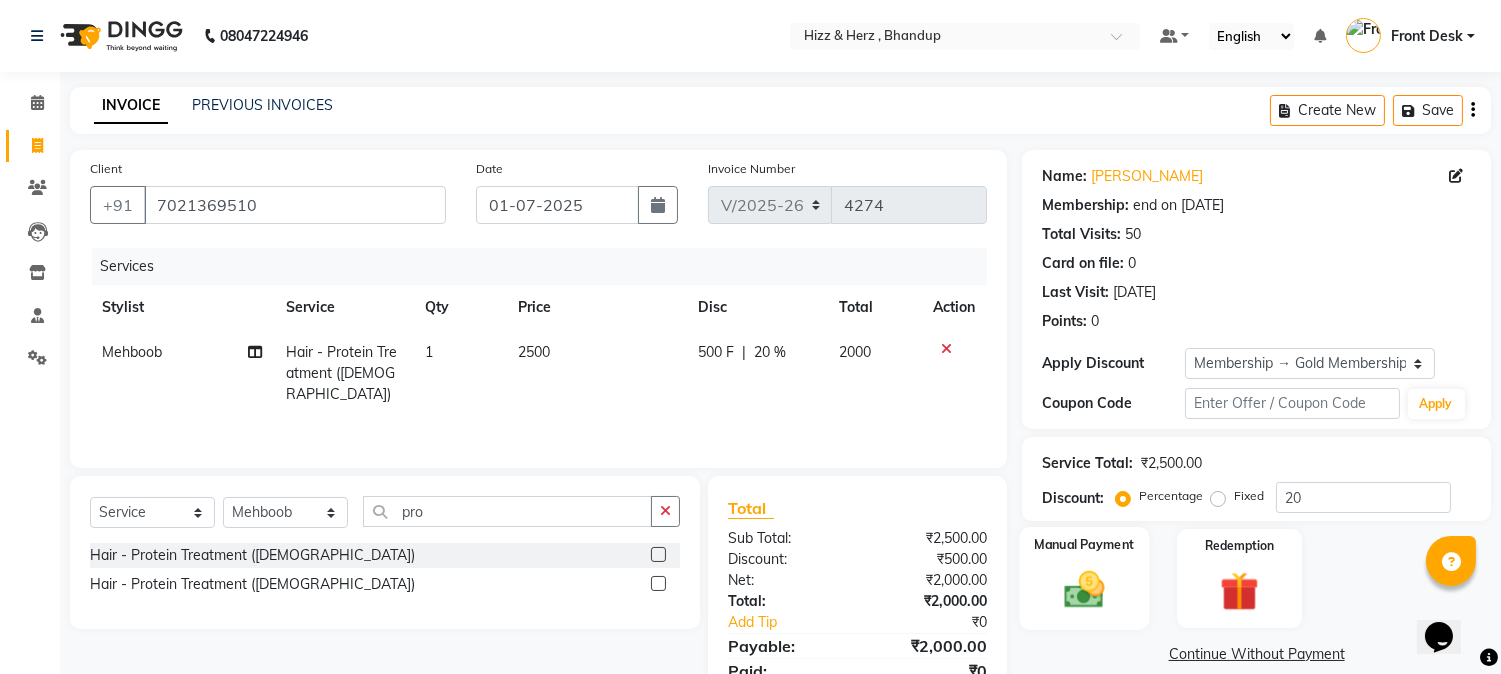 scroll, scrollTop: 84, scrollLeft: 0, axis: vertical 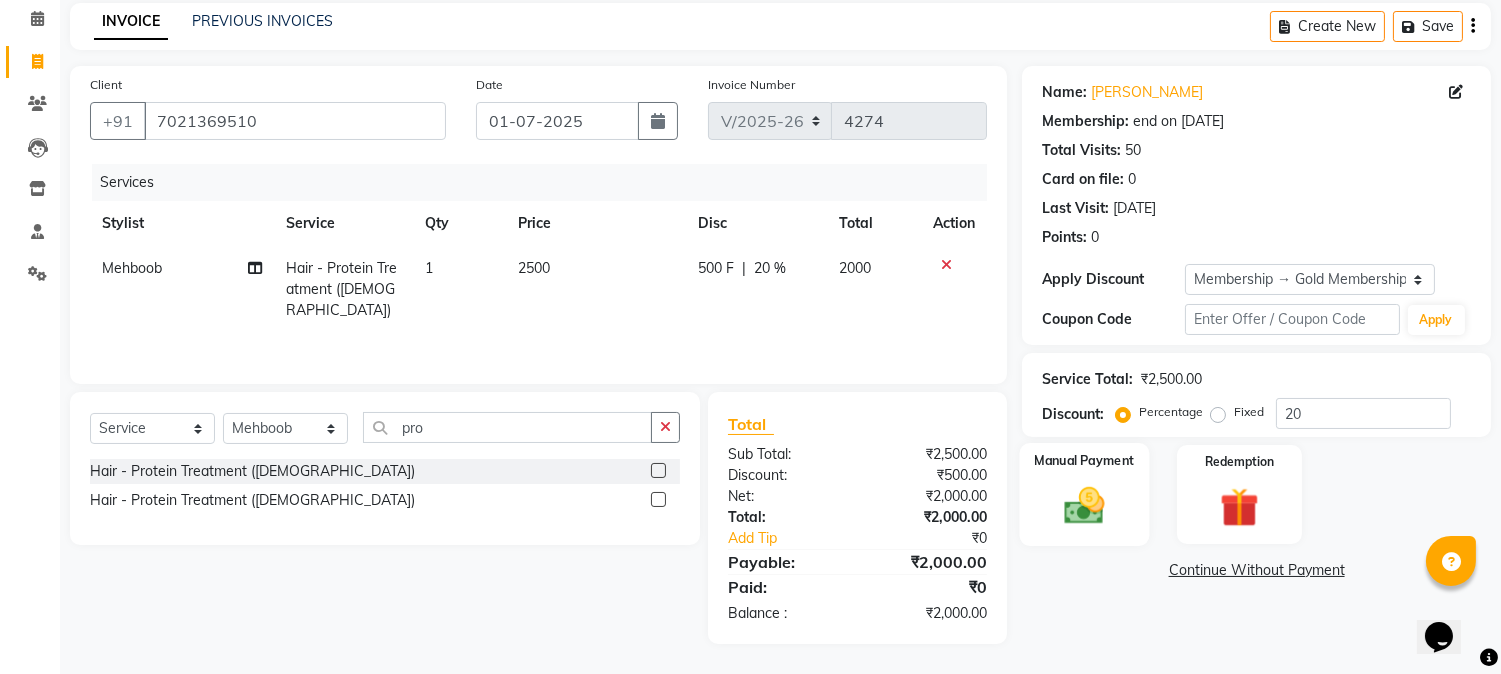 click 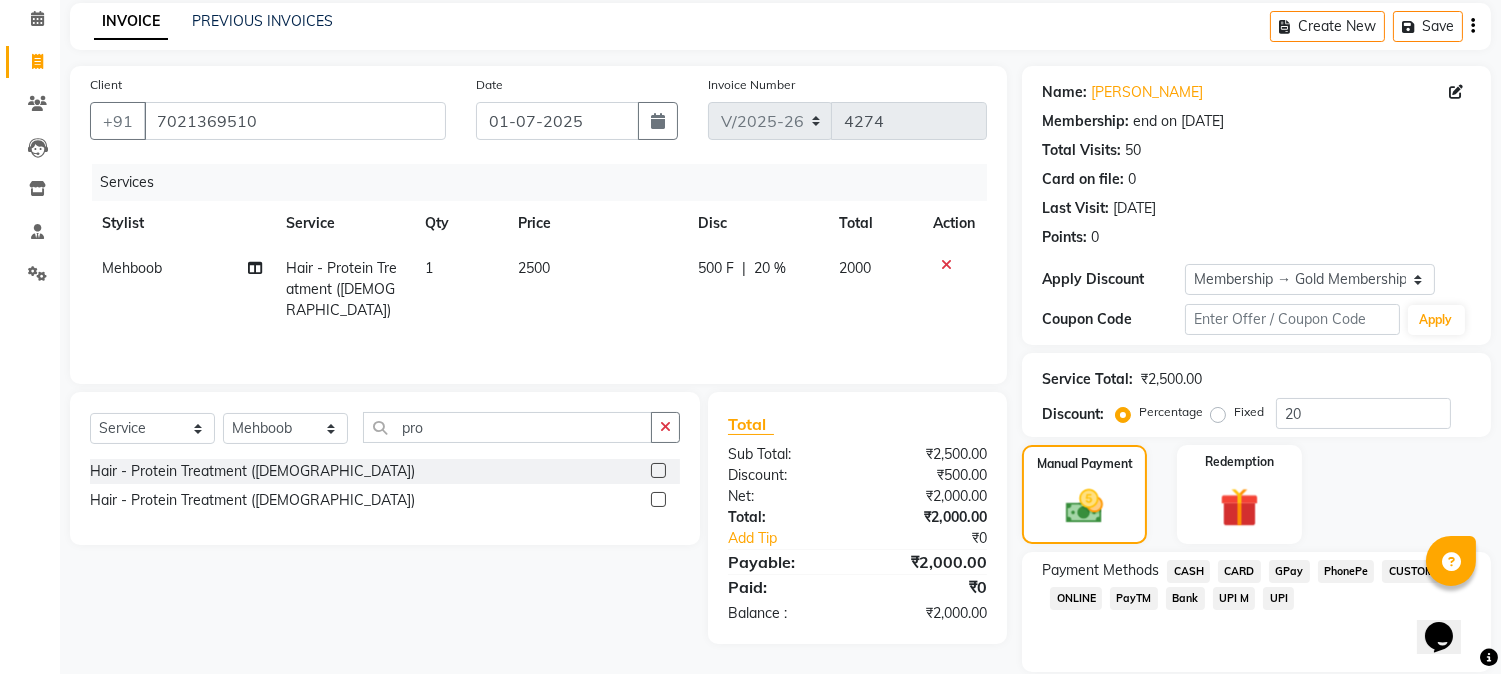 click on "GPay" 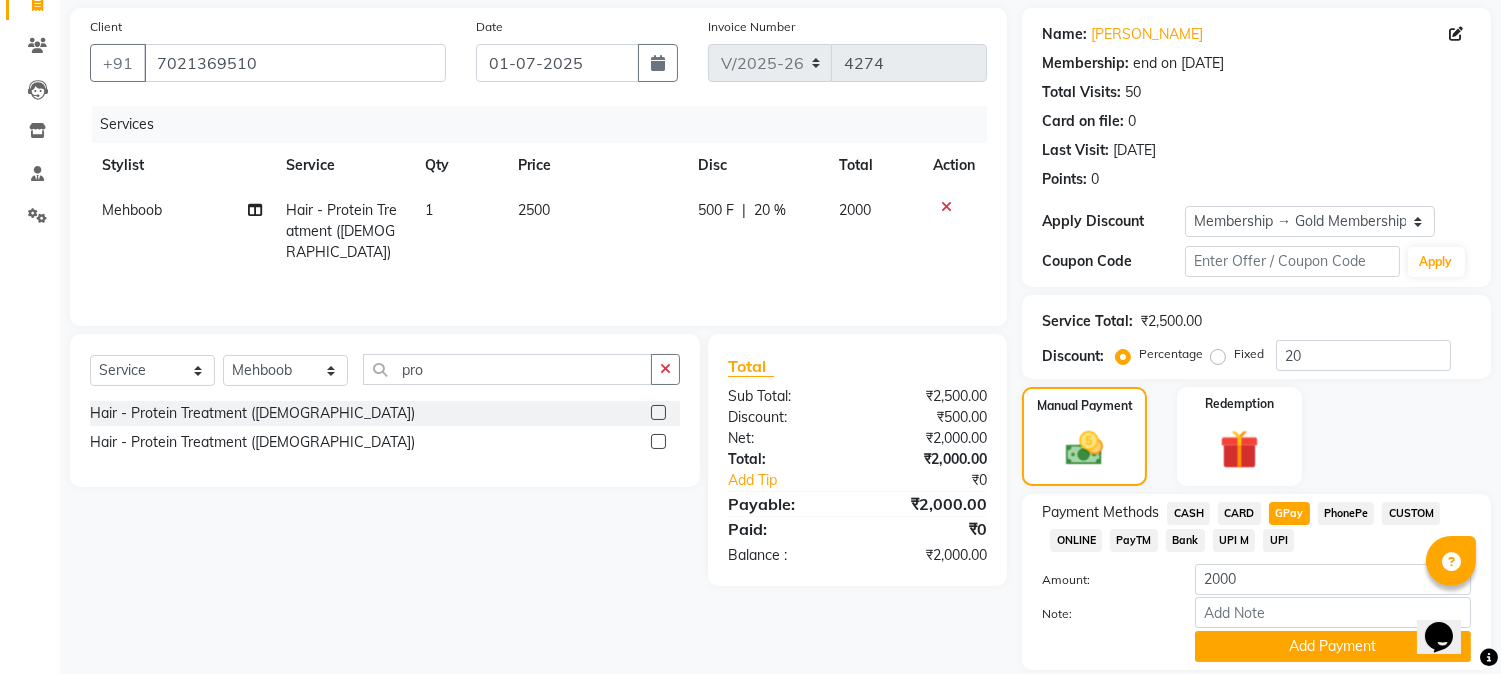 scroll, scrollTop: 195, scrollLeft: 0, axis: vertical 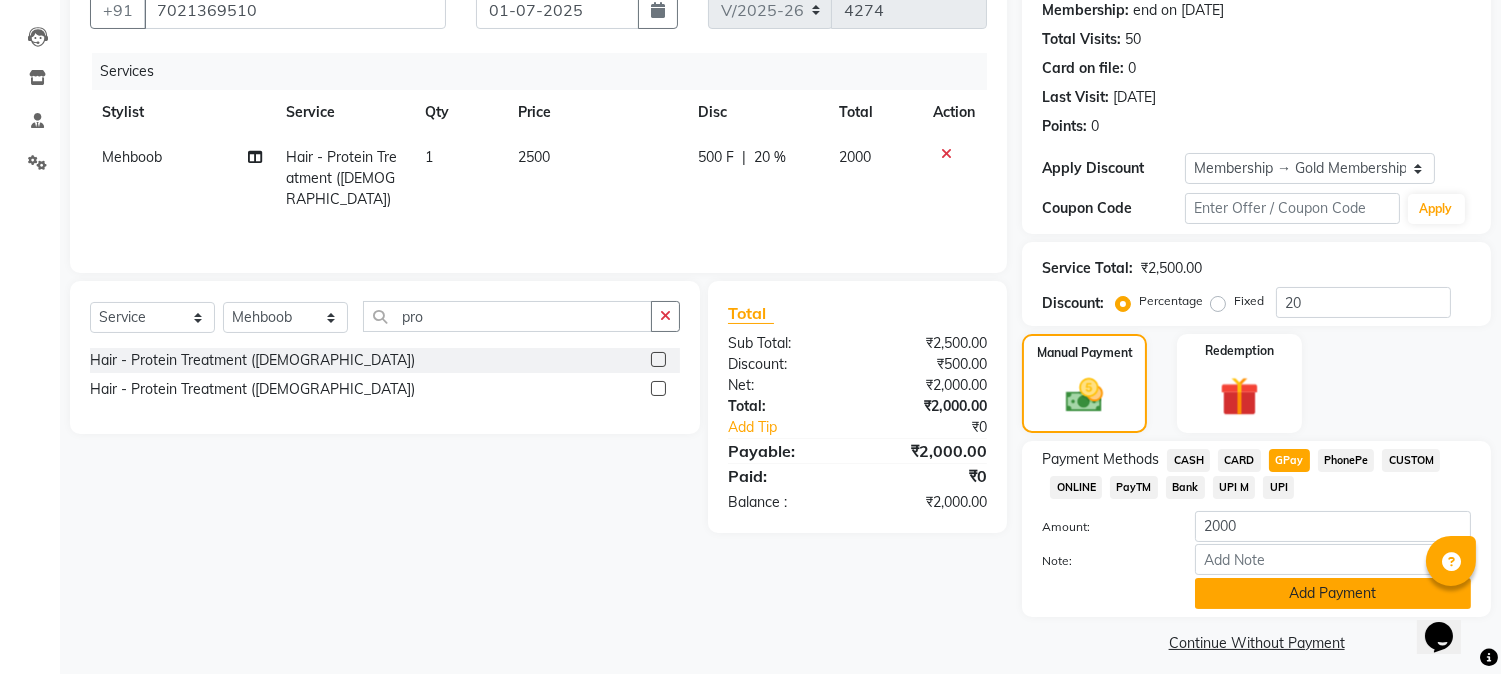click on "Add Payment" 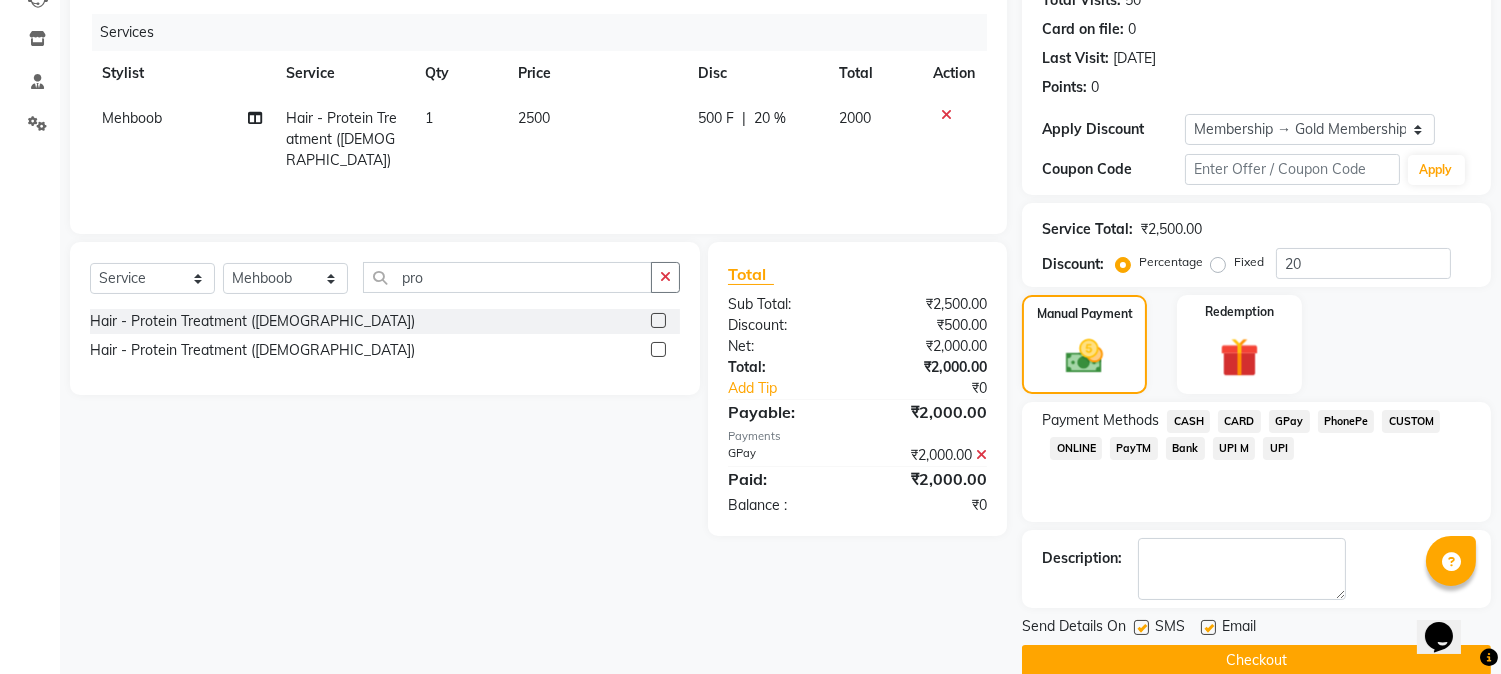 scroll, scrollTop: 265, scrollLeft: 0, axis: vertical 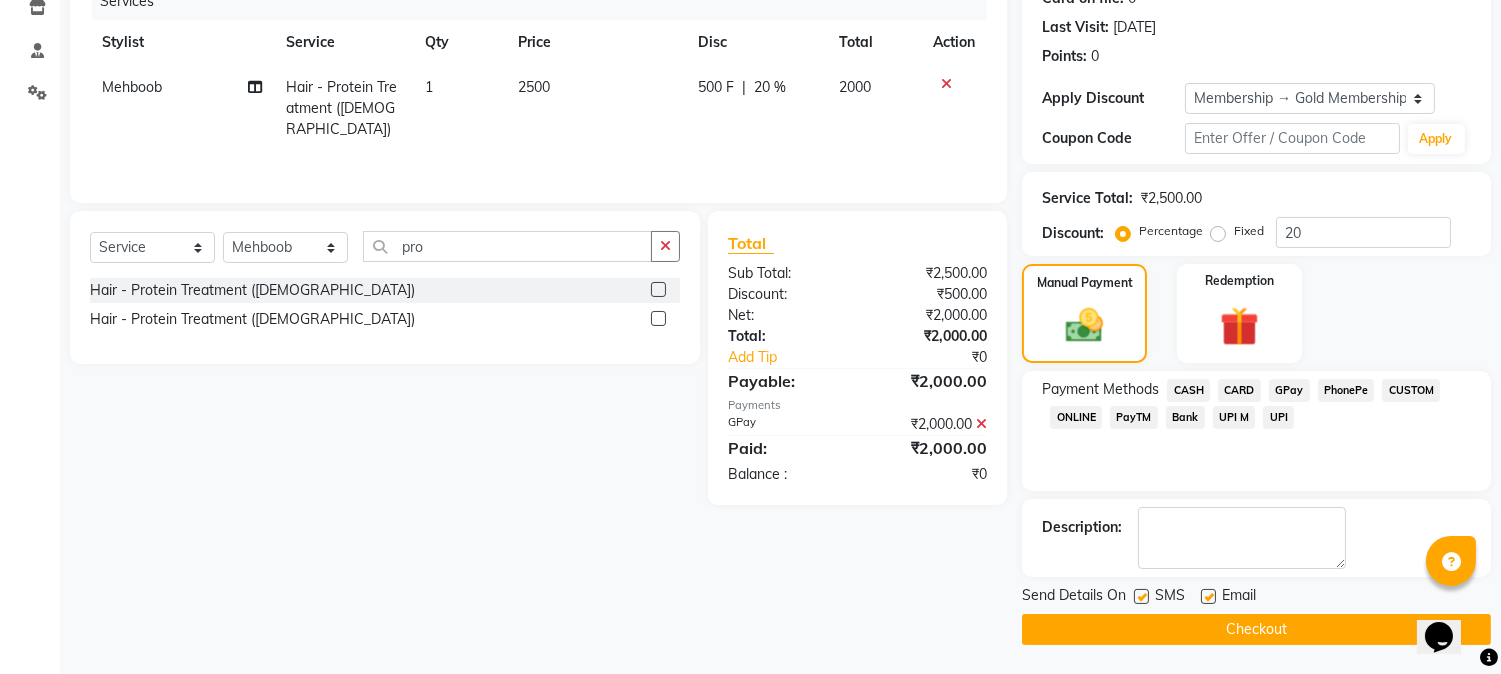 click on "Checkout" 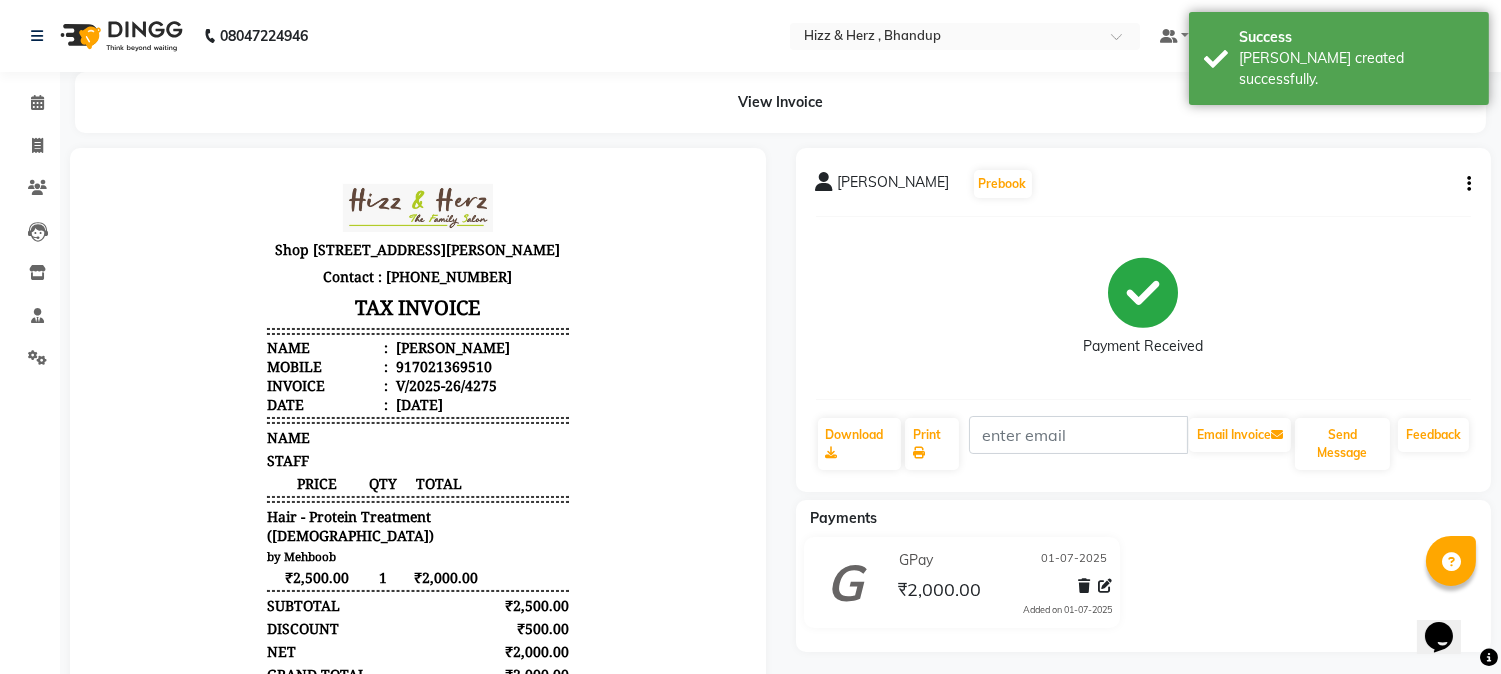 scroll, scrollTop: 0, scrollLeft: 0, axis: both 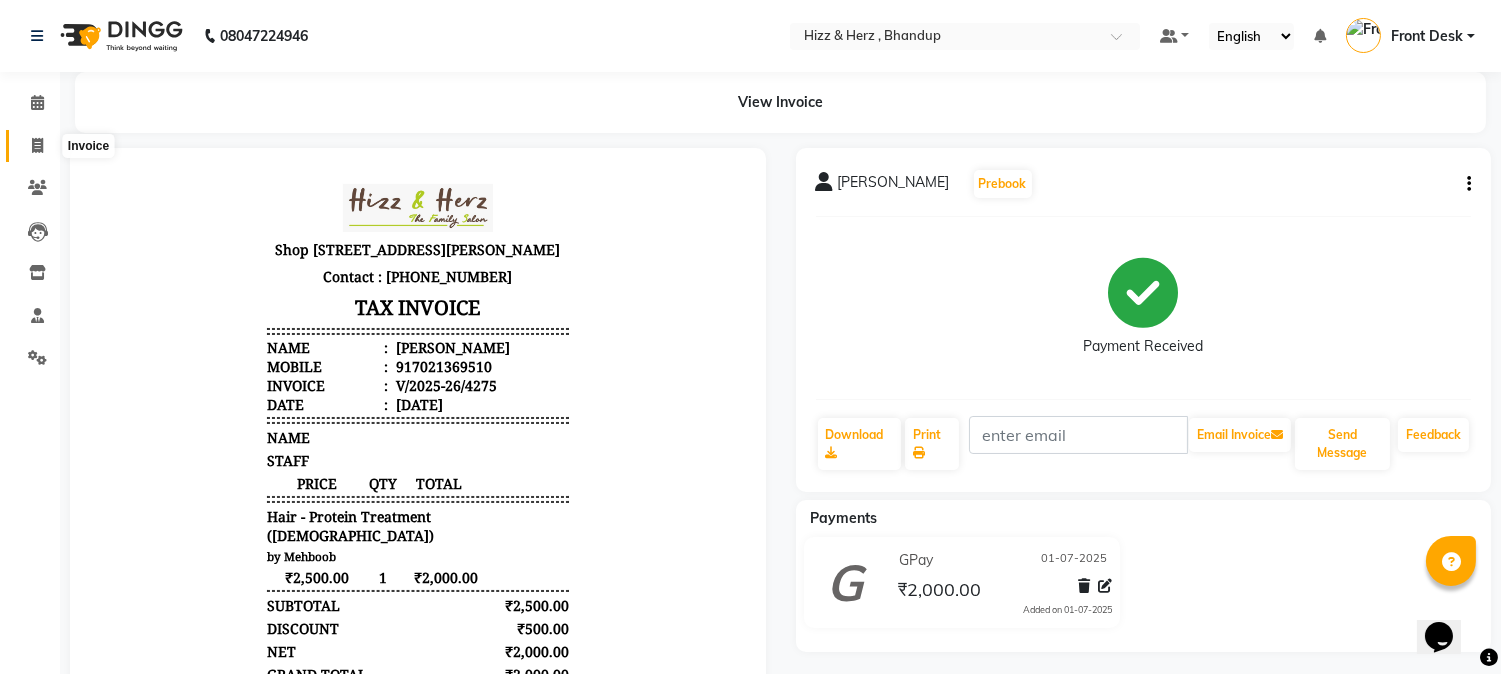 click 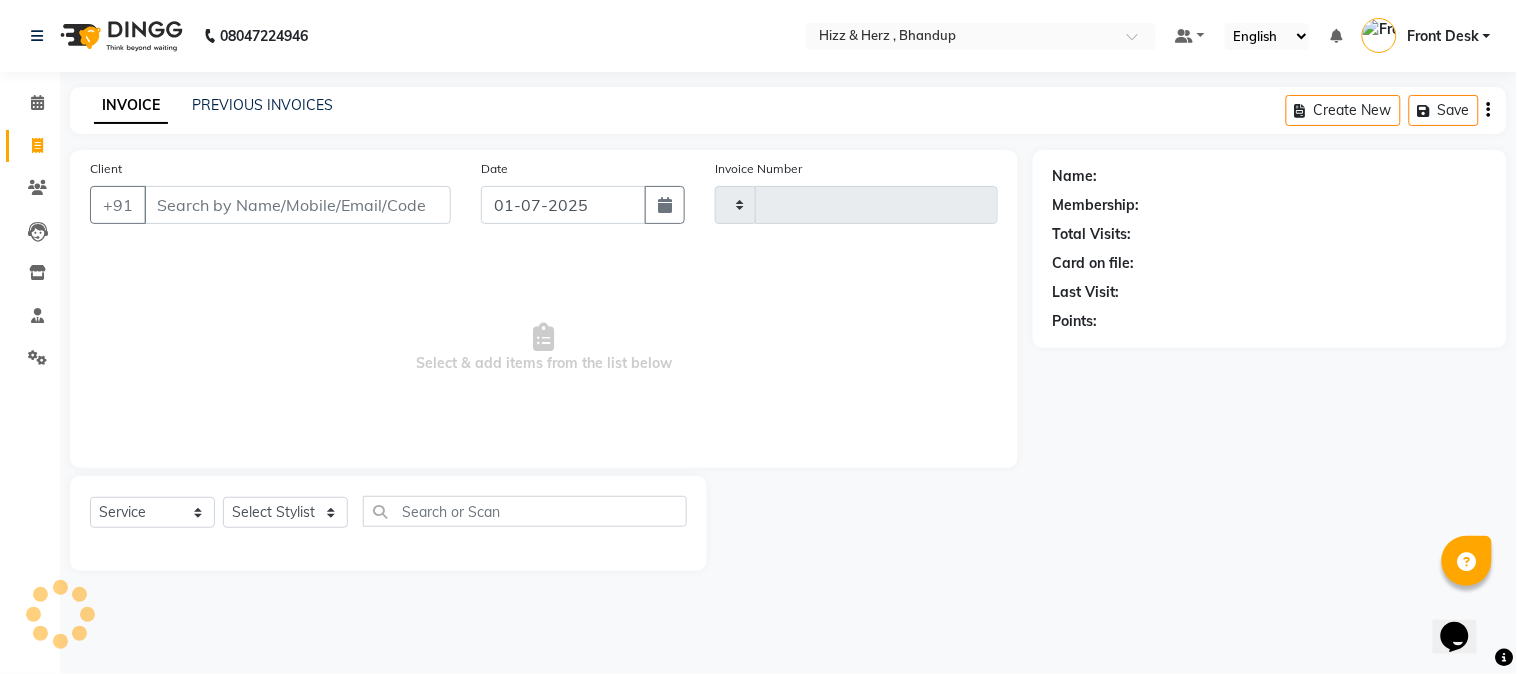 type on "4276" 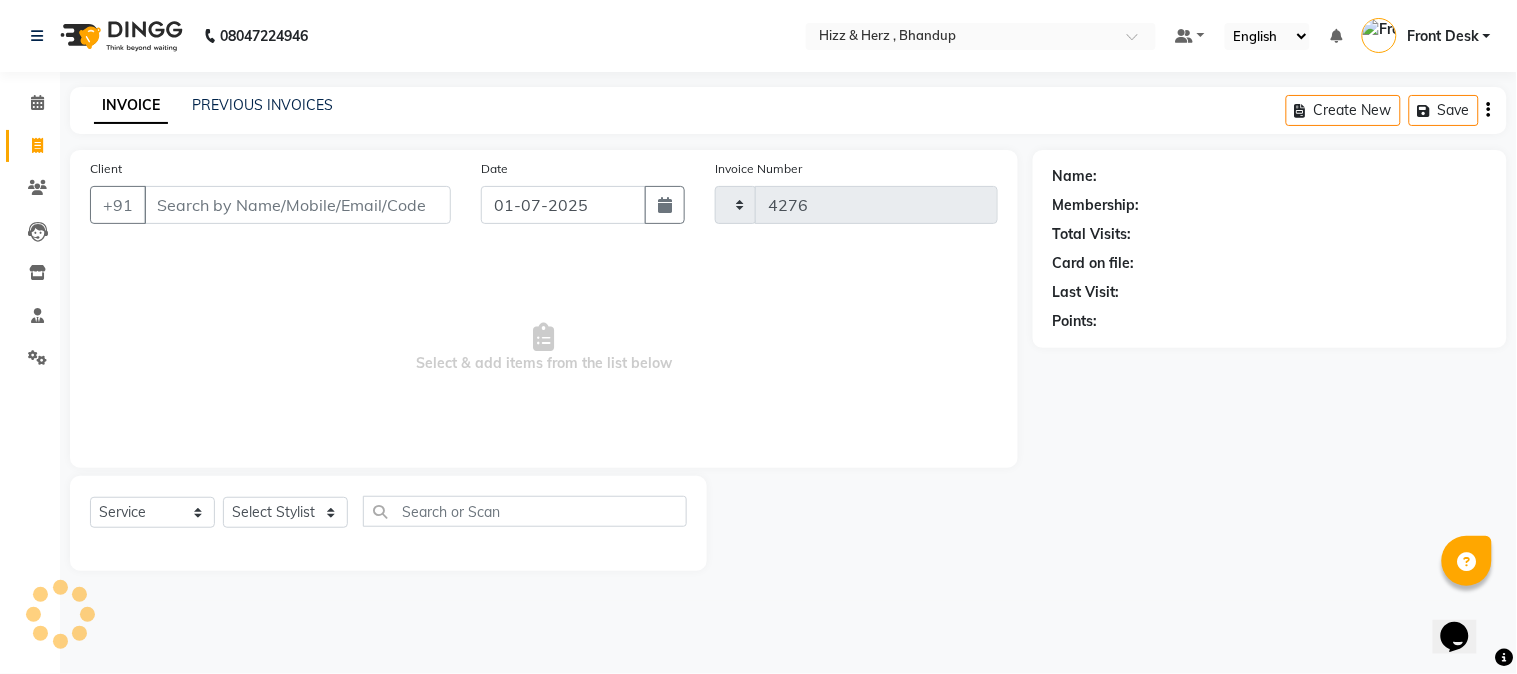 select on "629" 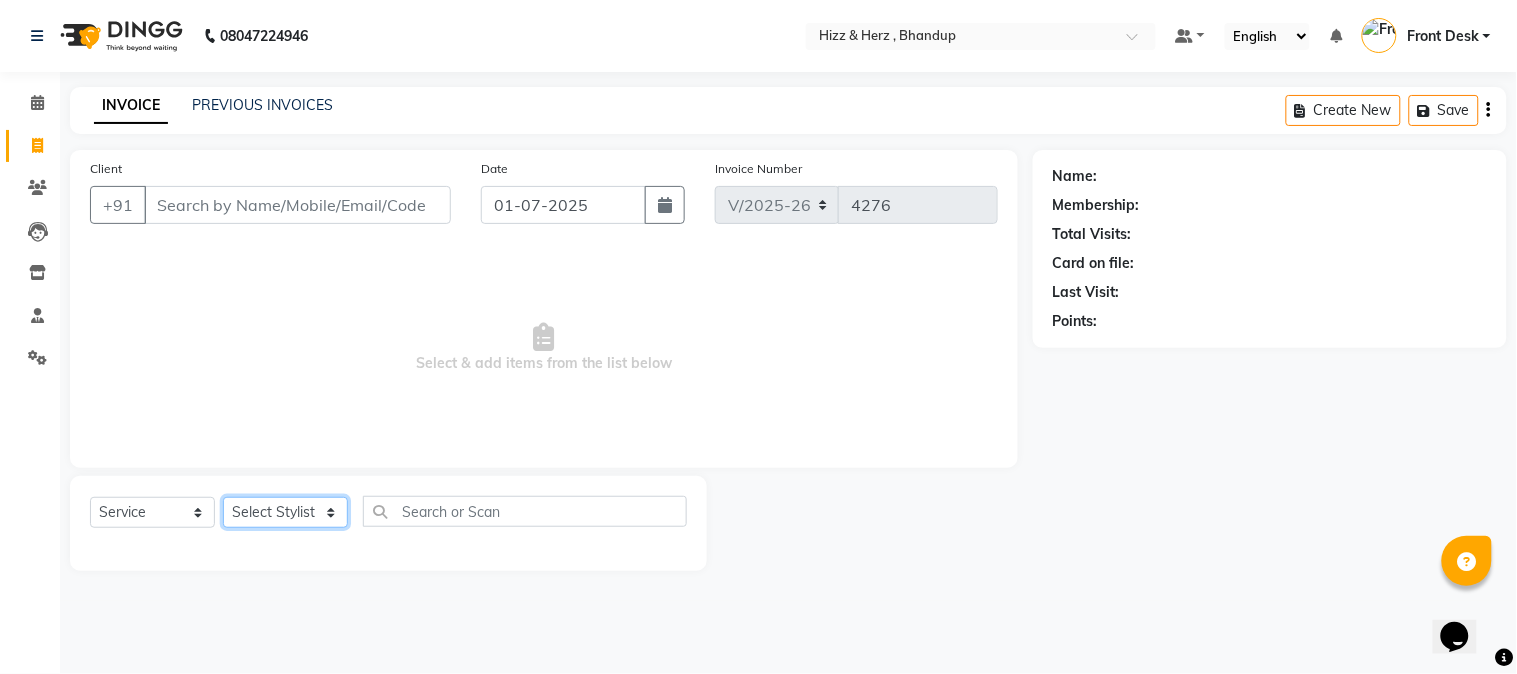 click on "Select Stylist Front Desk [PERSON_NAME] HIZZ & HERZ 2 [PERSON_NAME] [PERSON_NAME] [PERSON_NAME] [PERSON_NAME] MOHD [PERSON_NAME] [PERSON_NAME] [PERSON_NAME]  [PERSON_NAME]" 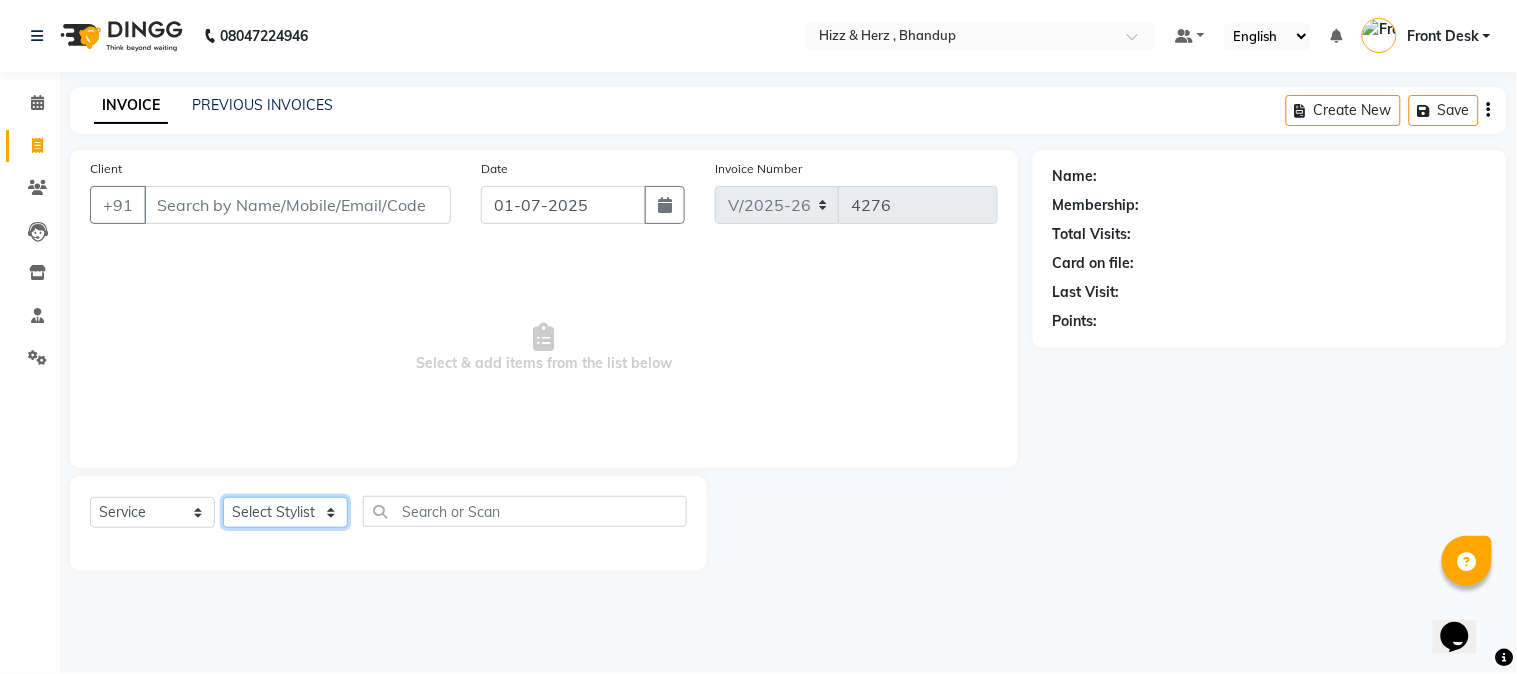 select on "82789" 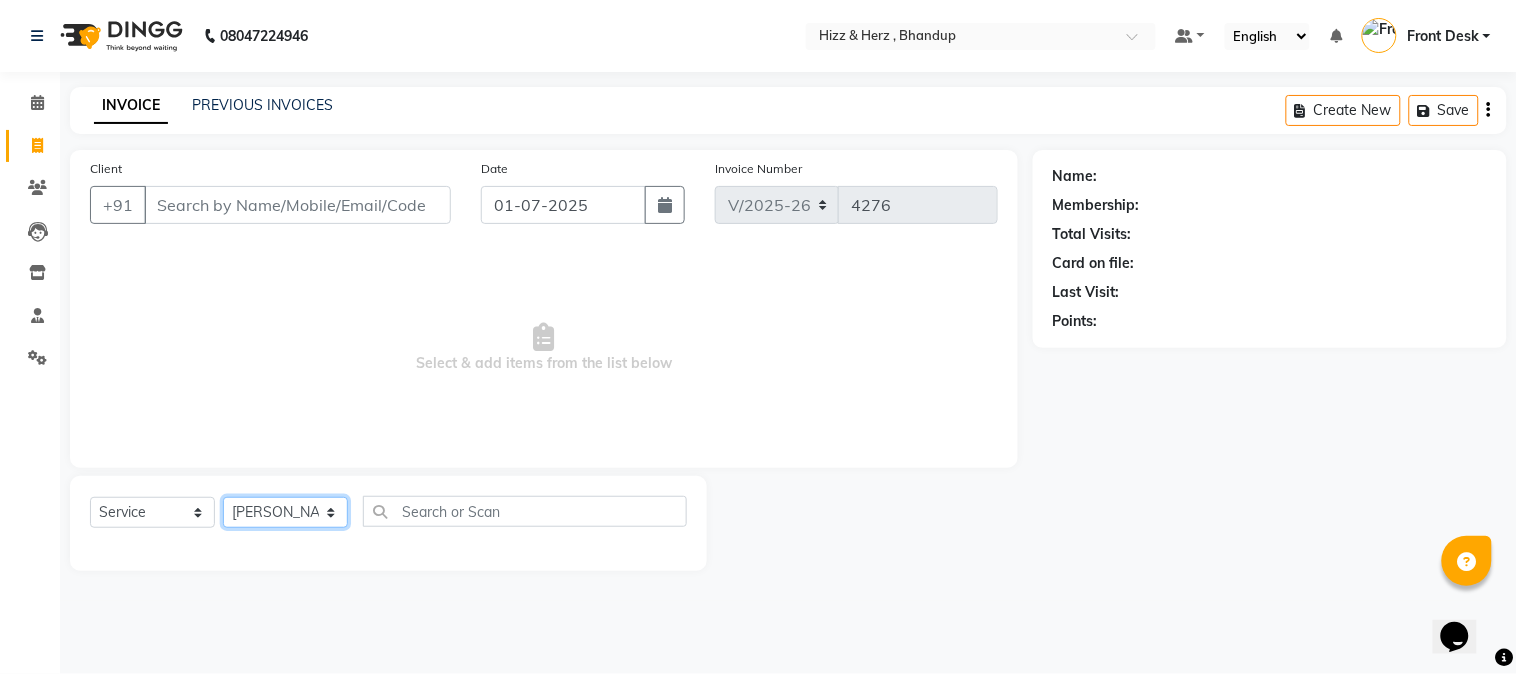 click on "Select Stylist Front Desk [PERSON_NAME] HIZZ & HERZ 2 [PERSON_NAME] [PERSON_NAME] [PERSON_NAME] [PERSON_NAME] MOHD [PERSON_NAME] [PERSON_NAME] [PERSON_NAME]  [PERSON_NAME]" 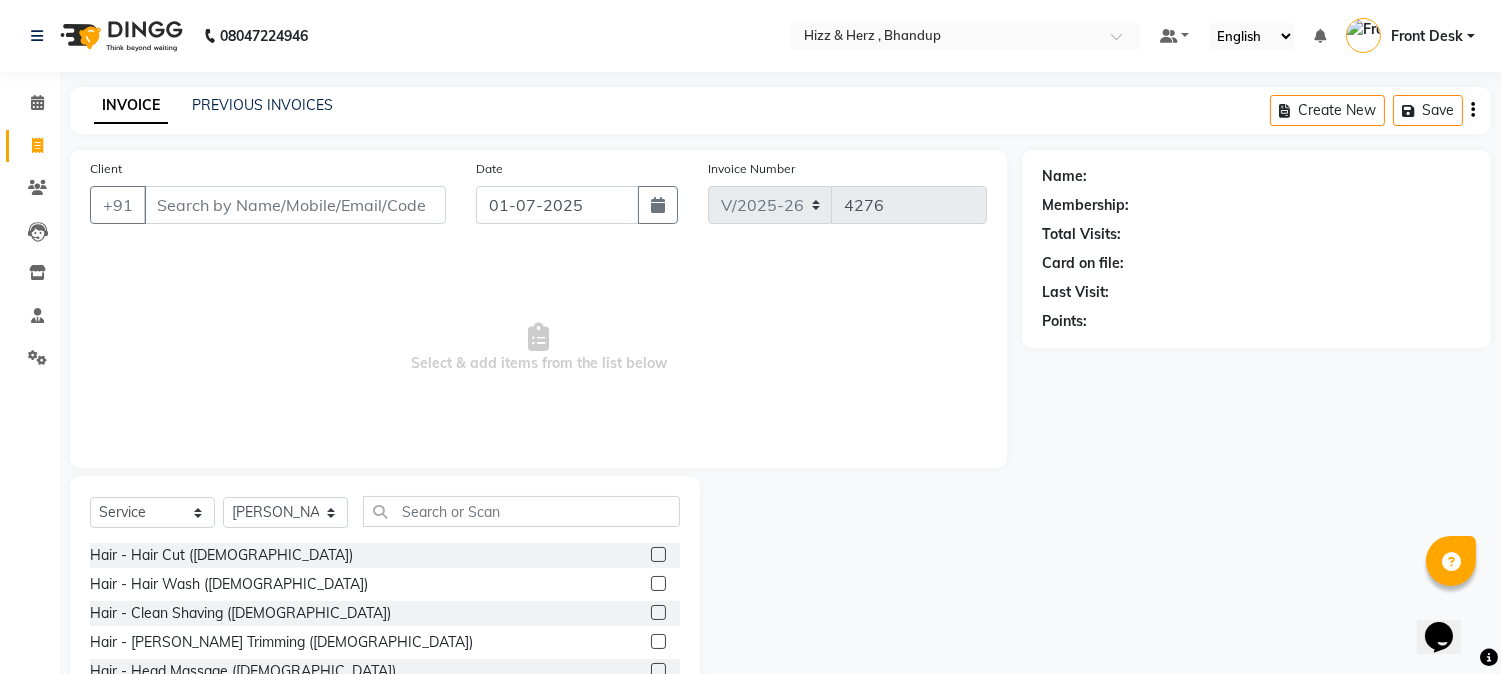 click 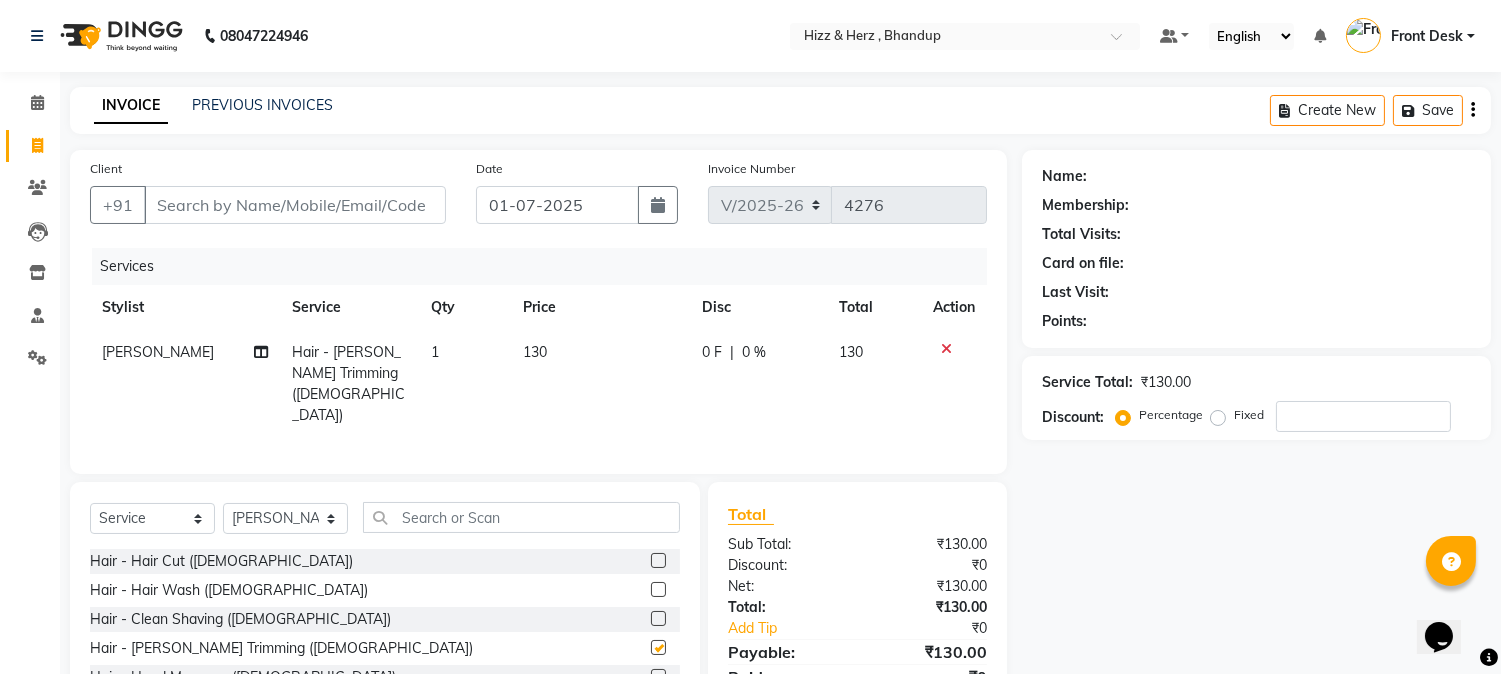 checkbox on "false" 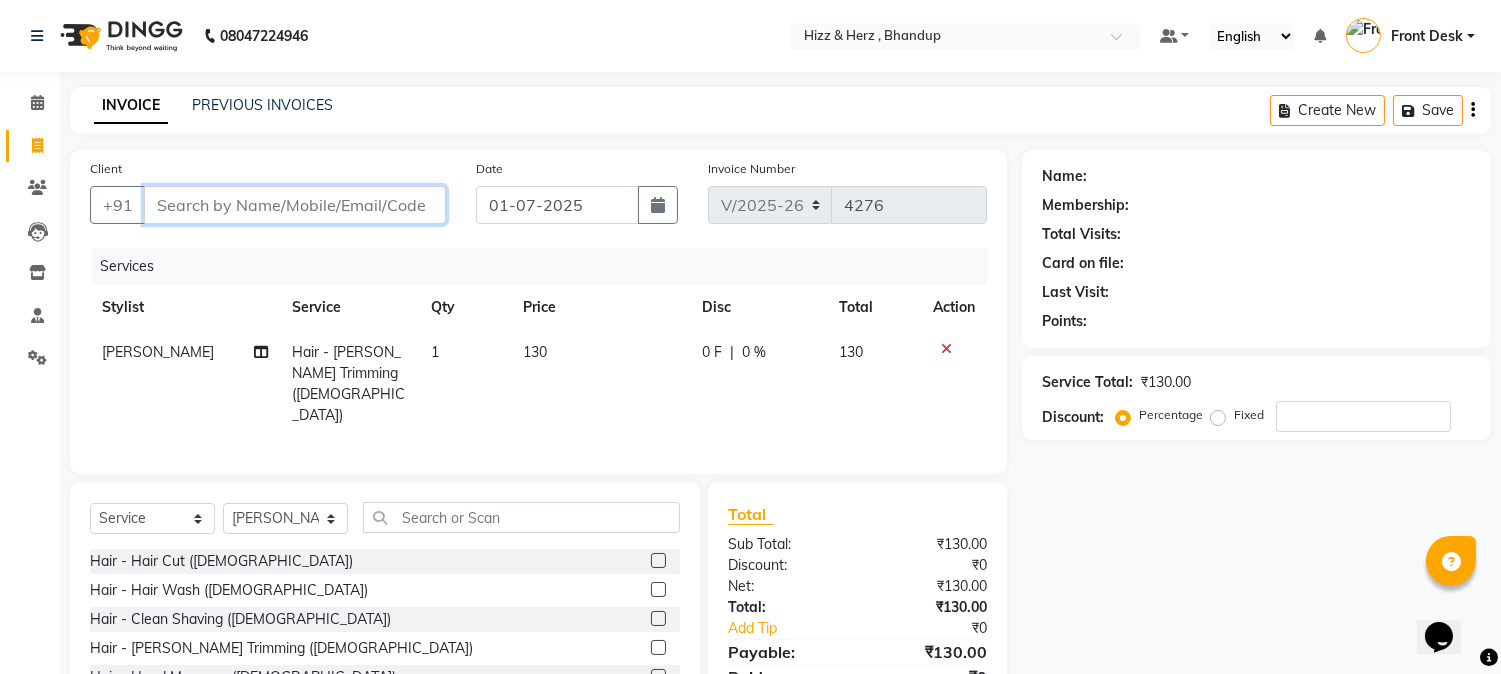 click on "Client" at bounding box center (295, 205) 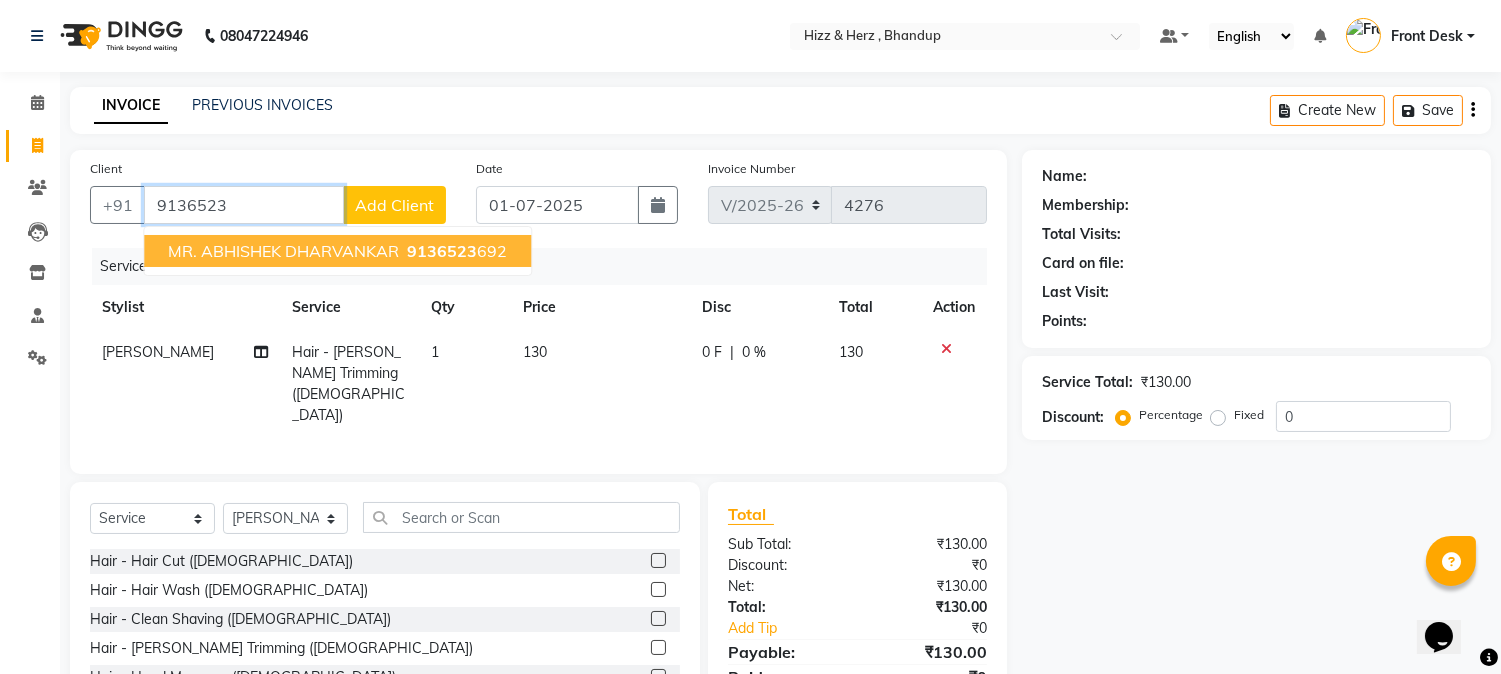 click on "MR. ABHISHEK DHARVANKAR" at bounding box center (283, 251) 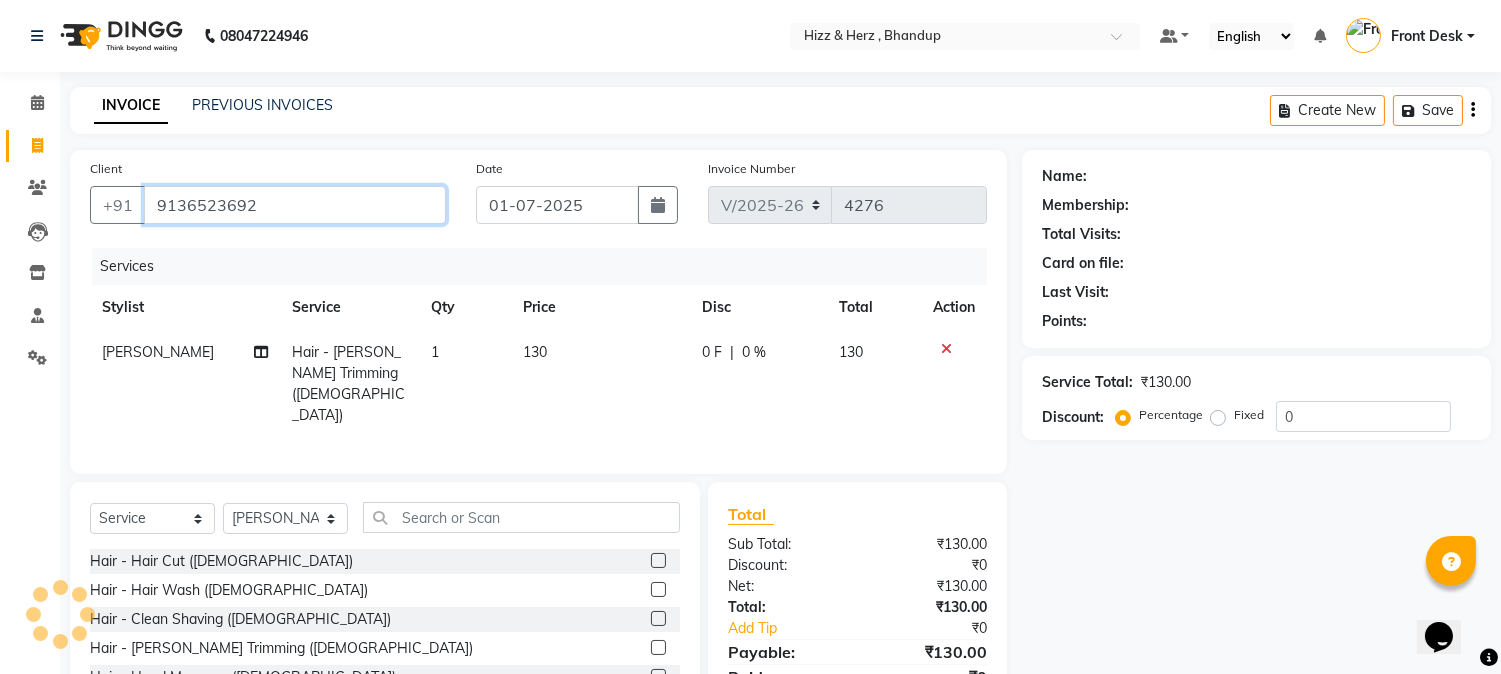 type on "9136523692" 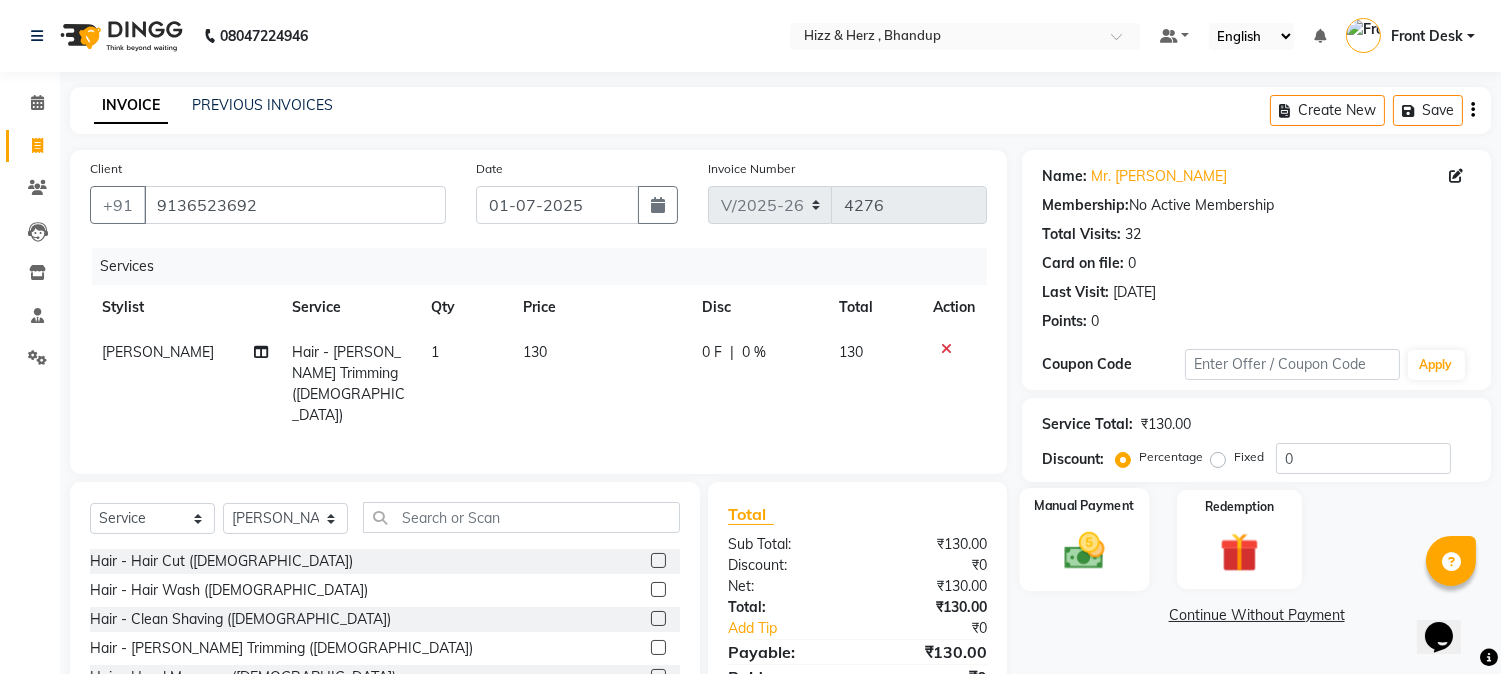 click 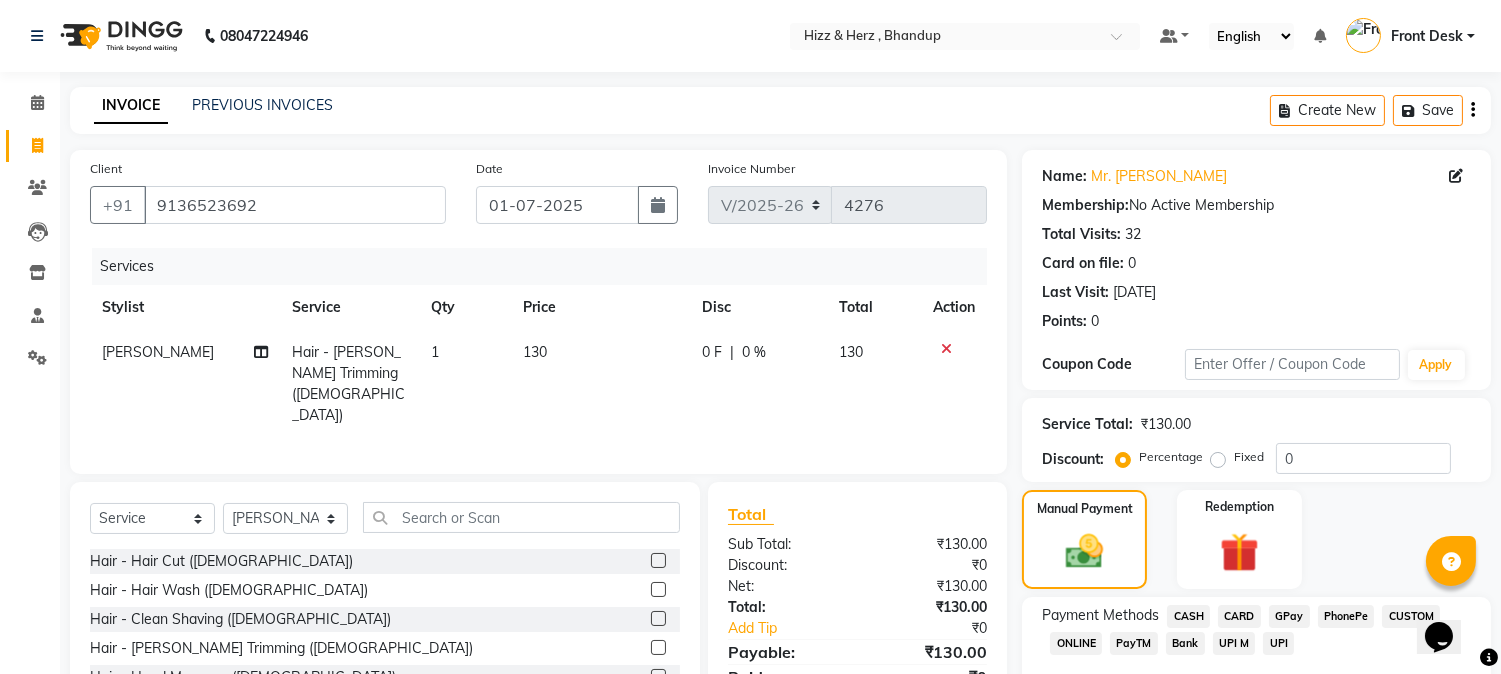 click on "CASH" 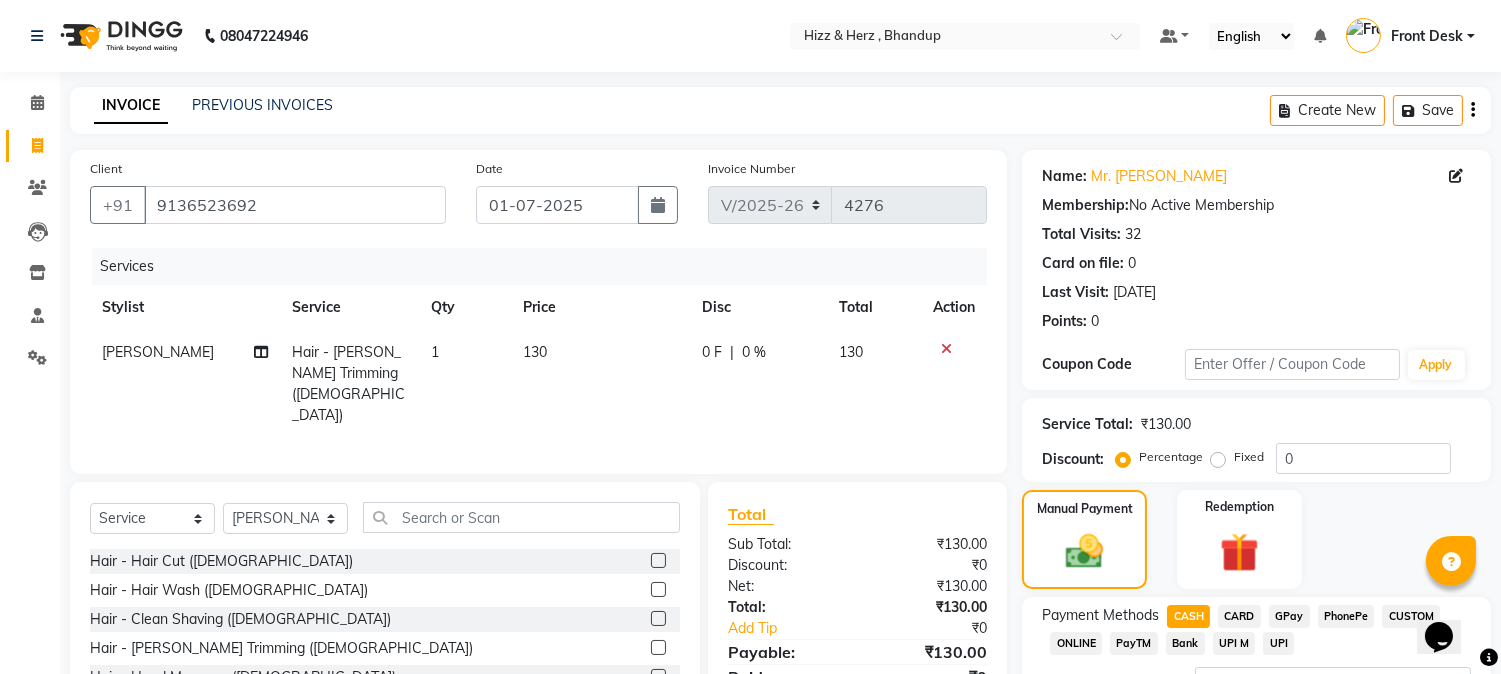 click on "CASH" 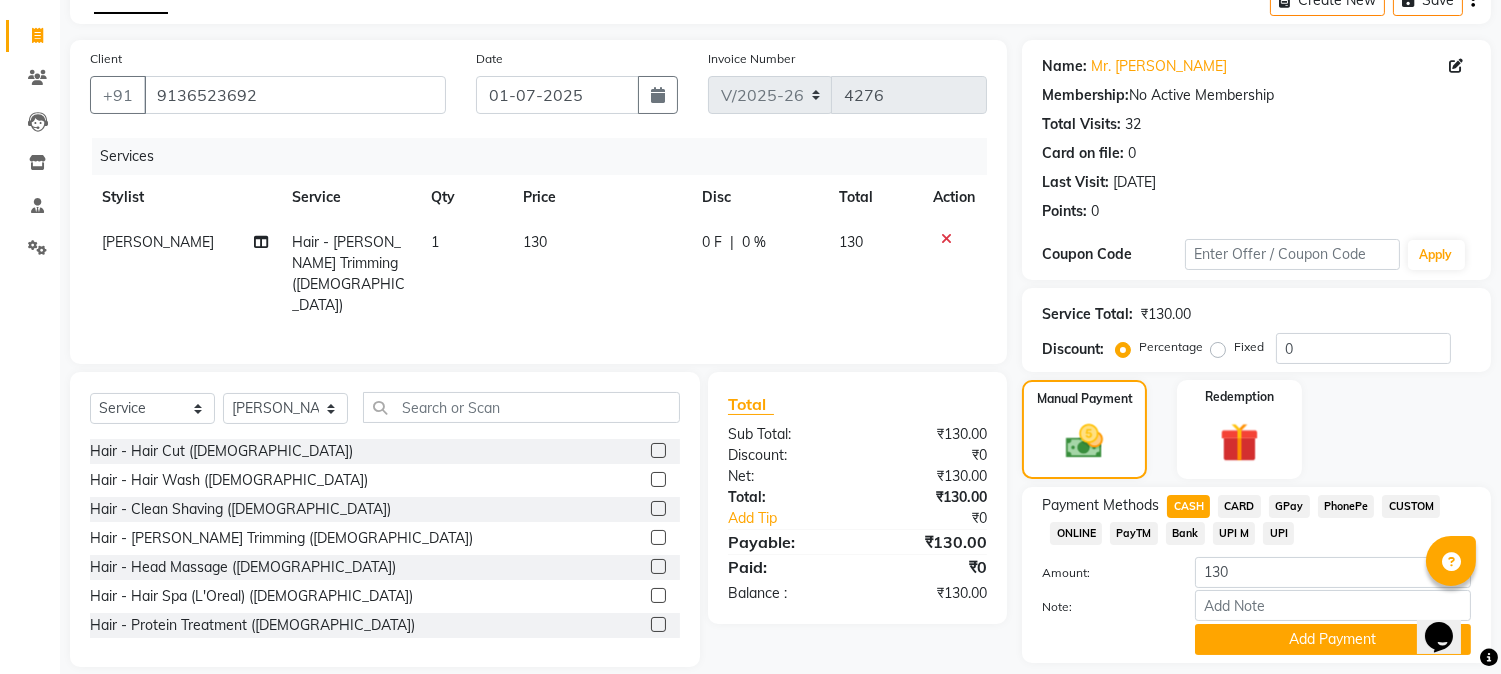 scroll, scrollTop: 111, scrollLeft: 0, axis: vertical 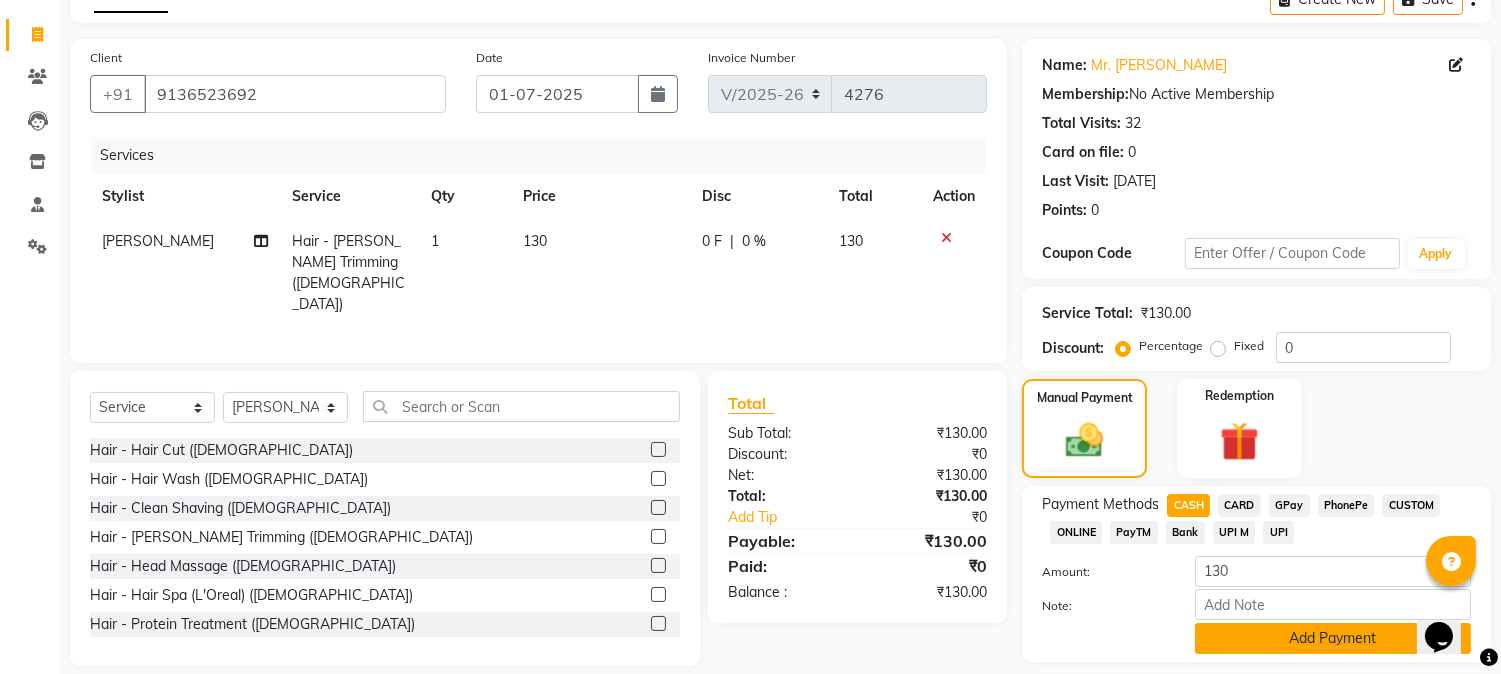 click on "Add Payment" 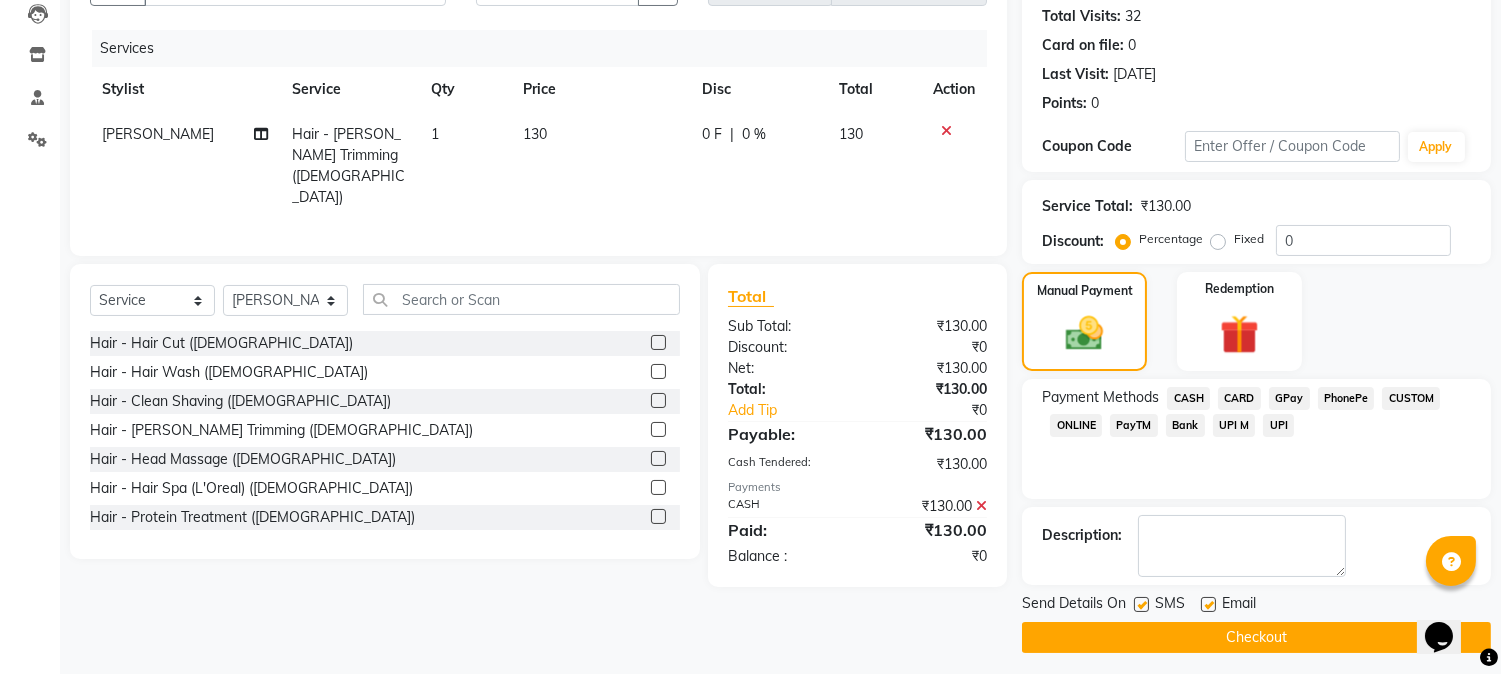 scroll, scrollTop: 225, scrollLeft: 0, axis: vertical 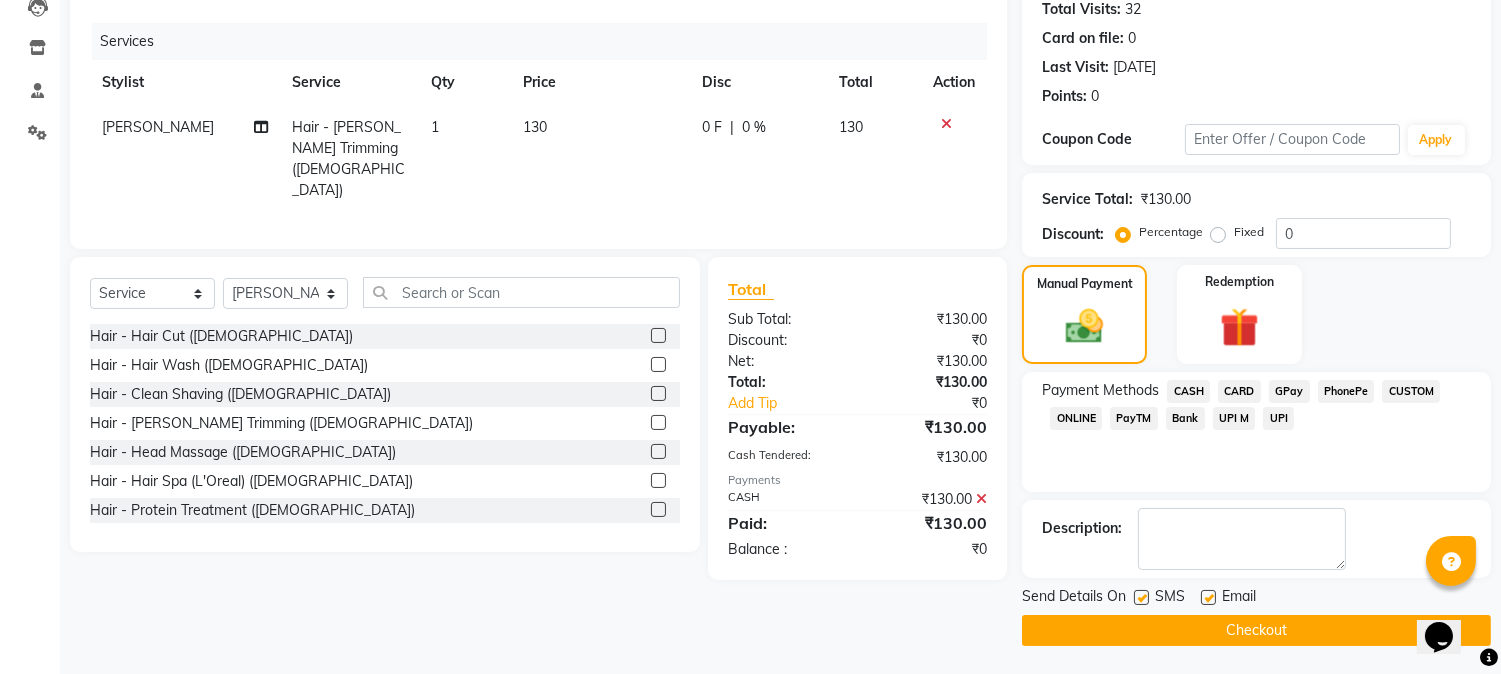 click on "Checkout" 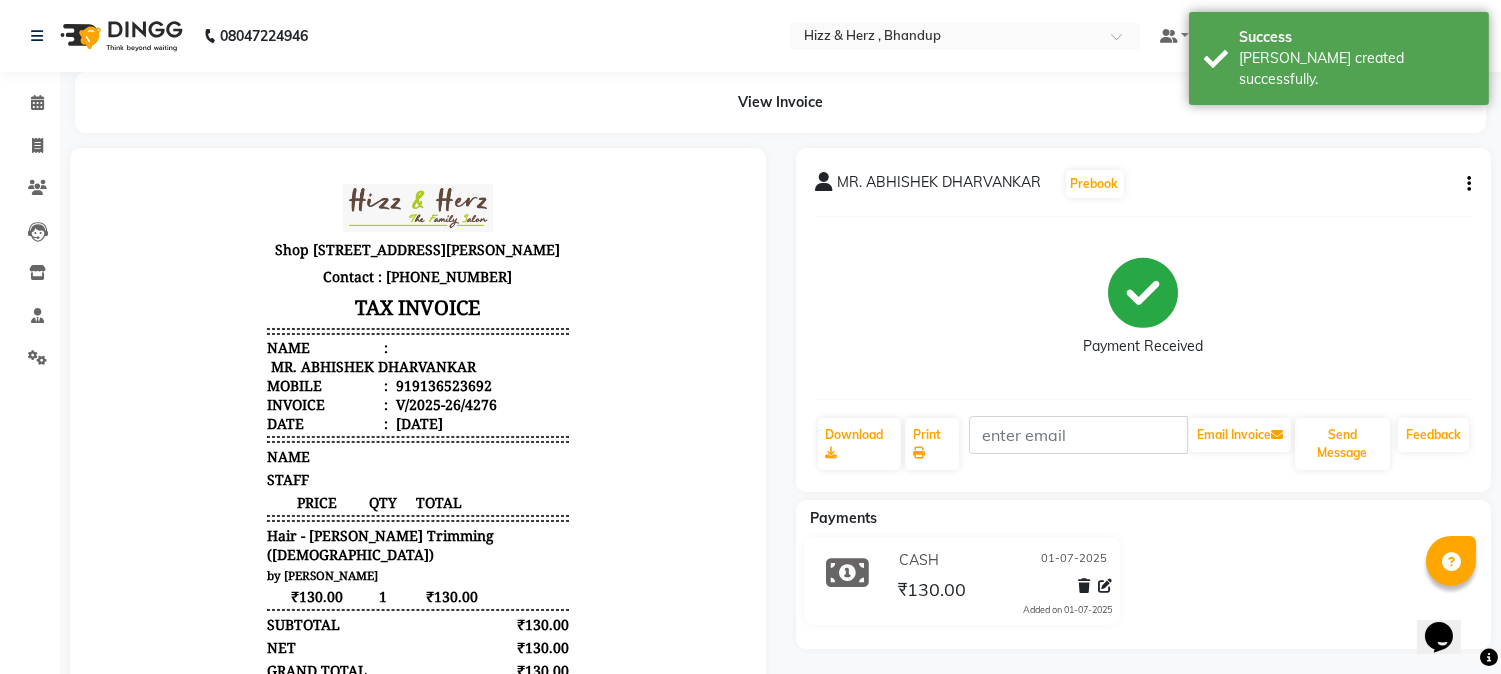 scroll, scrollTop: 0, scrollLeft: 0, axis: both 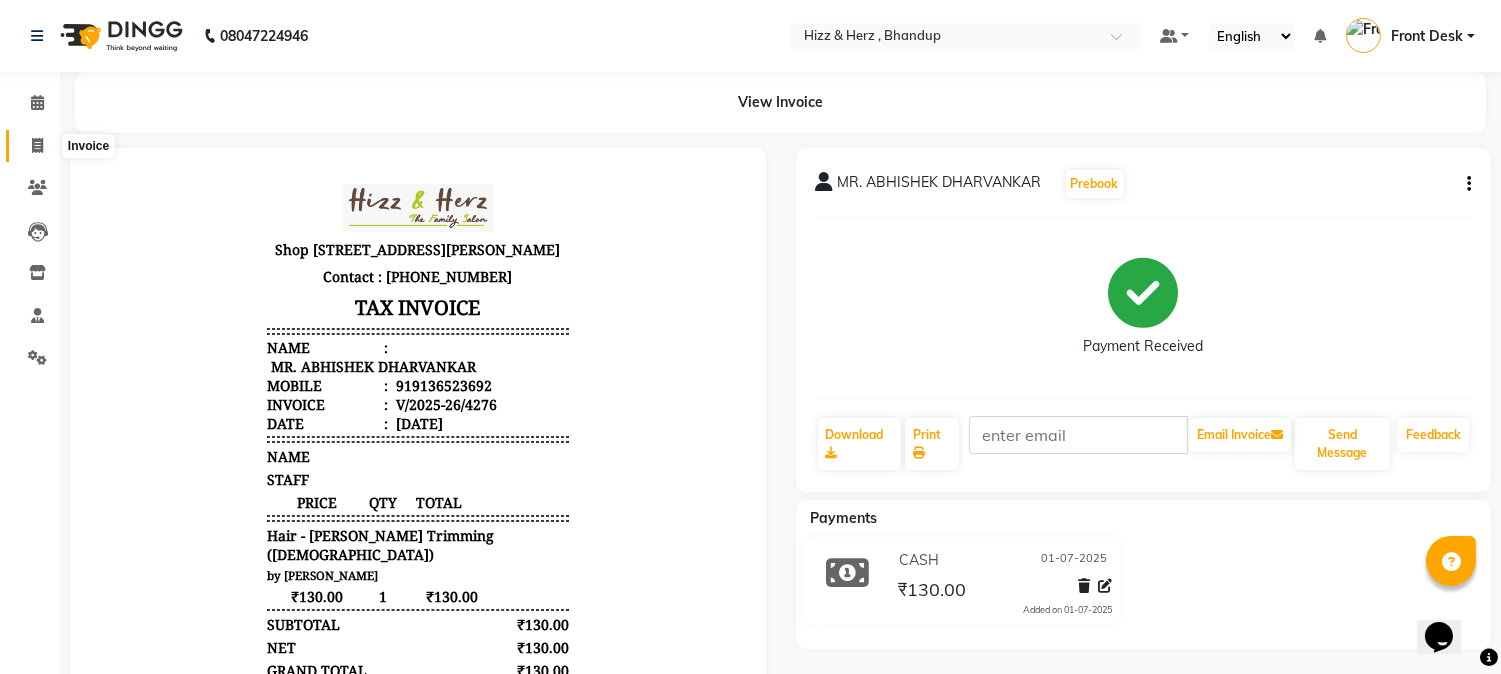 click 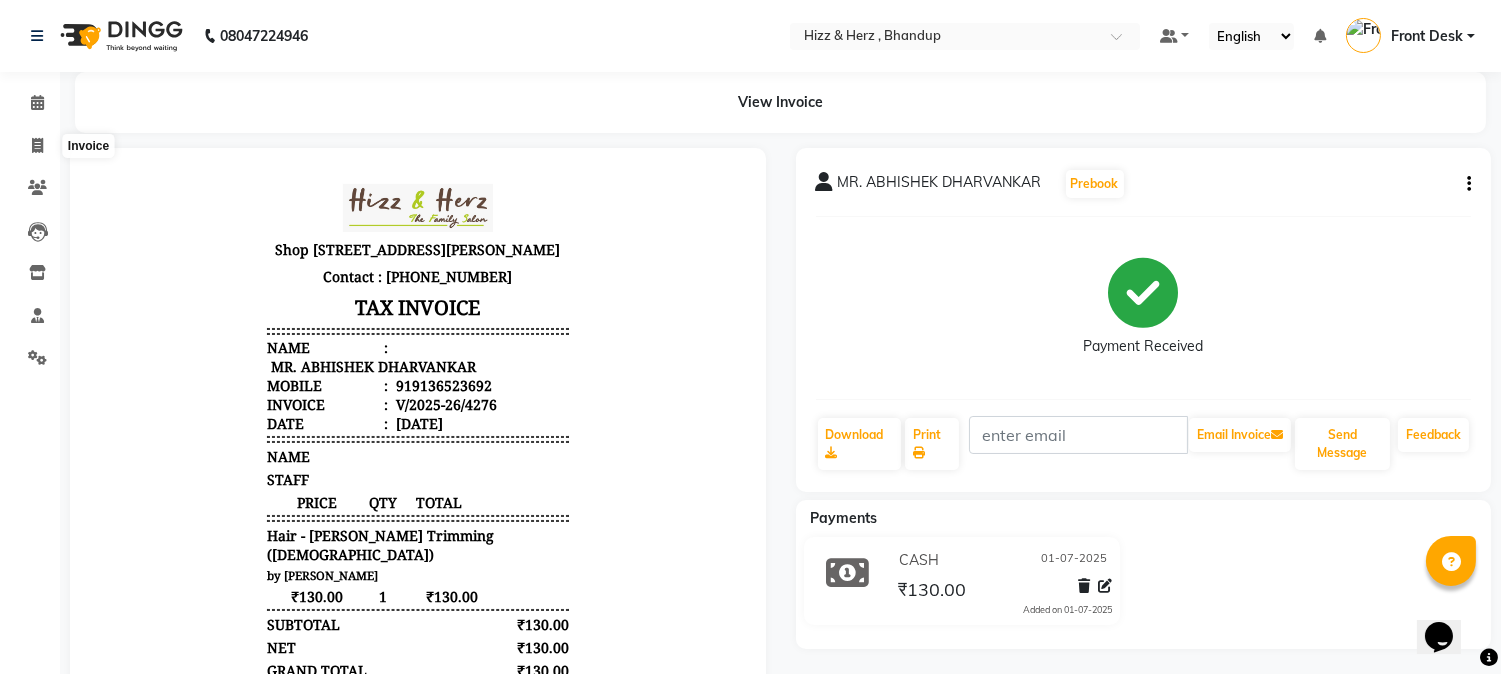select on "629" 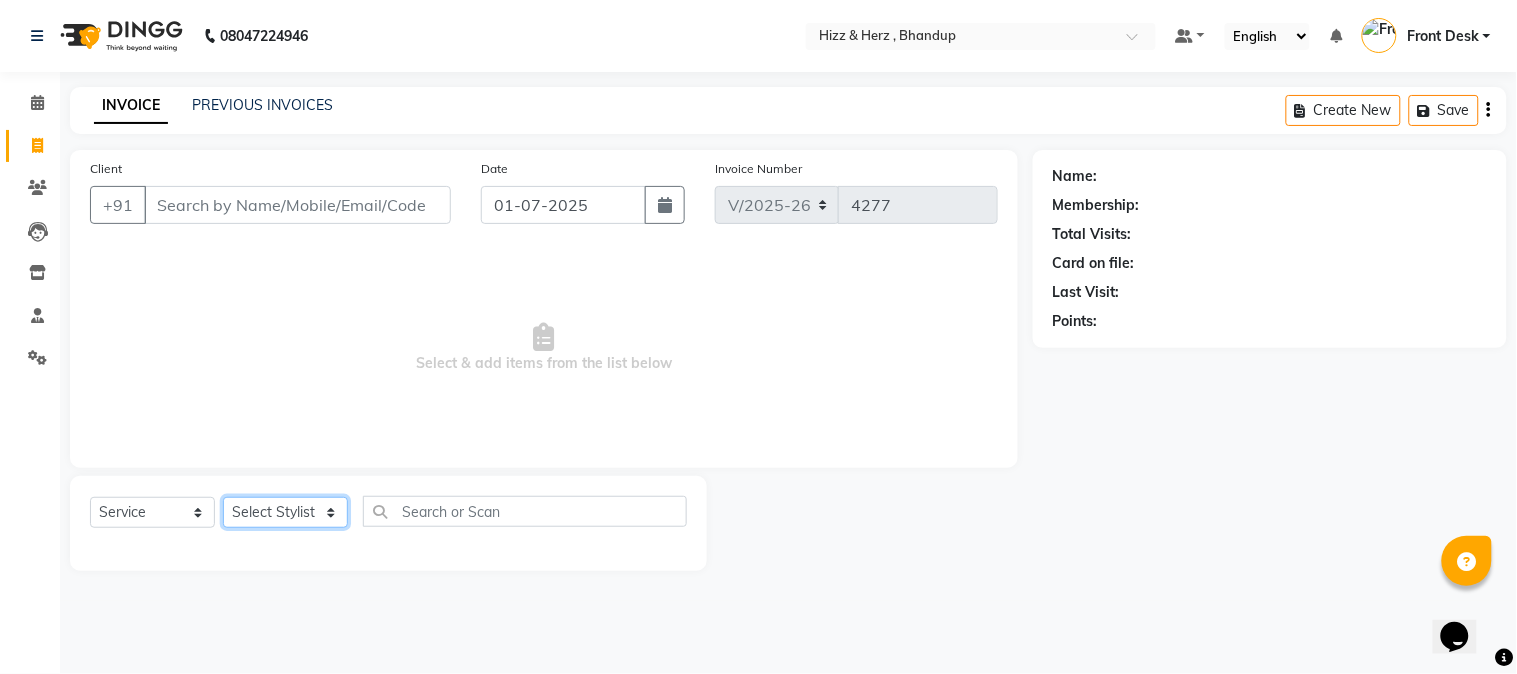 click on "Select Stylist Front Desk [PERSON_NAME] HIZZ & HERZ 2 [PERSON_NAME] [PERSON_NAME] [PERSON_NAME] [PERSON_NAME] MOHD [PERSON_NAME] [PERSON_NAME] [PERSON_NAME]  [PERSON_NAME]" 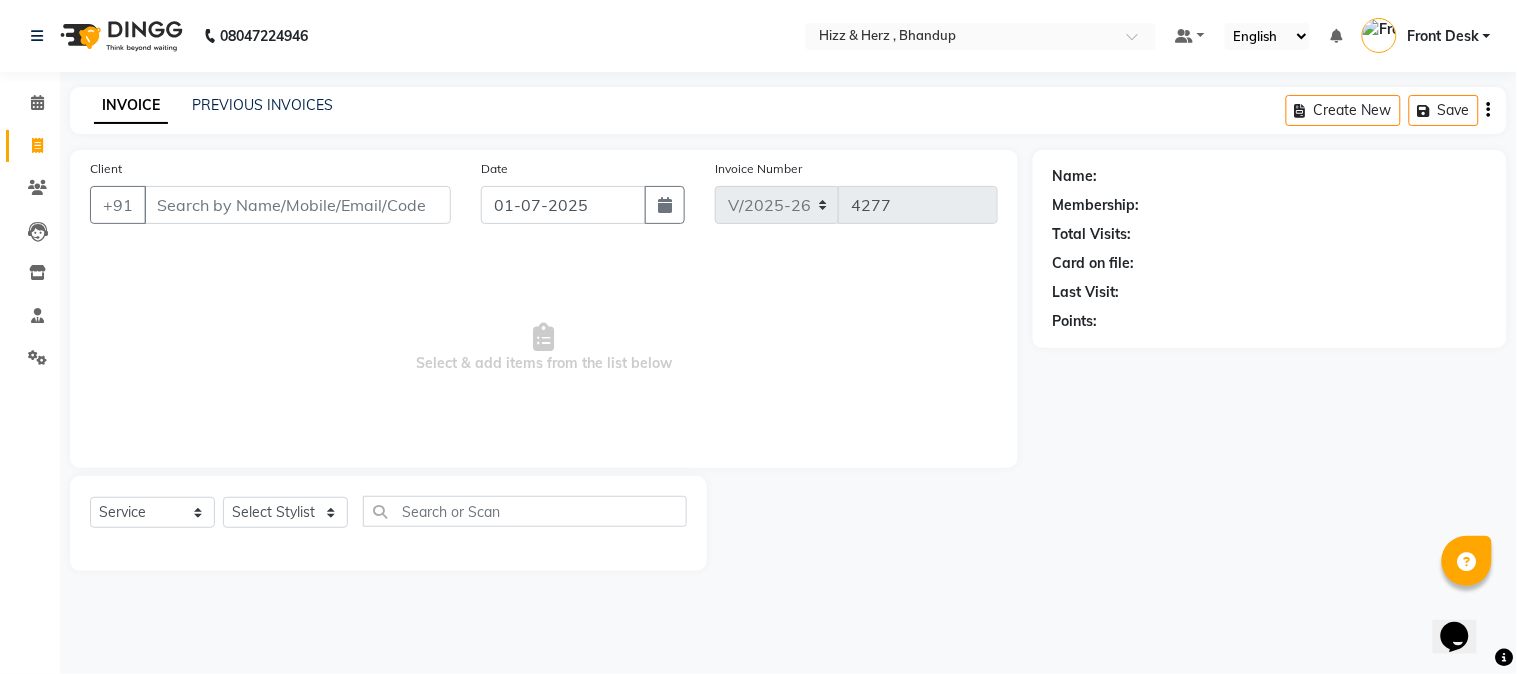 click on "Select & add items from the list below" at bounding box center [544, 348] 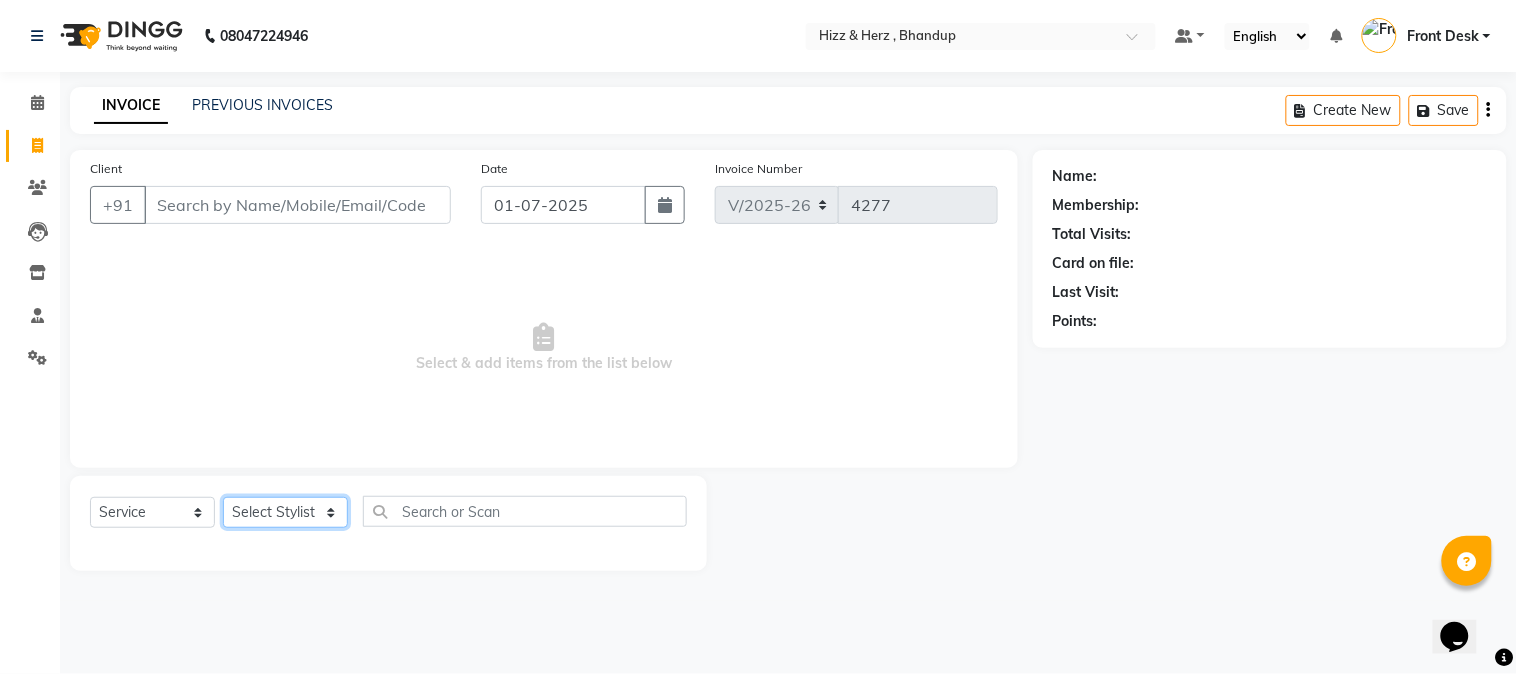 click on "Select Stylist Front Desk [PERSON_NAME] HIZZ & HERZ 2 [PERSON_NAME] [PERSON_NAME] [PERSON_NAME] [PERSON_NAME] MOHD [PERSON_NAME] [PERSON_NAME] [PERSON_NAME]  [PERSON_NAME]" 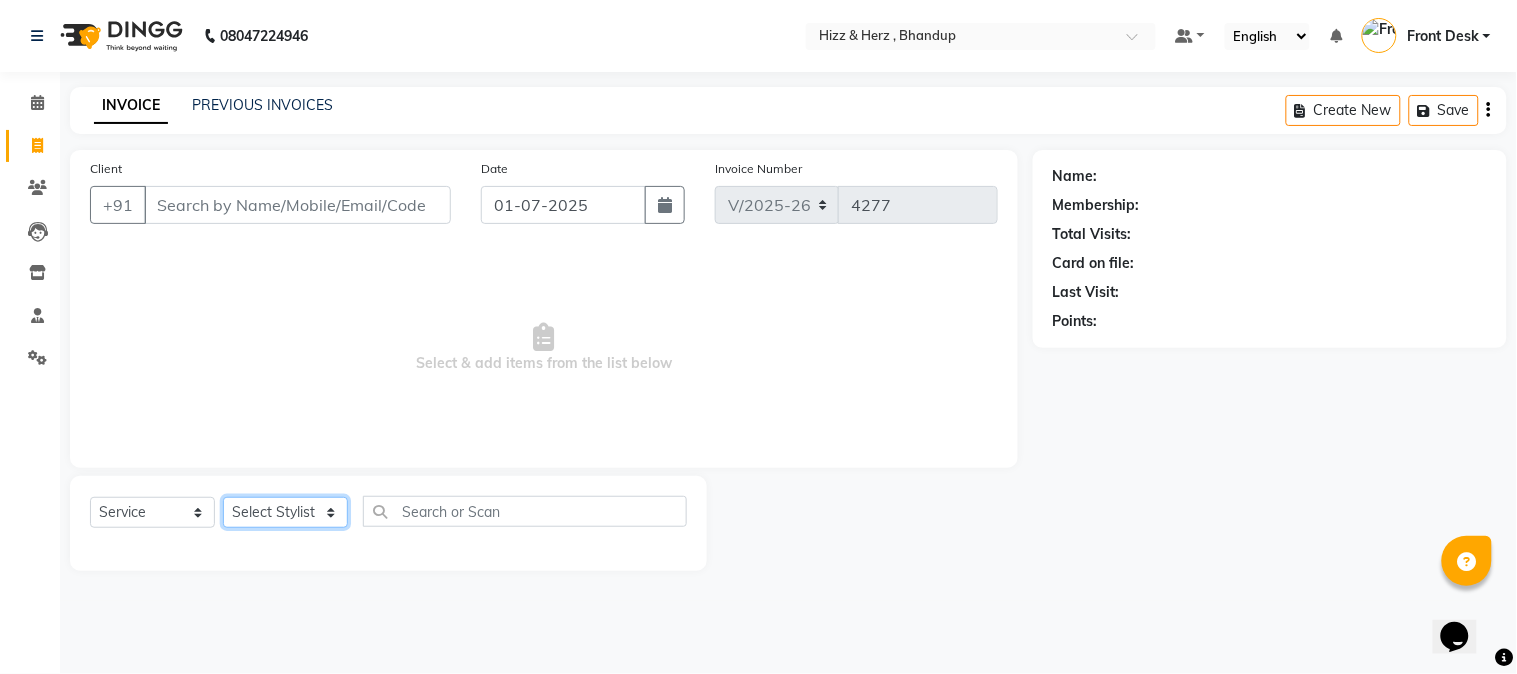 select on "33193" 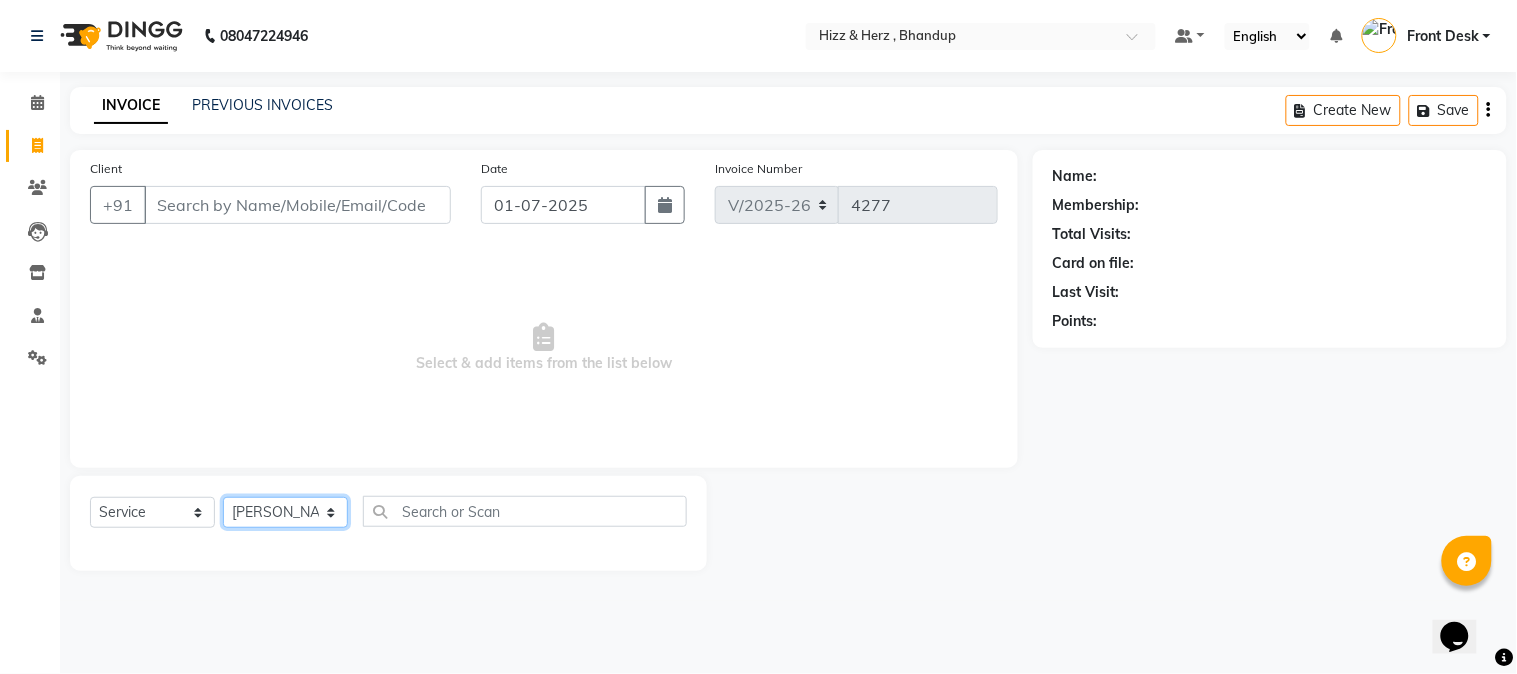 click on "Select Stylist Front Desk [PERSON_NAME] HIZZ & HERZ 2 [PERSON_NAME] [PERSON_NAME] [PERSON_NAME] [PERSON_NAME] MOHD [PERSON_NAME] [PERSON_NAME] [PERSON_NAME]  [PERSON_NAME]" 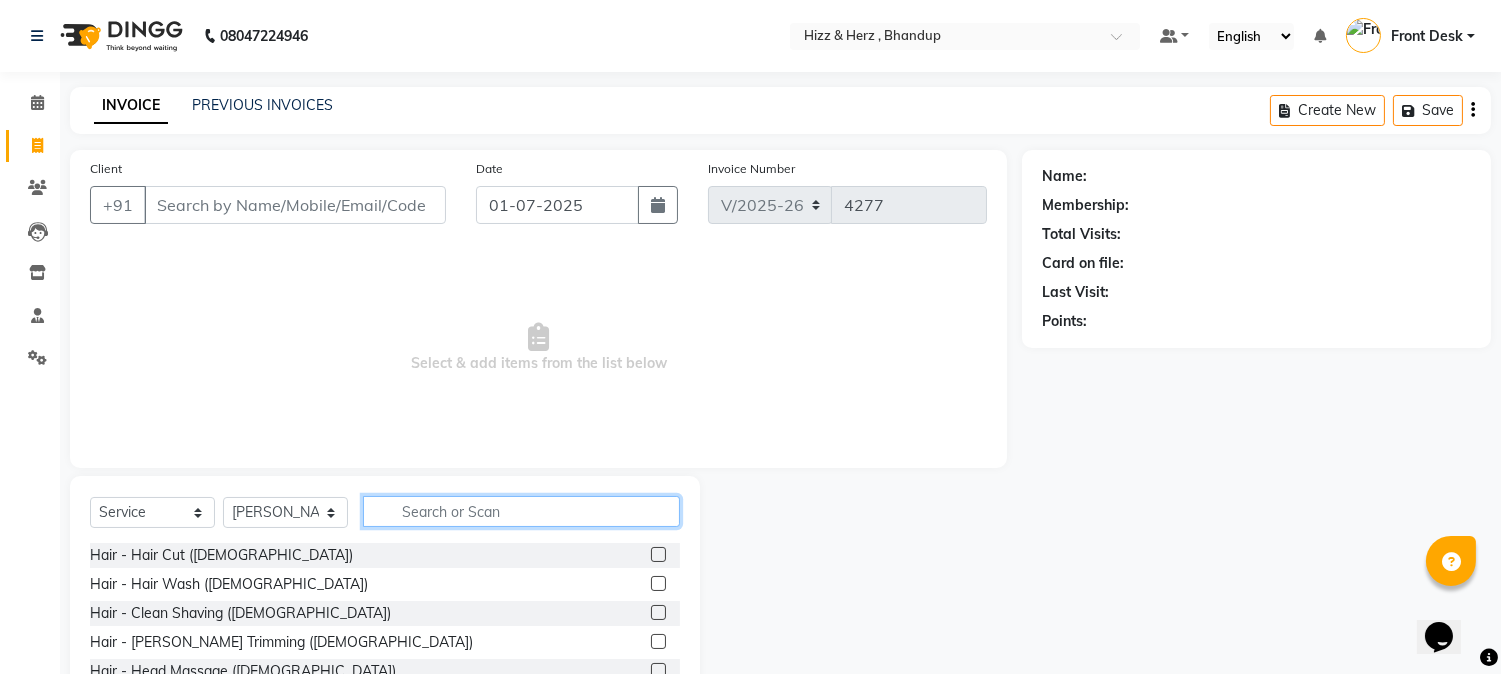 click 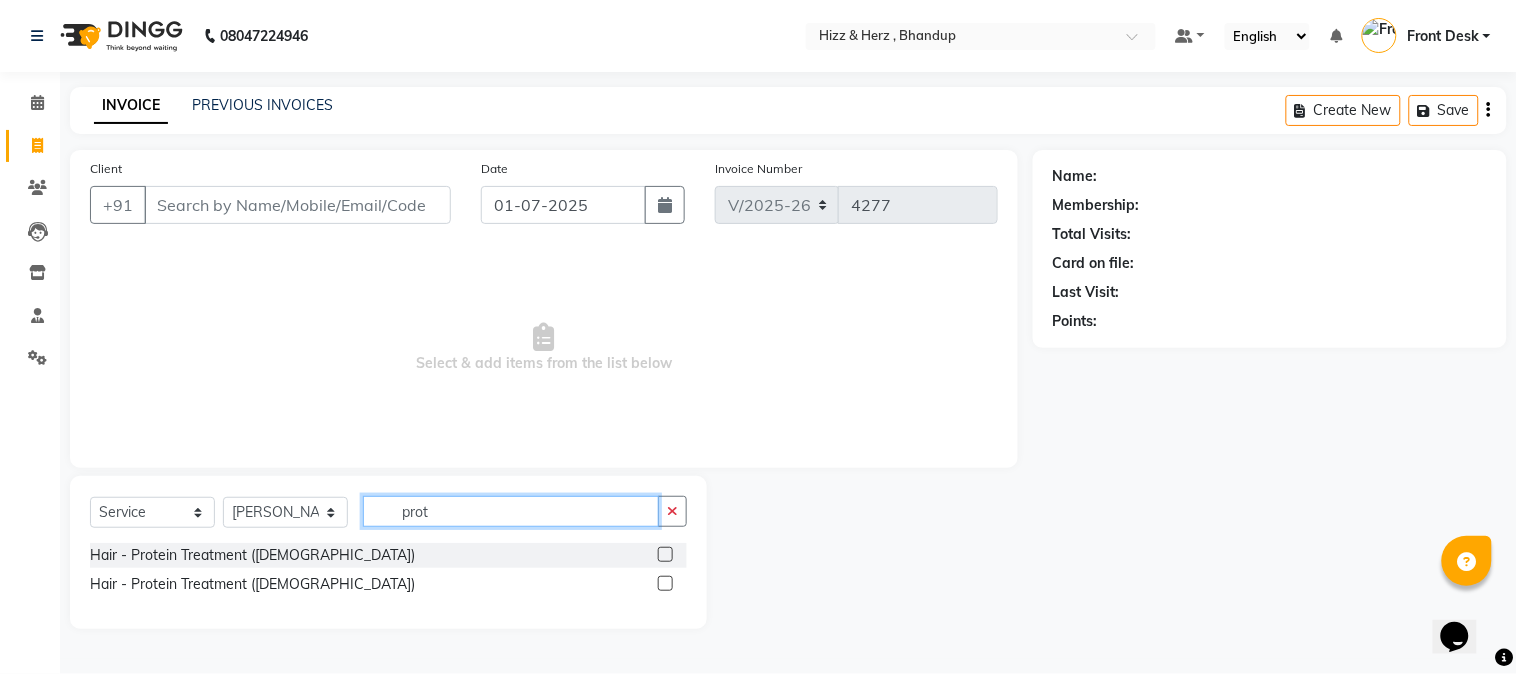 type on "prot" 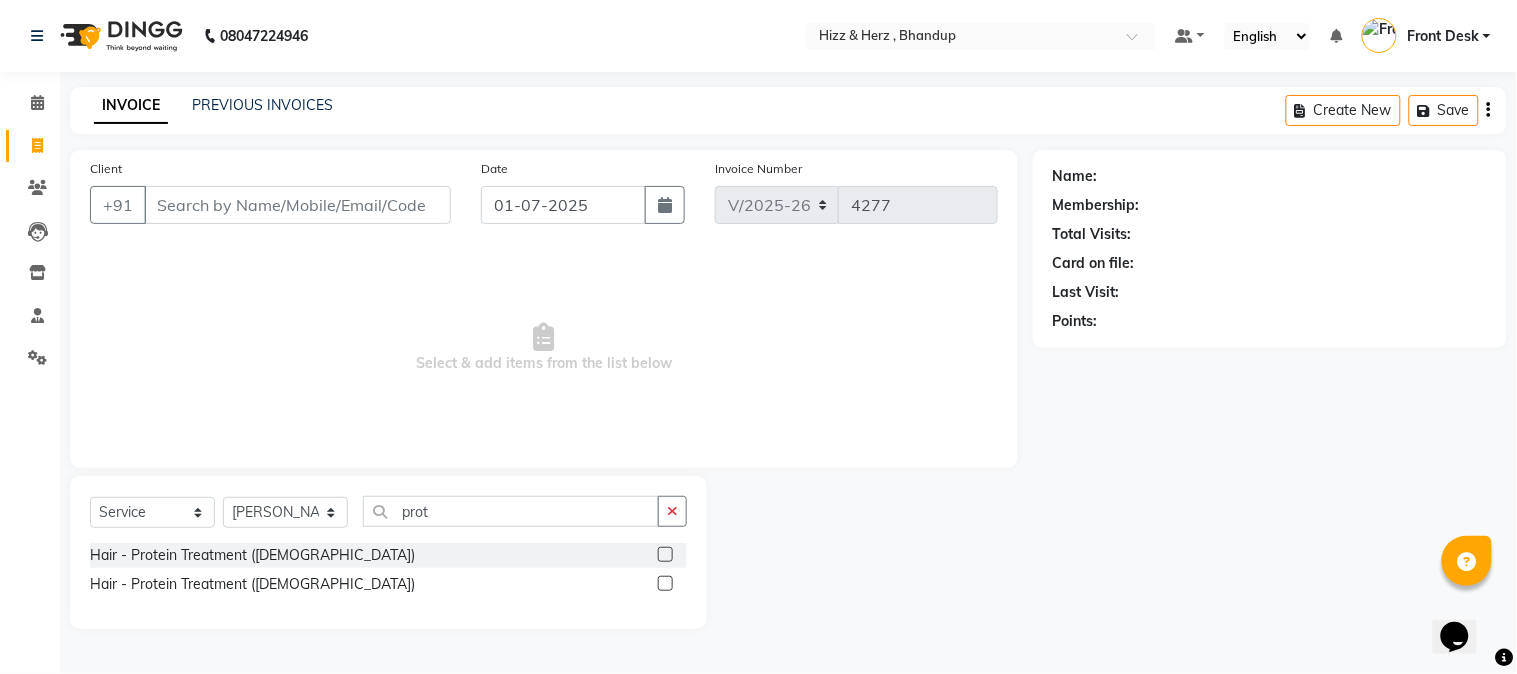 click 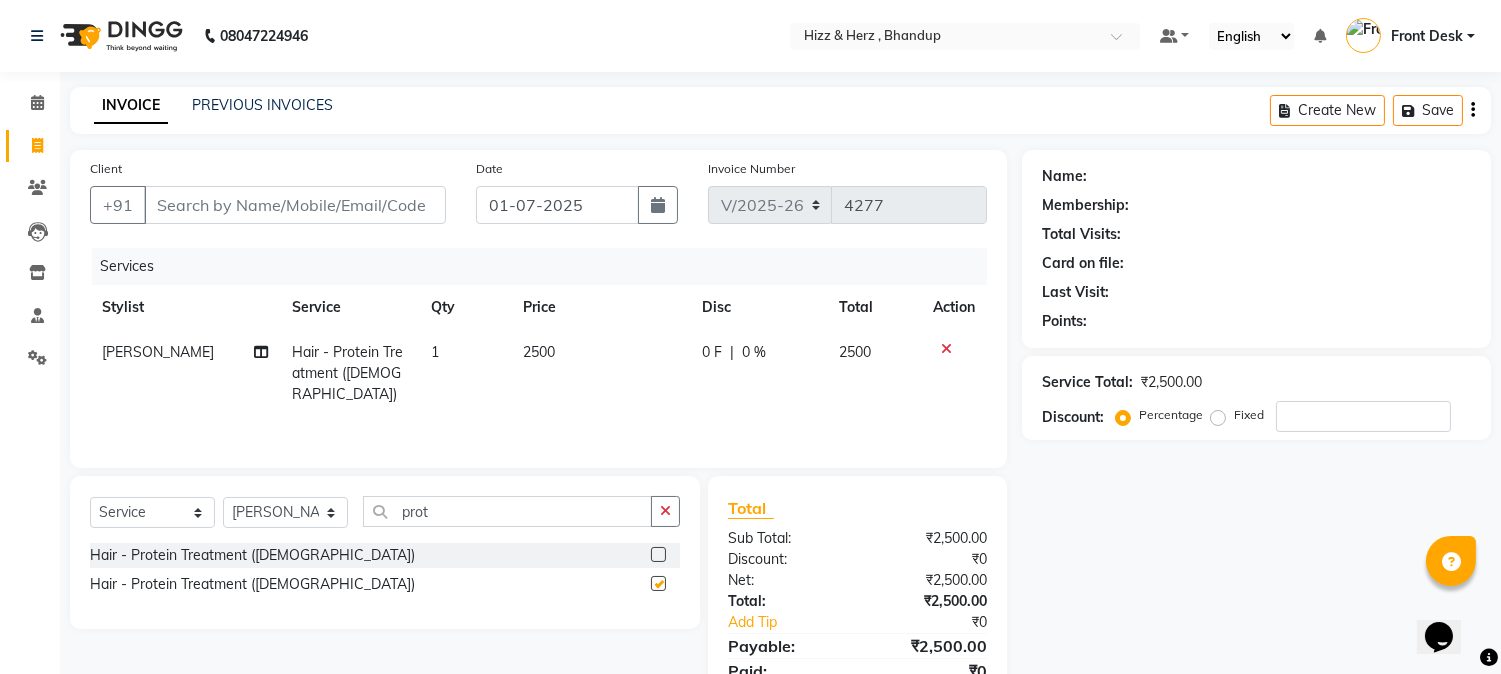 checkbox on "false" 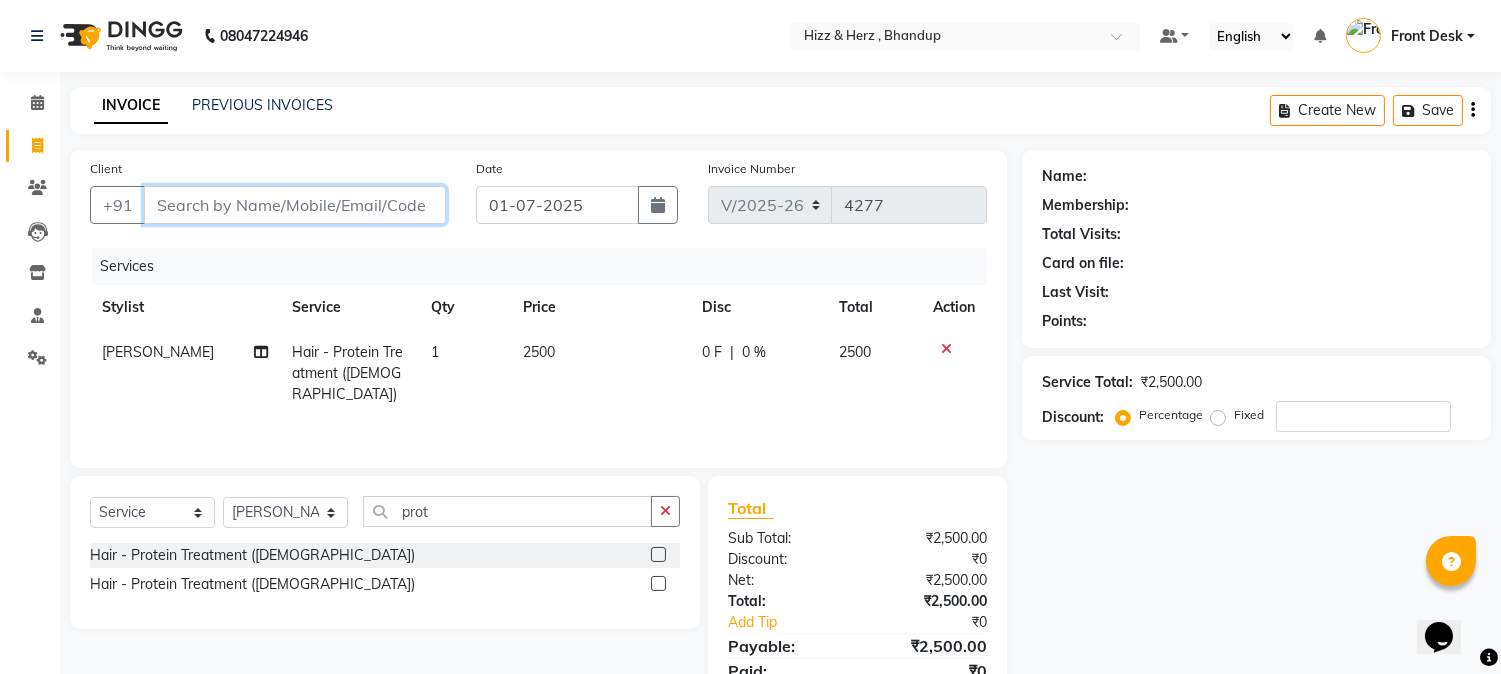 click on "Client" at bounding box center (295, 205) 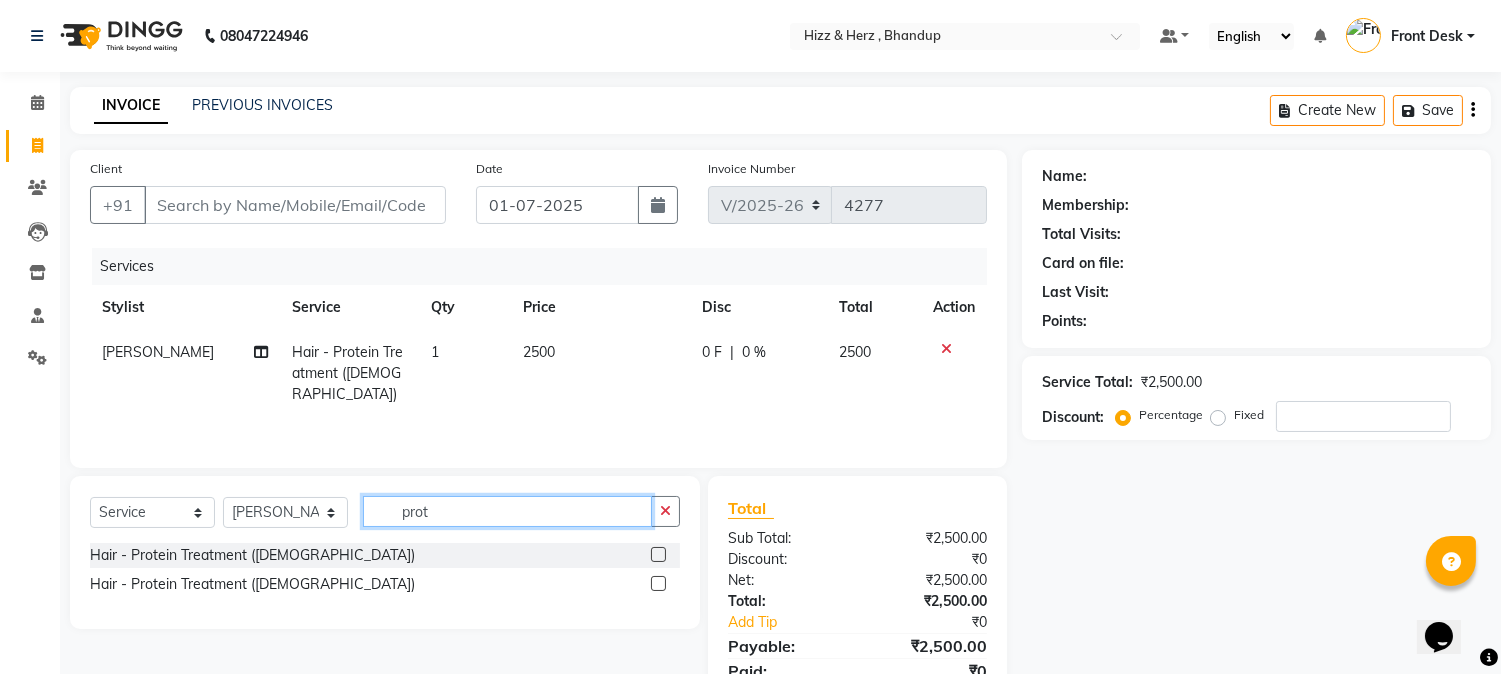 click on "prot" 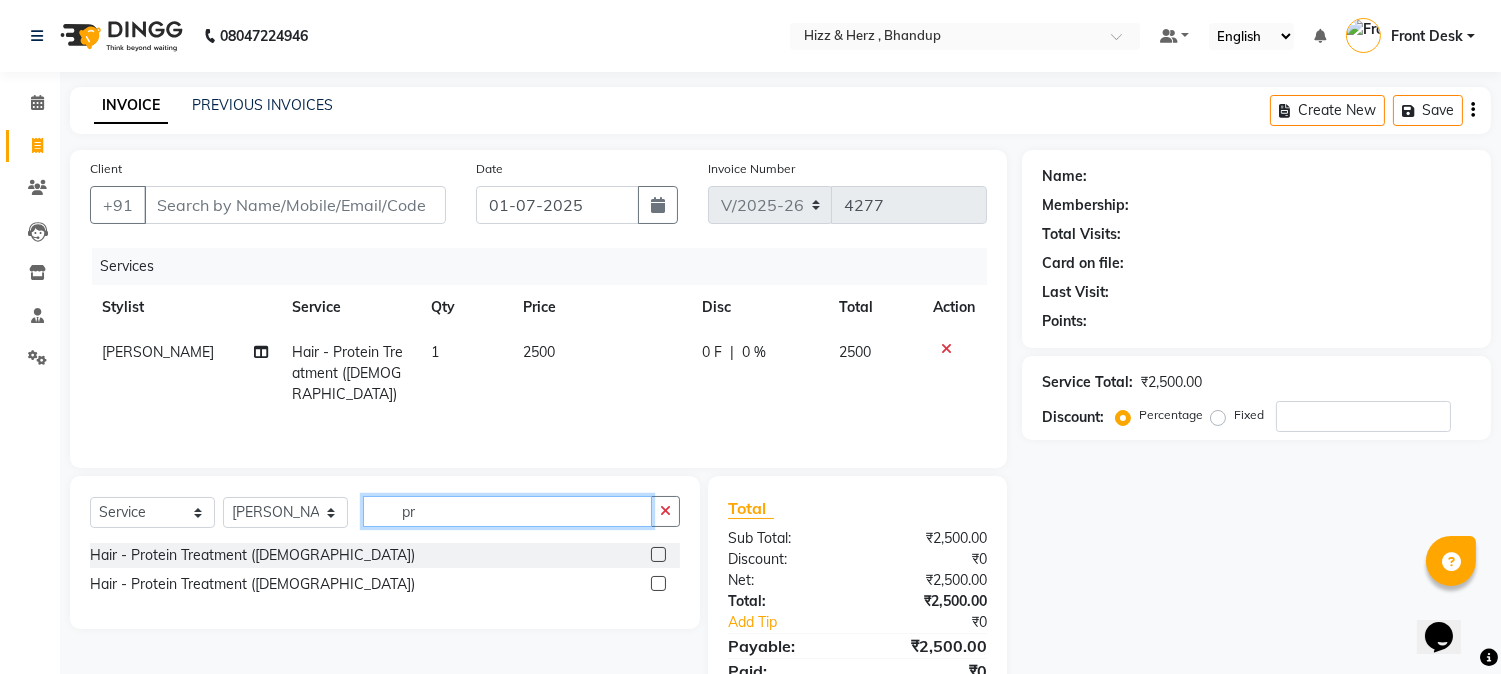 type on "p" 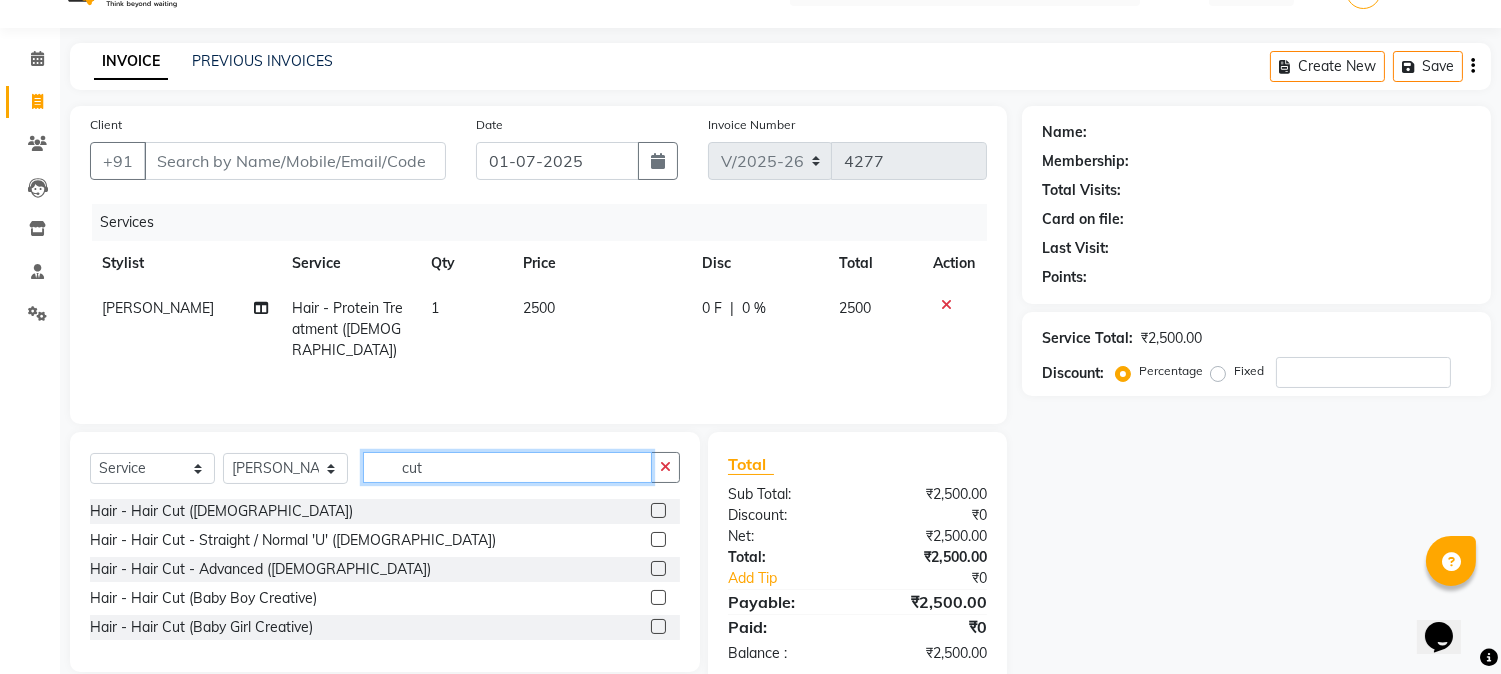 scroll, scrollTop: 84, scrollLeft: 0, axis: vertical 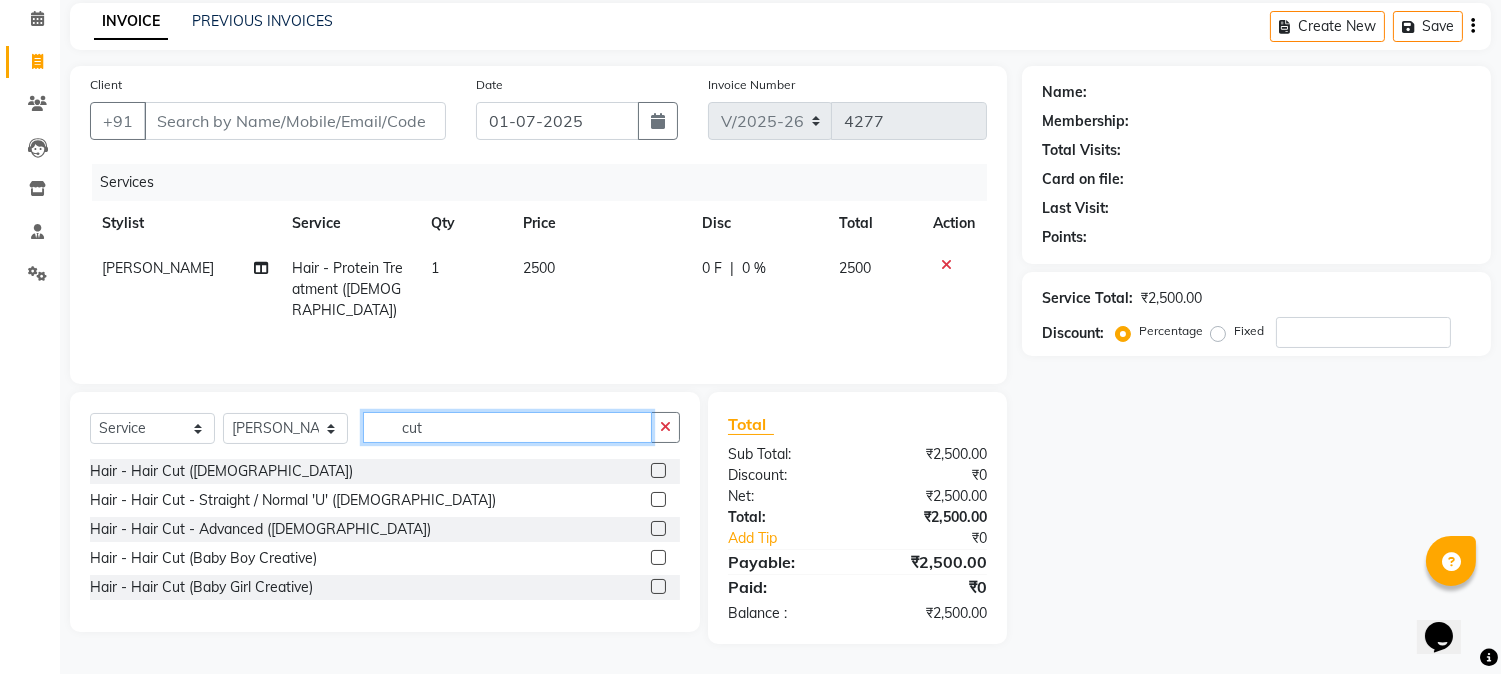 type on "cut" 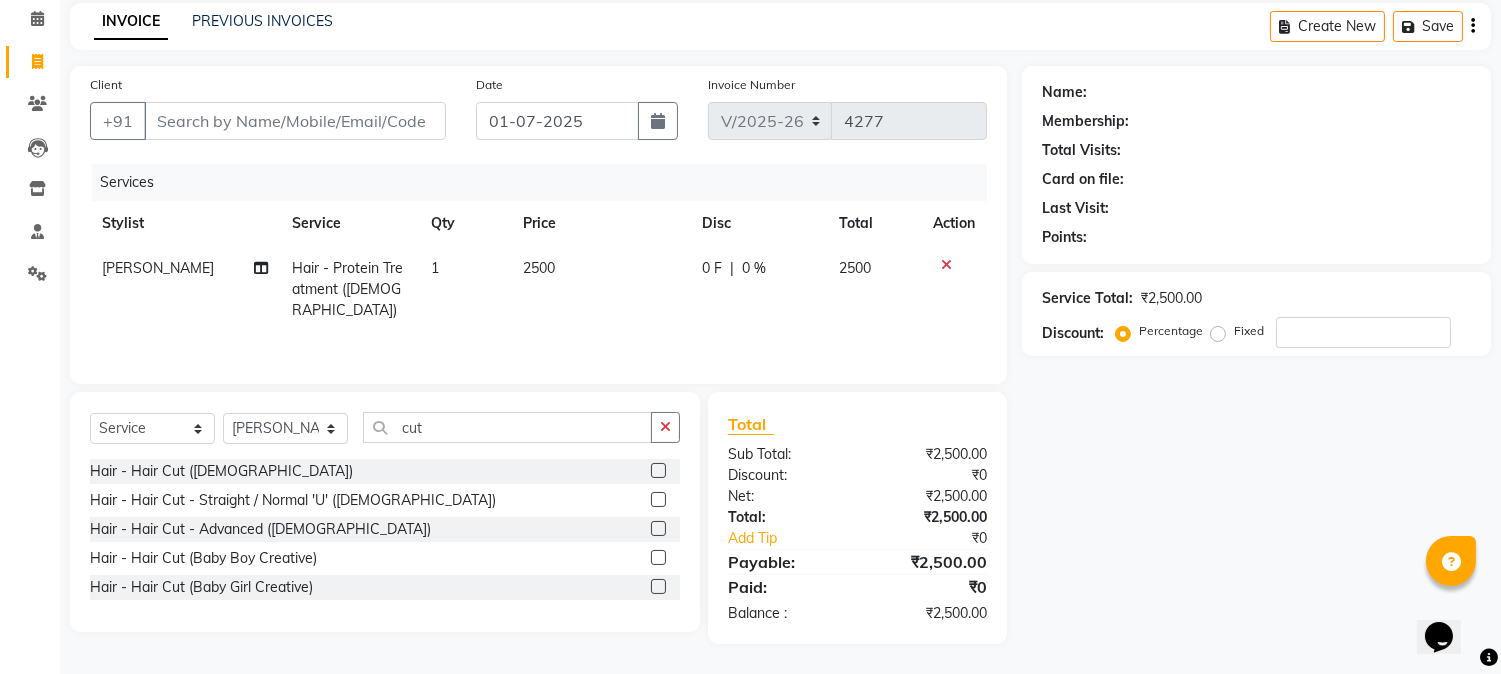 click 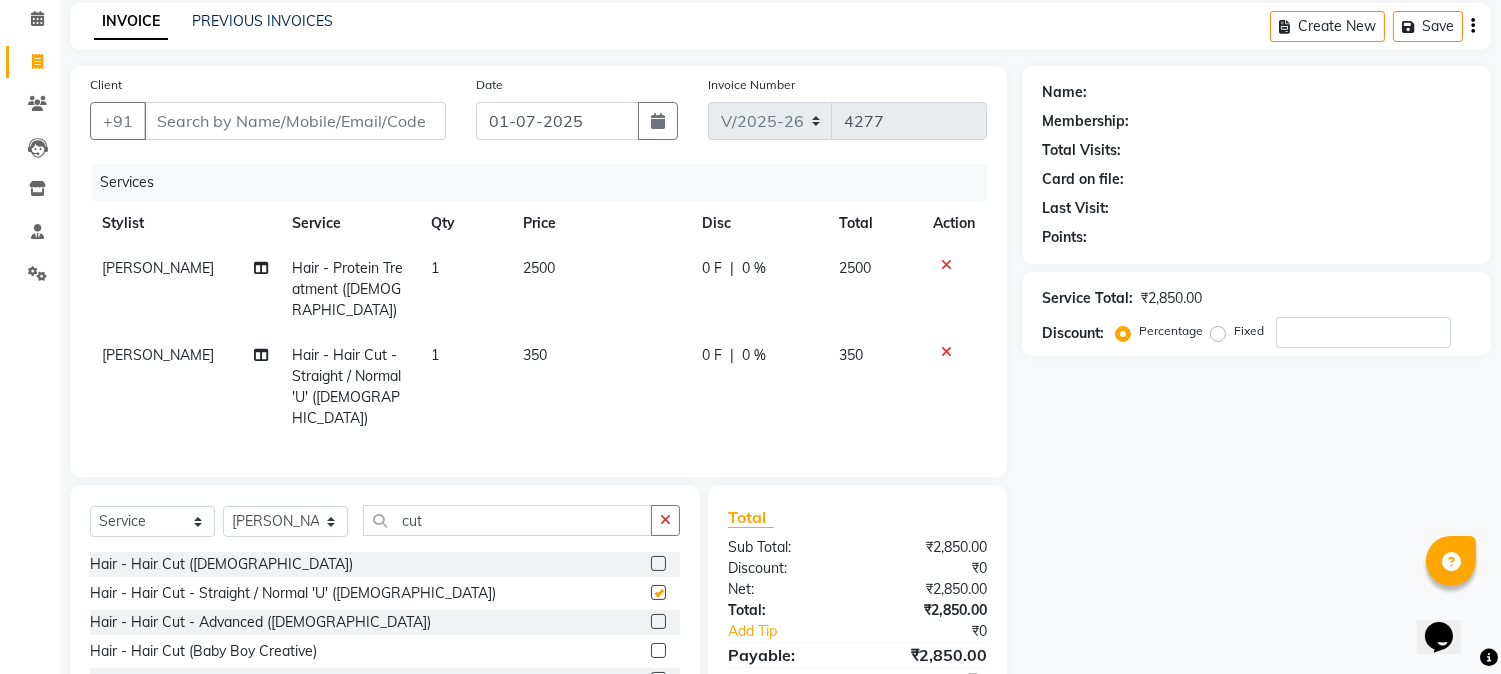 checkbox on "false" 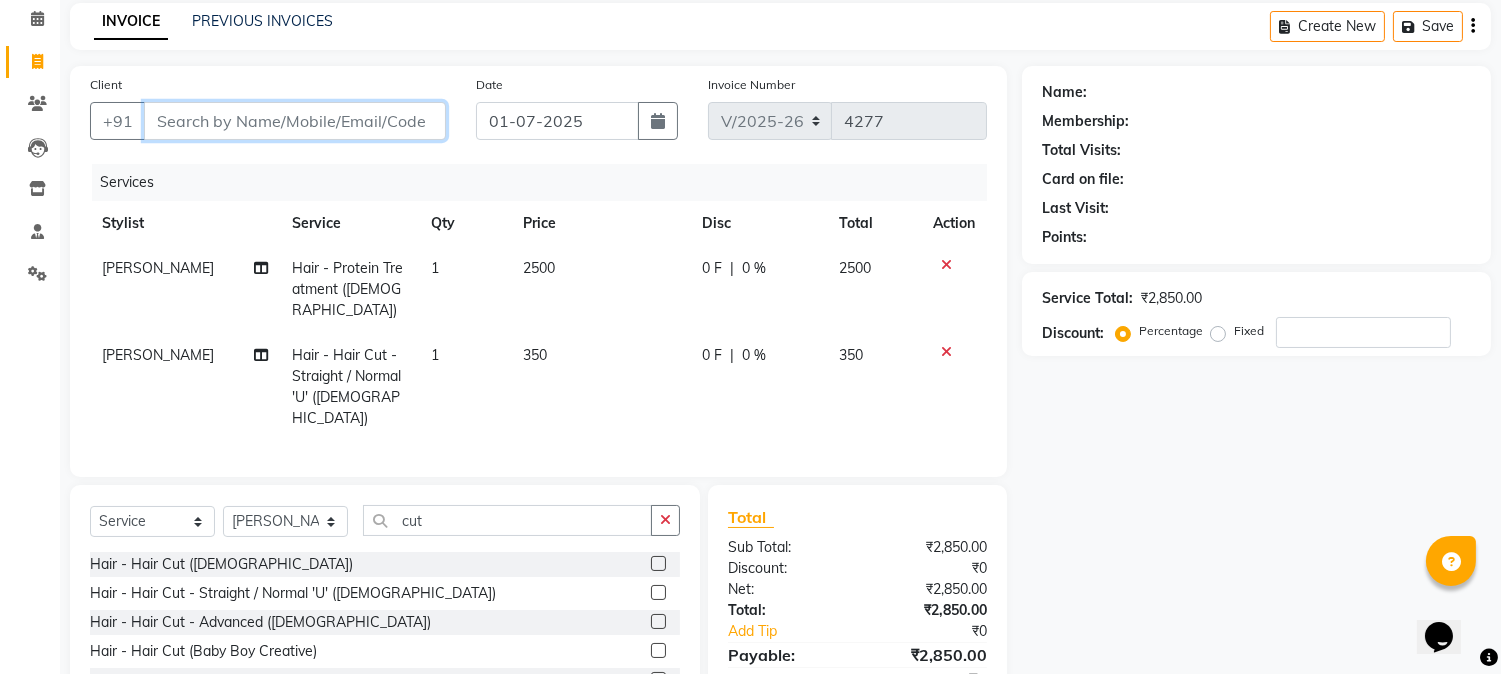 click on "Client" at bounding box center [295, 121] 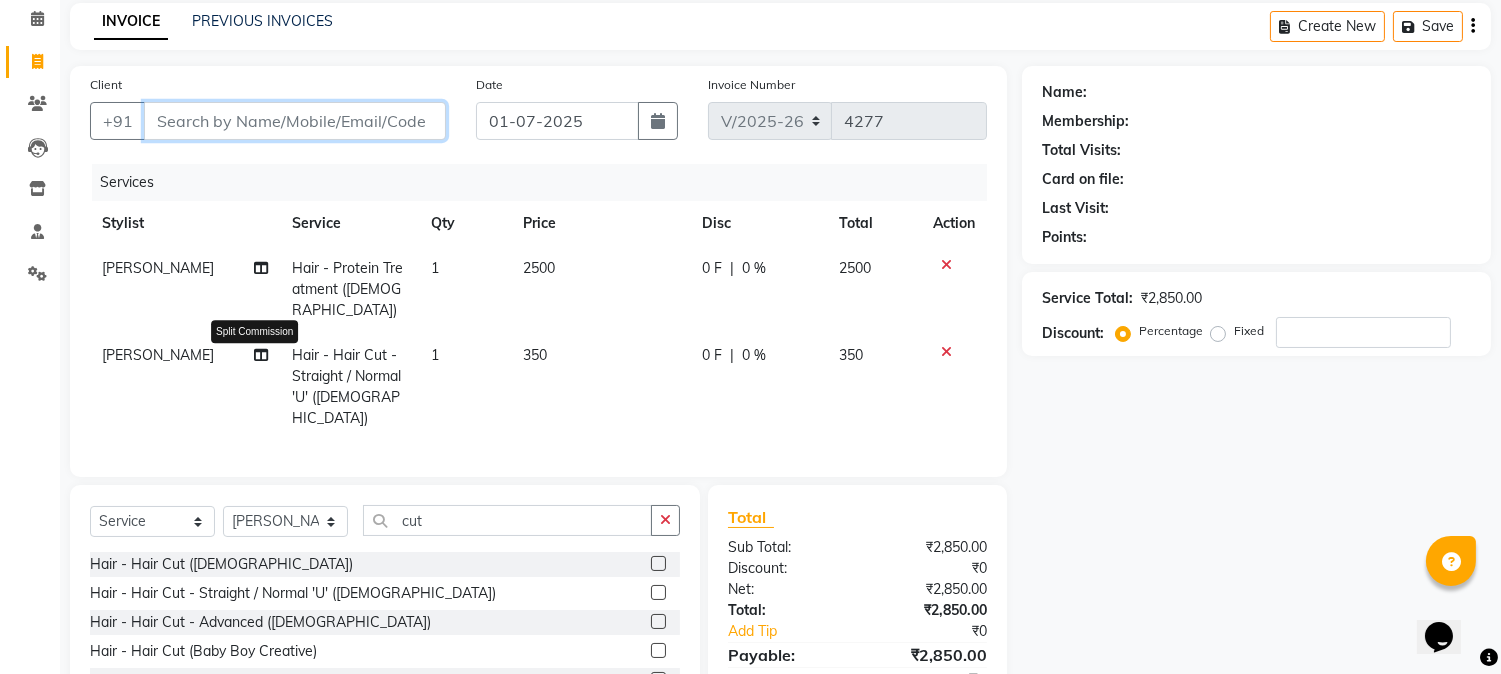 type on "9" 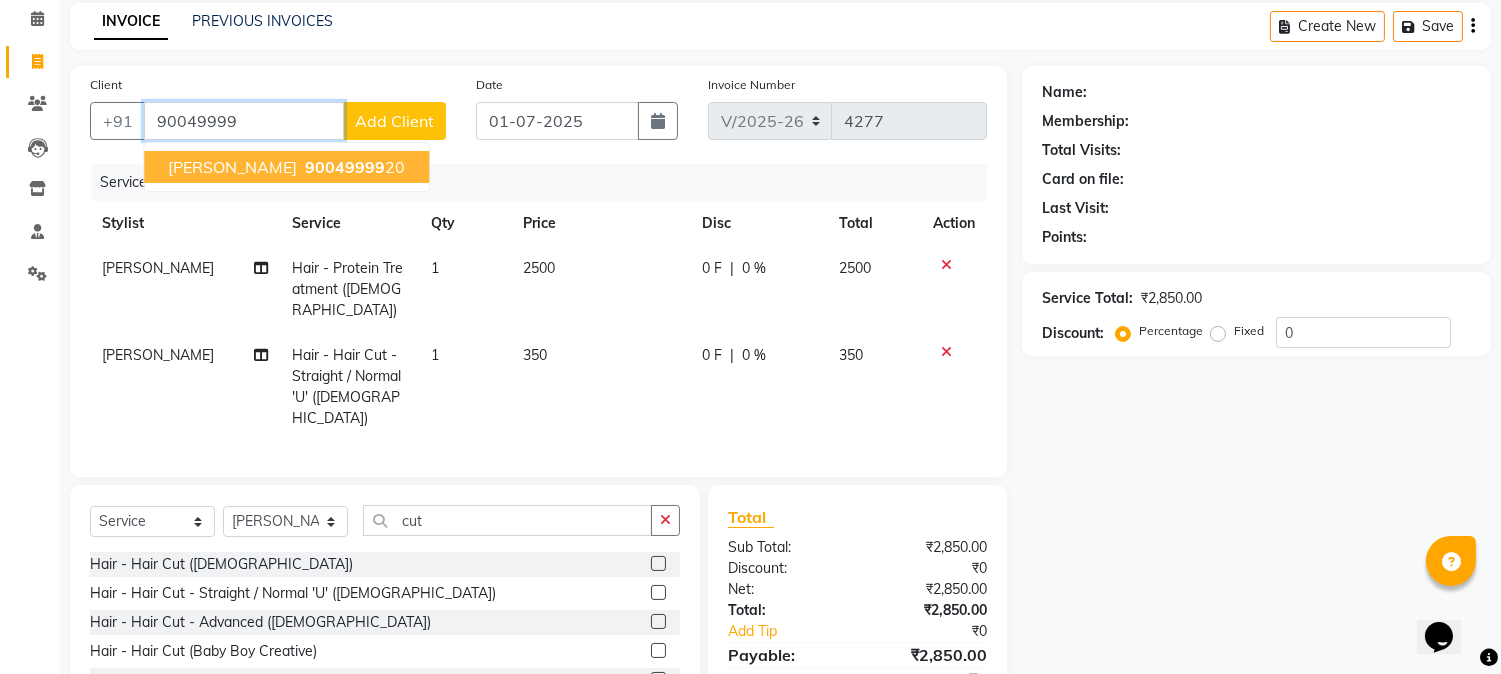 click on "90049999" at bounding box center (345, 167) 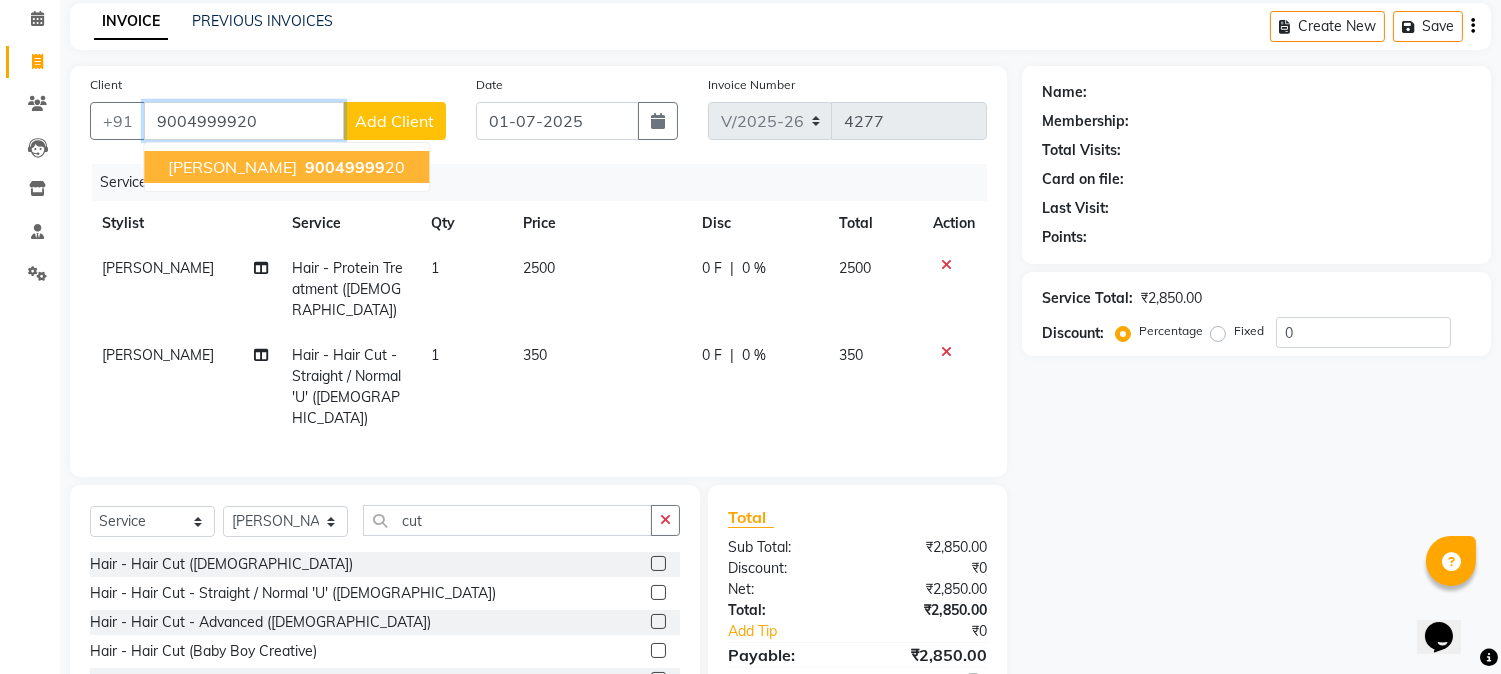 type on "9004999920" 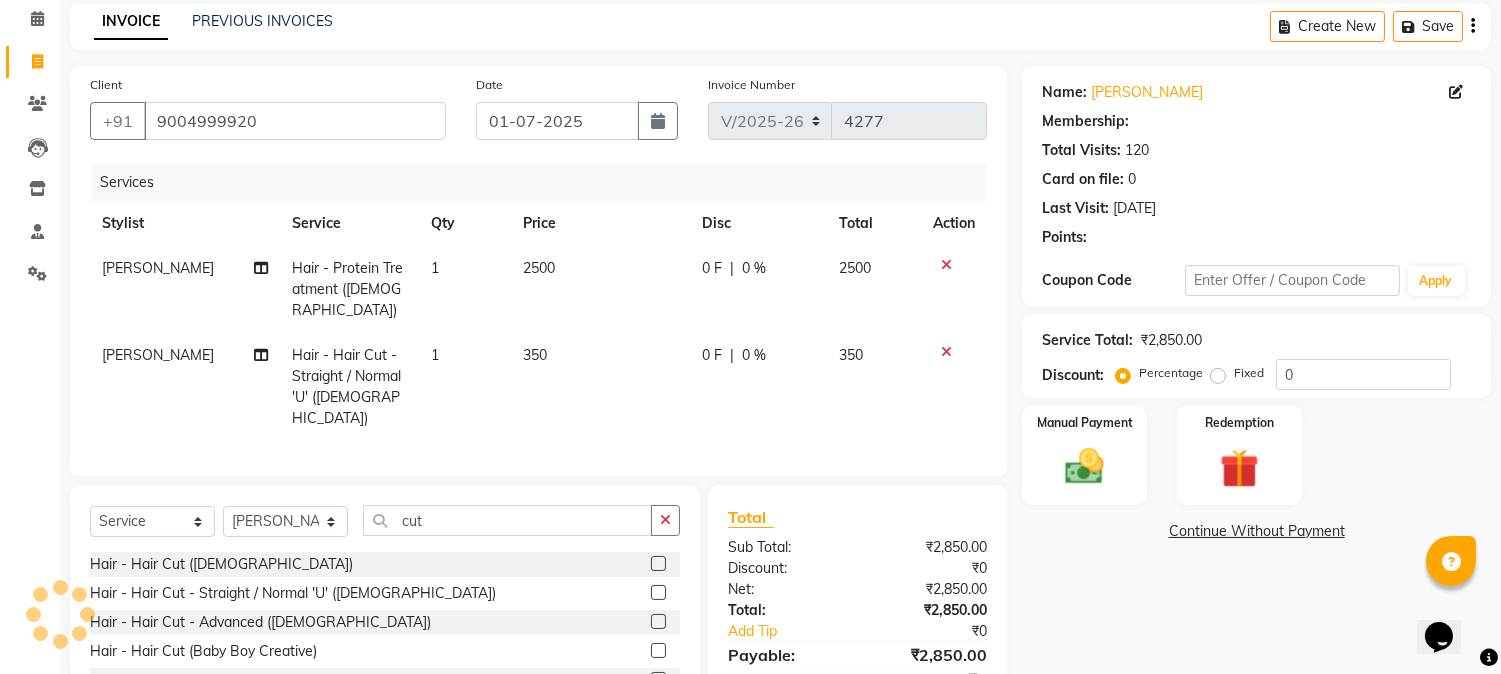 select on "1: Object" 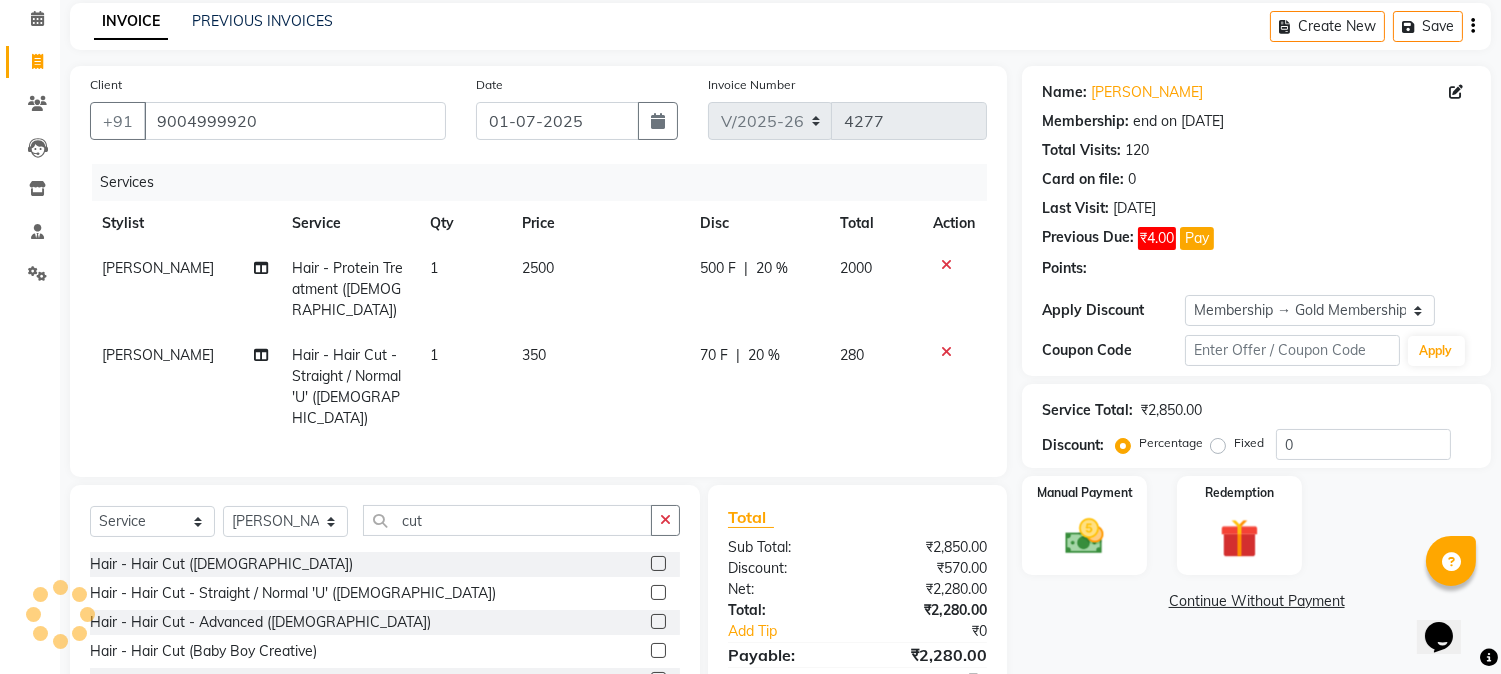 type on "20" 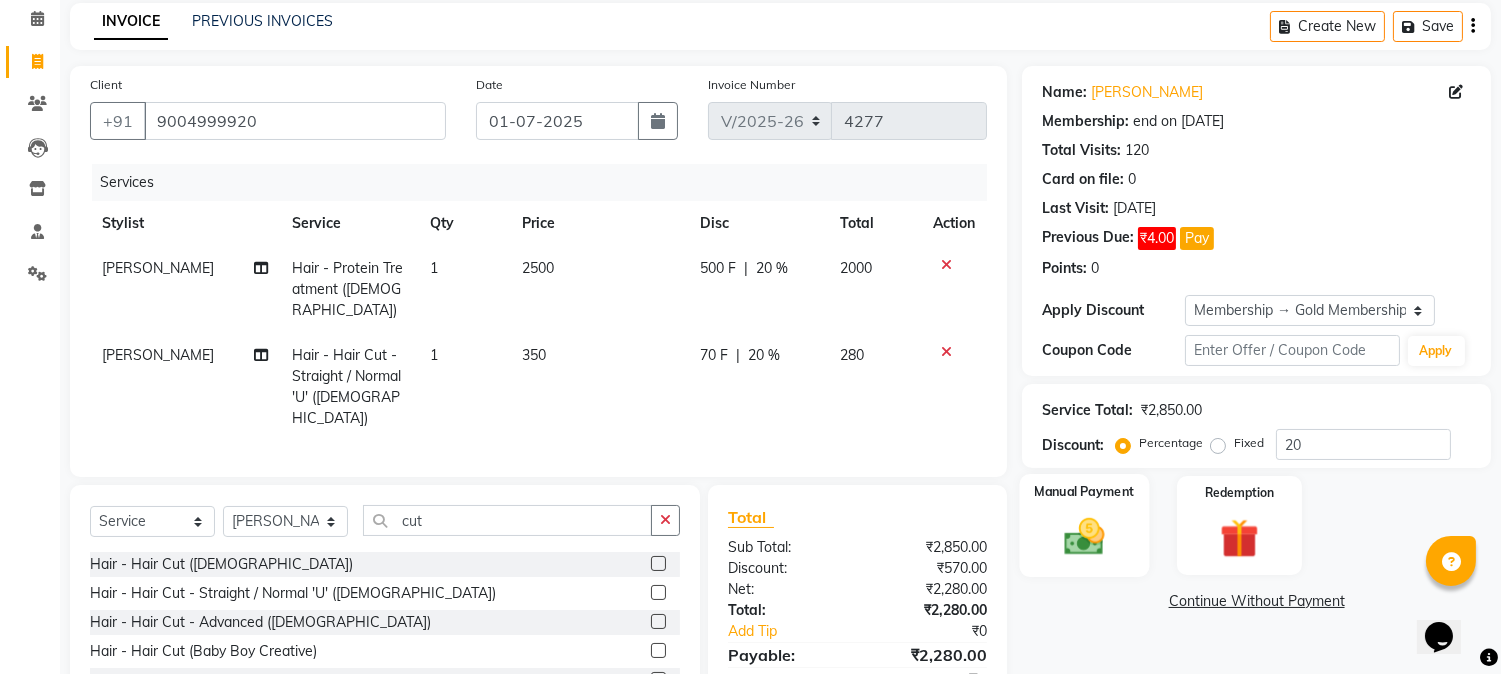click 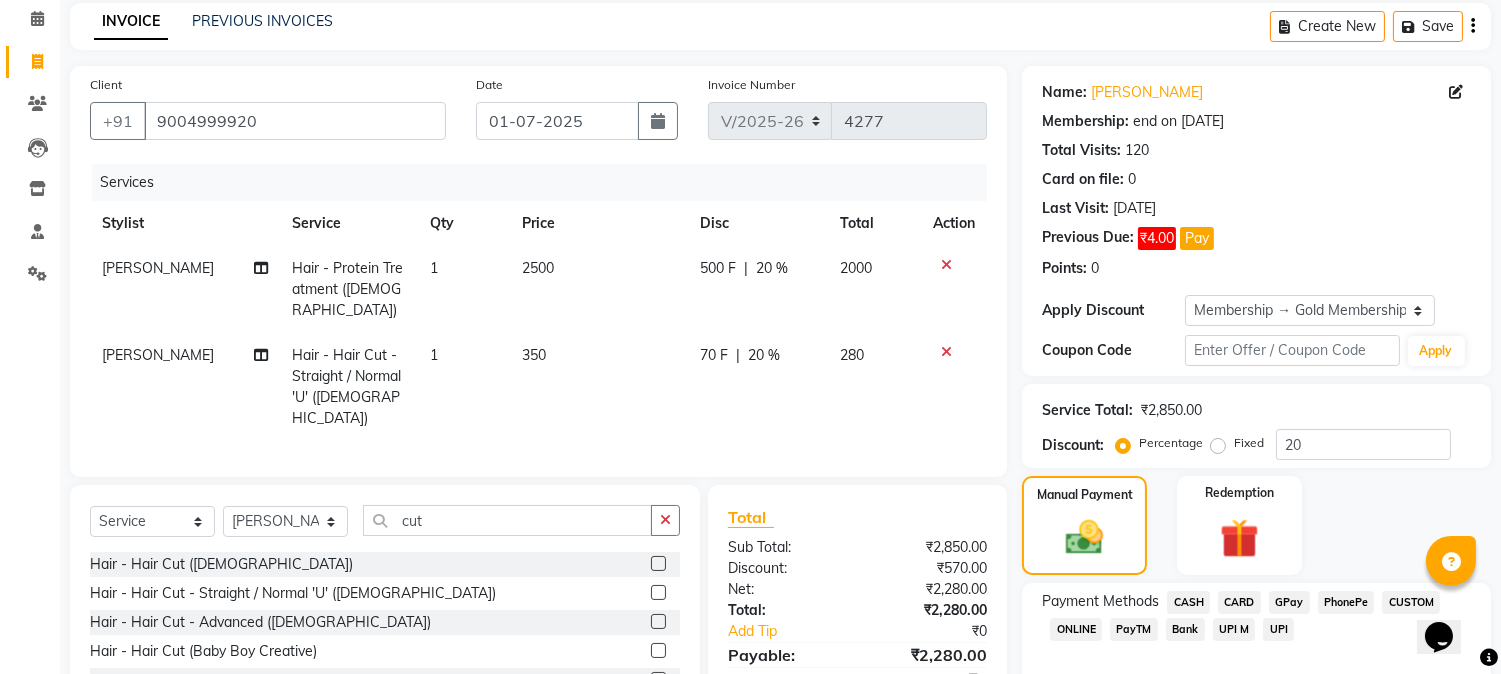 click on "GPay" 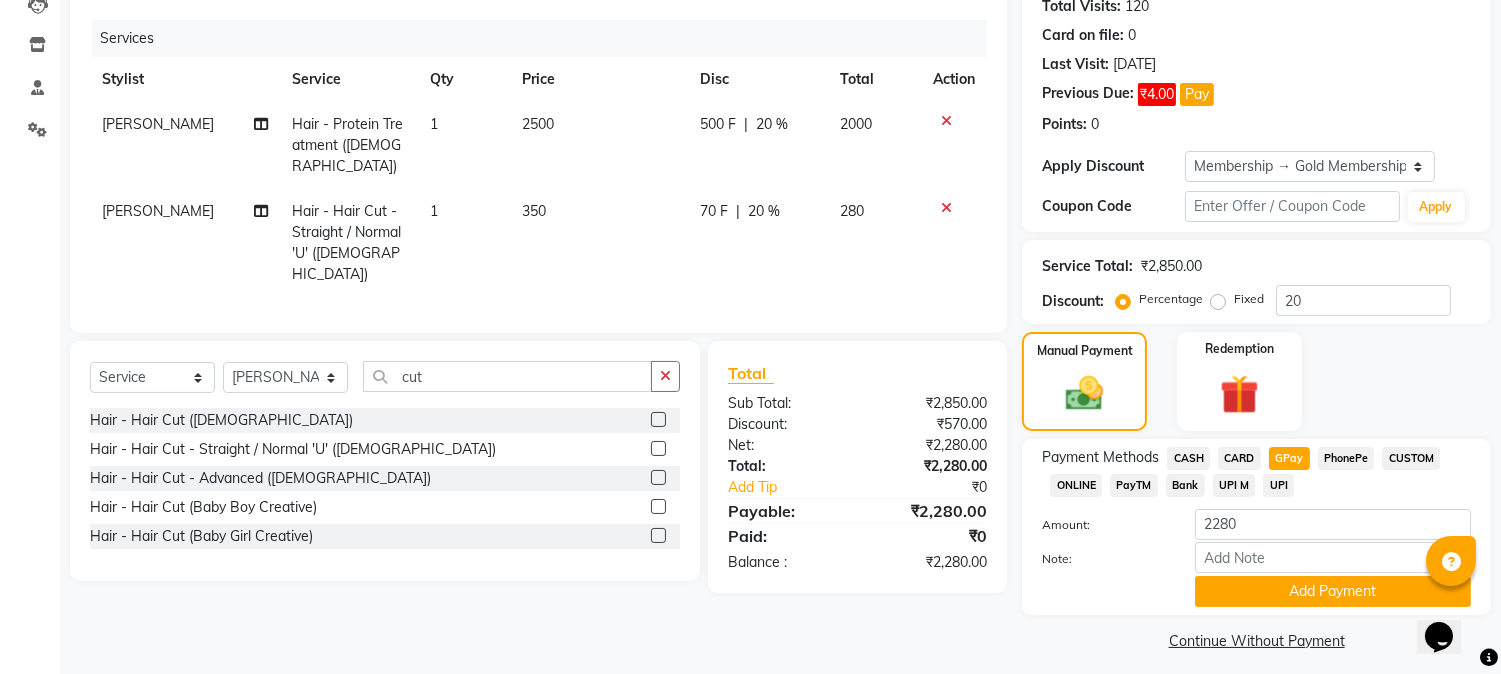 scroll, scrollTop: 240, scrollLeft: 0, axis: vertical 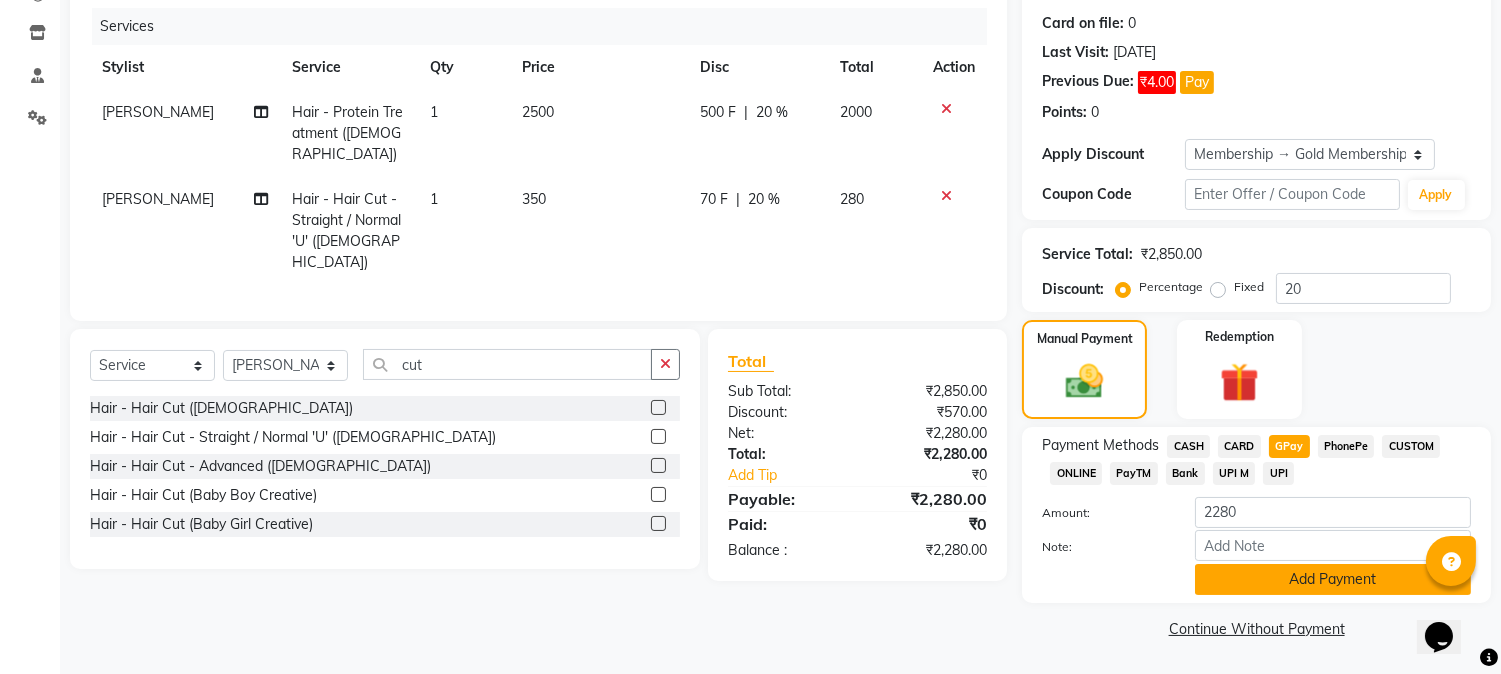 click on "Add Payment" 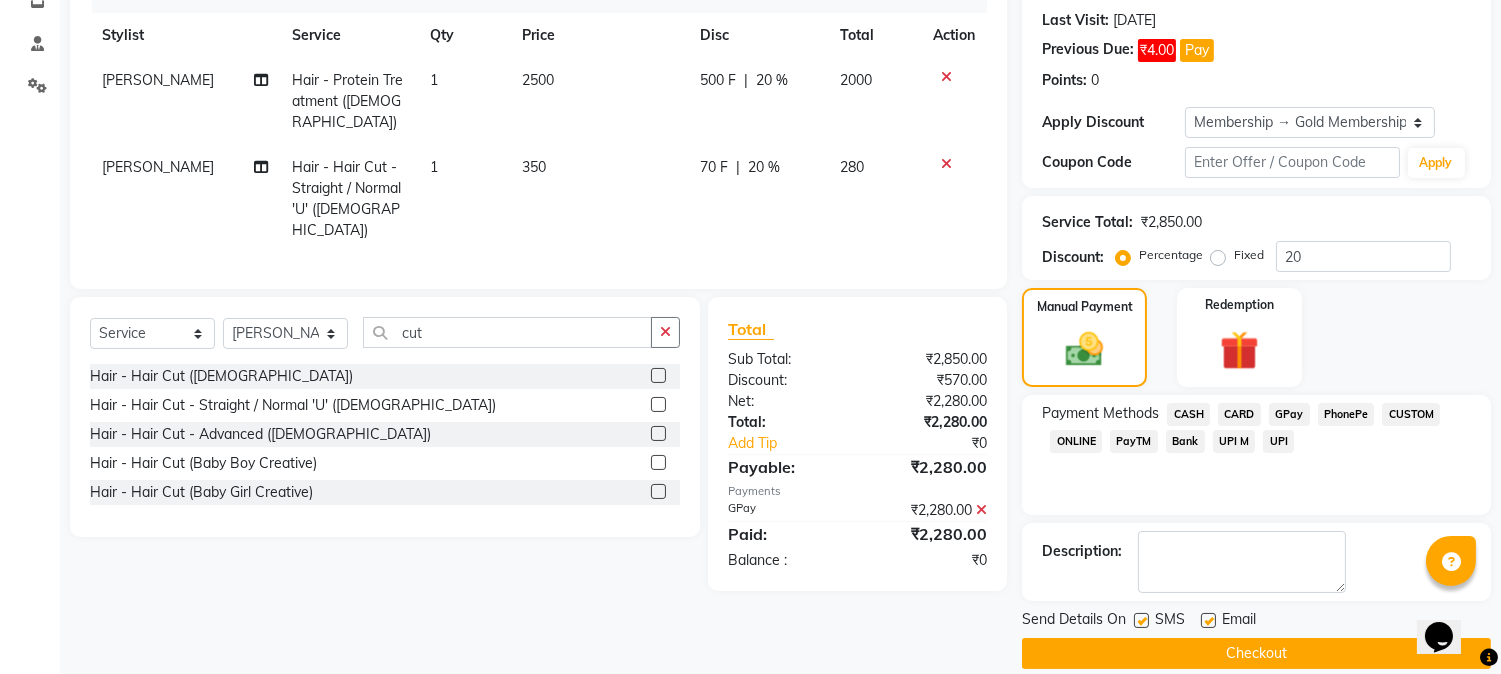 scroll, scrollTop: 296, scrollLeft: 0, axis: vertical 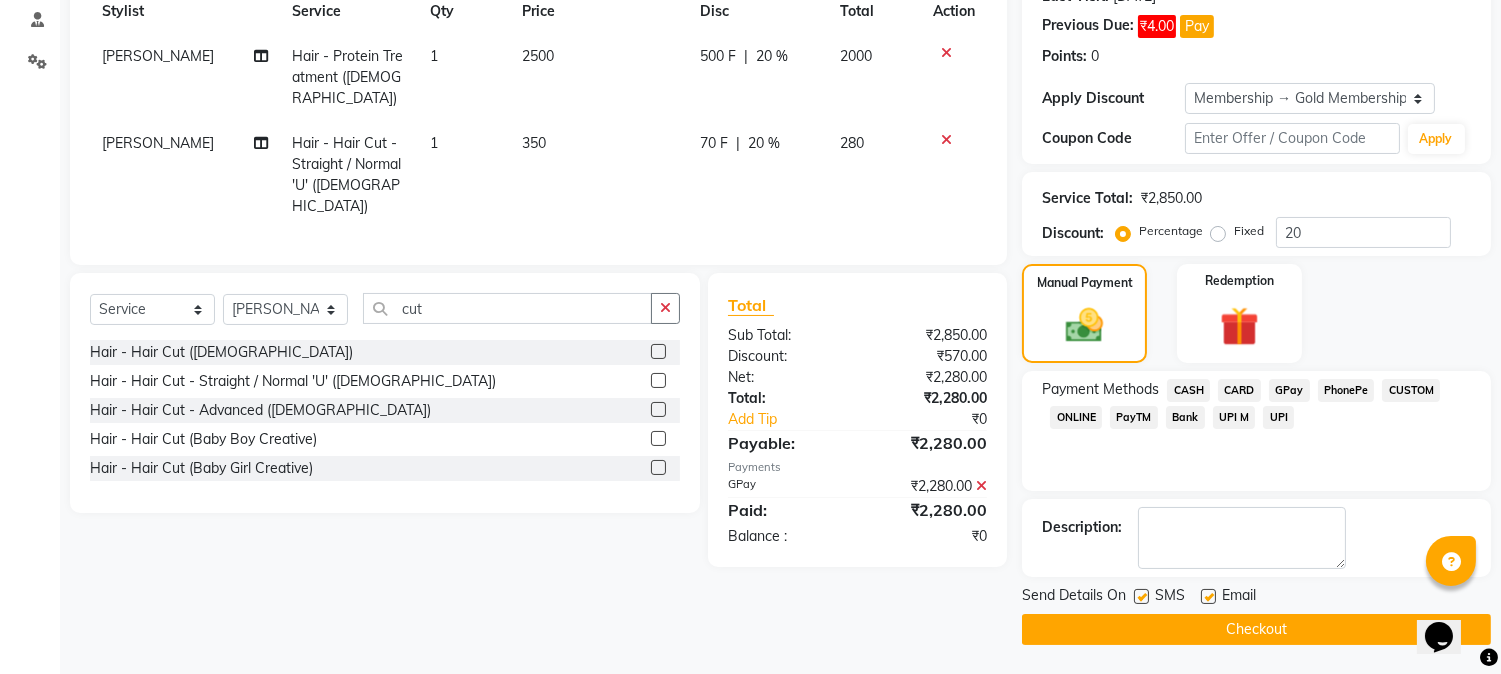 click on "Checkout" 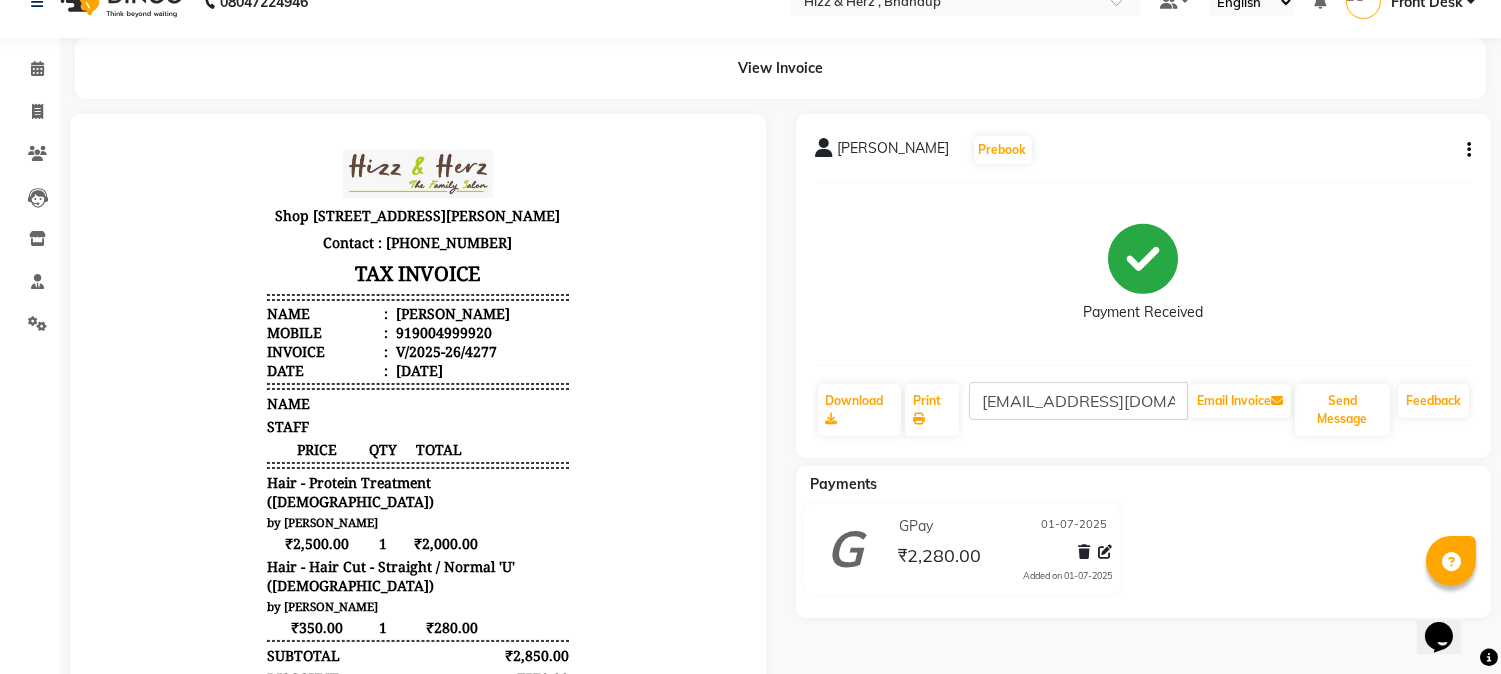 scroll, scrollTop: 111, scrollLeft: 0, axis: vertical 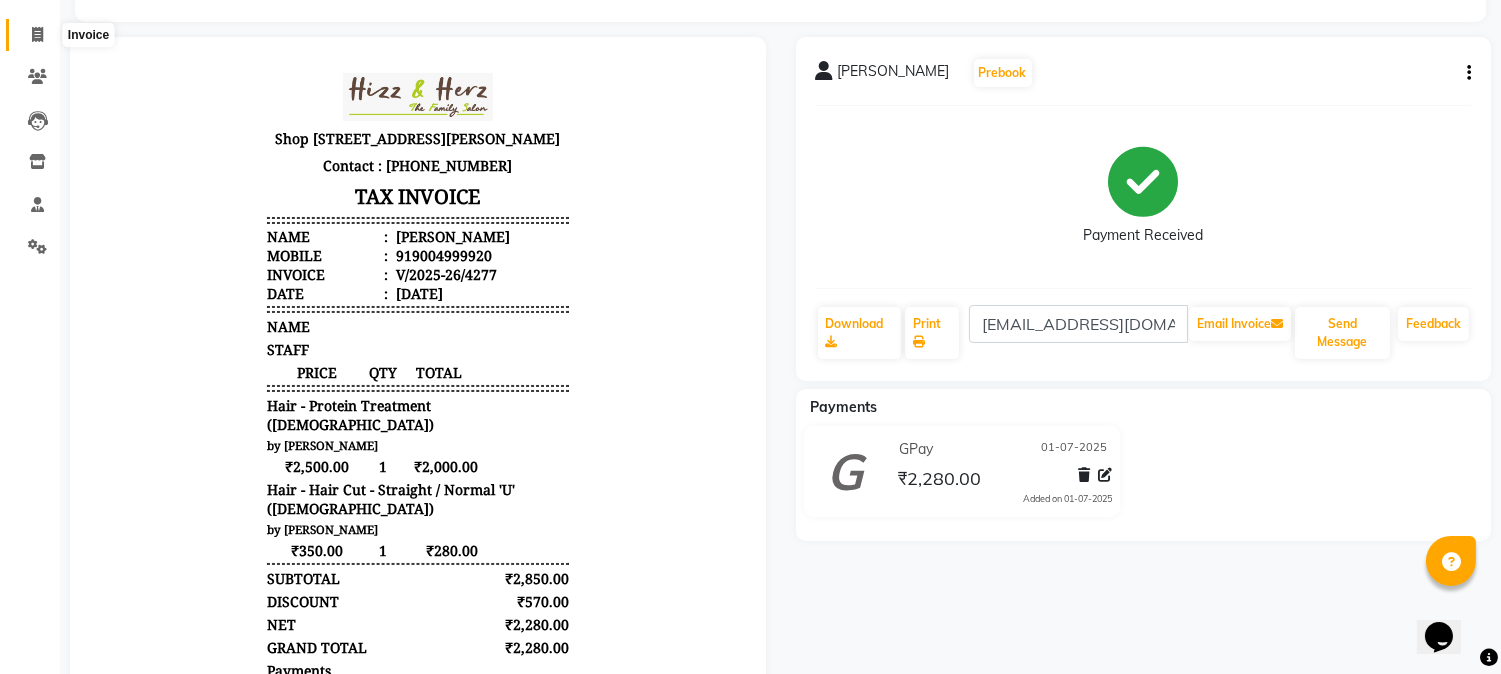 click 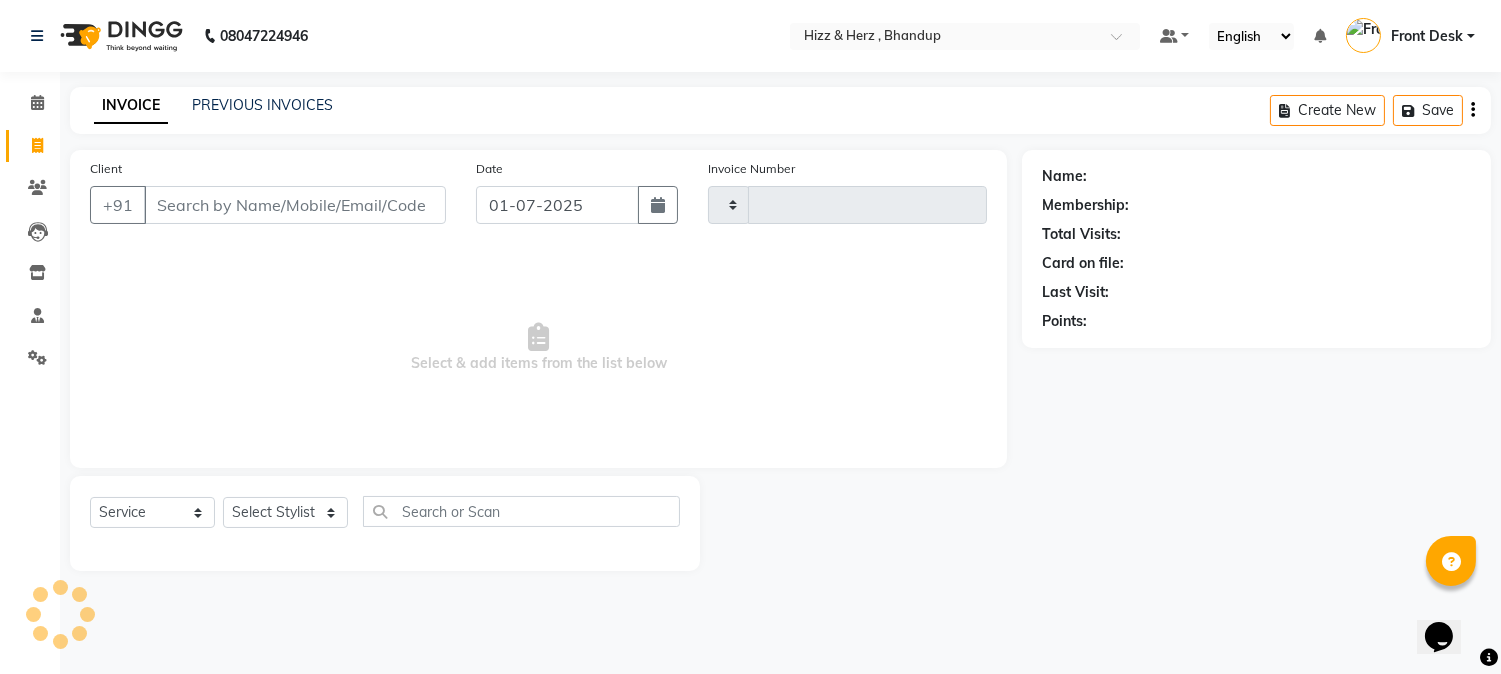 scroll, scrollTop: 0, scrollLeft: 0, axis: both 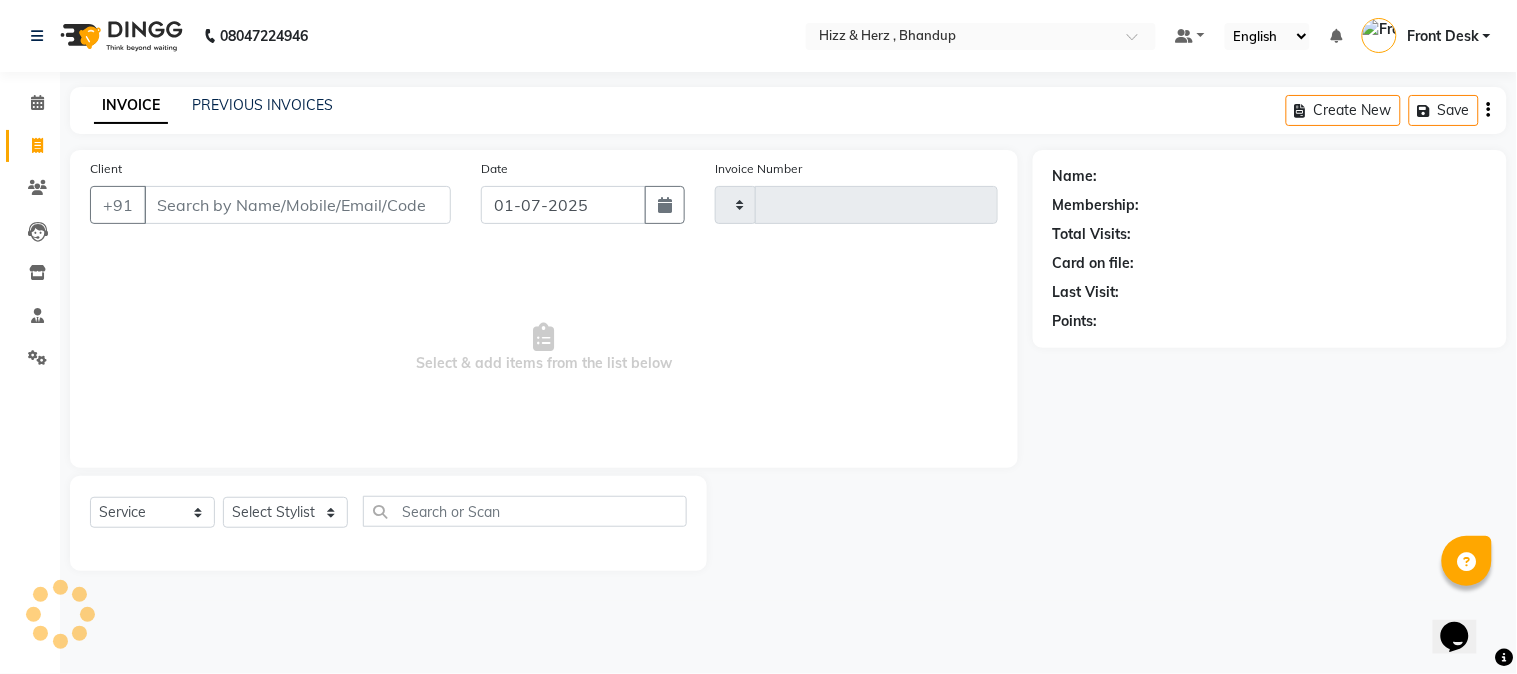 type on "4278" 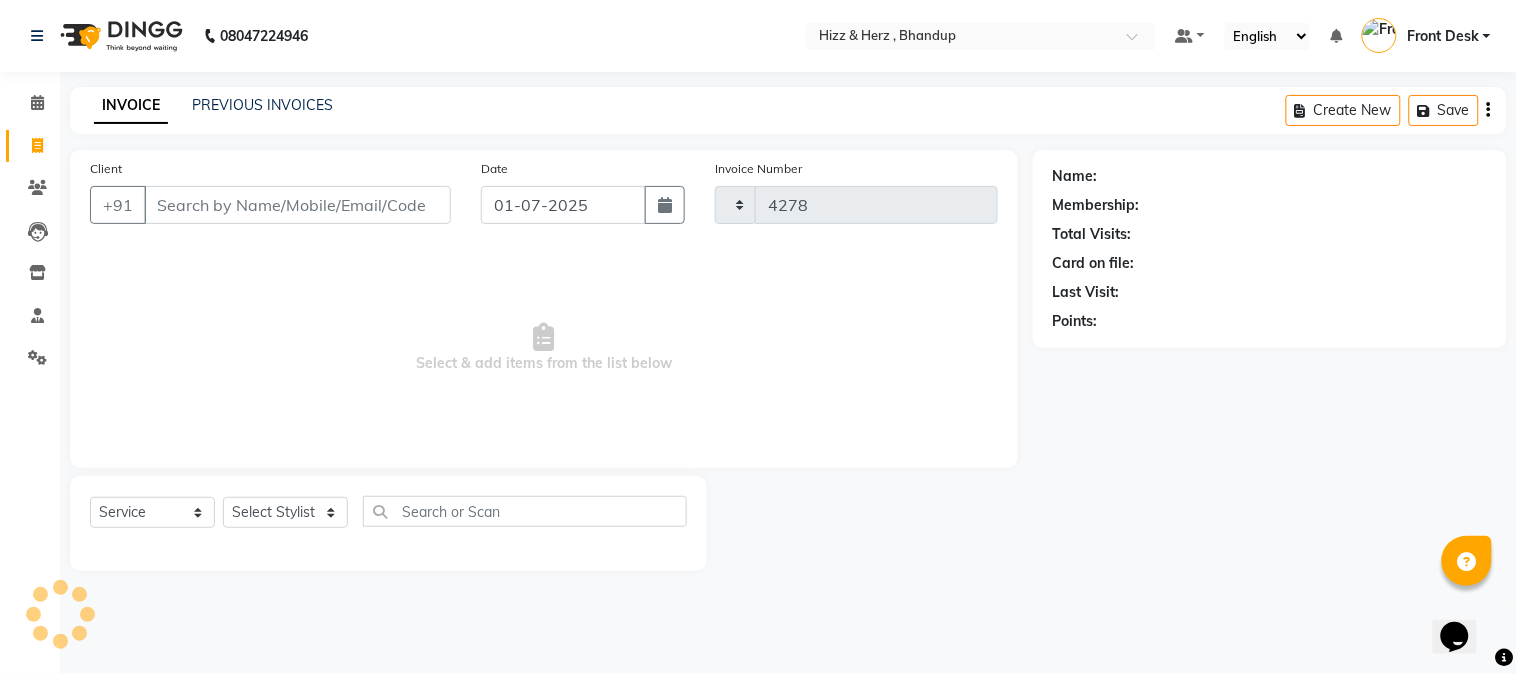 select on "629" 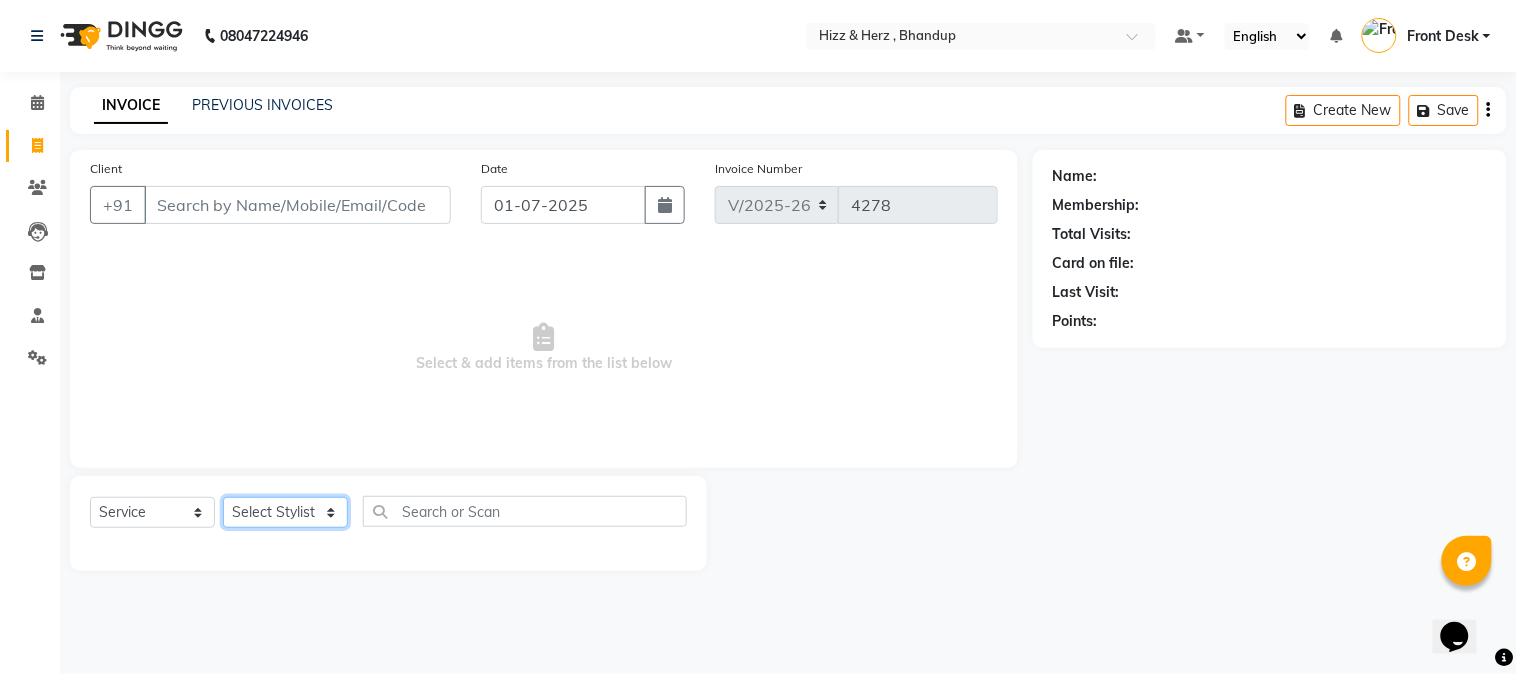 click on "Select Stylist Front Desk [PERSON_NAME] HIZZ & HERZ 2 [PERSON_NAME] [PERSON_NAME] [PERSON_NAME] [PERSON_NAME] MOHD [PERSON_NAME] [PERSON_NAME] [PERSON_NAME]  [PERSON_NAME]" 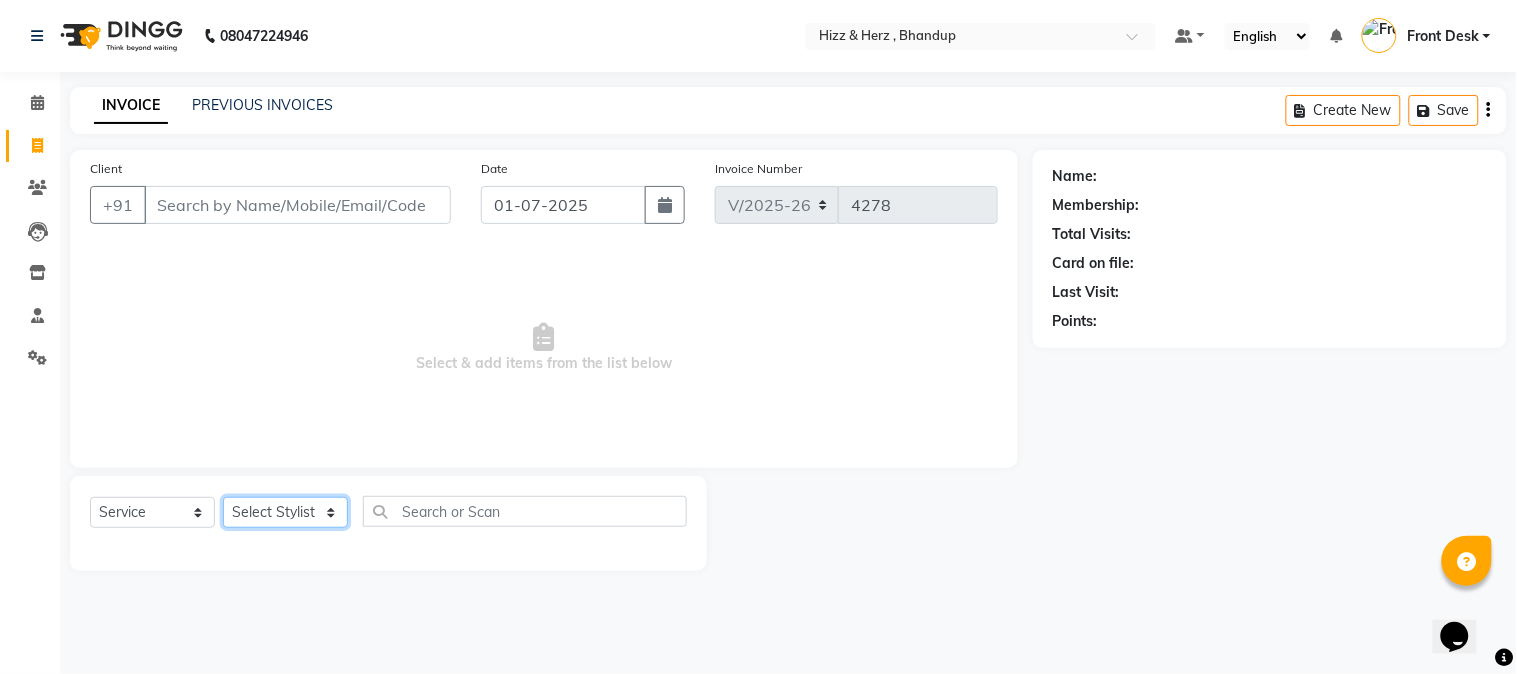 select on "26430" 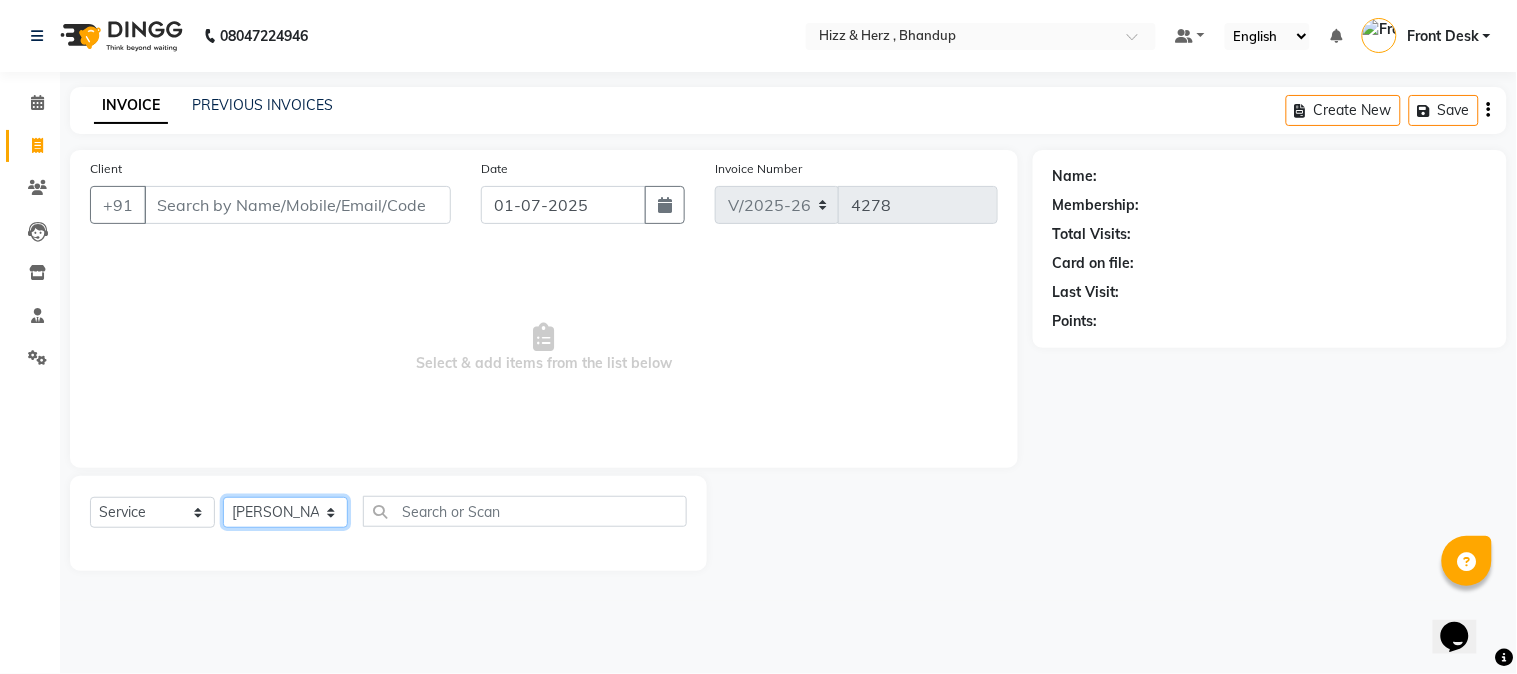 click on "Select Stylist Front Desk [PERSON_NAME] HIZZ & HERZ 2 [PERSON_NAME] [PERSON_NAME] [PERSON_NAME] [PERSON_NAME] MOHD [PERSON_NAME] [PERSON_NAME] [PERSON_NAME]  [PERSON_NAME]" 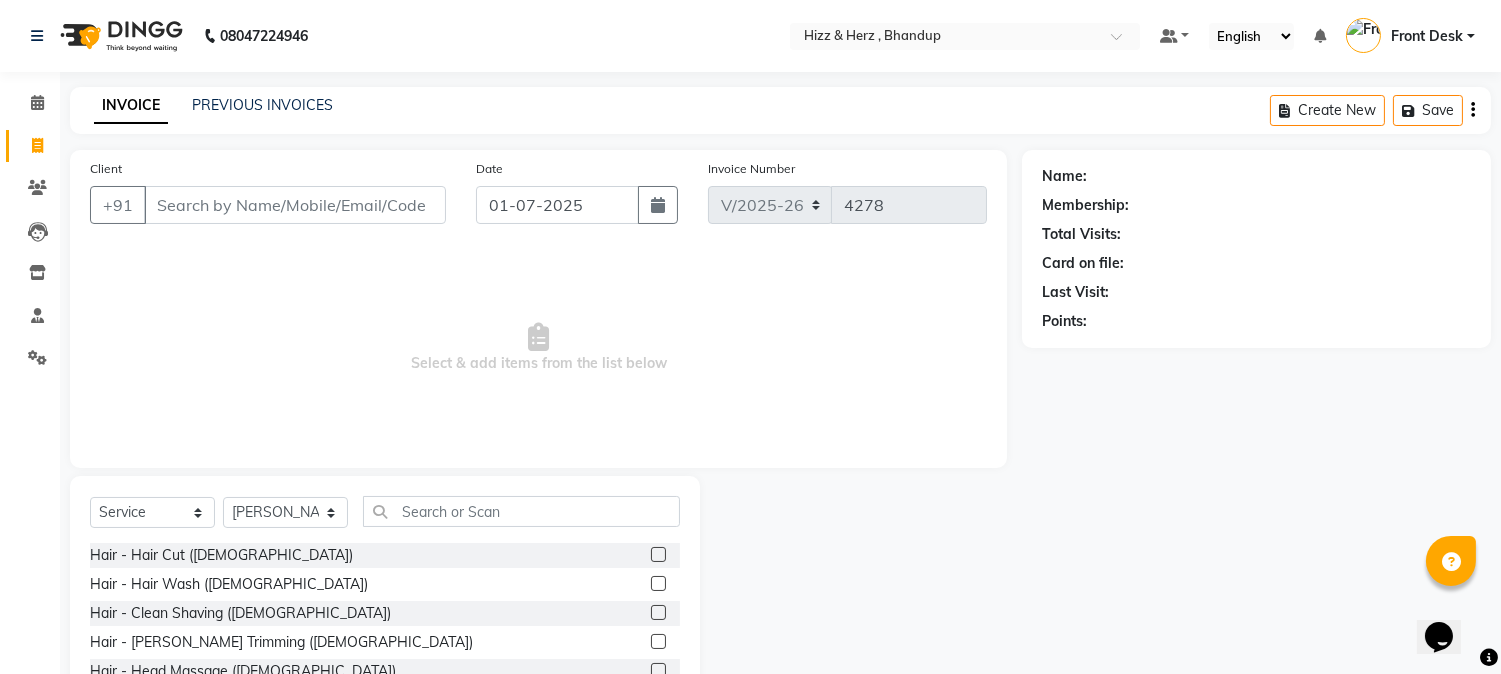 click 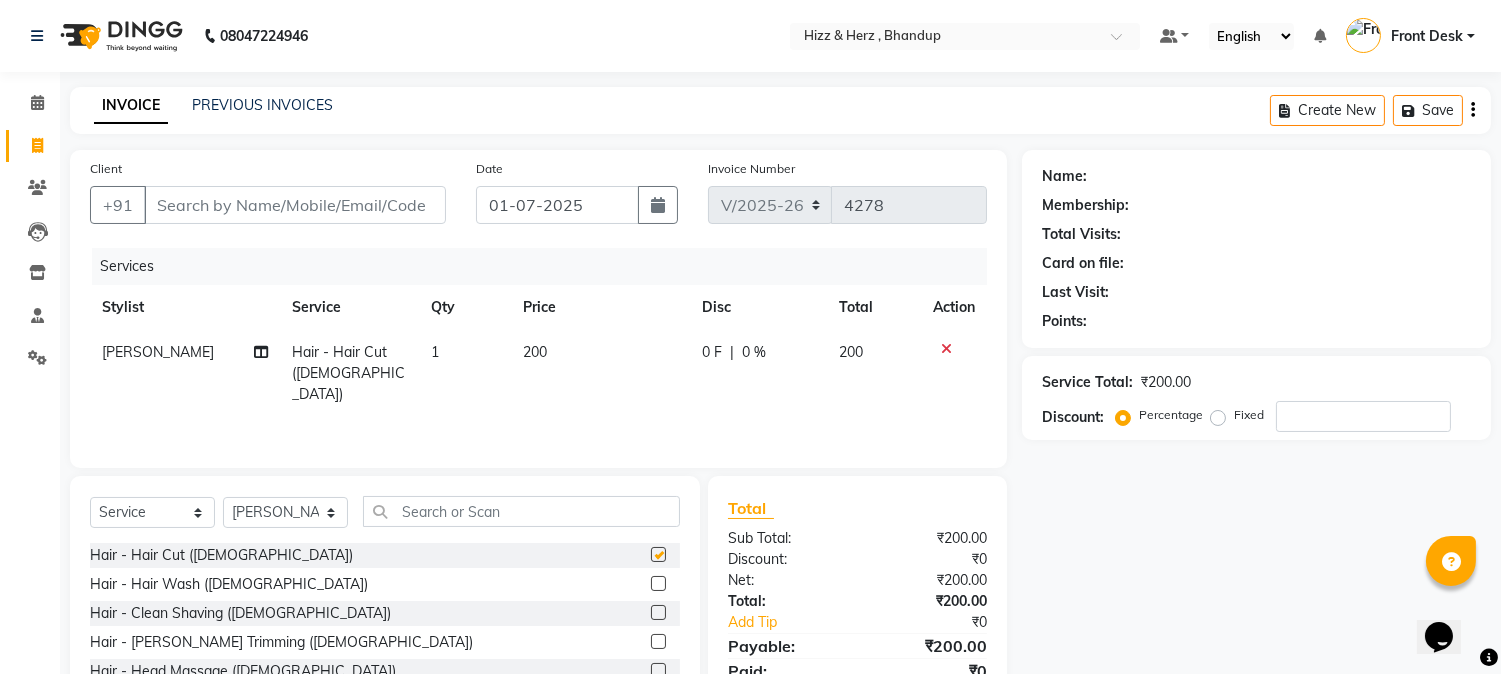 checkbox on "false" 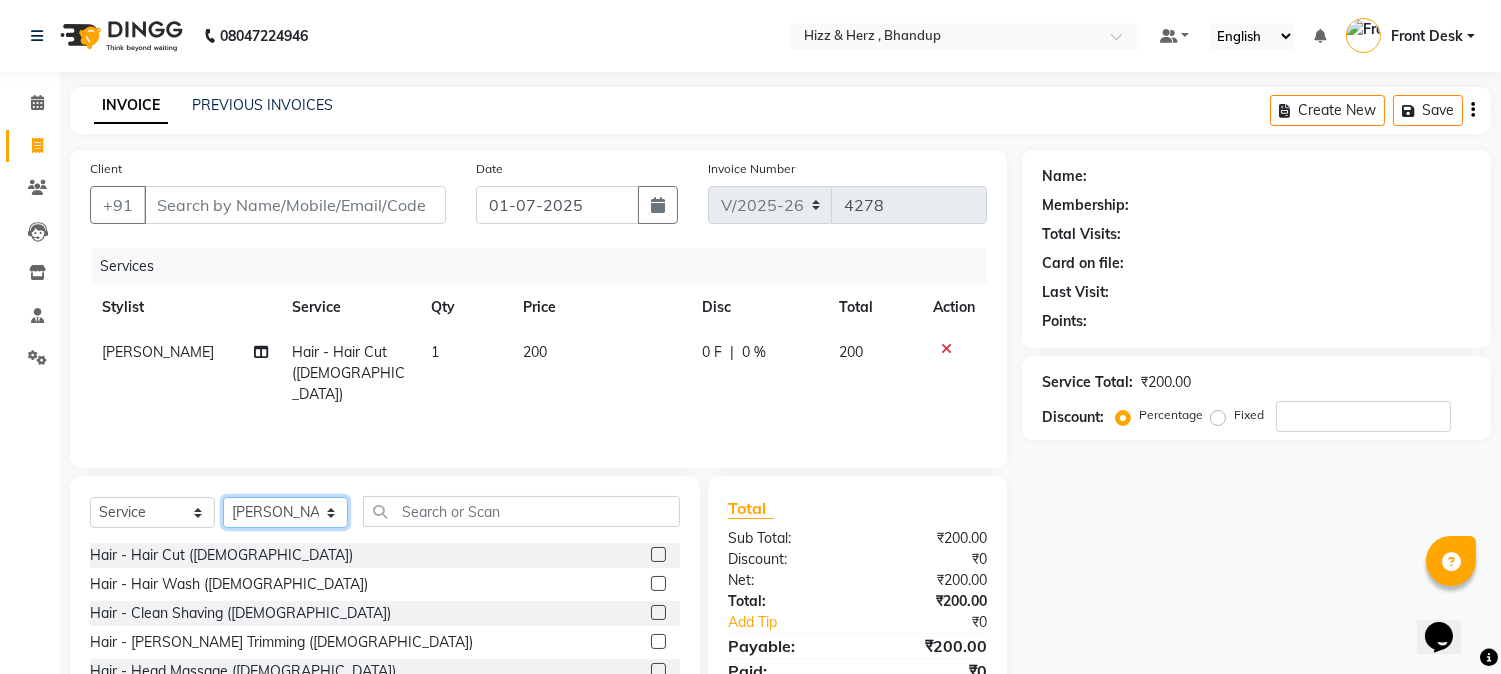 click on "Select Stylist Front Desk [PERSON_NAME] HIZZ & HERZ 2 [PERSON_NAME] [PERSON_NAME] [PERSON_NAME] [PERSON_NAME] MOHD [PERSON_NAME] [PERSON_NAME] [PERSON_NAME]  [PERSON_NAME]" 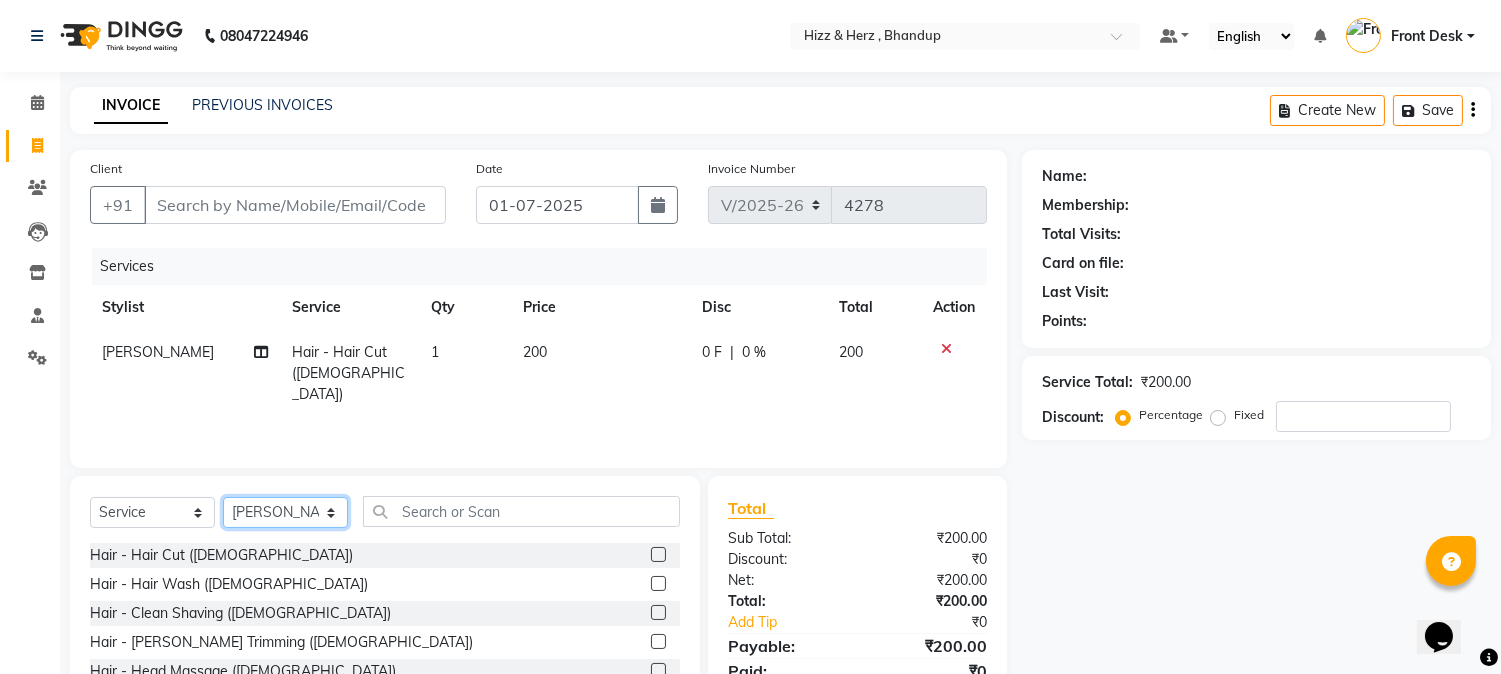 select on "9145" 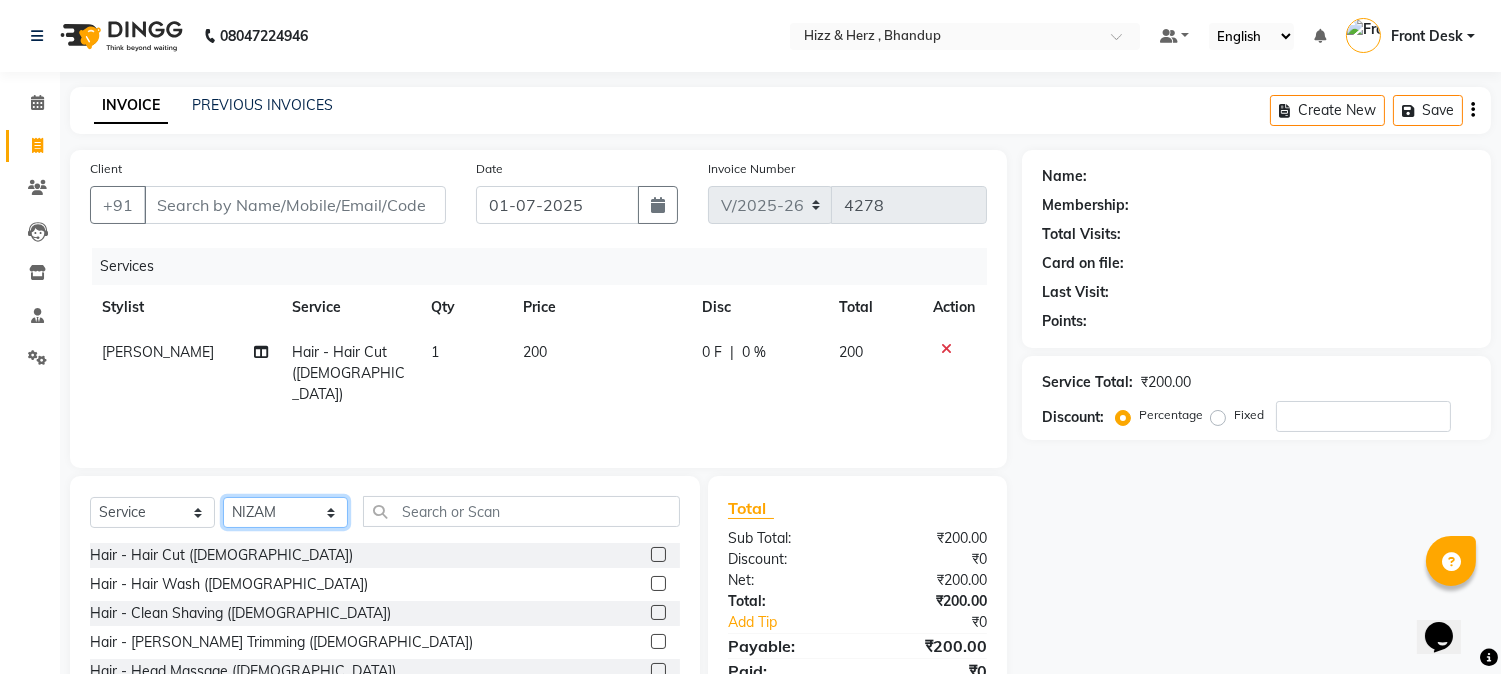 click on "Select Stylist Front Desk [PERSON_NAME] HIZZ & HERZ 2 [PERSON_NAME] [PERSON_NAME] [PERSON_NAME] [PERSON_NAME] MOHD [PERSON_NAME] [PERSON_NAME] [PERSON_NAME]  [PERSON_NAME]" 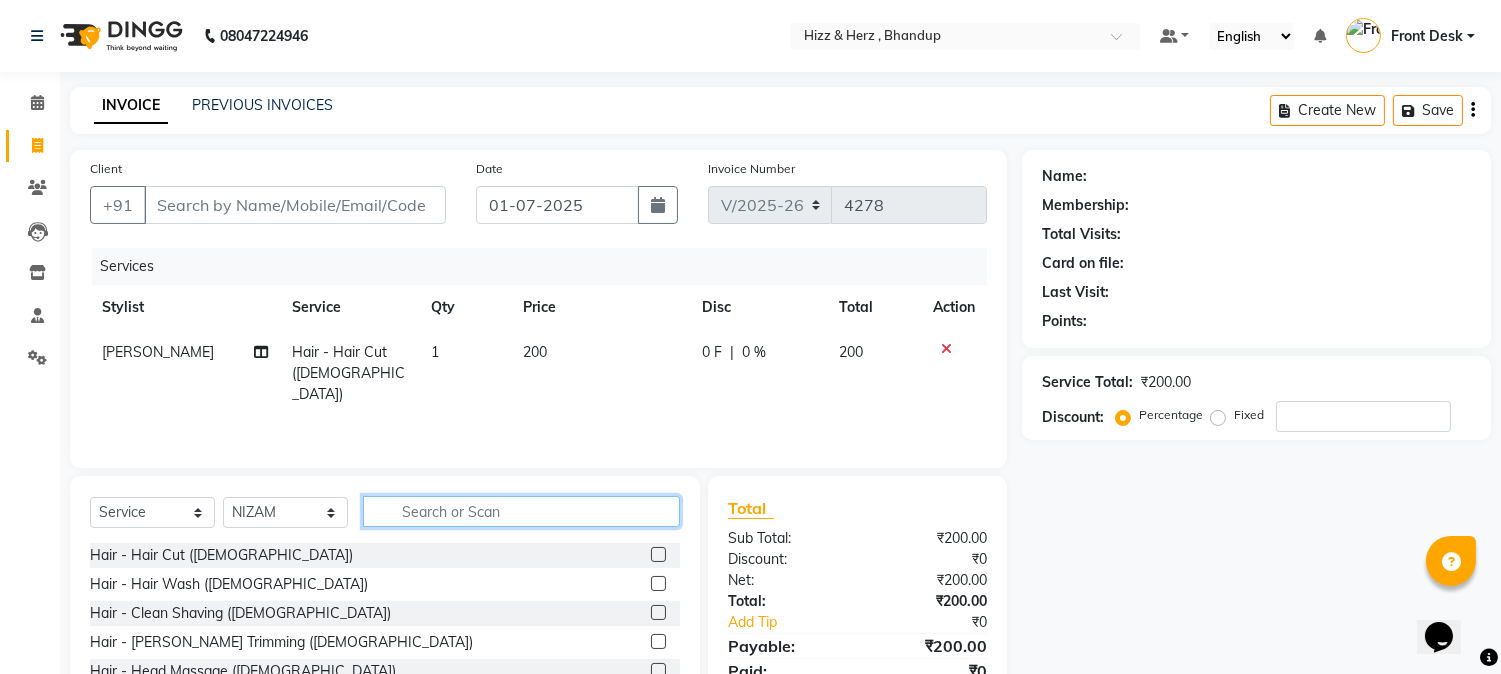 click 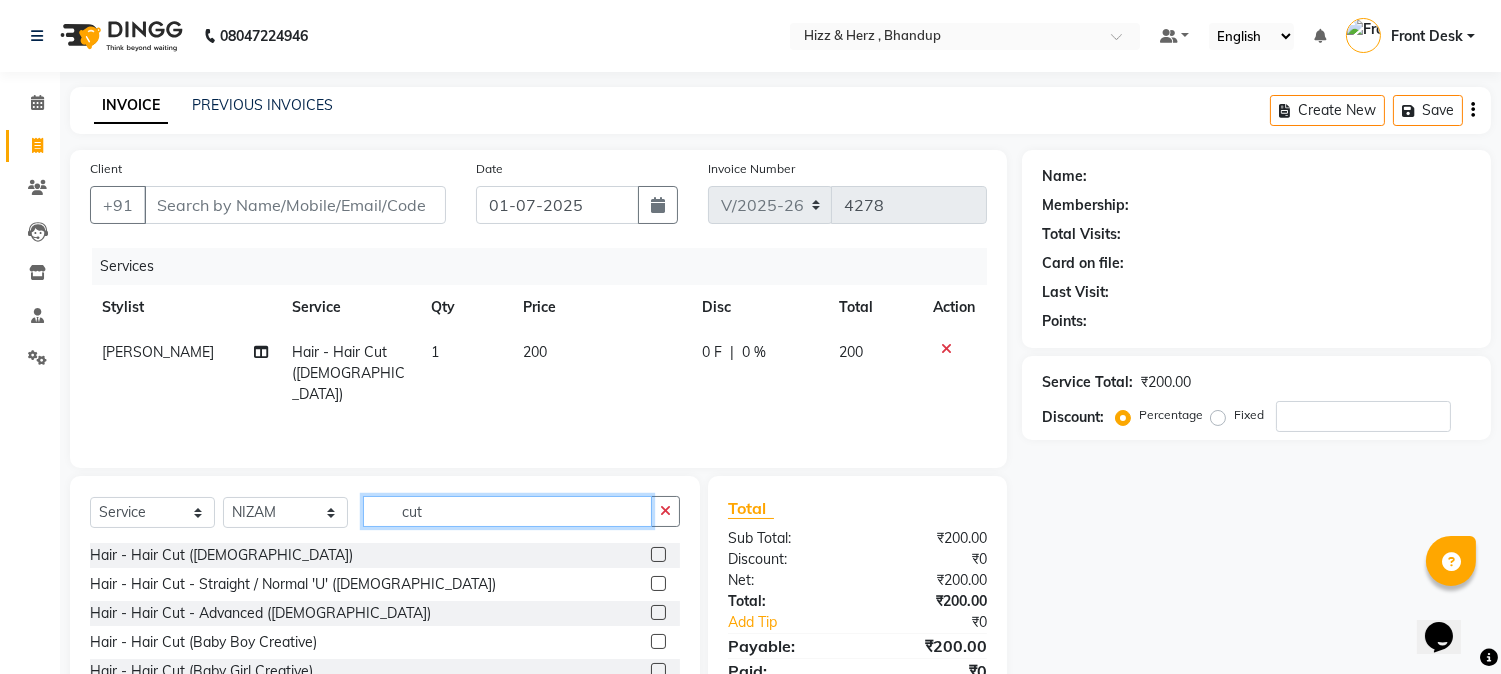 type on "cut" 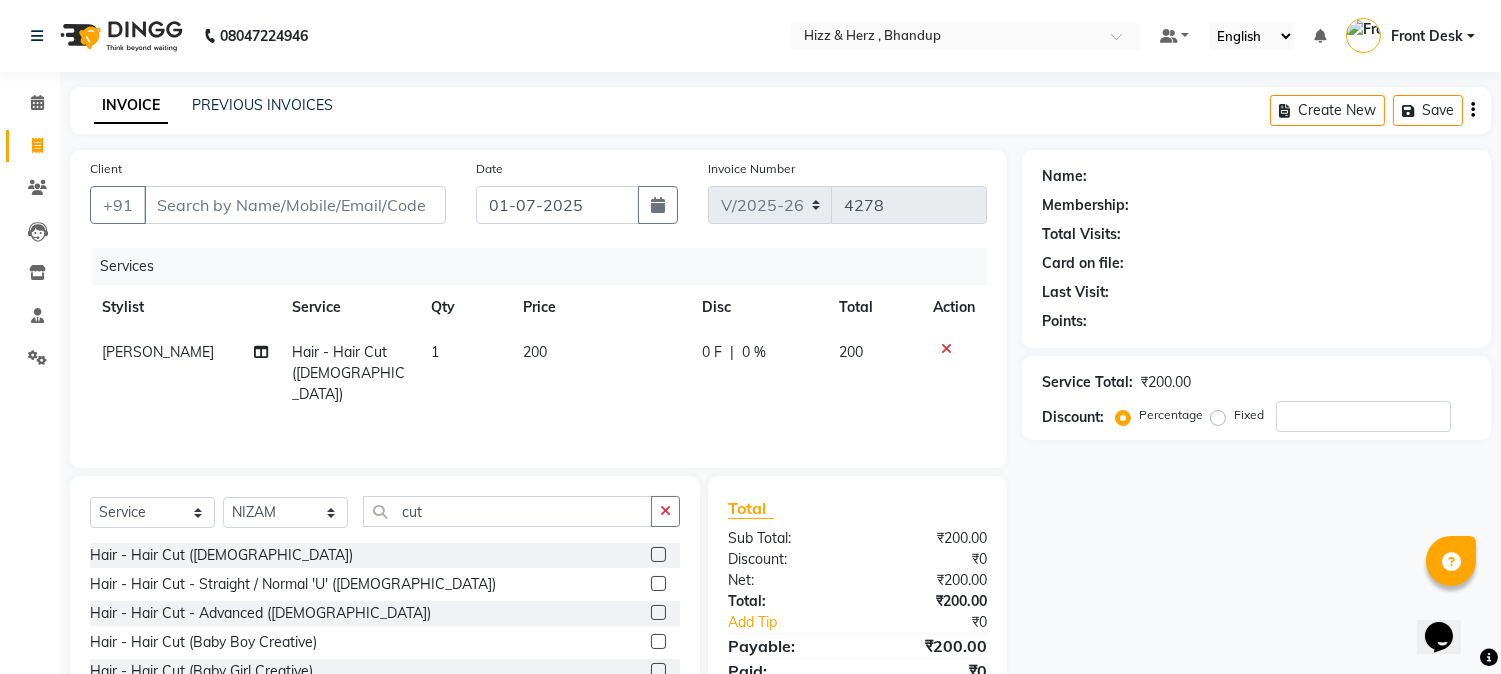 click 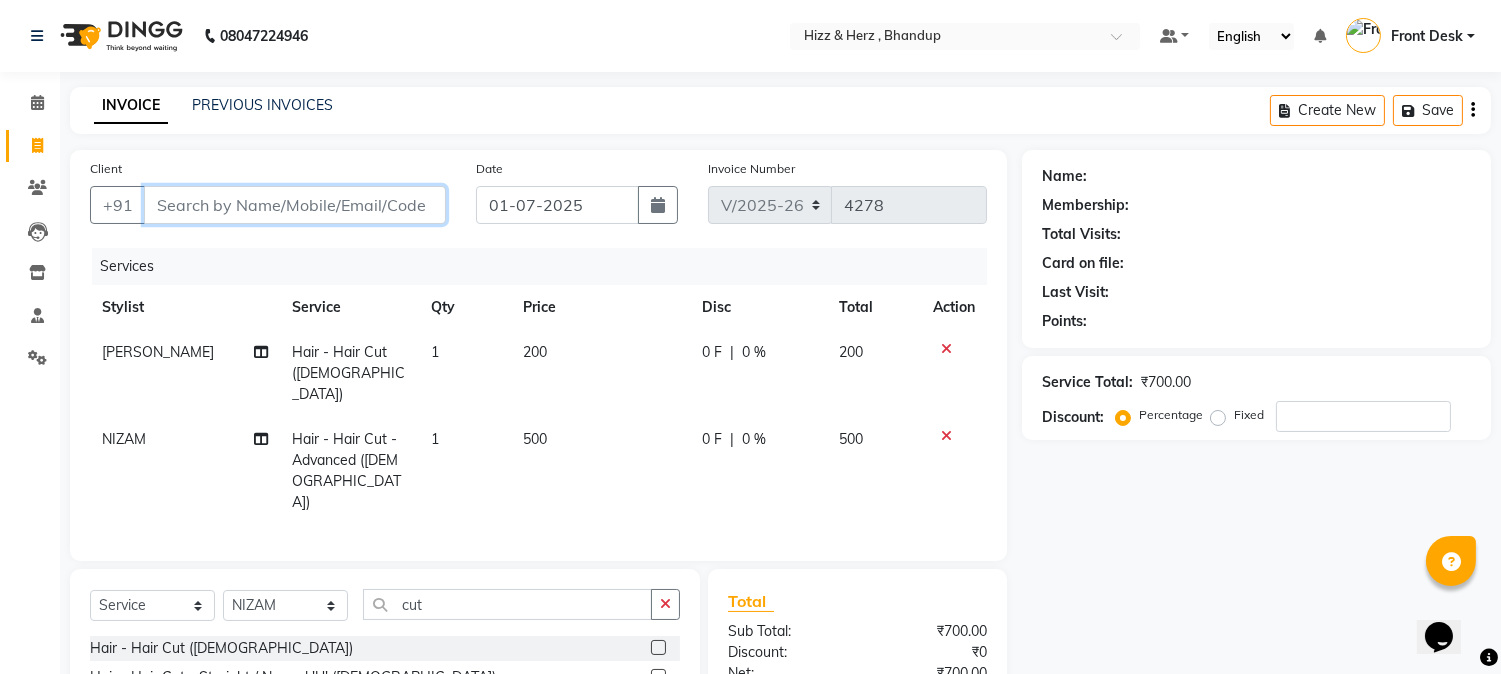 click on "Client" at bounding box center [295, 205] 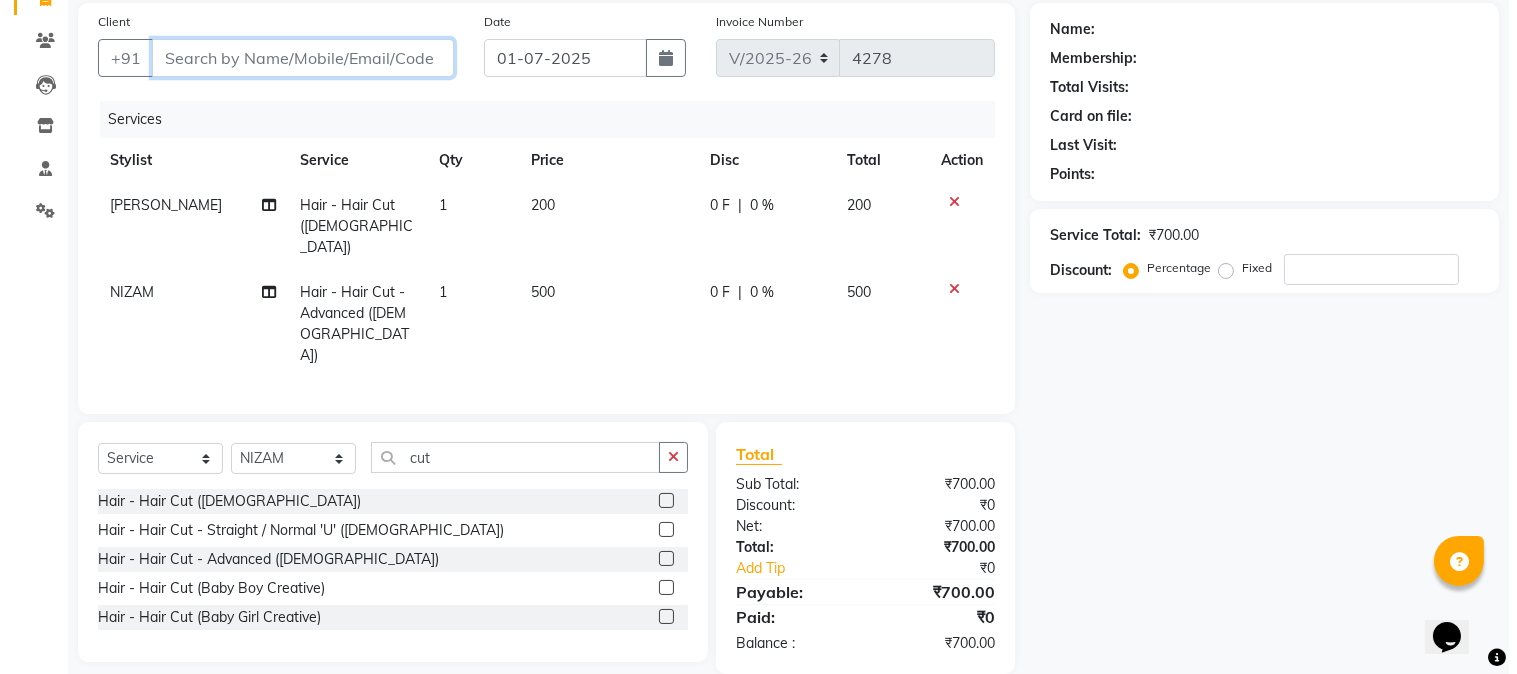 scroll, scrollTop: 151, scrollLeft: 0, axis: vertical 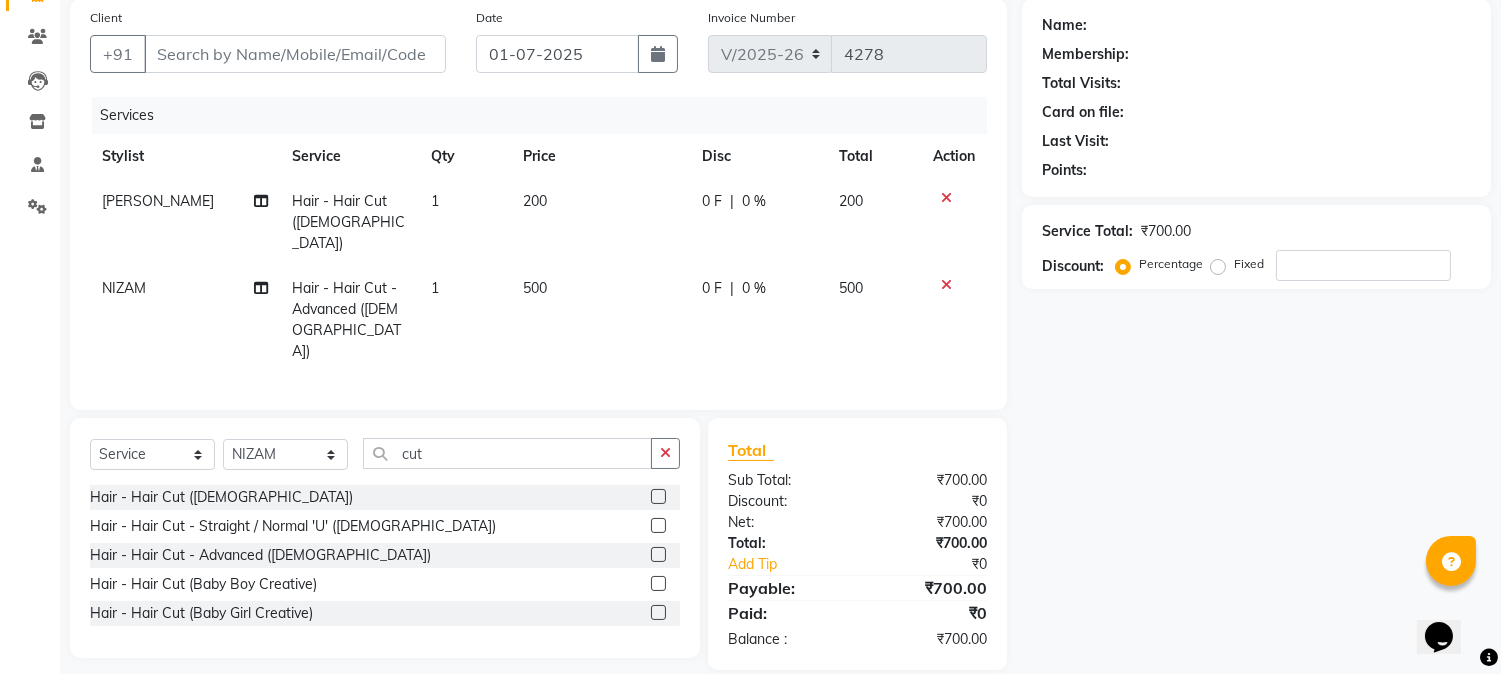 click 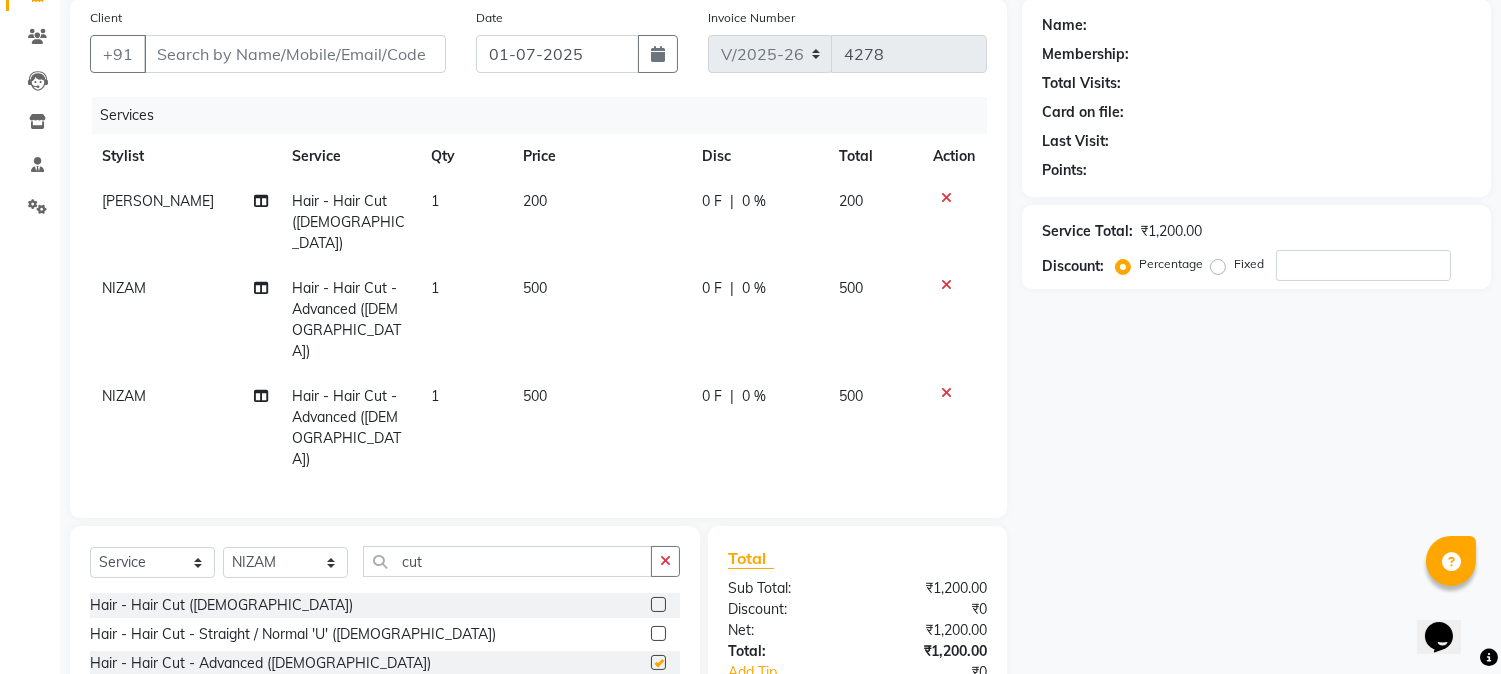 checkbox on "false" 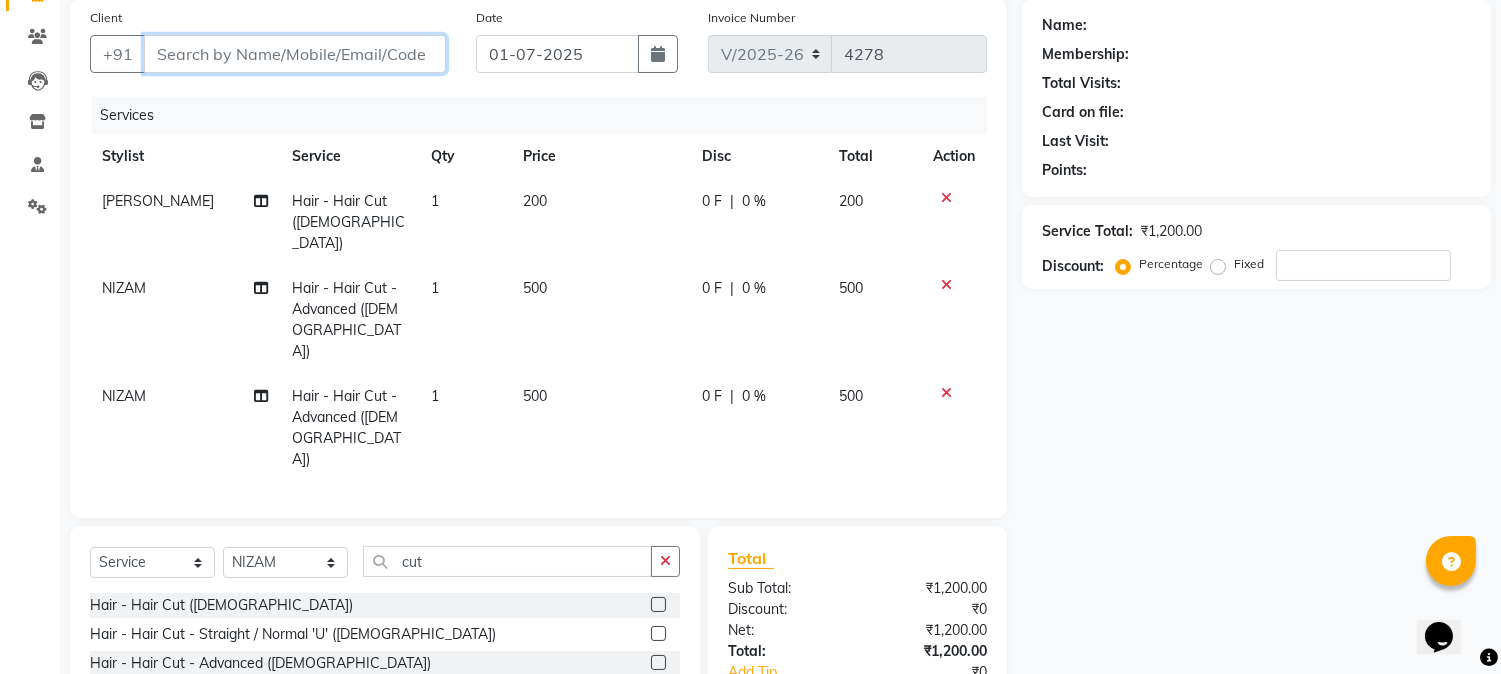 click on "Client" at bounding box center [295, 54] 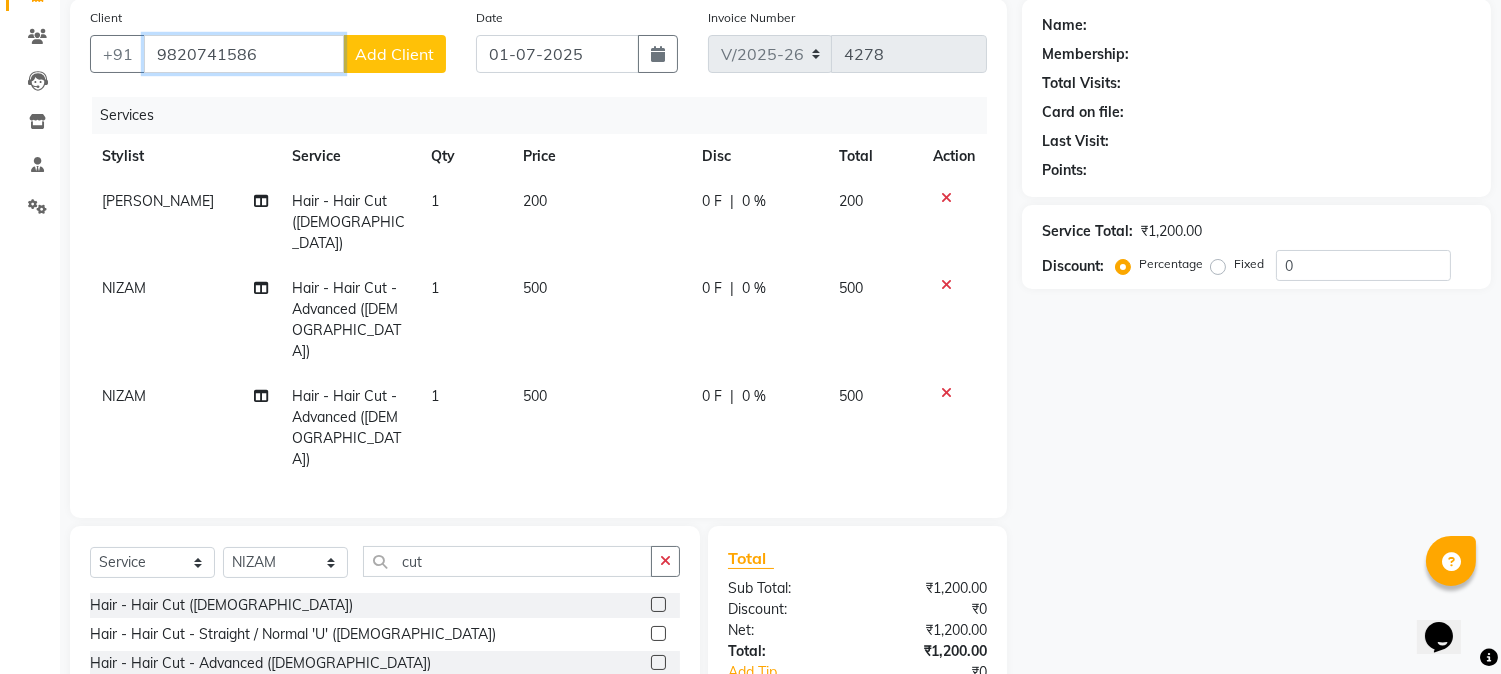 type on "9820741586" 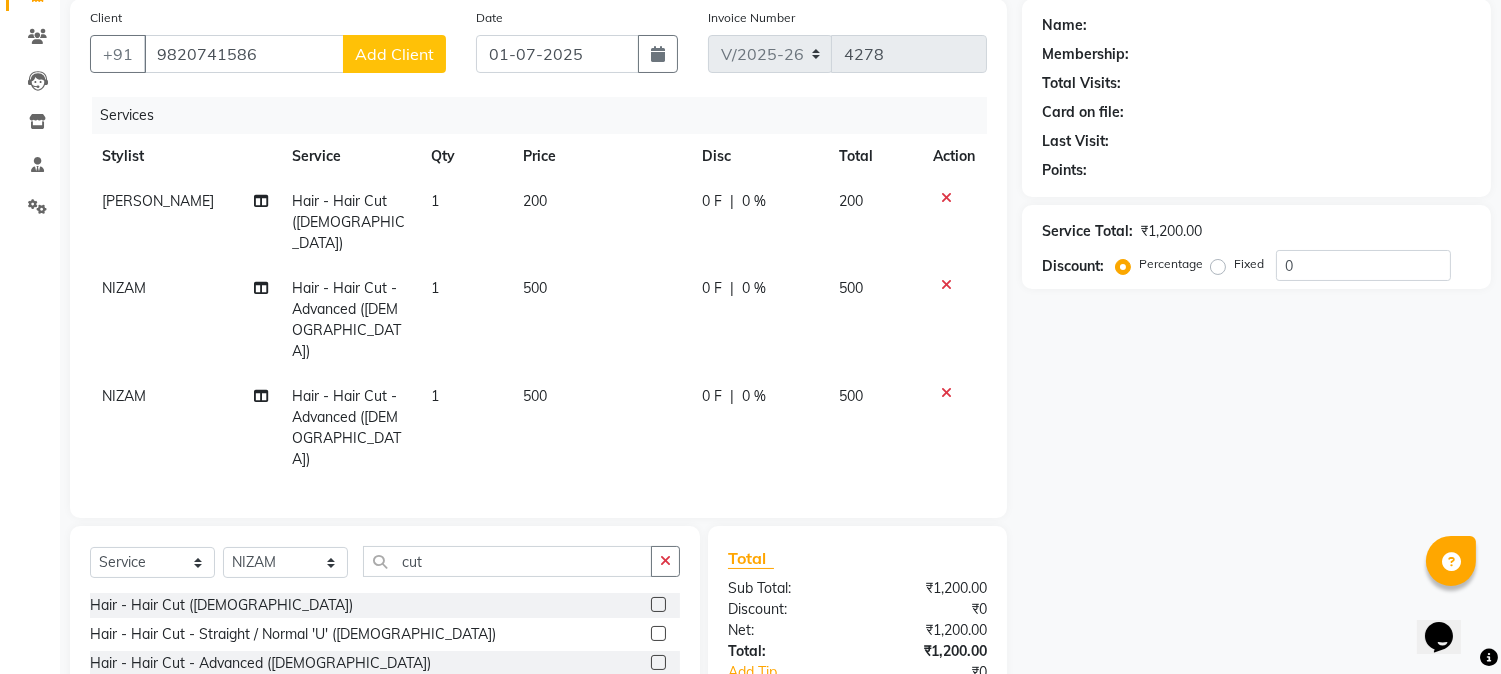 click on "Add Client" 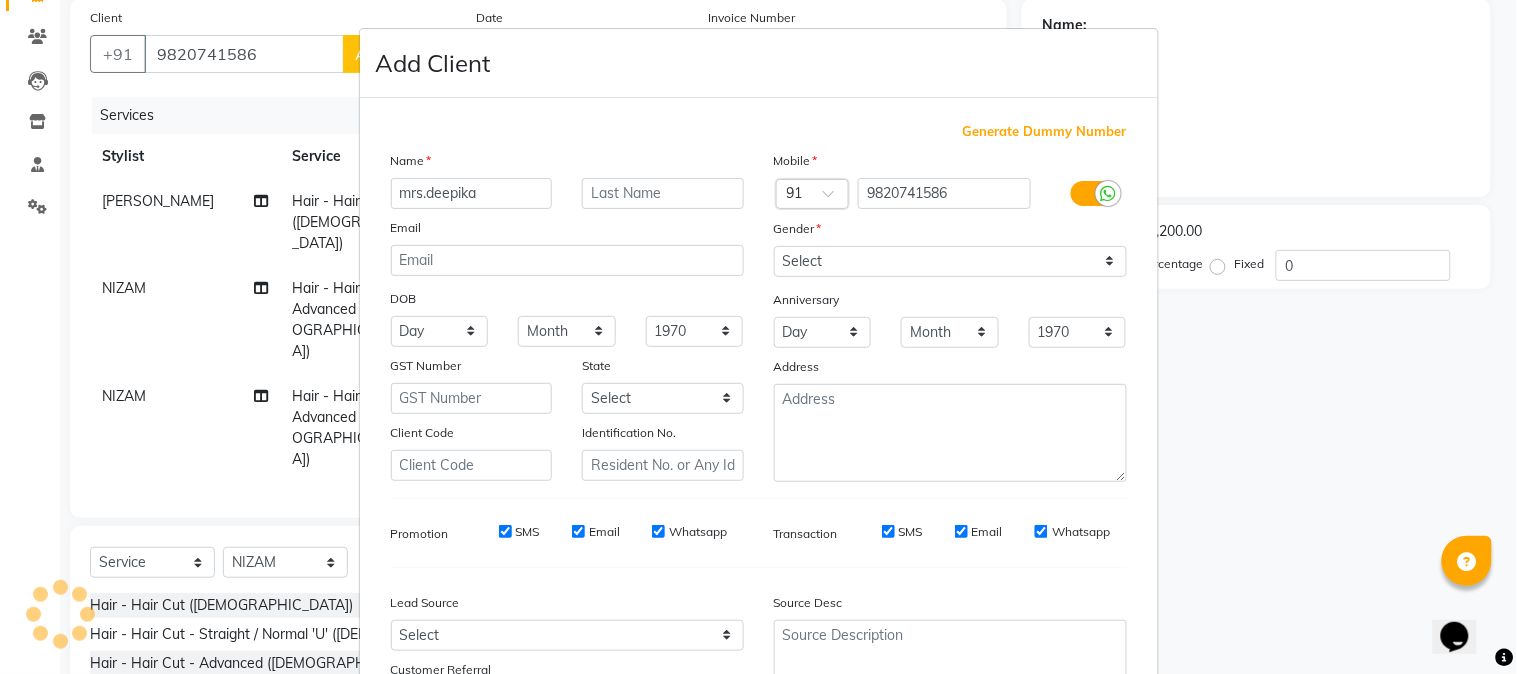 type on "mrs.deepika" 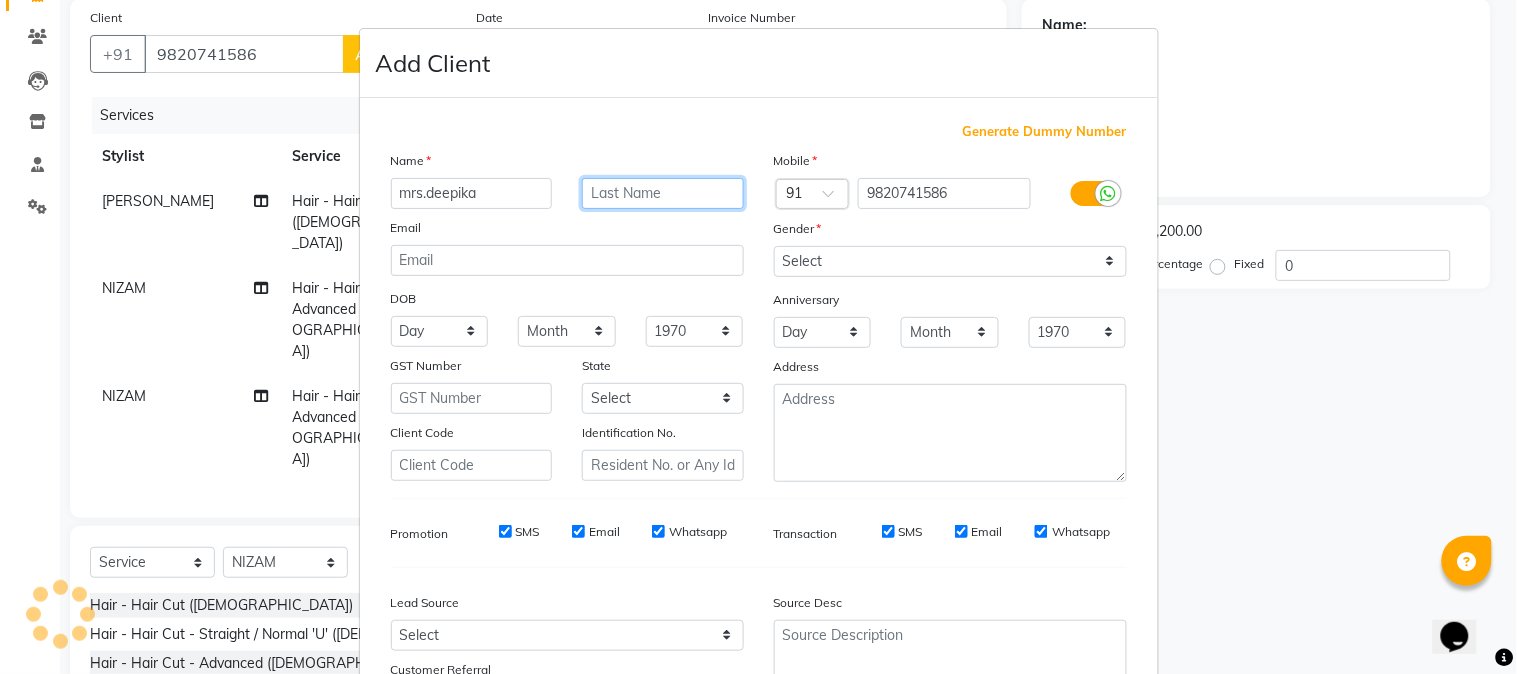 click at bounding box center (663, 193) 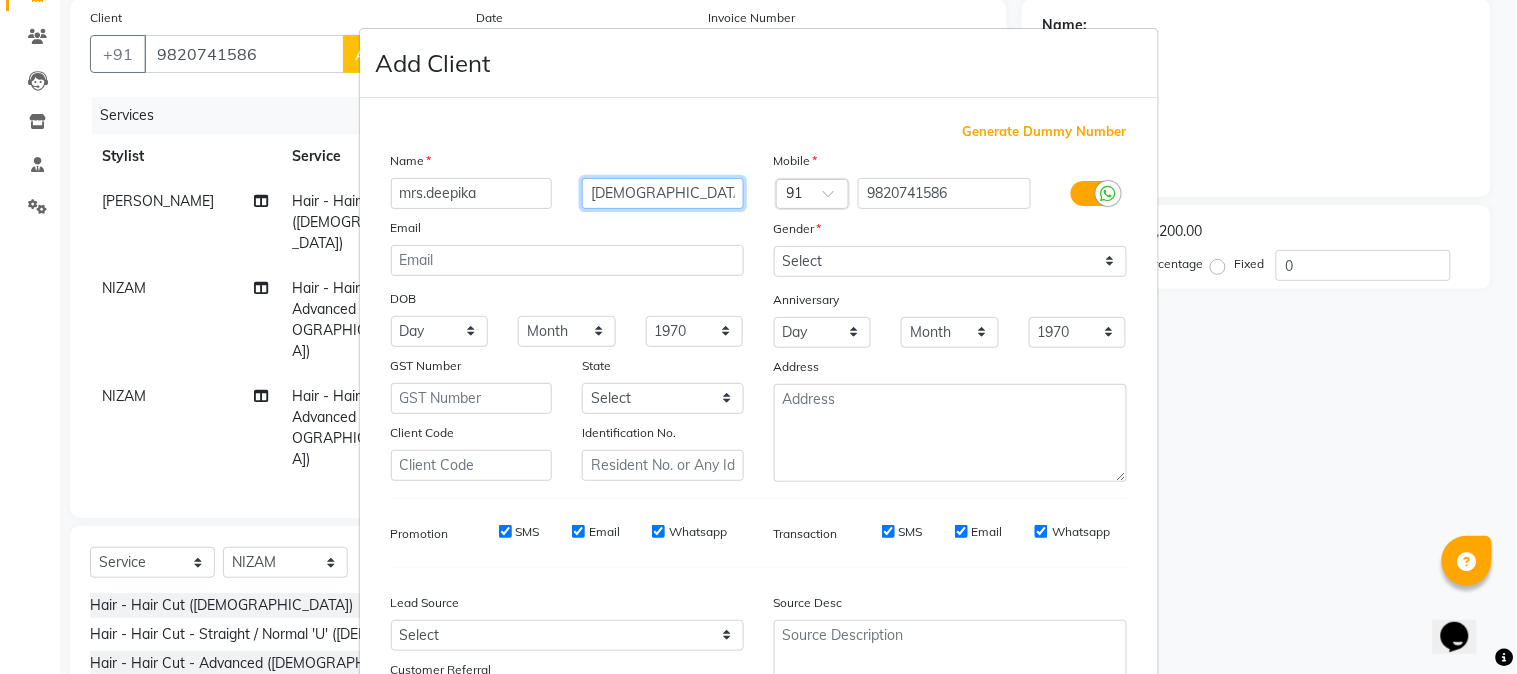 type on "mulani" 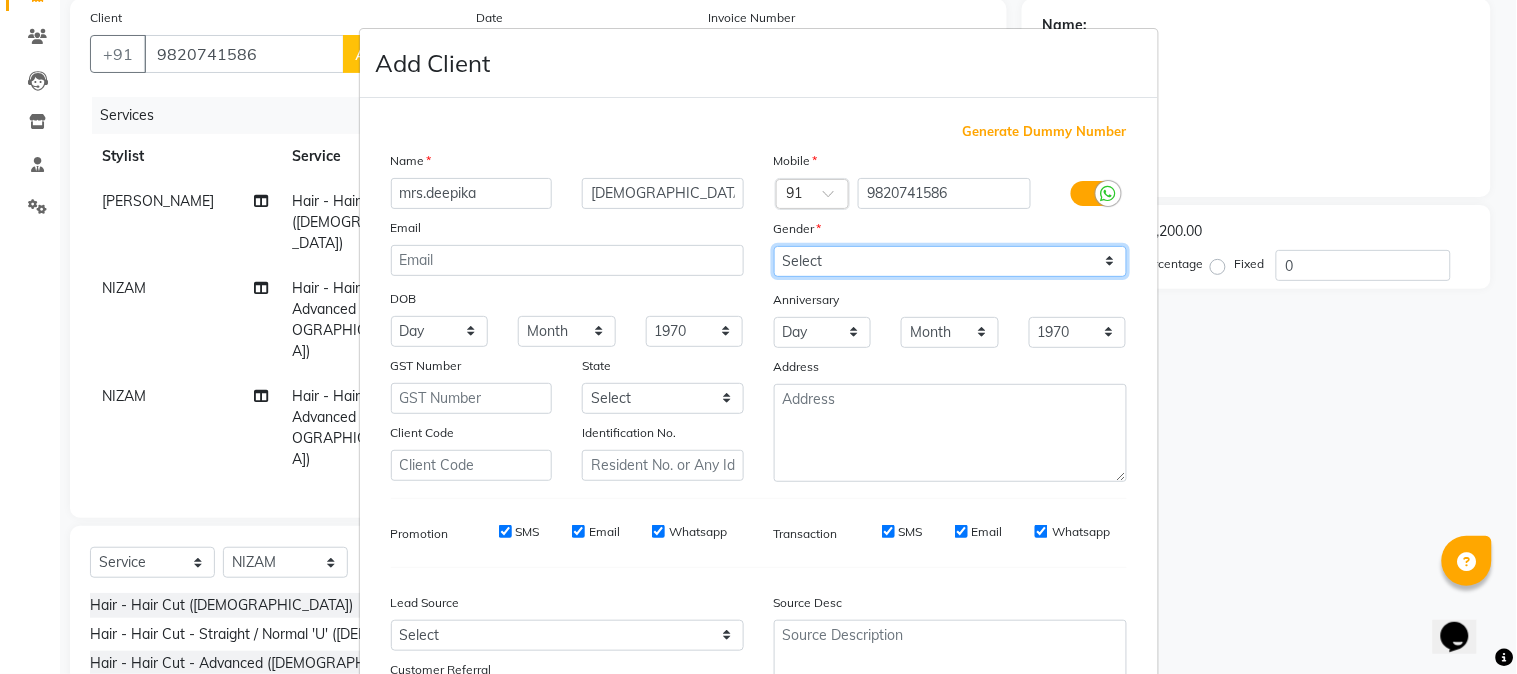 click on "Select Male Female Other Prefer Not To Say" at bounding box center (950, 261) 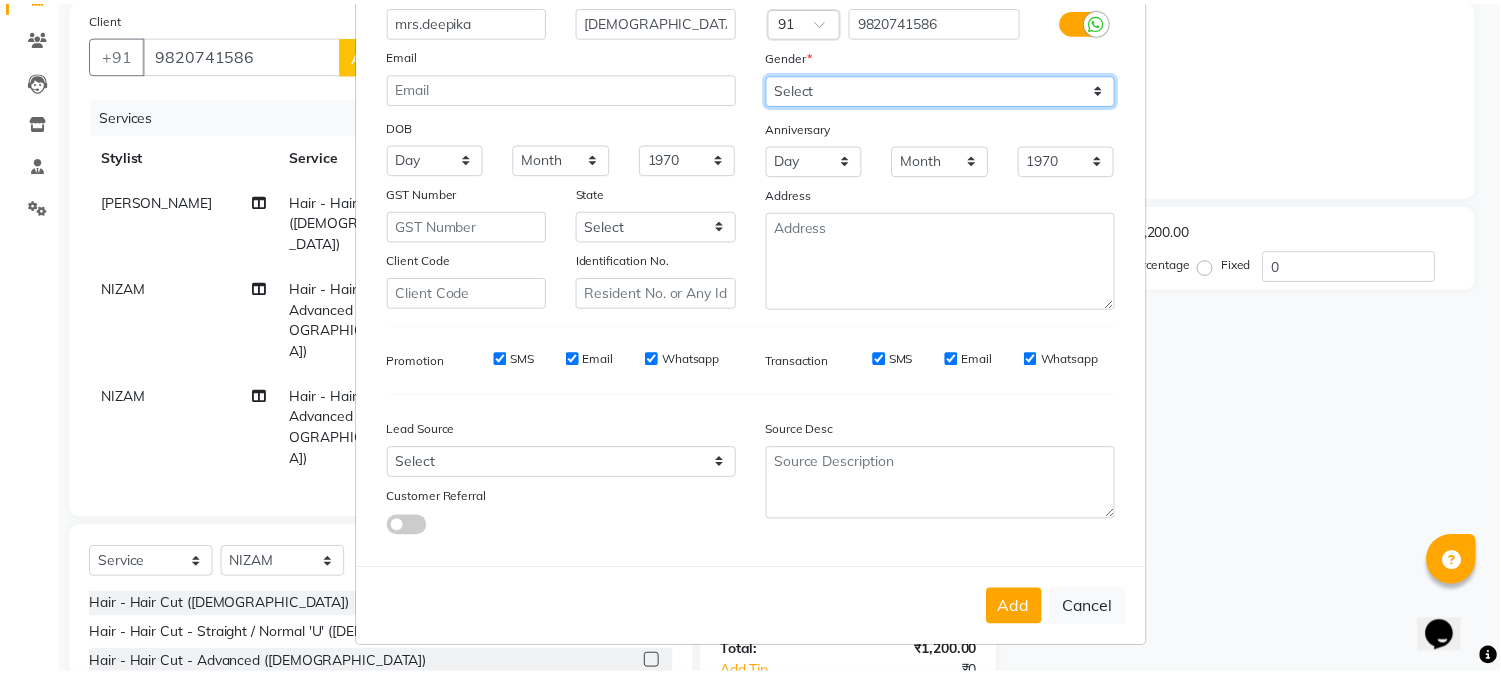 scroll, scrollTop: 176, scrollLeft: 0, axis: vertical 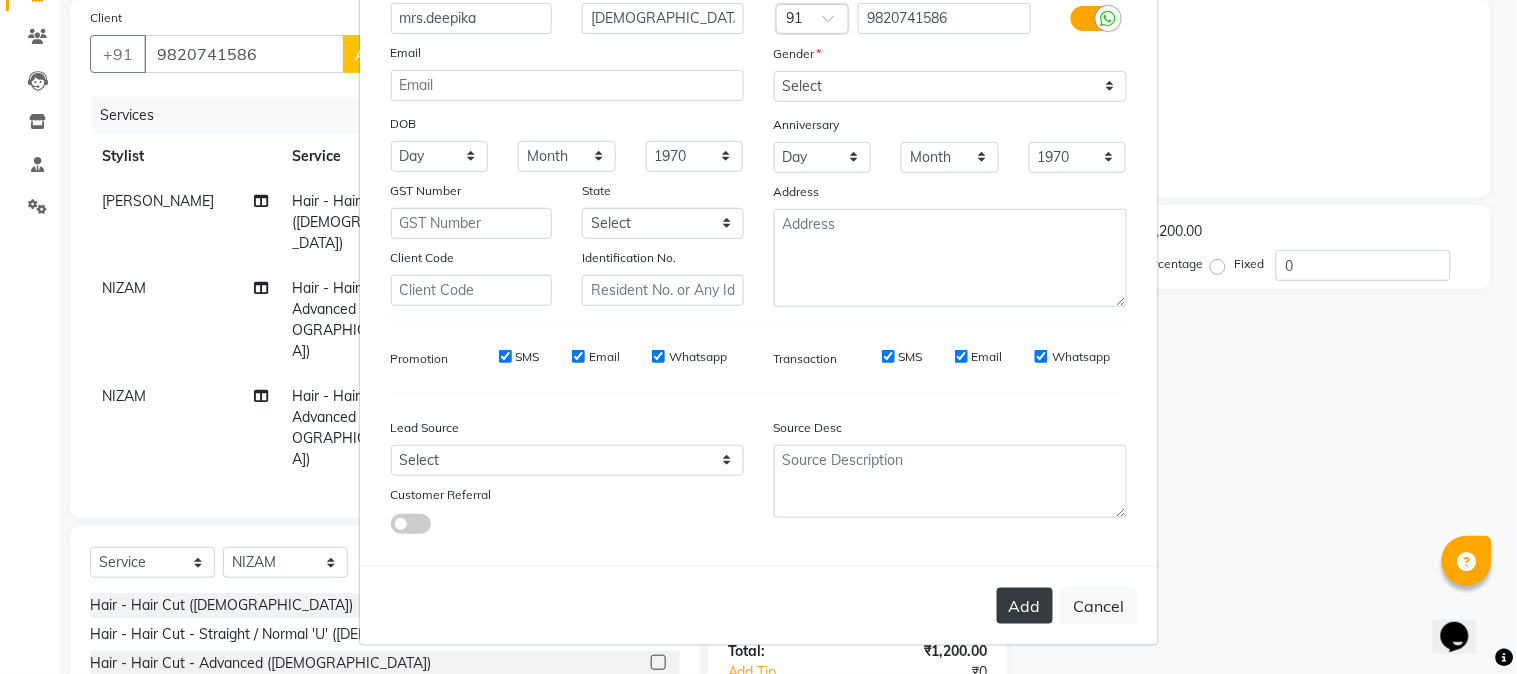 drag, startPoint x: 1028, startPoint y: 606, endPoint x: 1045, endPoint y: 596, distance: 19.723083 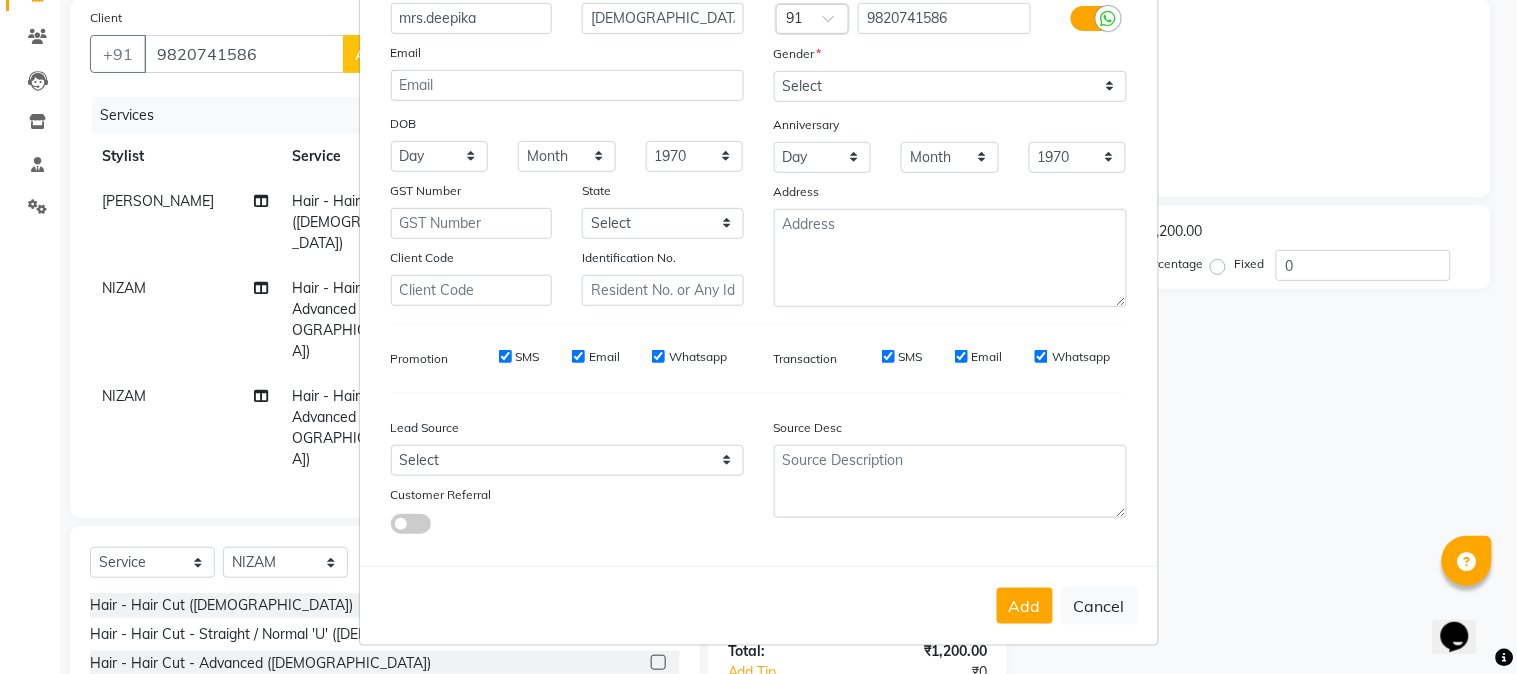 click on "Add" at bounding box center [1025, 606] 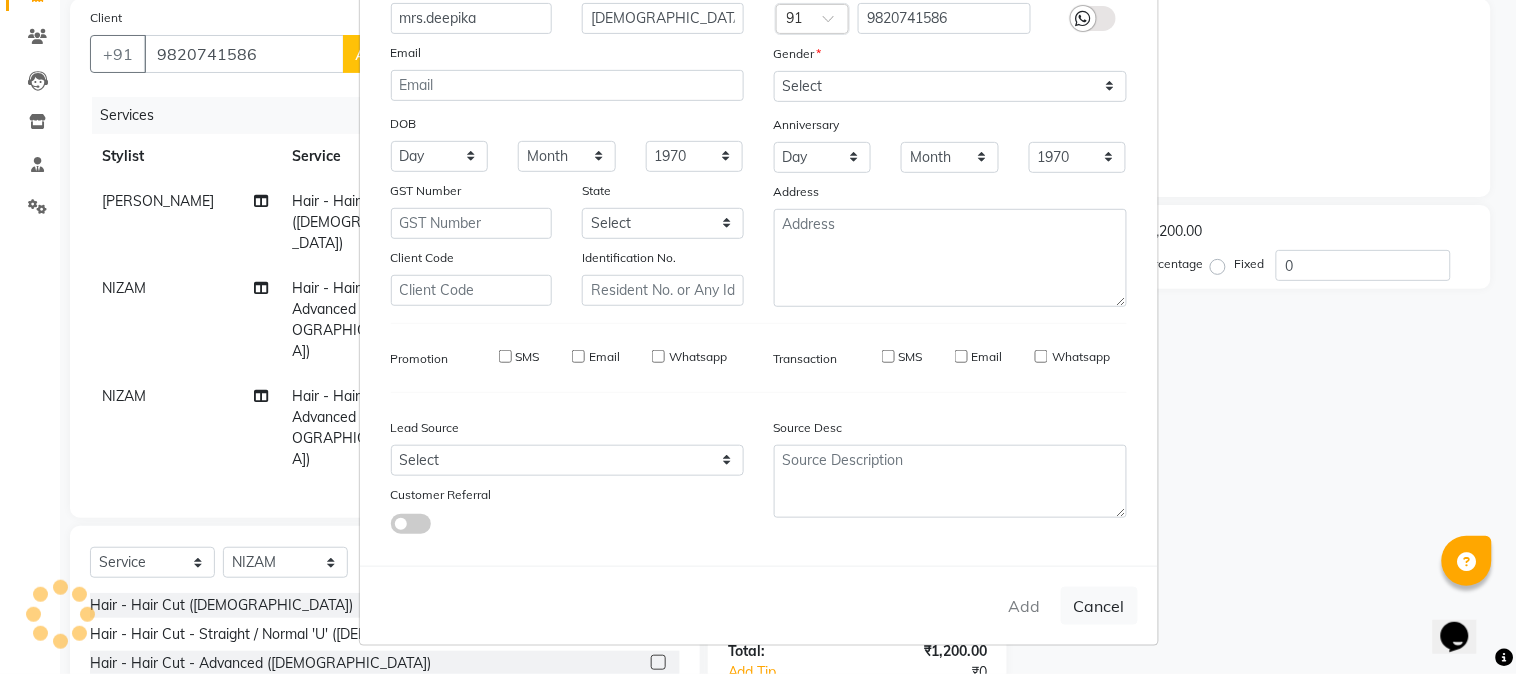 type 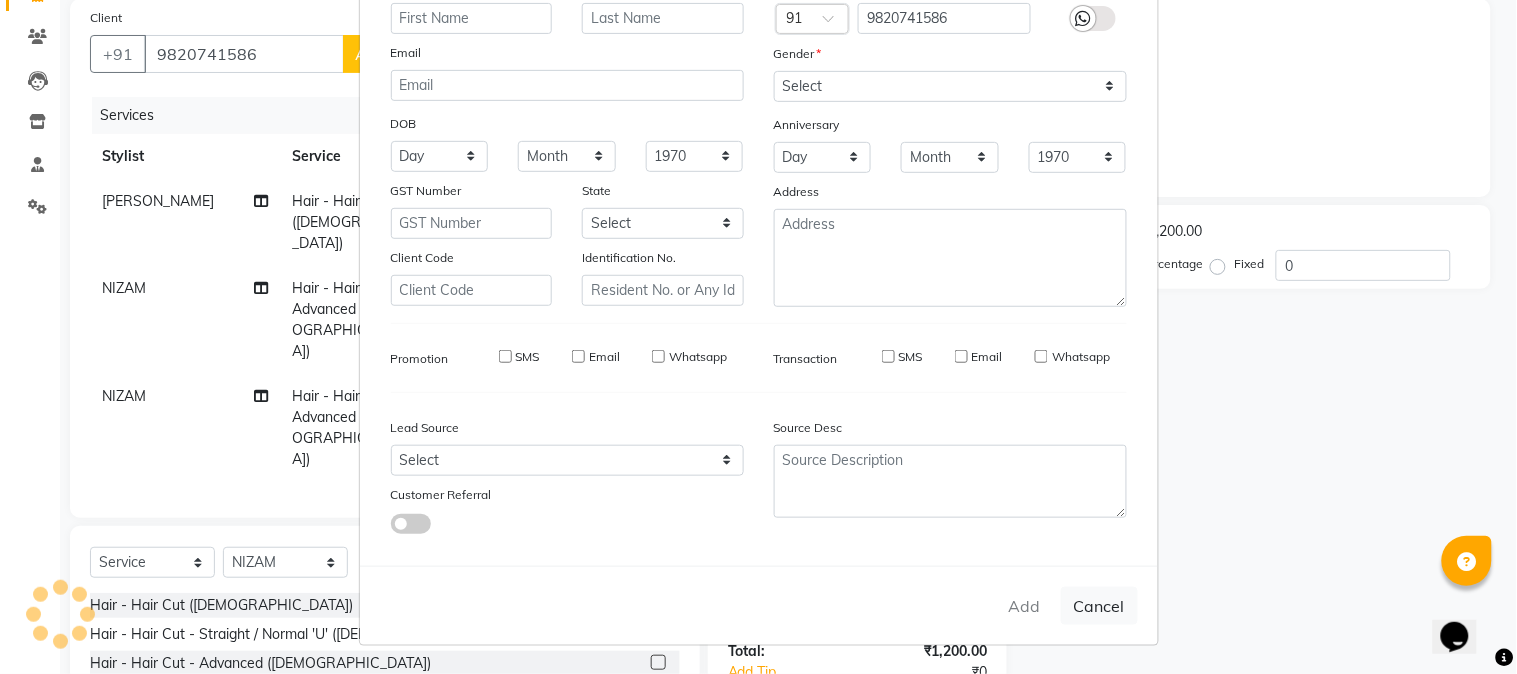 select 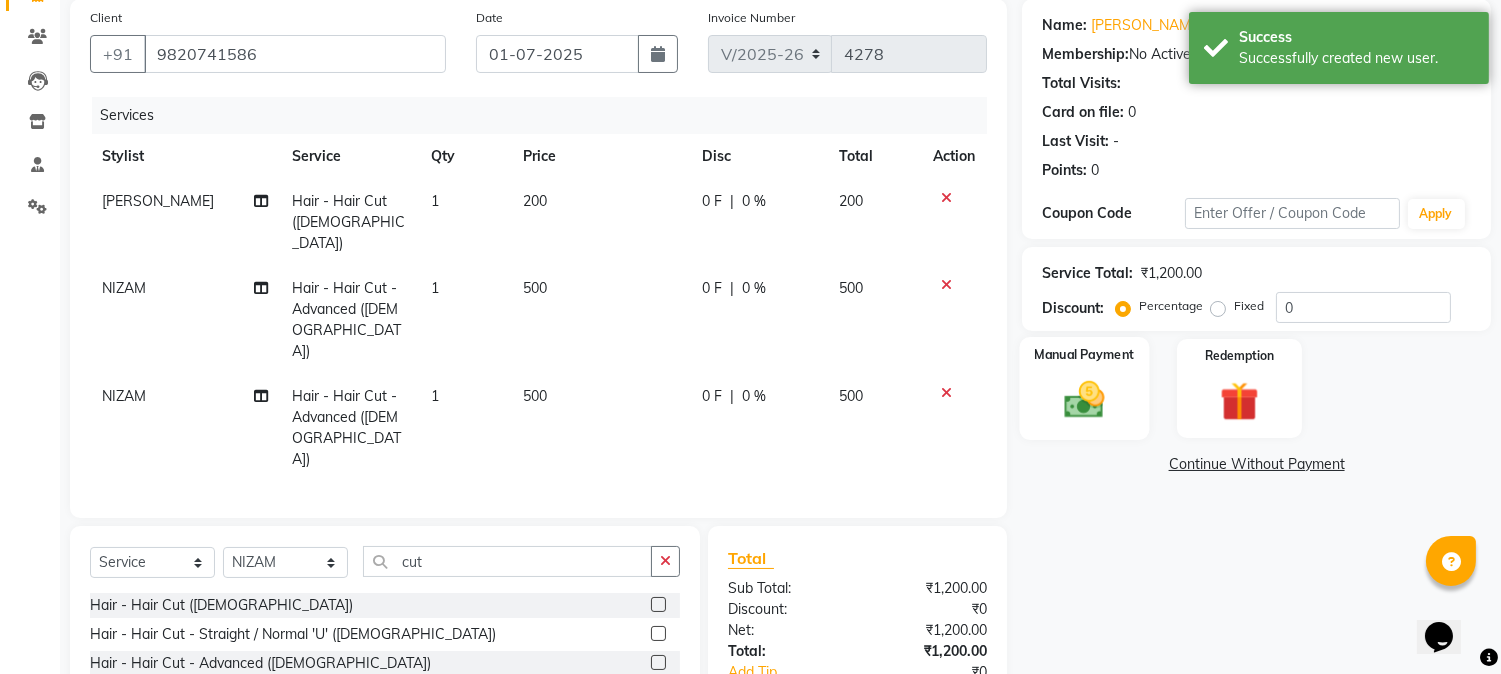 click 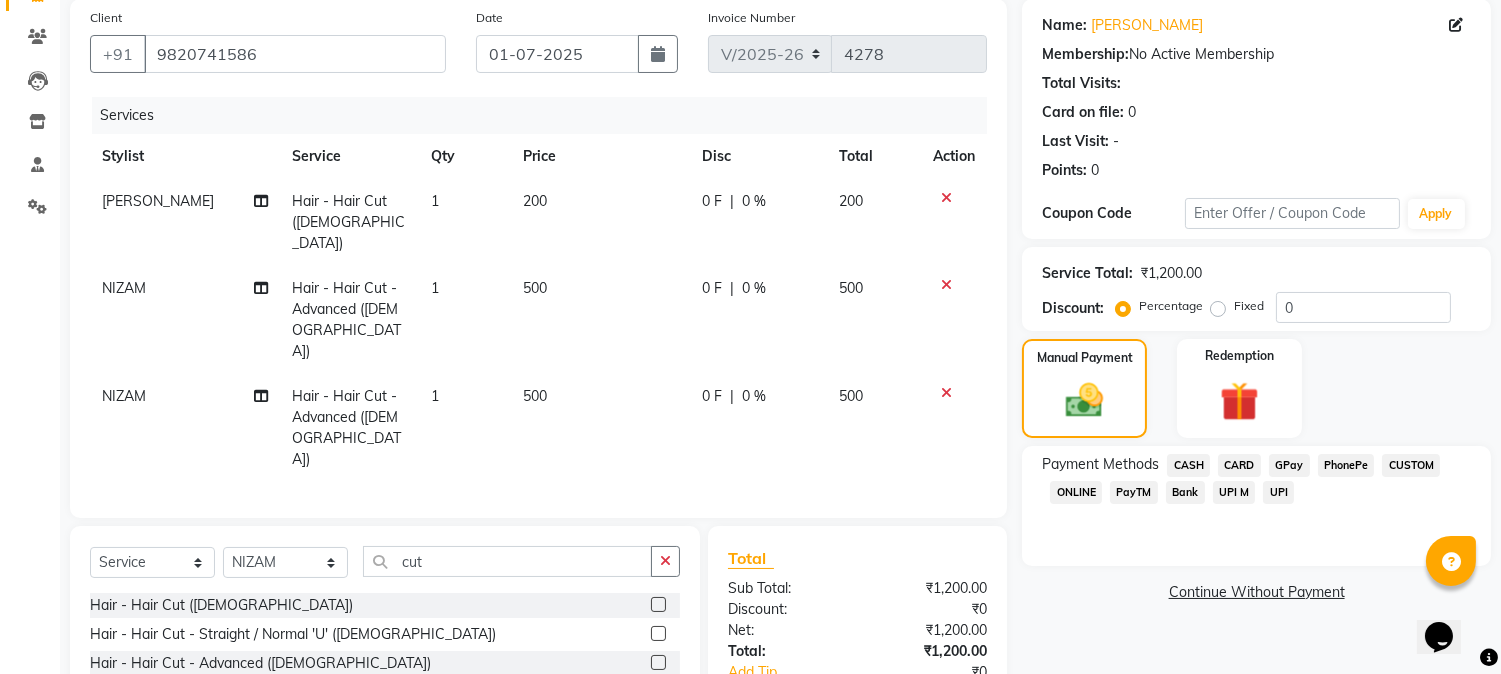 click on "CASH" 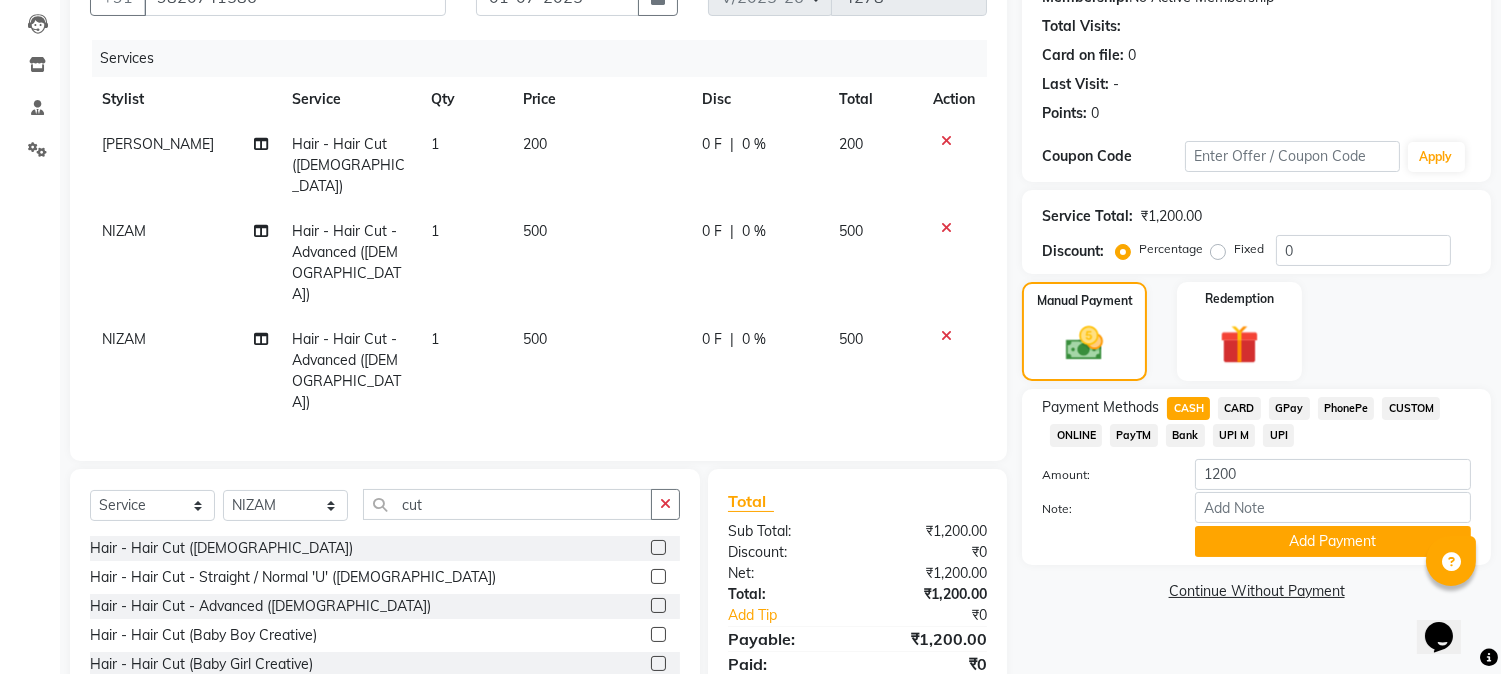 scroll, scrollTop: 238, scrollLeft: 0, axis: vertical 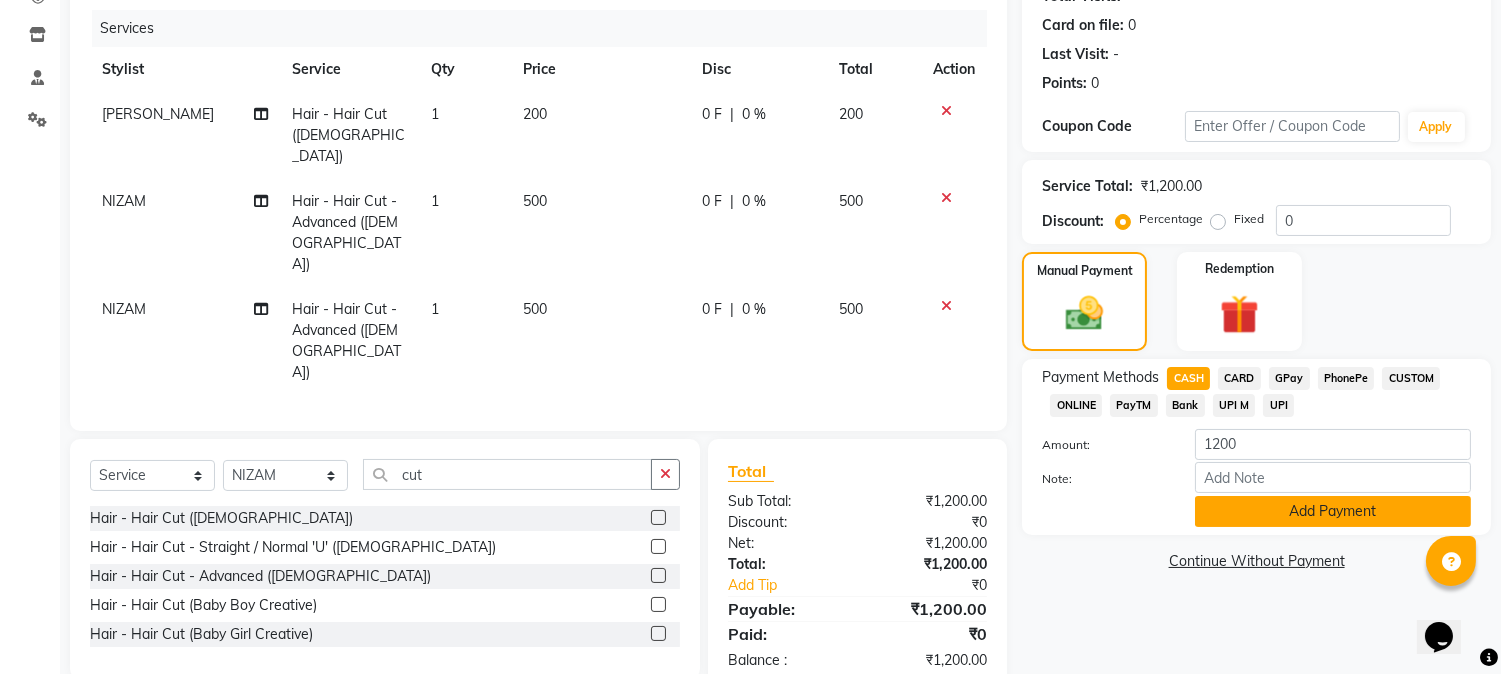 click on "Add Payment" 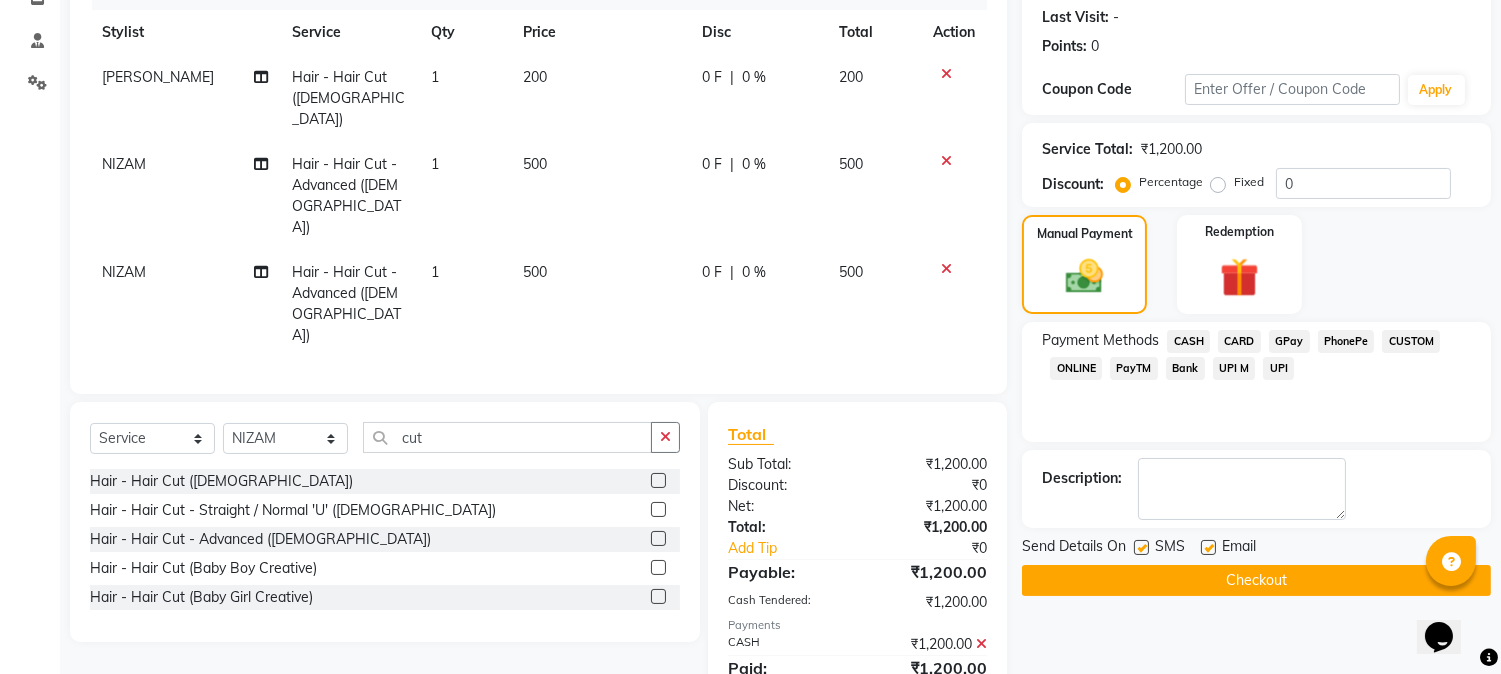 scroll, scrollTop: 308, scrollLeft: 0, axis: vertical 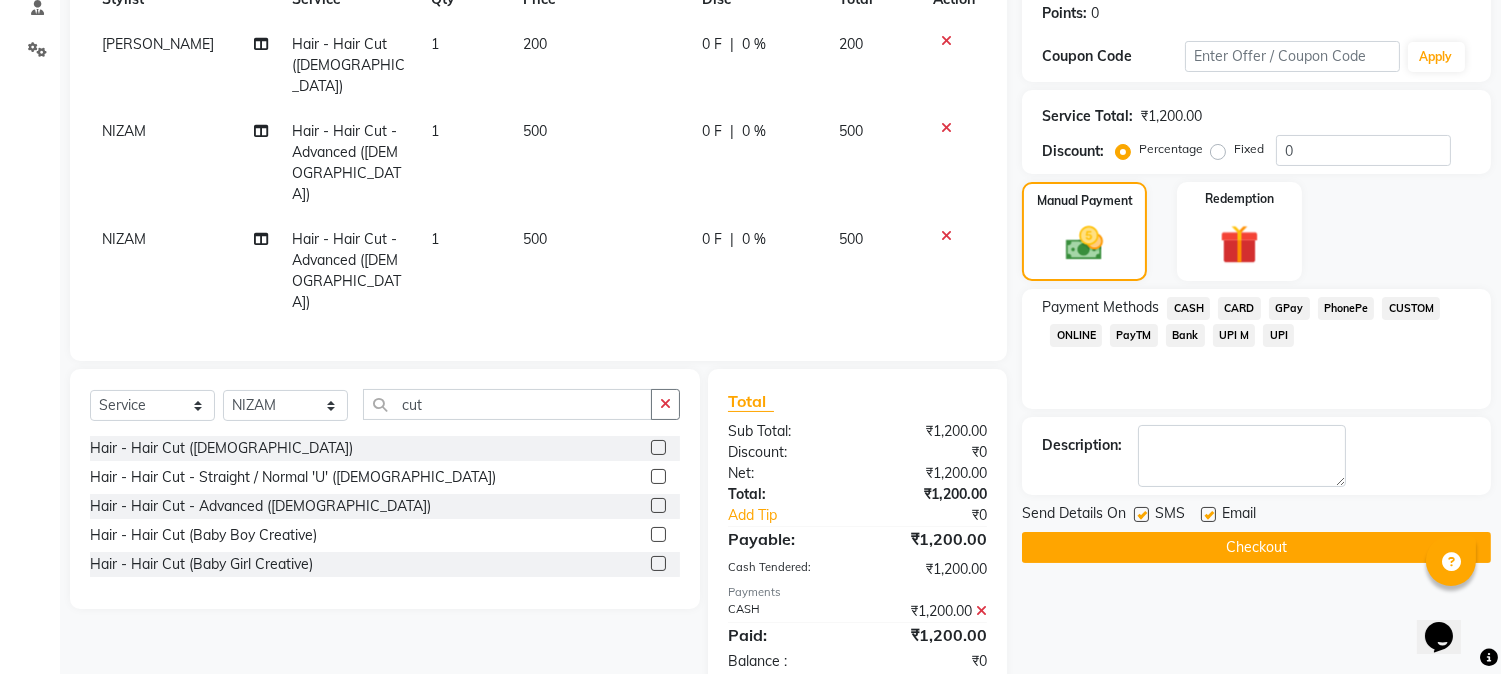 click on "Checkout" 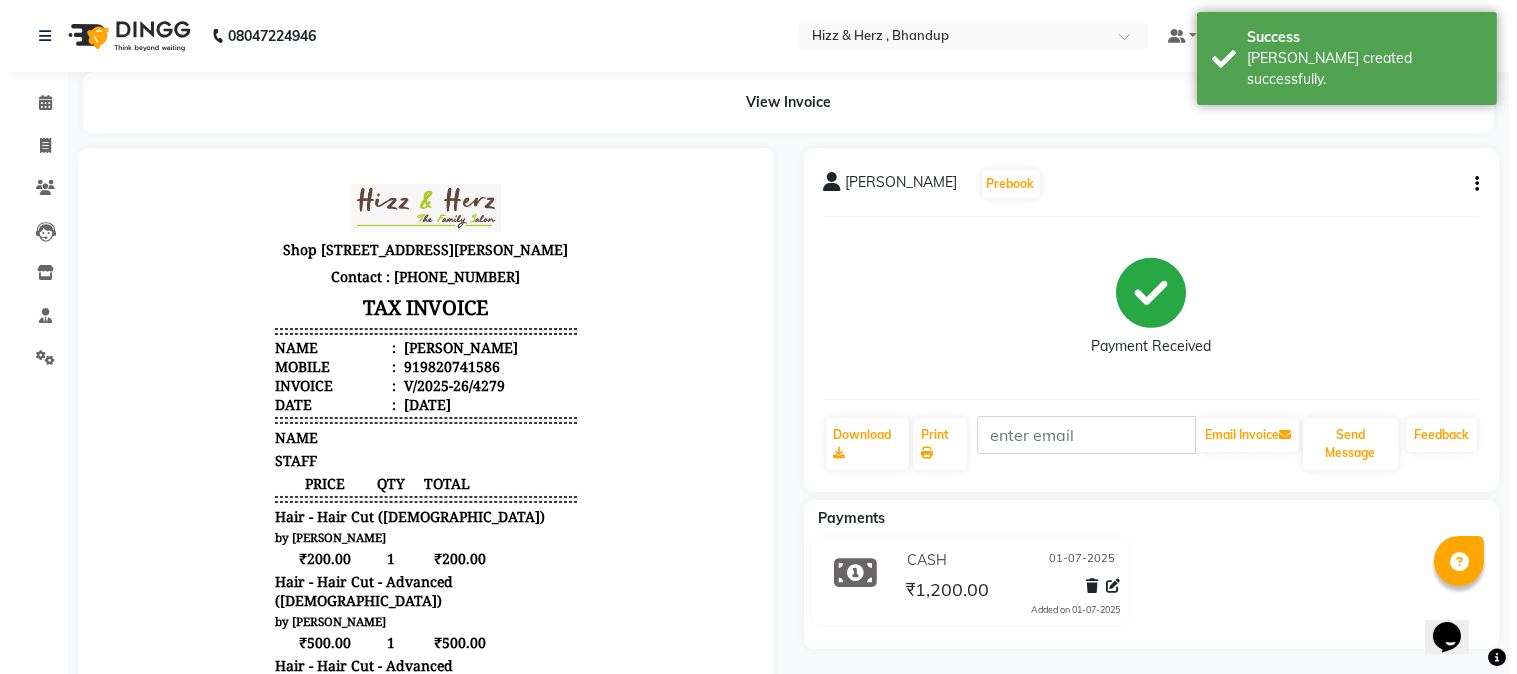 scroll, scrollTop: 0, scrollLeft: 0, axis: both 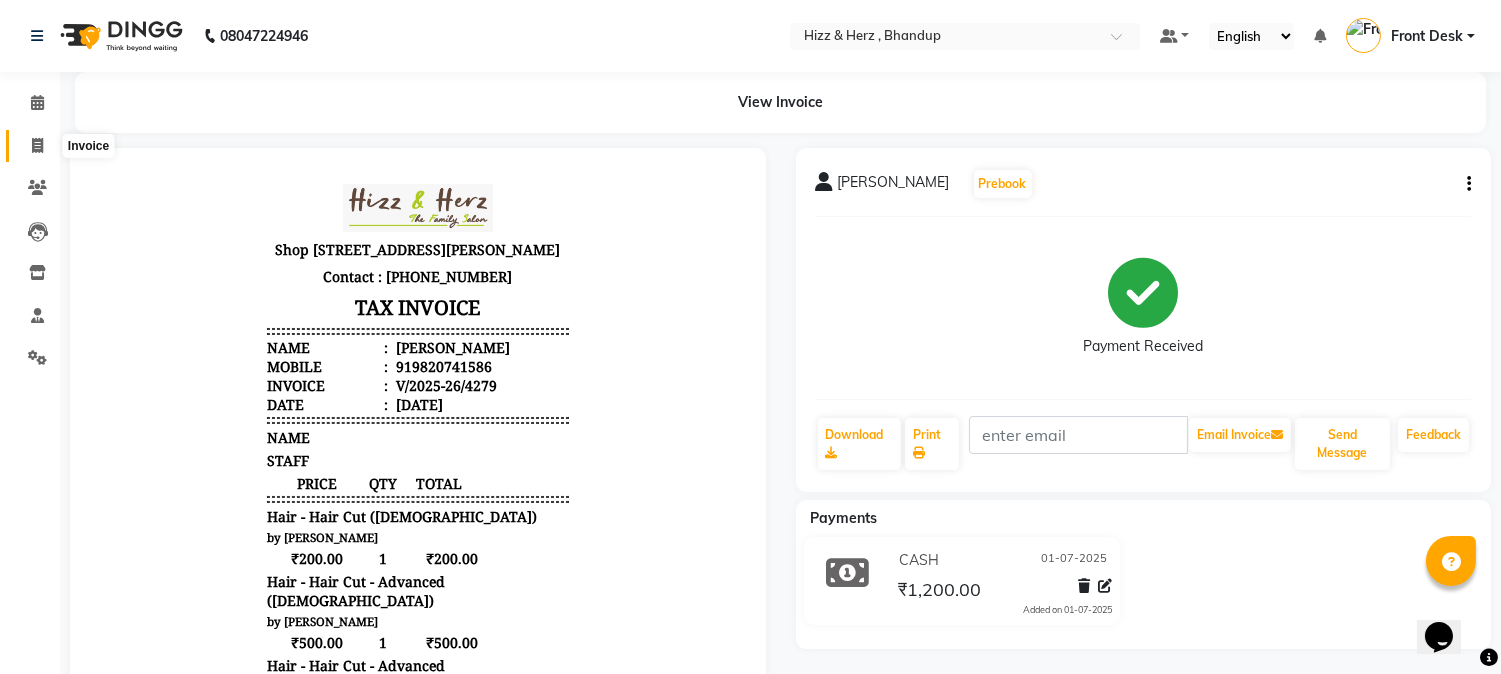 click 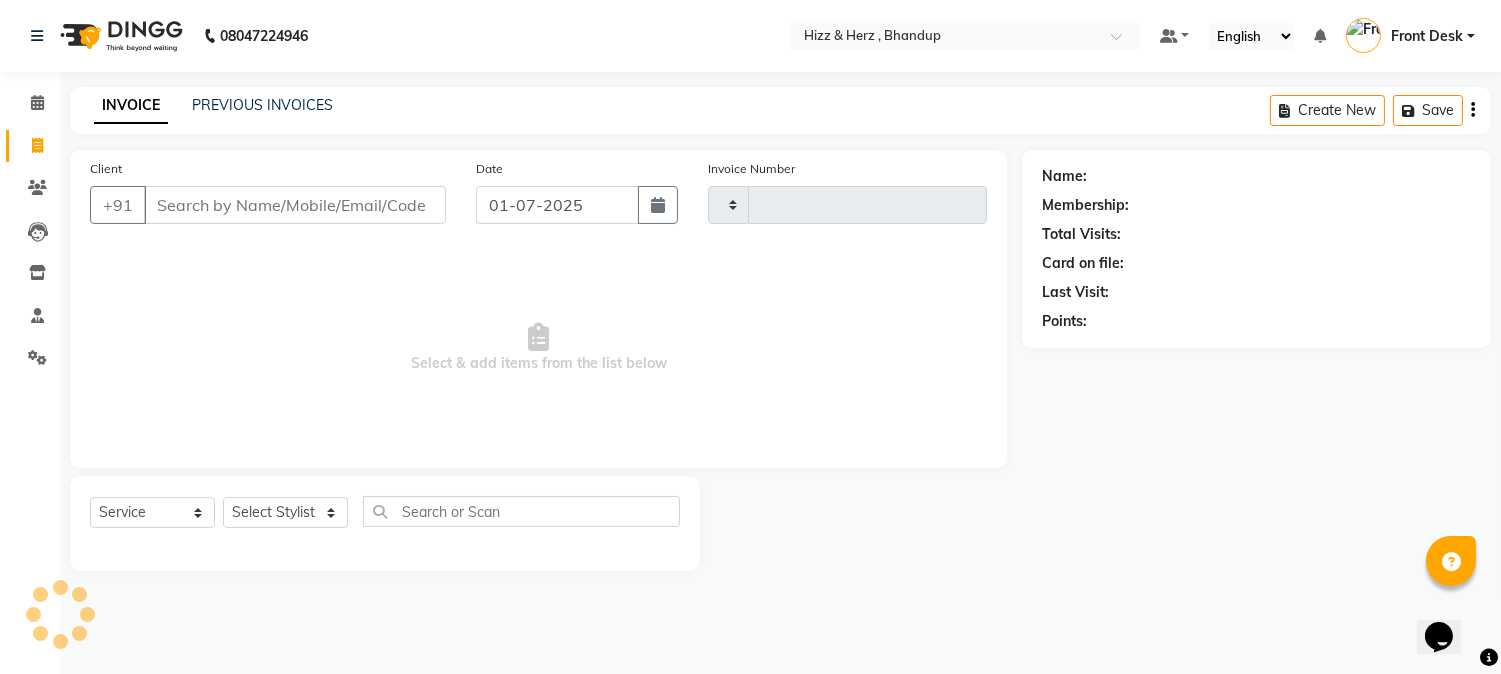 type on "4280" 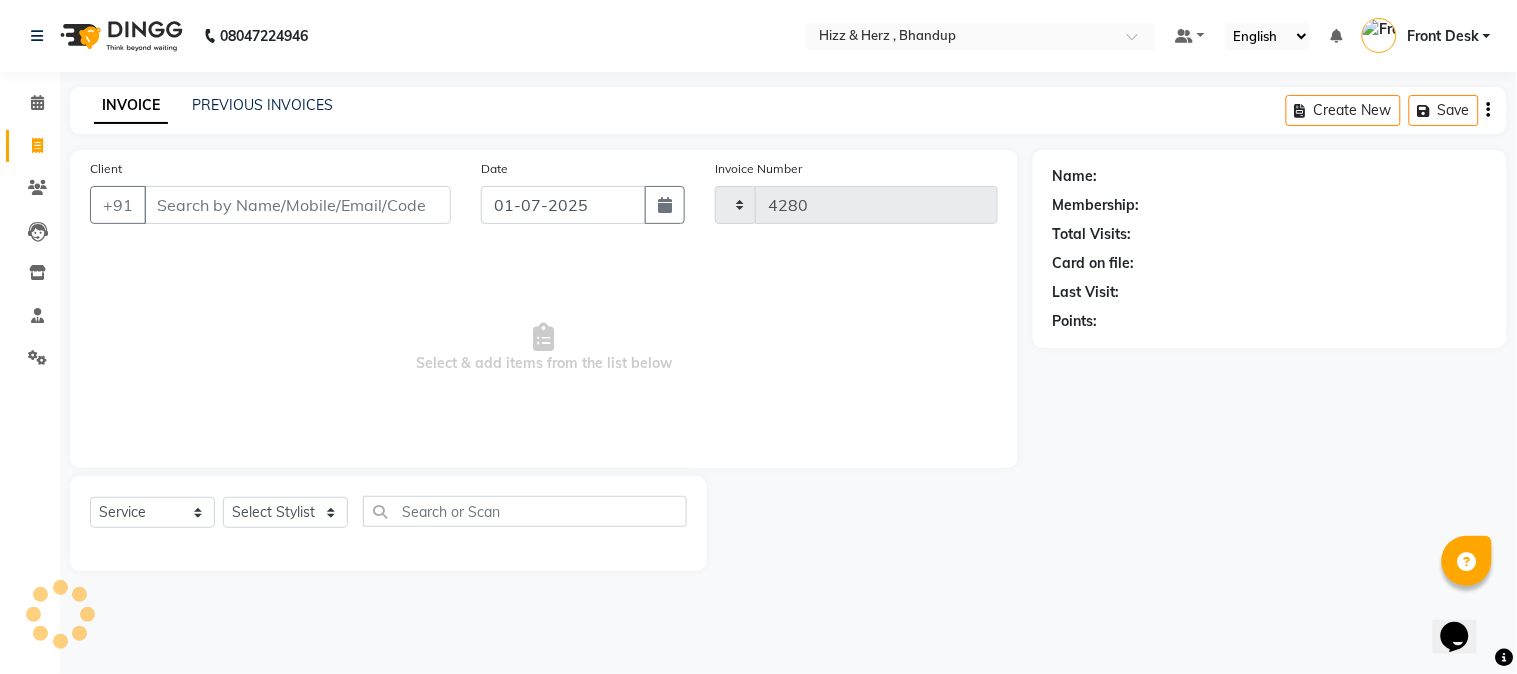 select on "629" 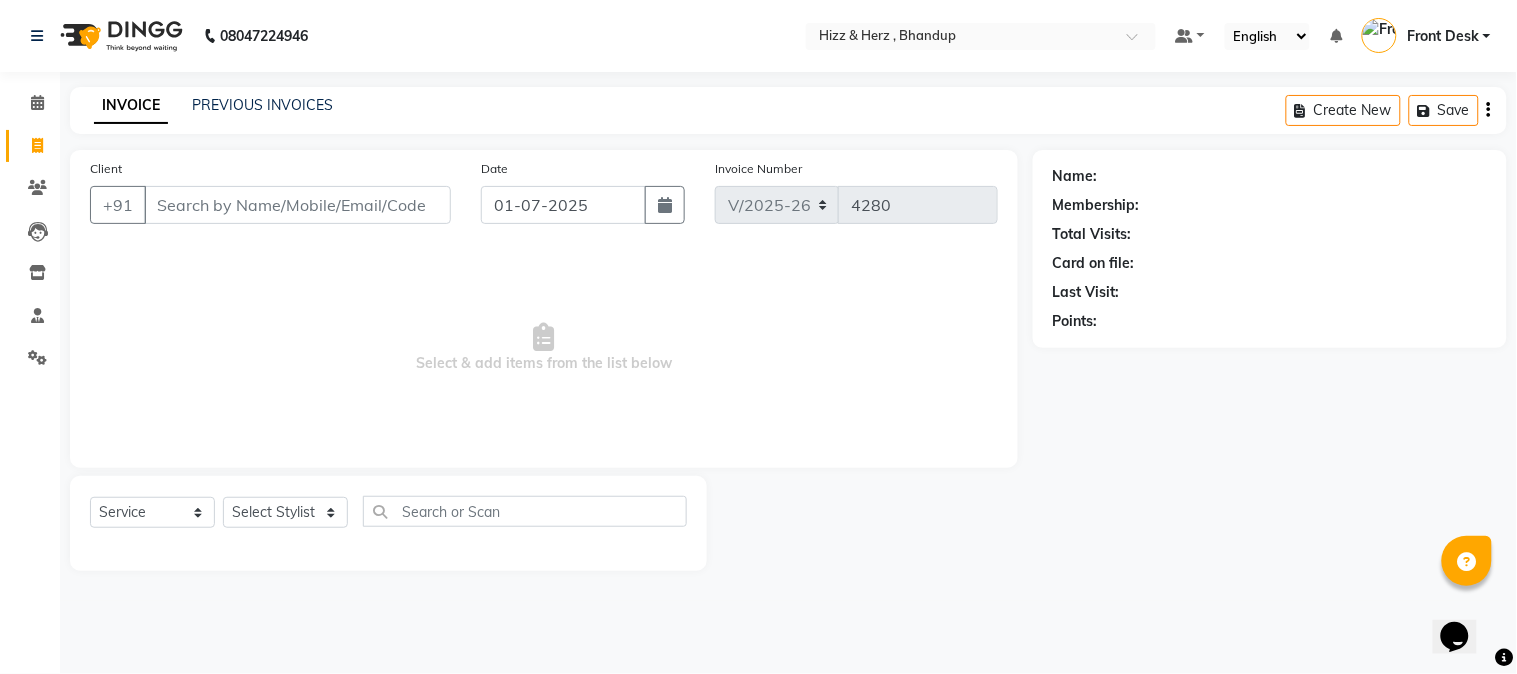 type 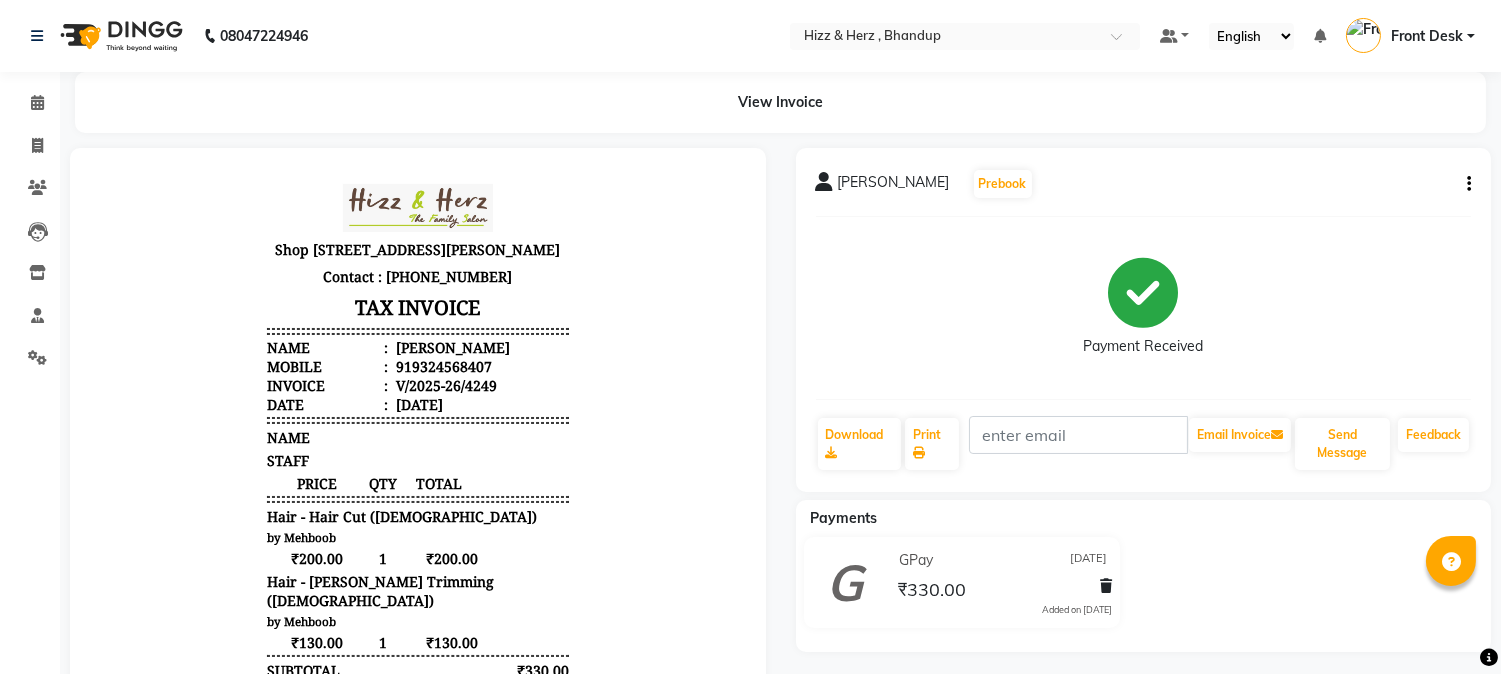 scroll, scrollTop: 0, scrollLeft: 0, axis: both 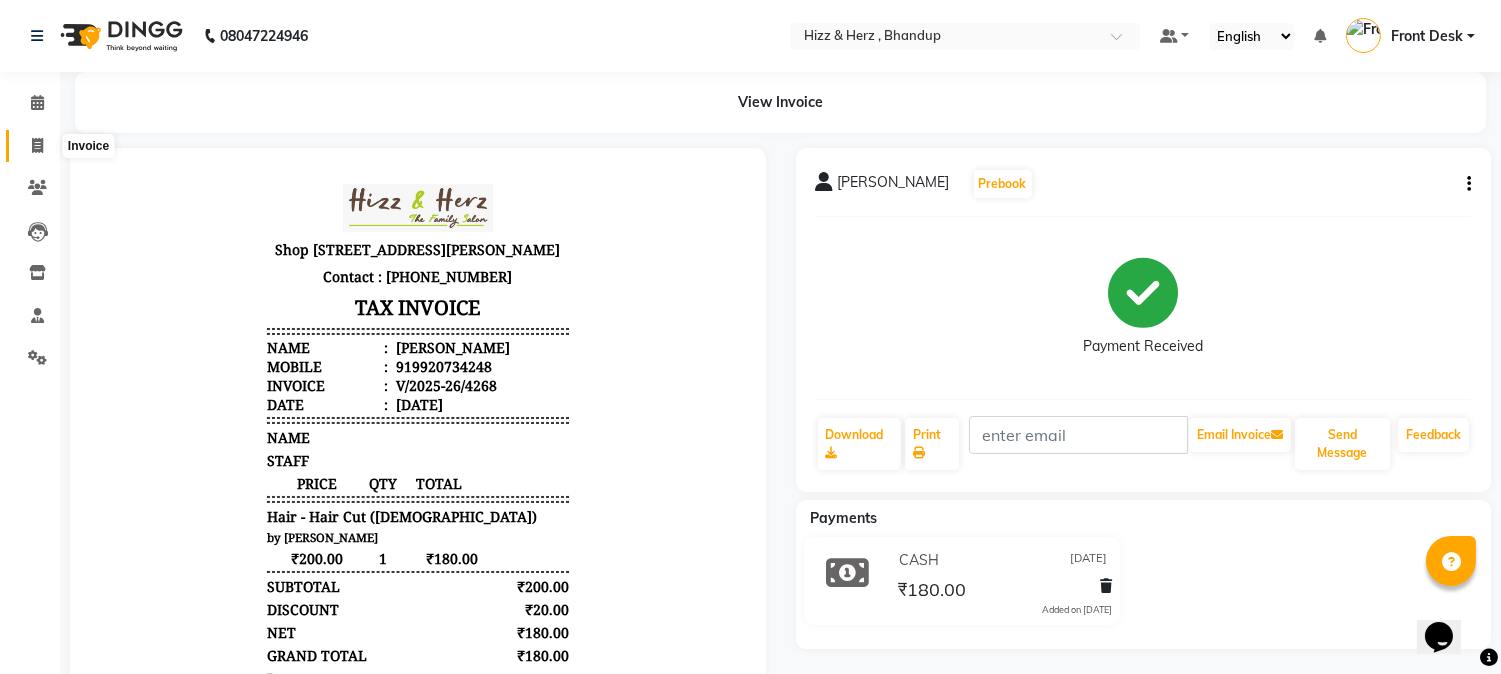 click 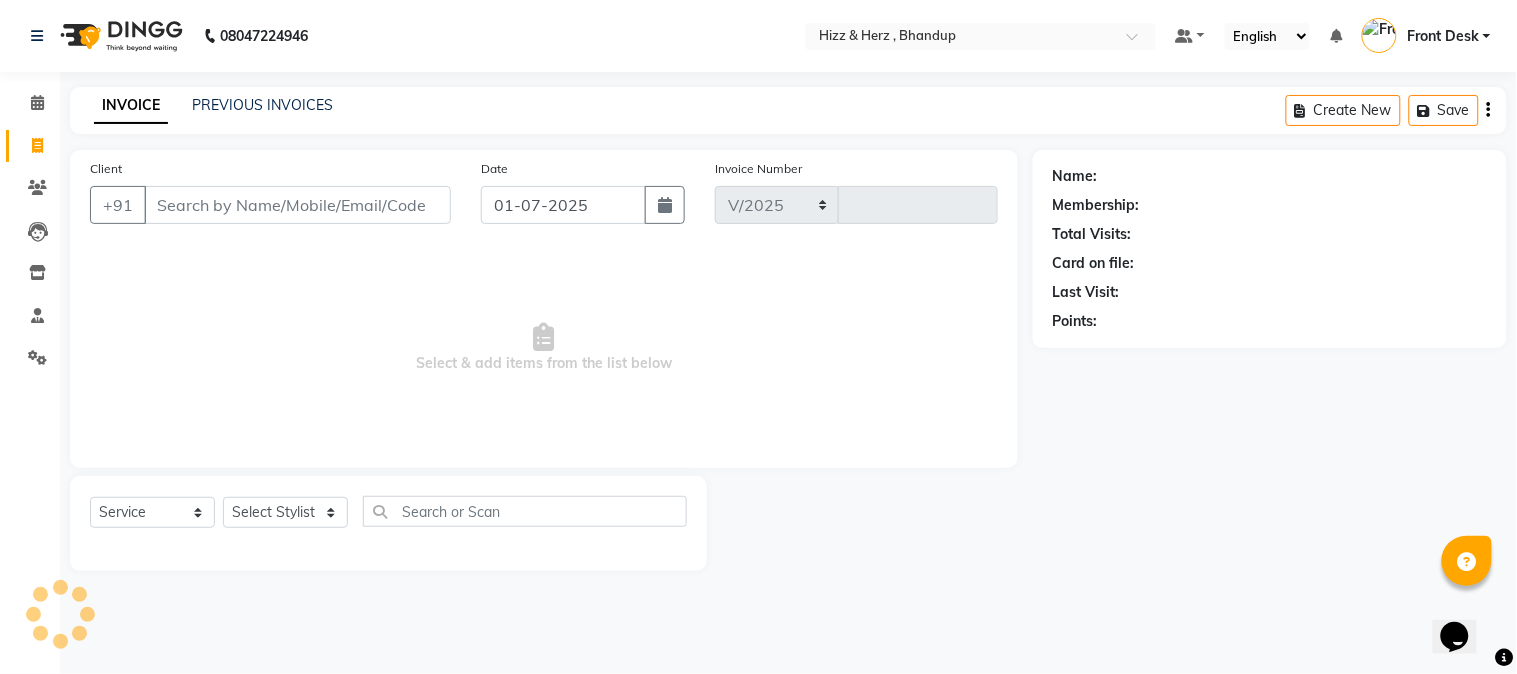 select on "629" 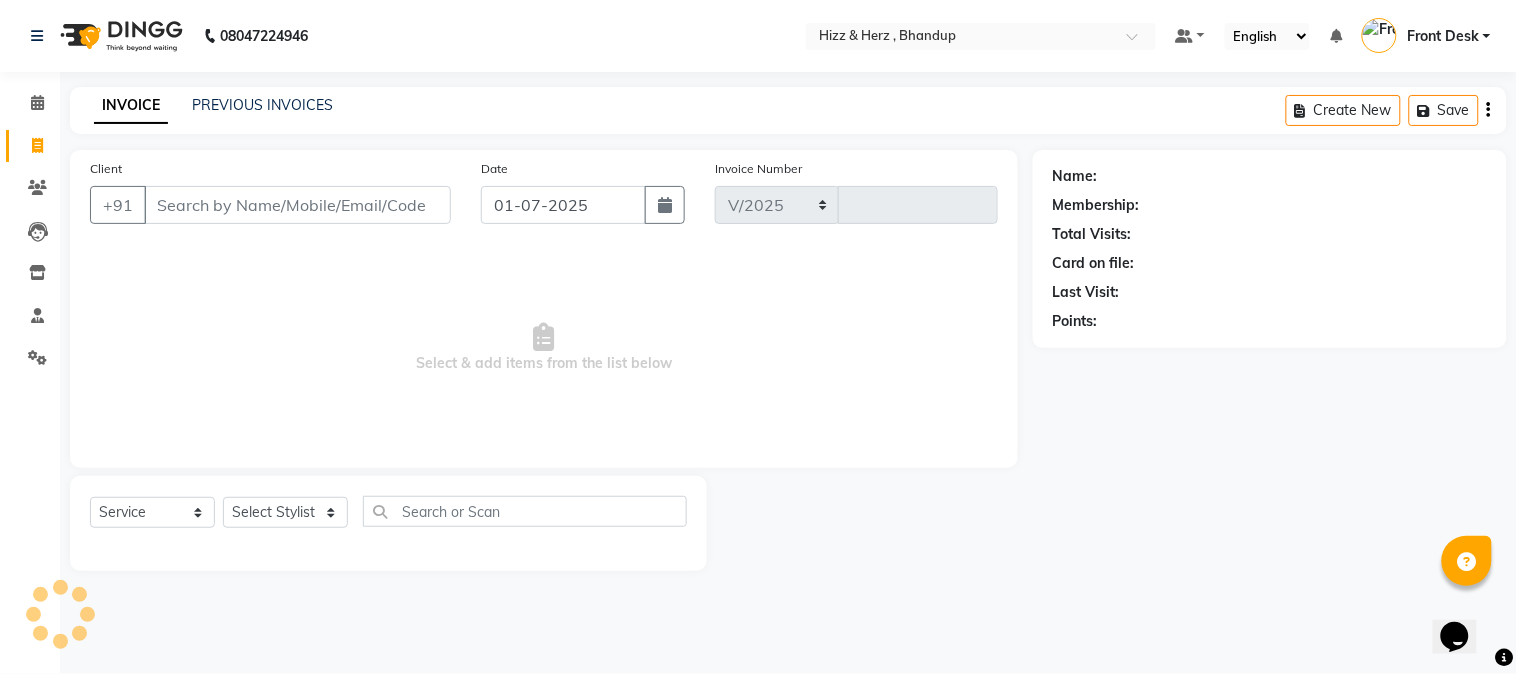 type on "4273" 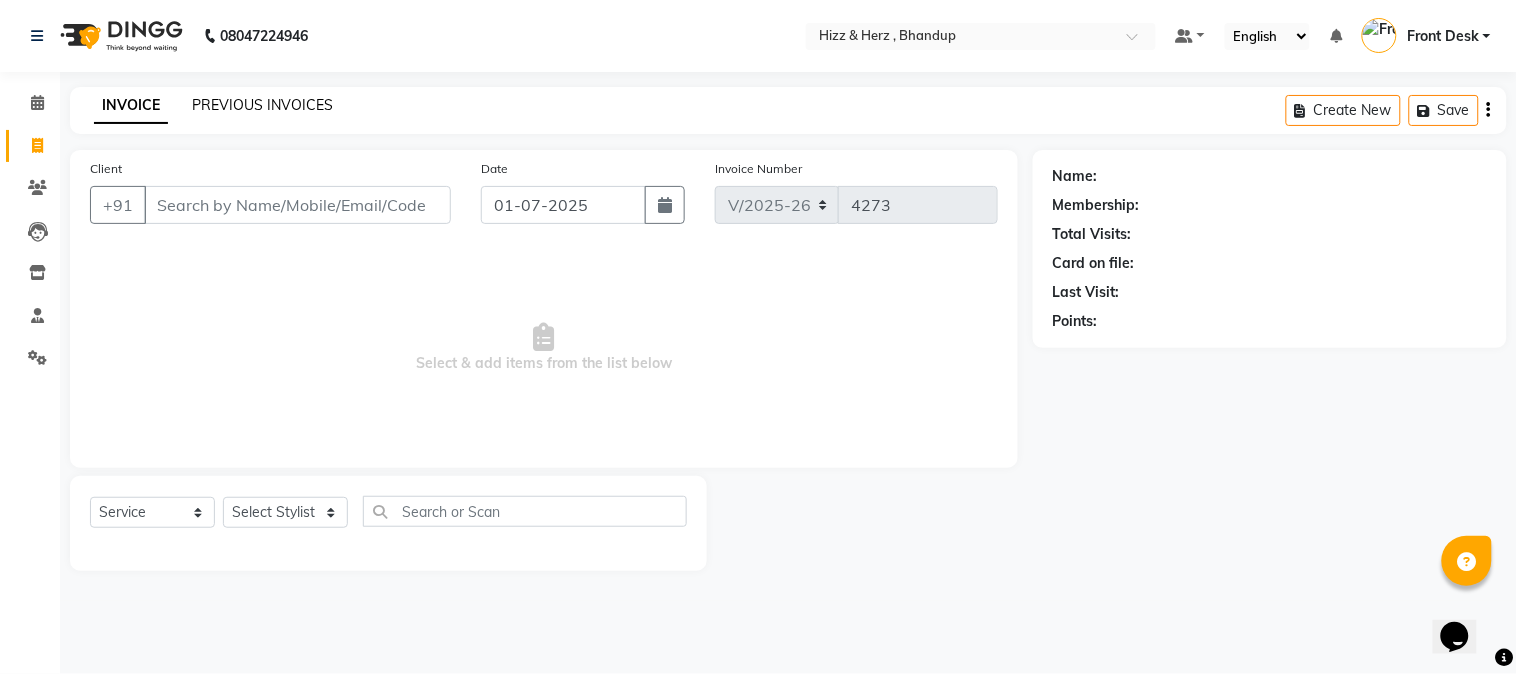 click on "PREVIOUS INVOICES" 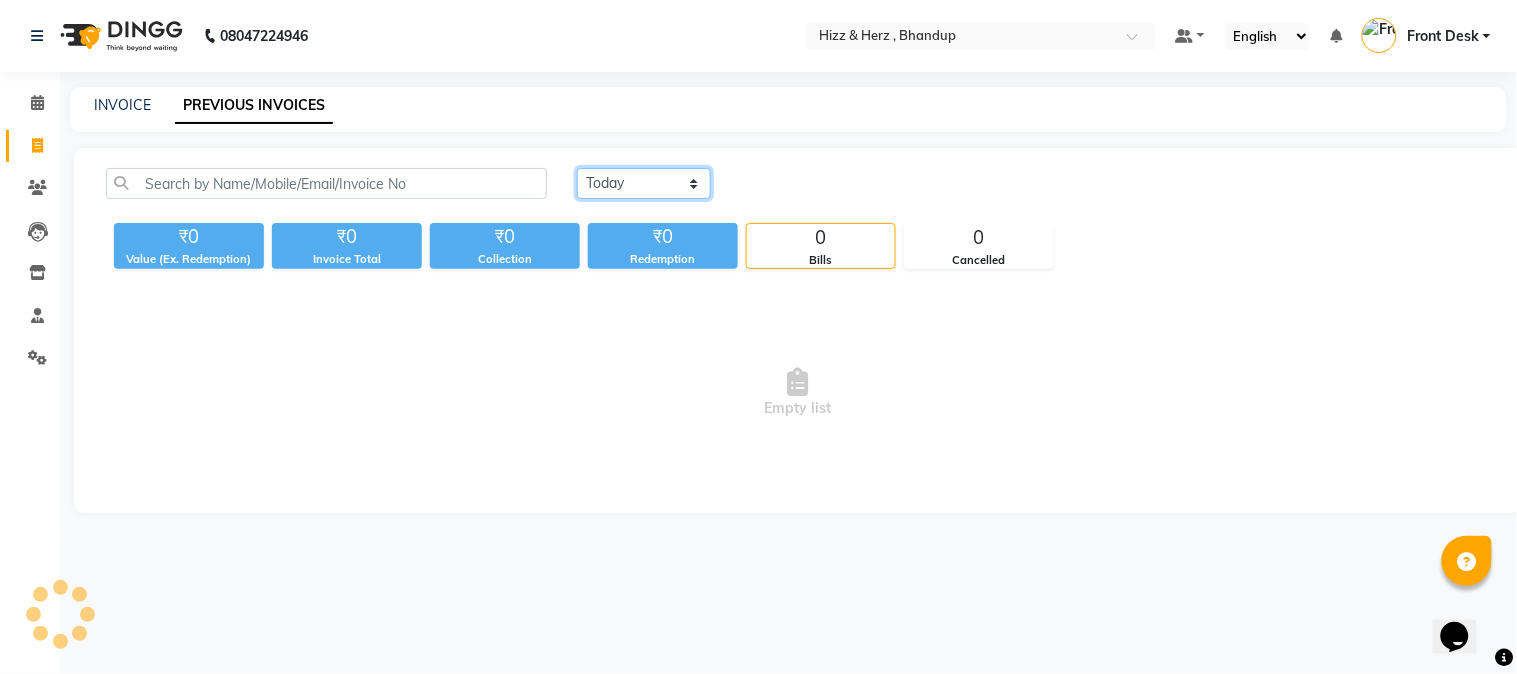 click on "Today Yesterday Custom Range" 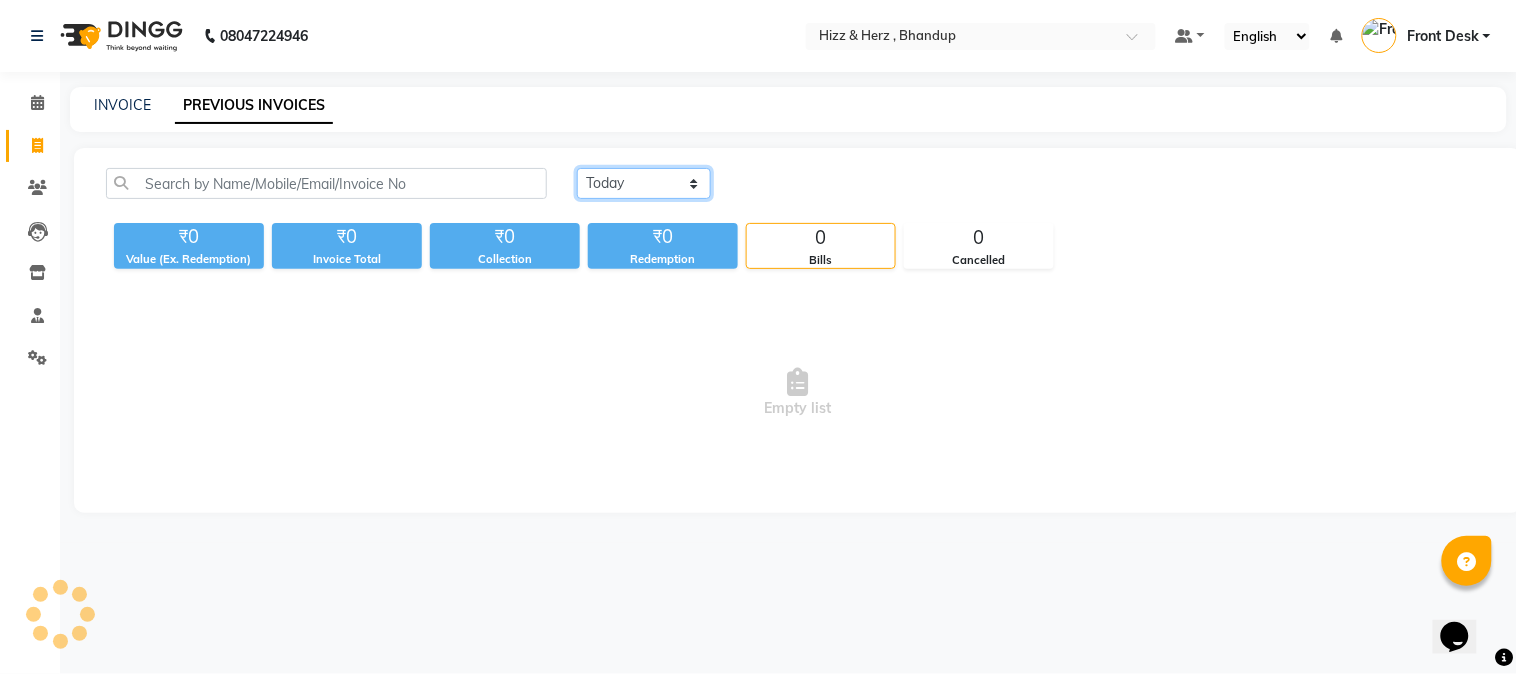 select on "yesterday" 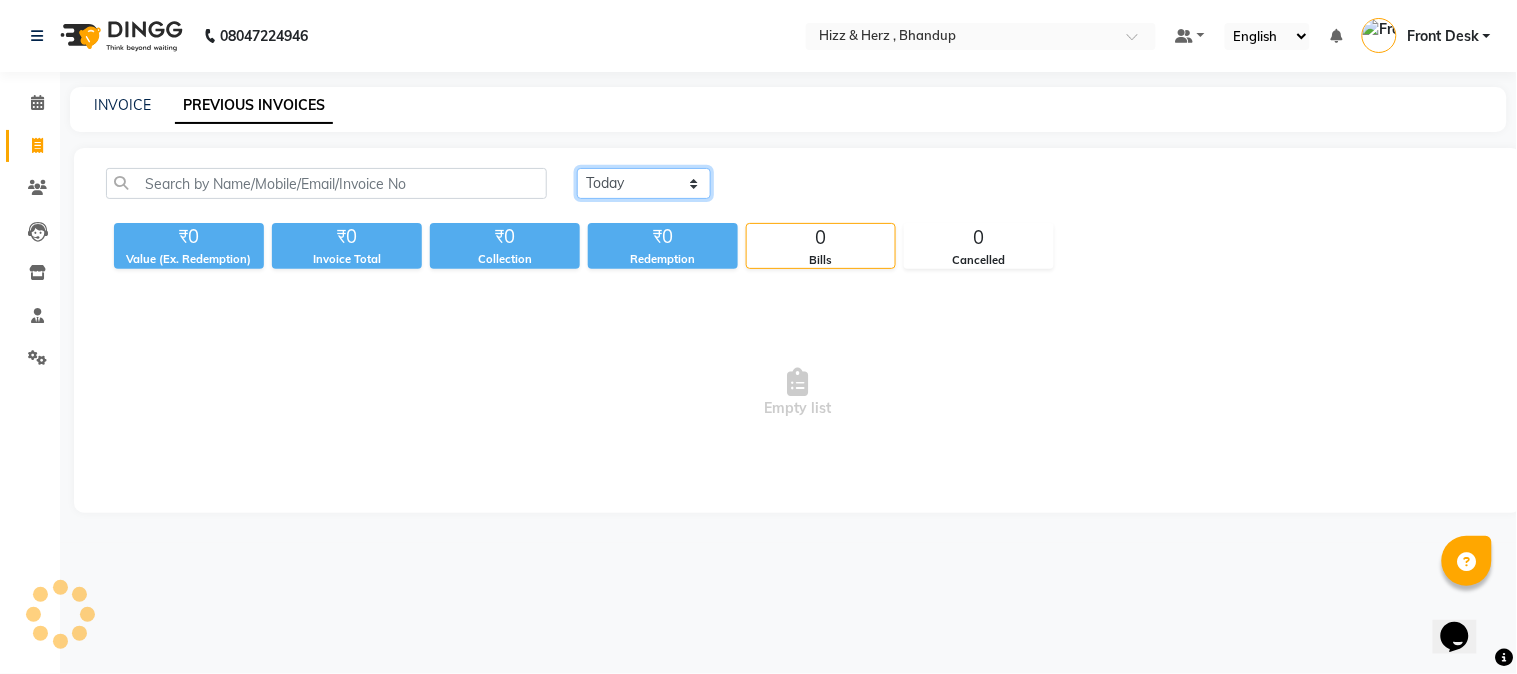 click on "Today Yesterday Custom Range" 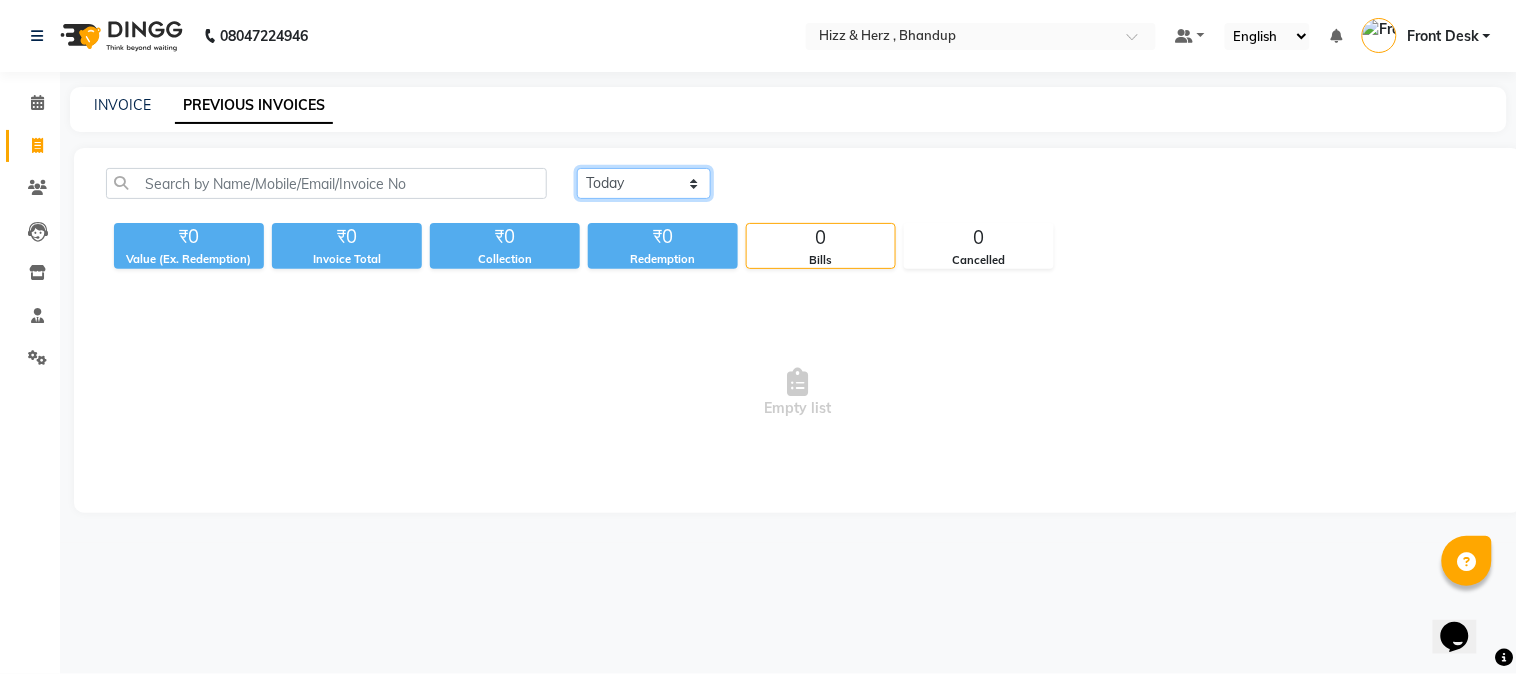 click on "Today Yesterday Custom Range" 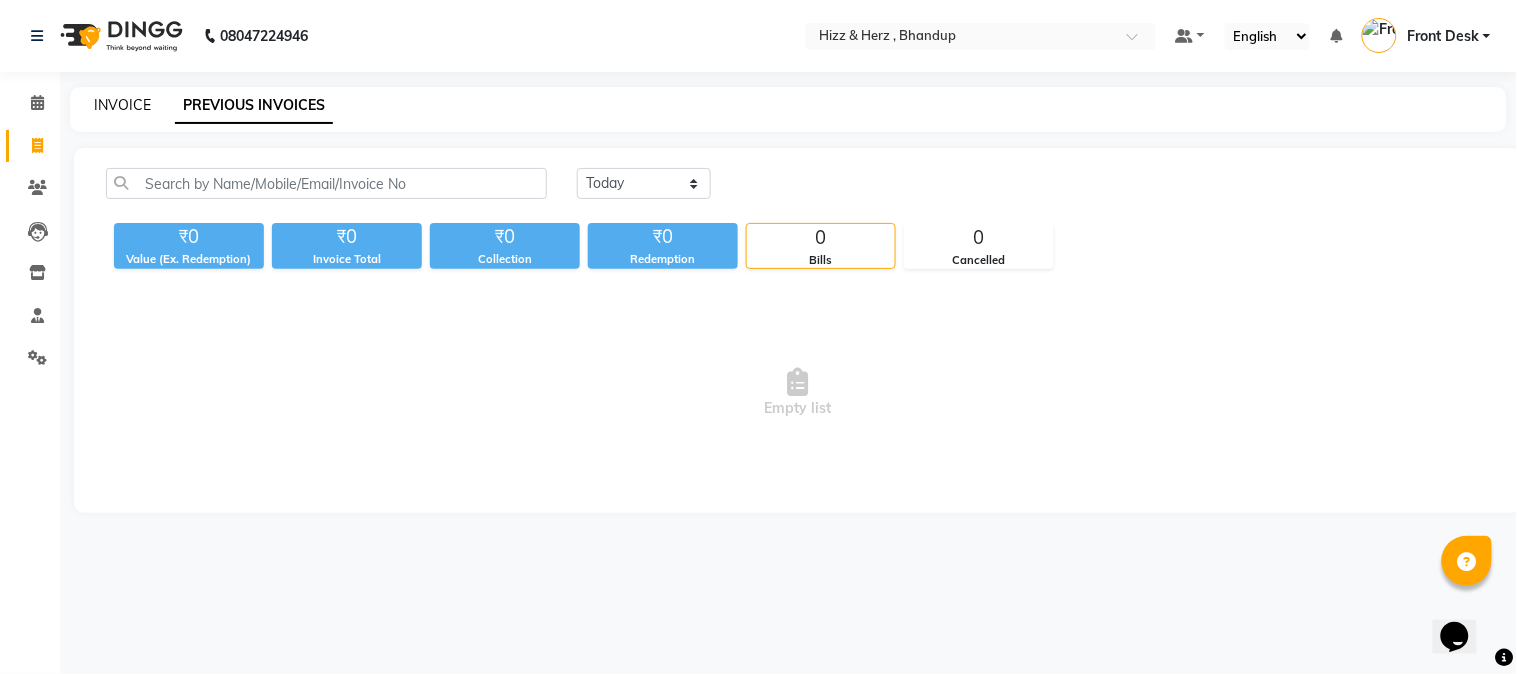 click on "INVOICE" 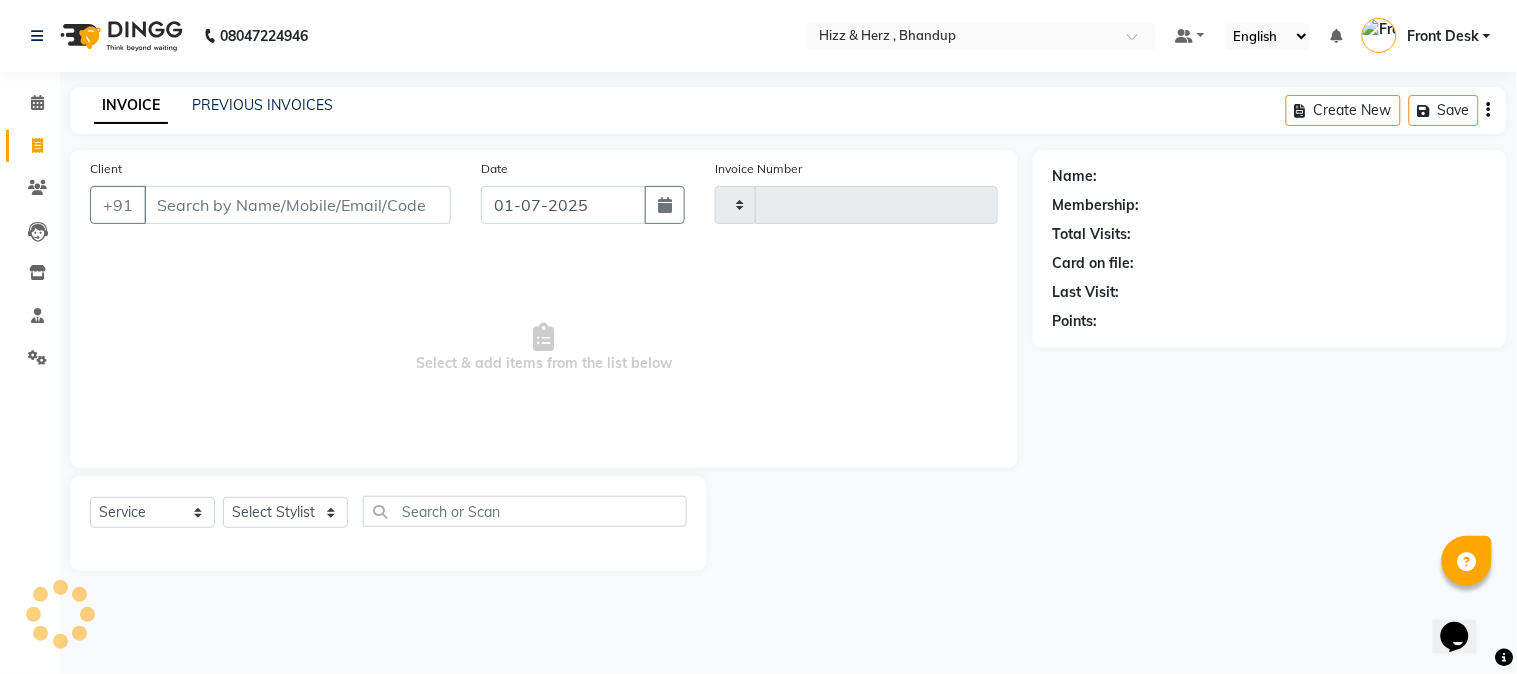 type on "4273" 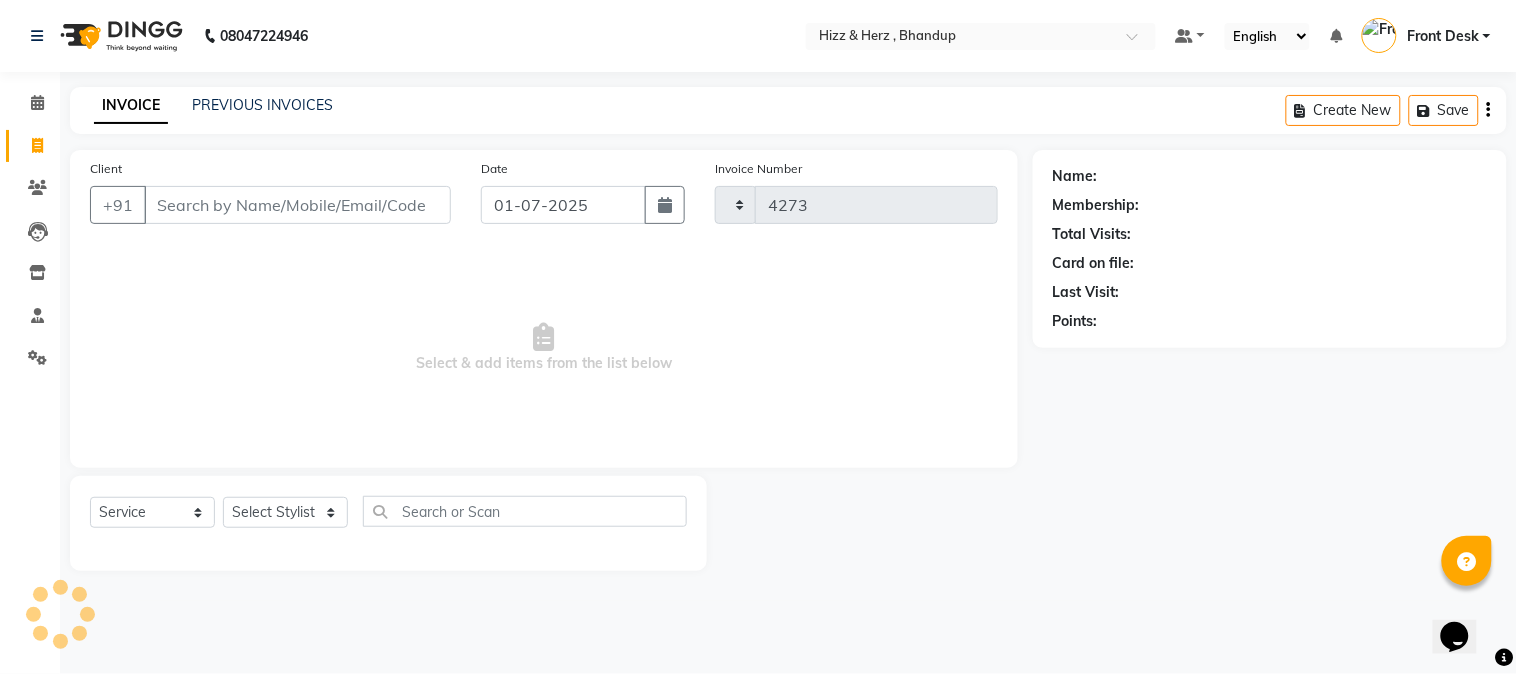 select on "629" 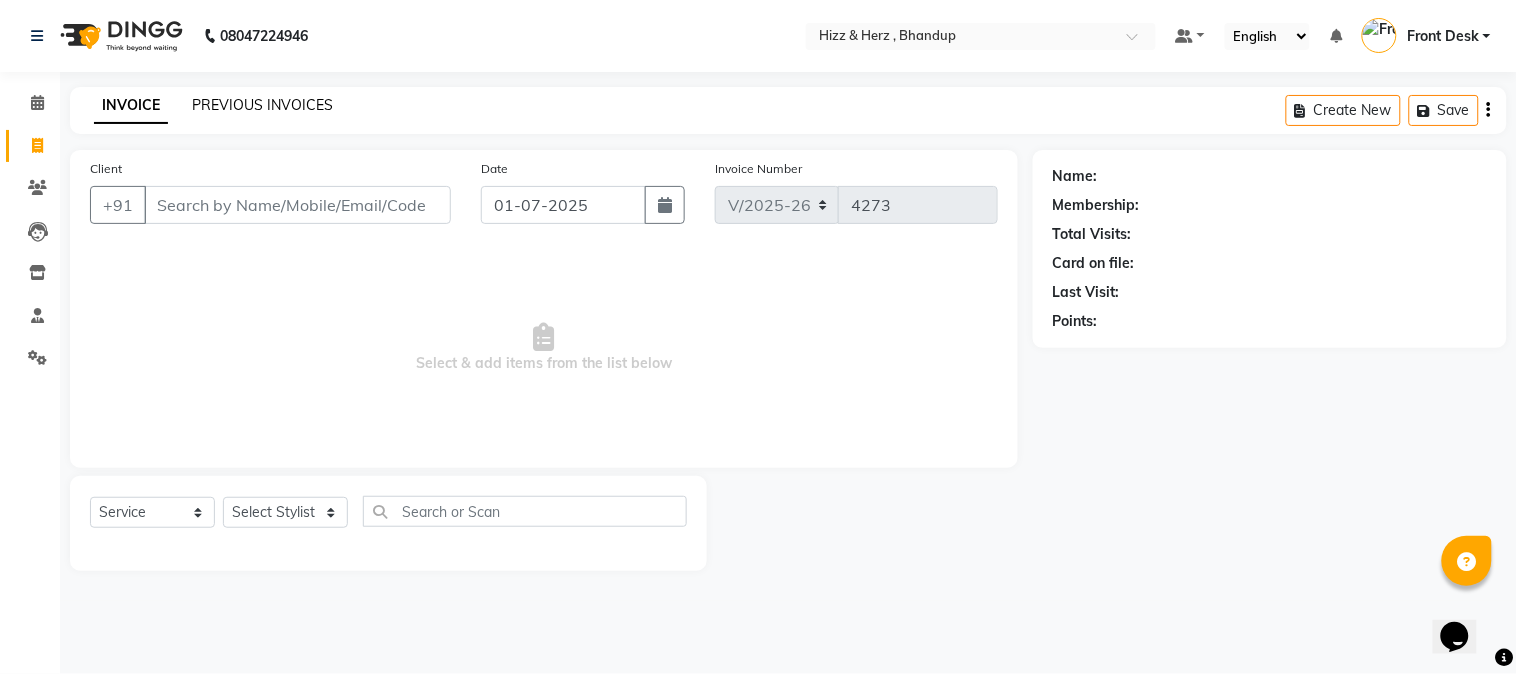 click on "PREVIOUS INVOICES" 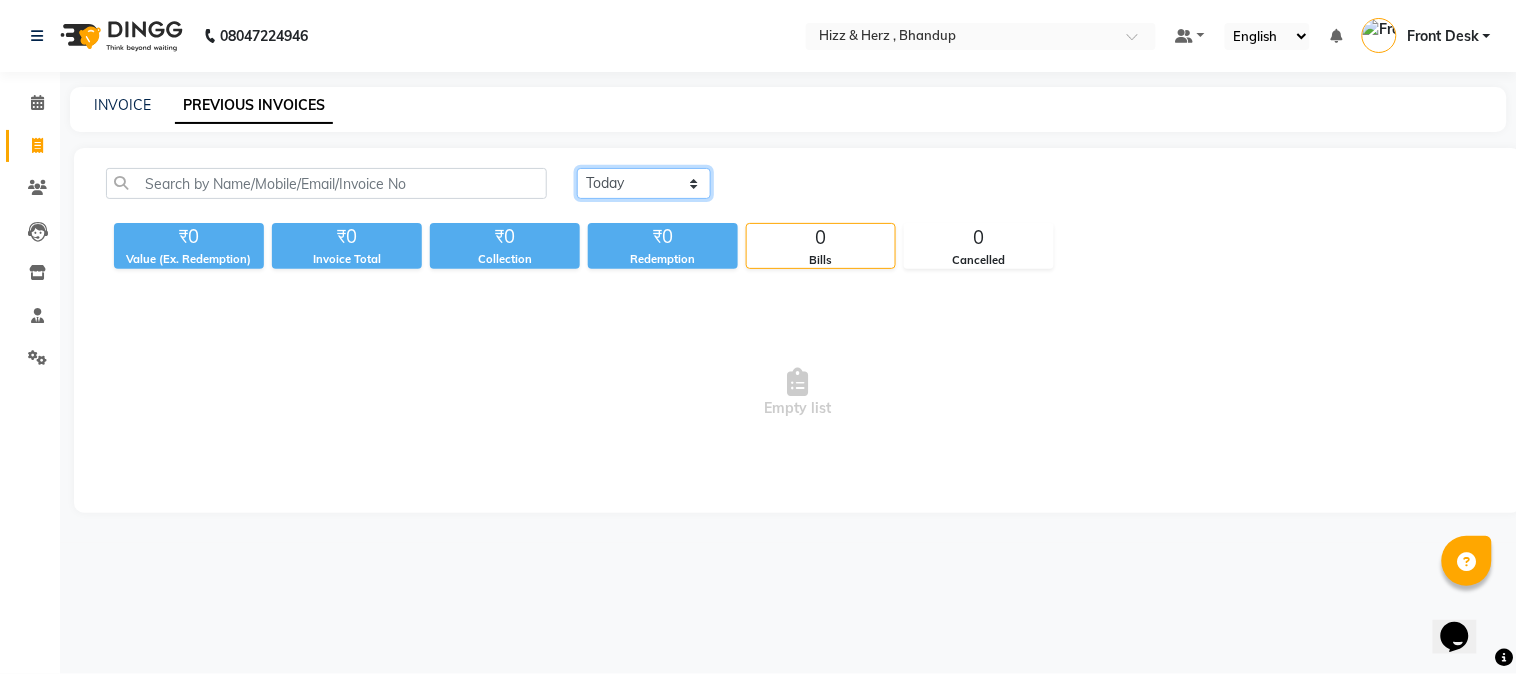 click on "Today Yesterday Custom Range" 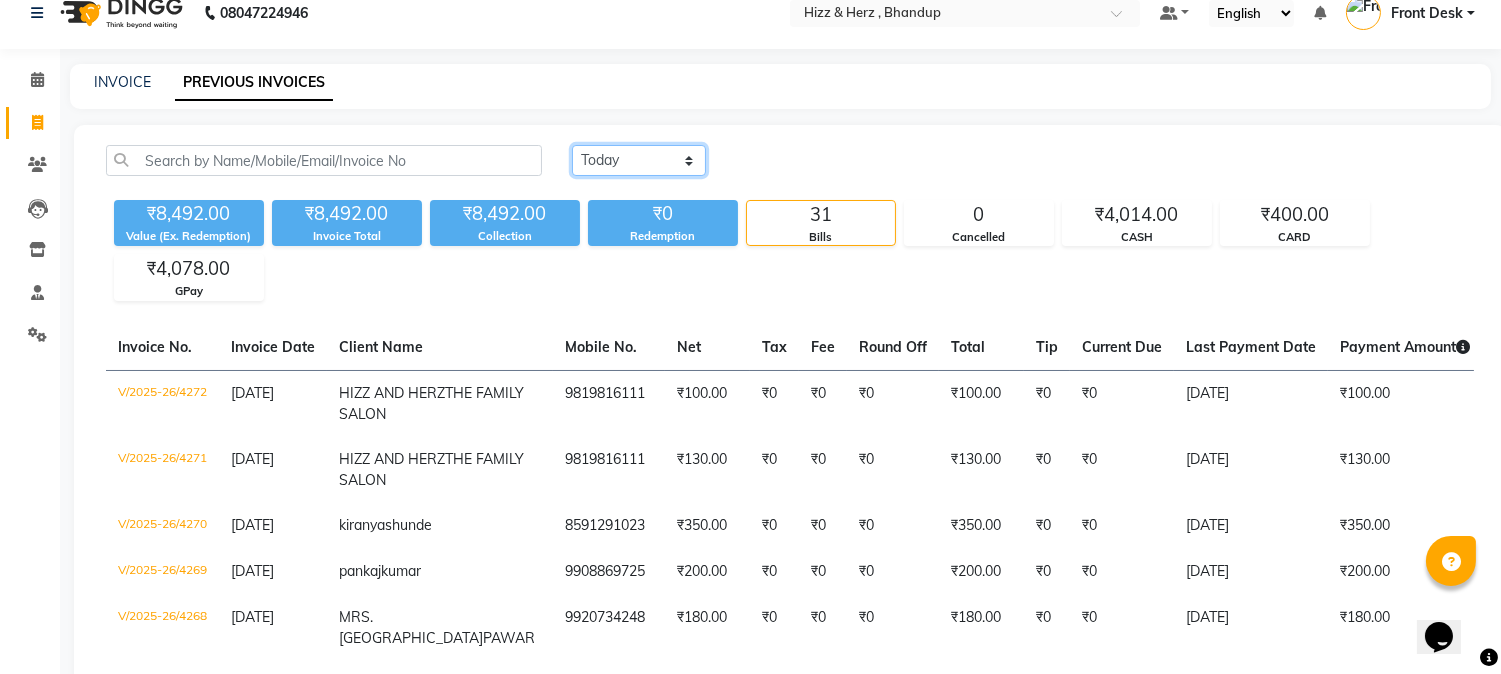 scroll, scrollTop: 20, scrollLeft: 0, axis: vertical 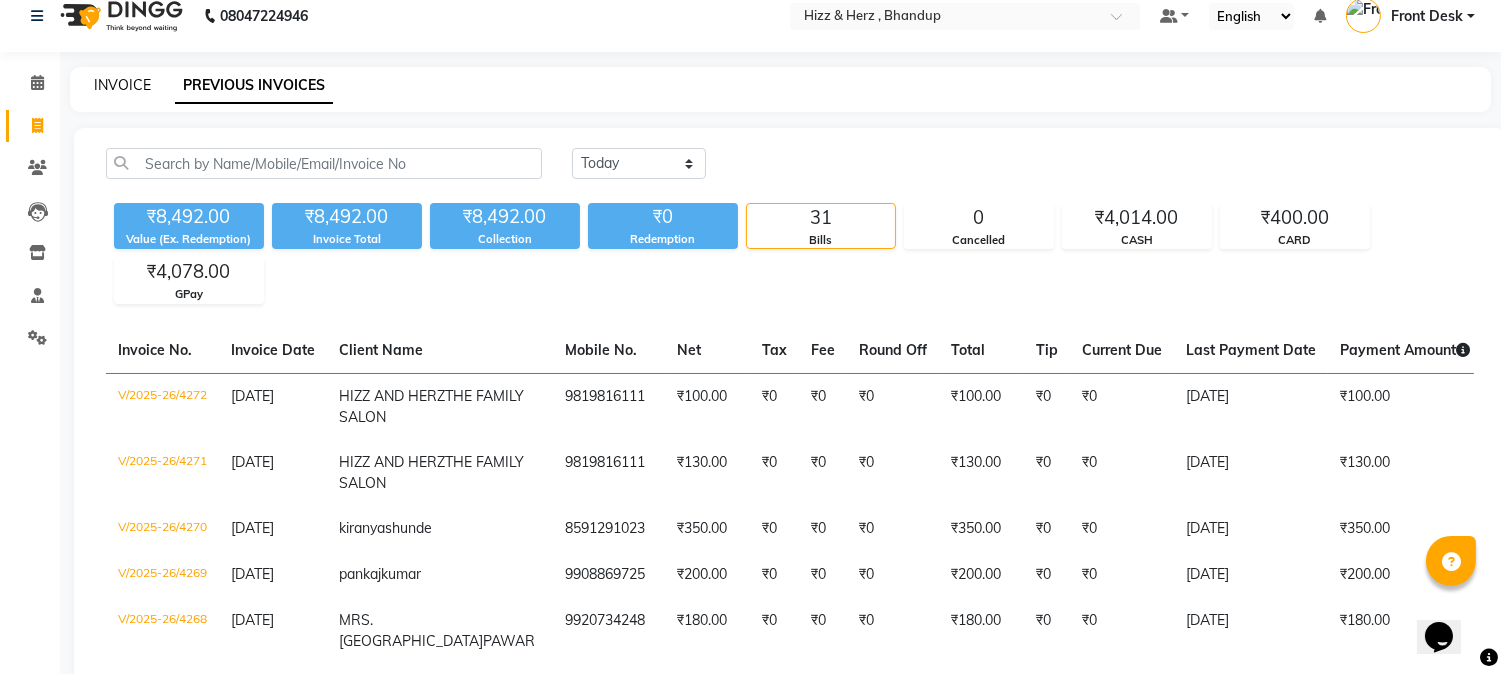 click on "INVOICE" 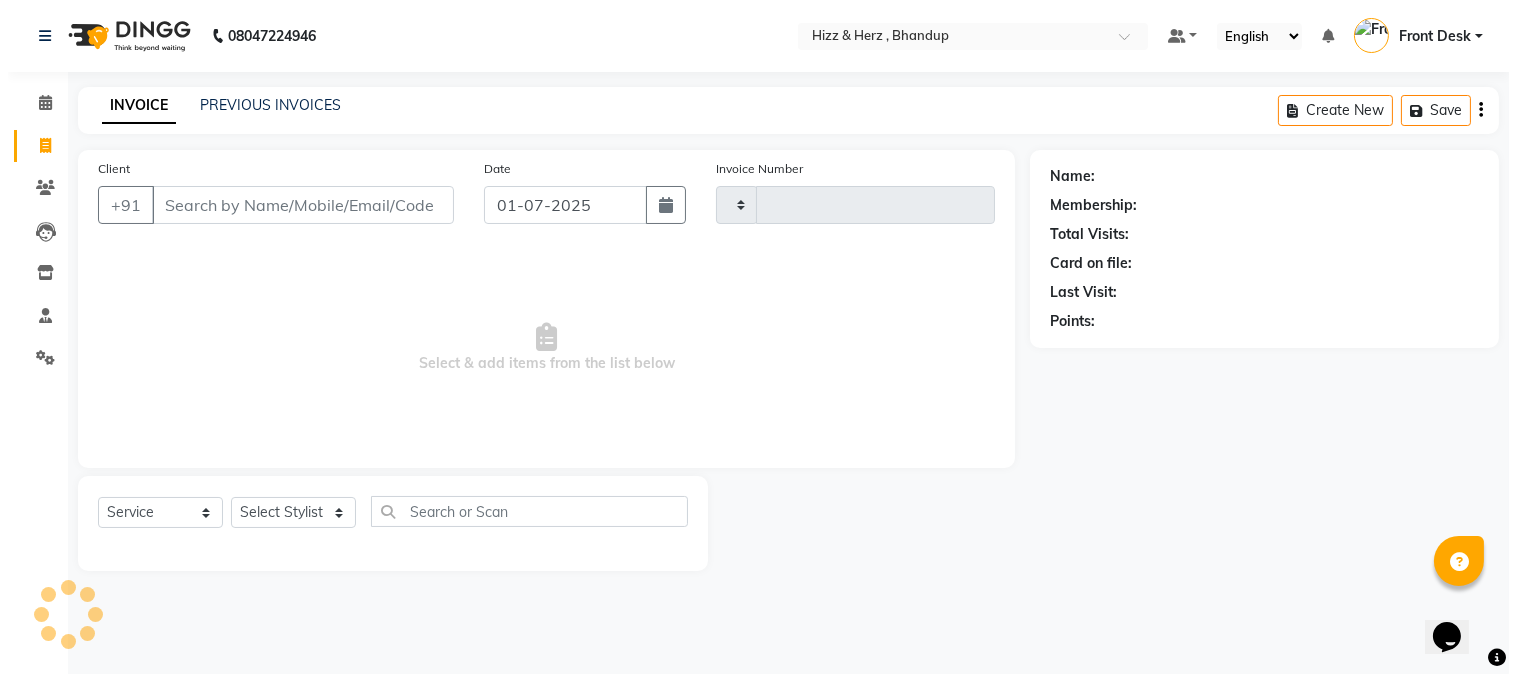 scroll, scrollTop: 0, scrollLeft: 0, axis: both 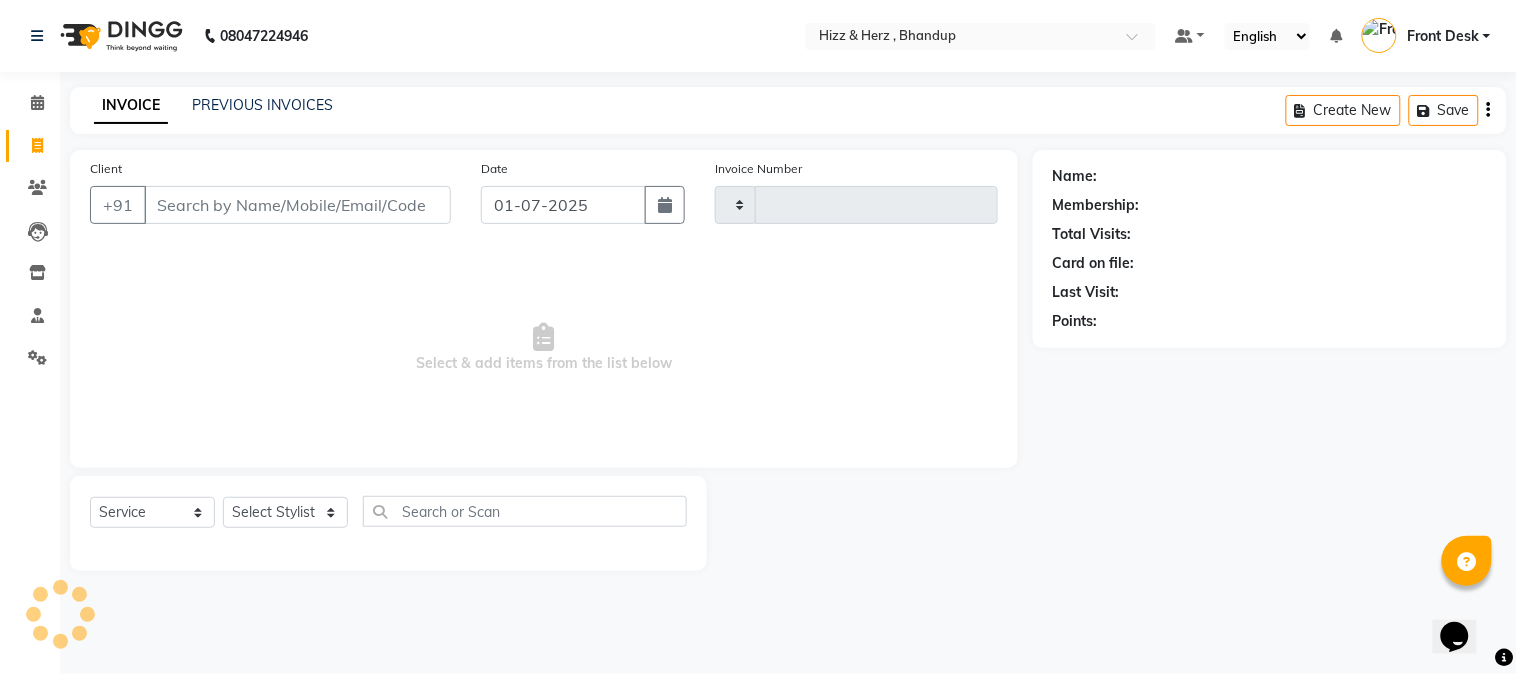 type on "4273" 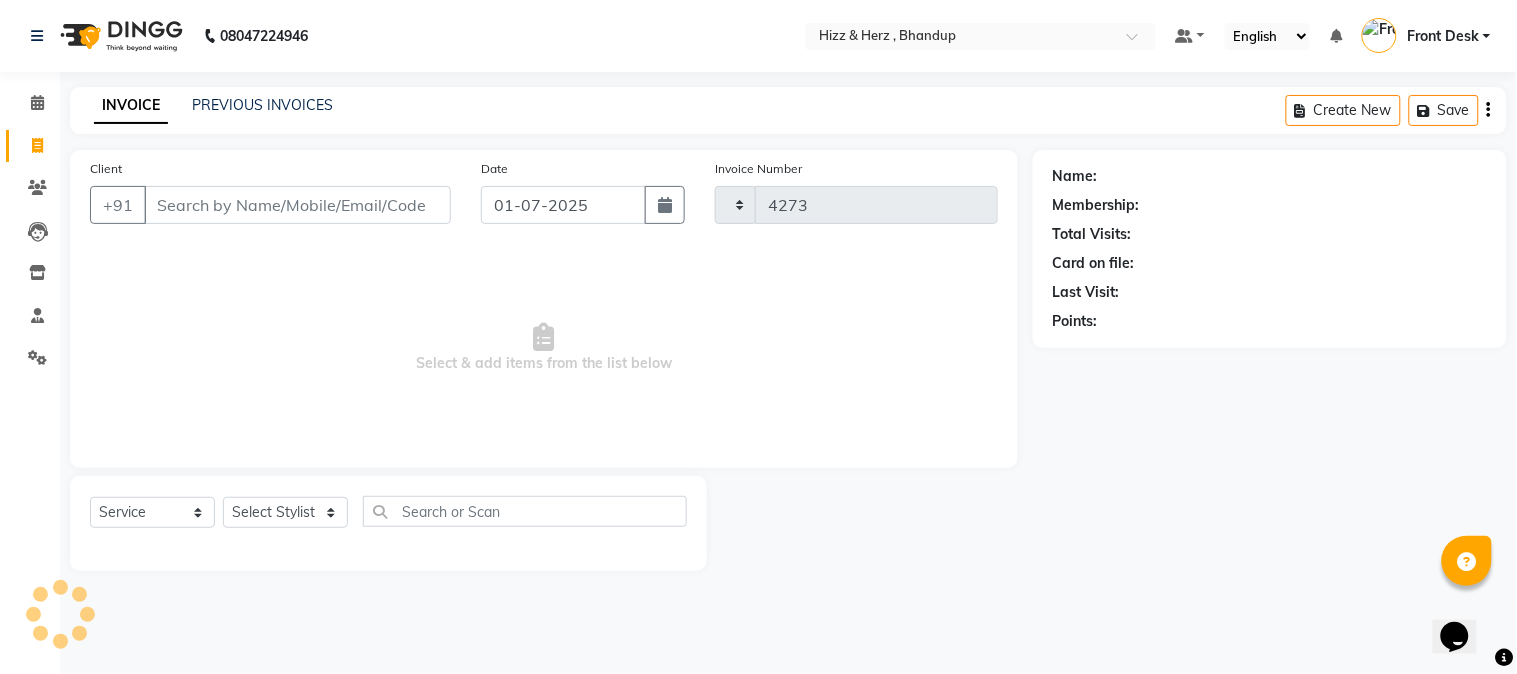 select on "629" 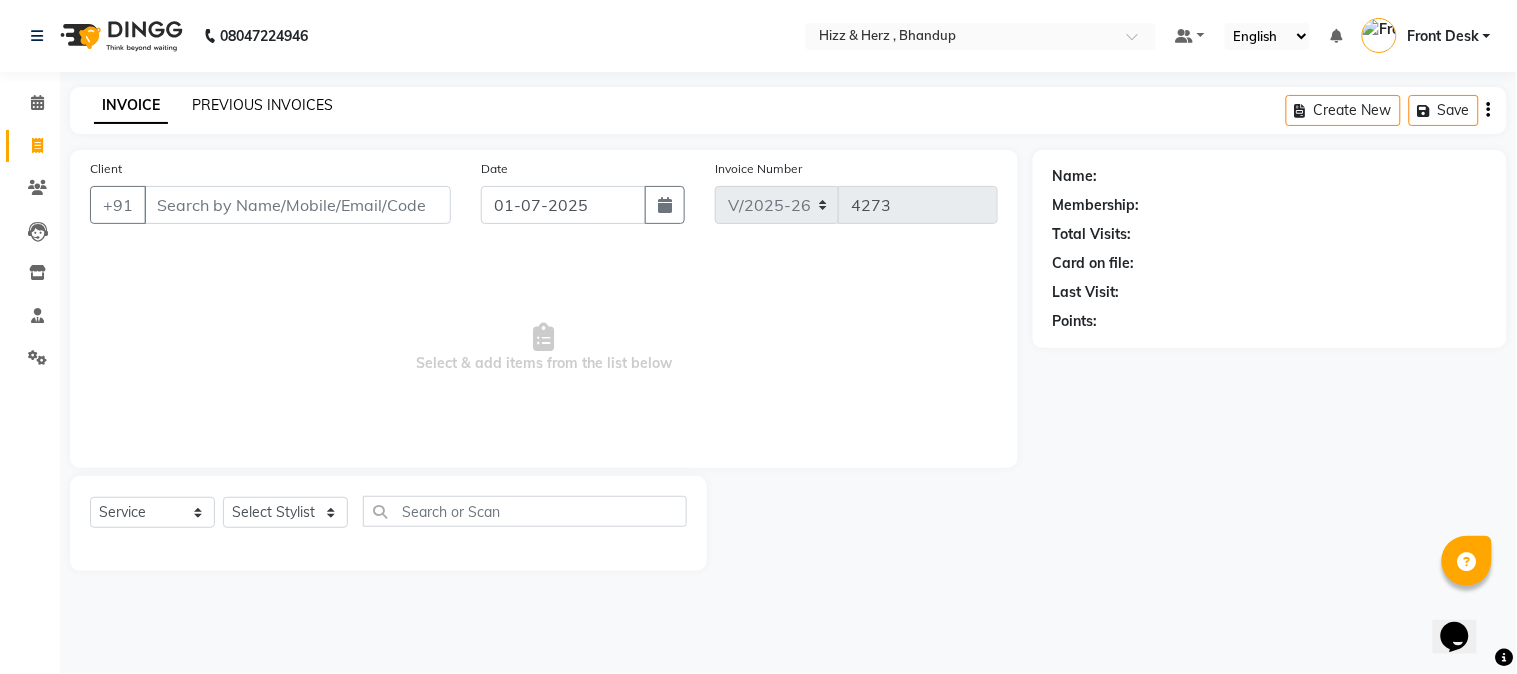 click on "PREVIOUS INVOICES" 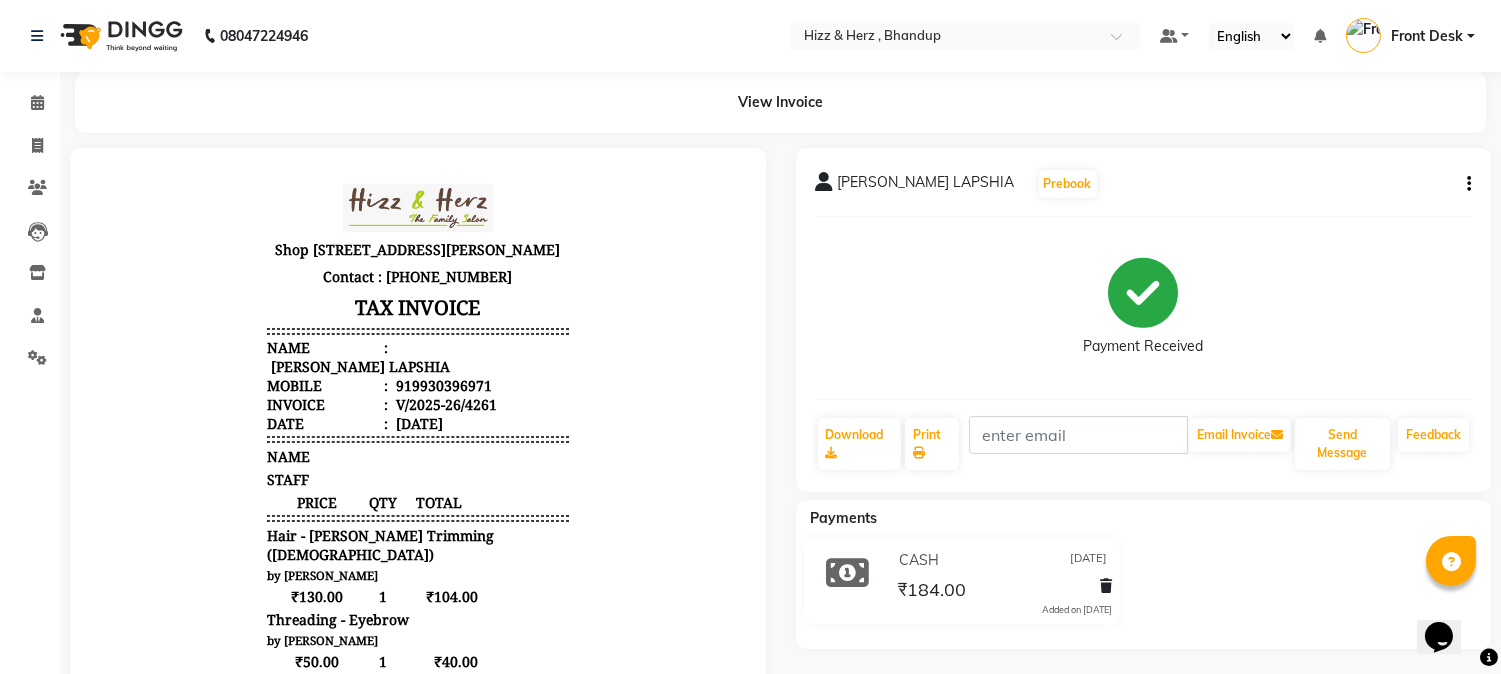 scroll, scrollTop: 0, scrollLeft: 0, axis: both 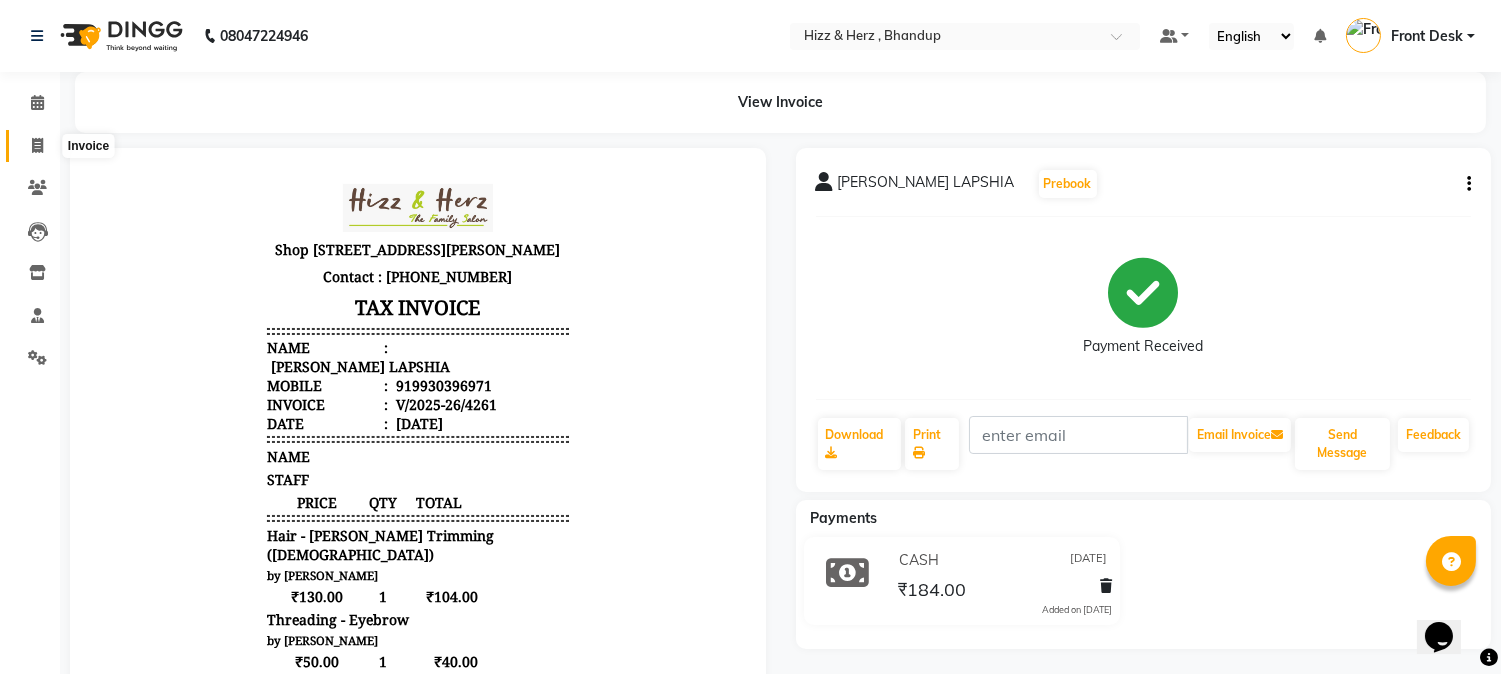 click 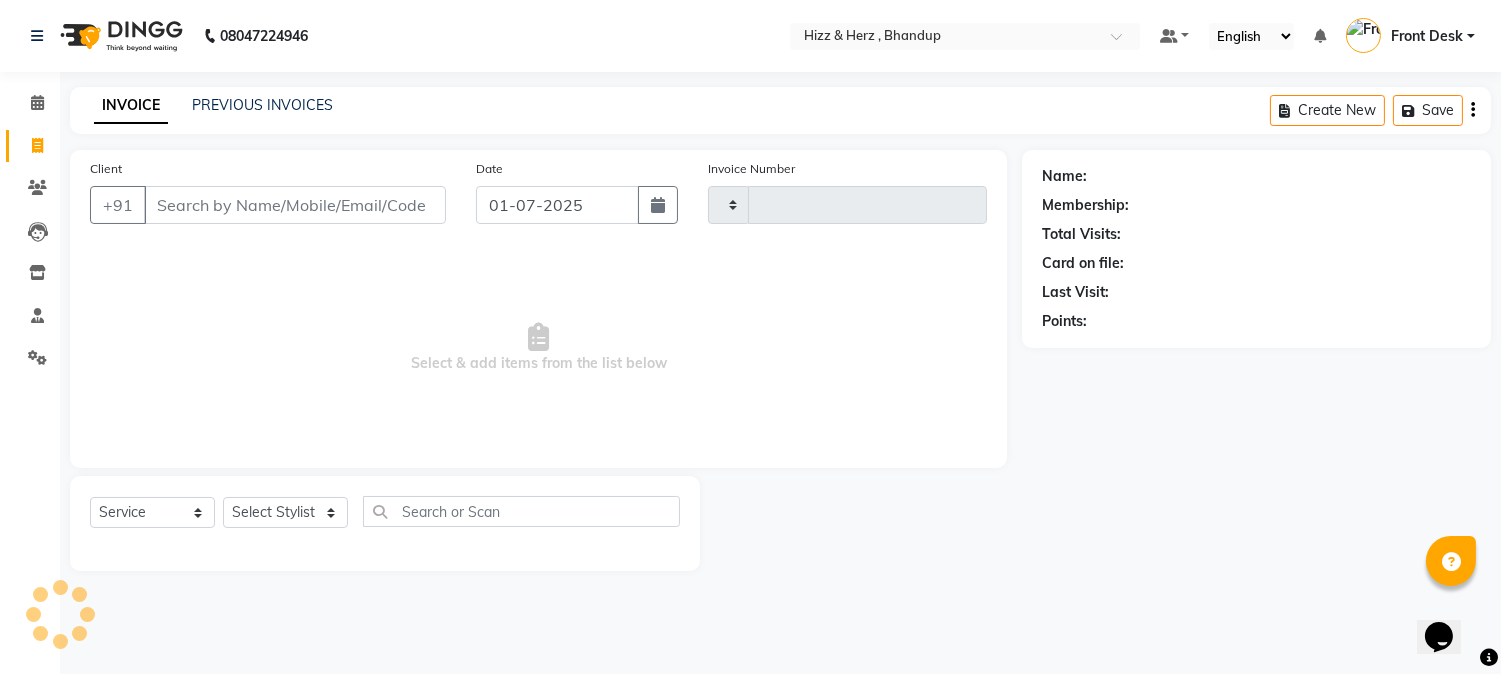 type on "4273" 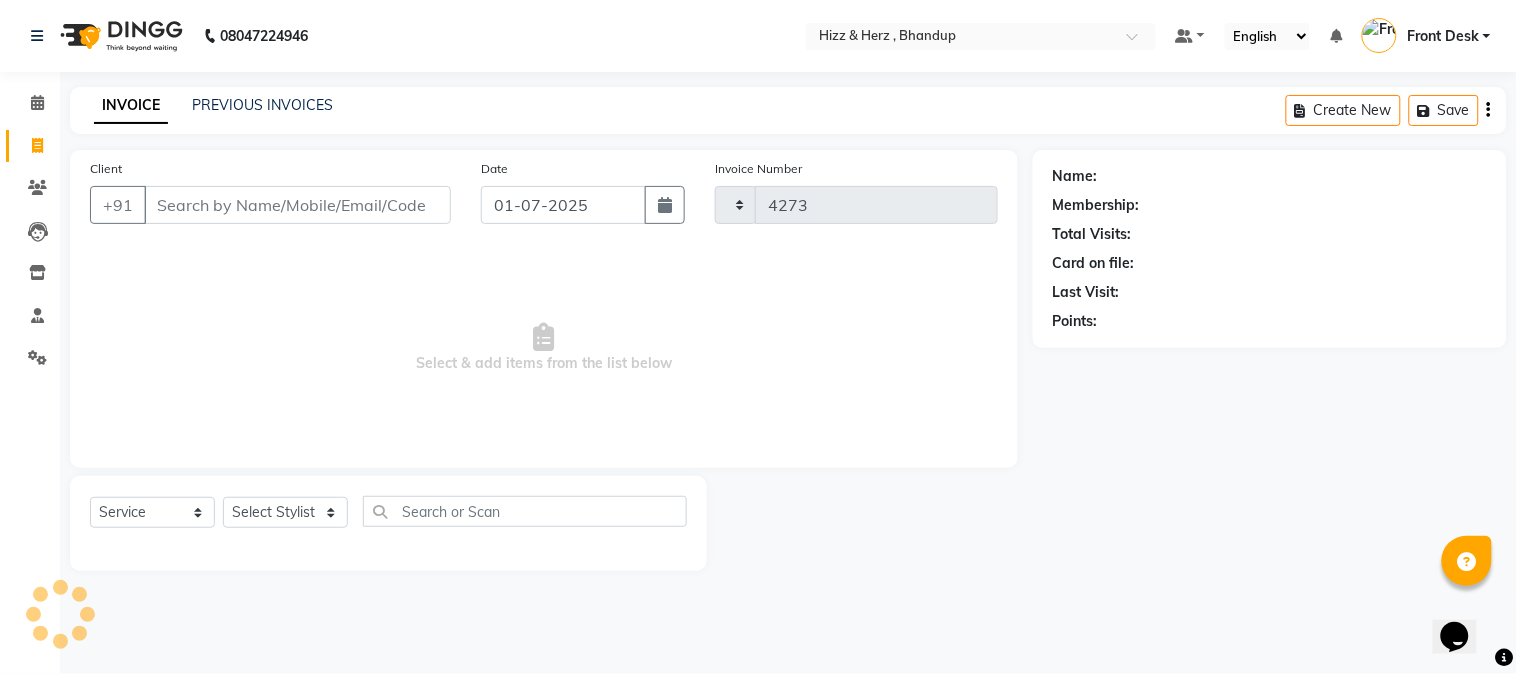 select on "629" 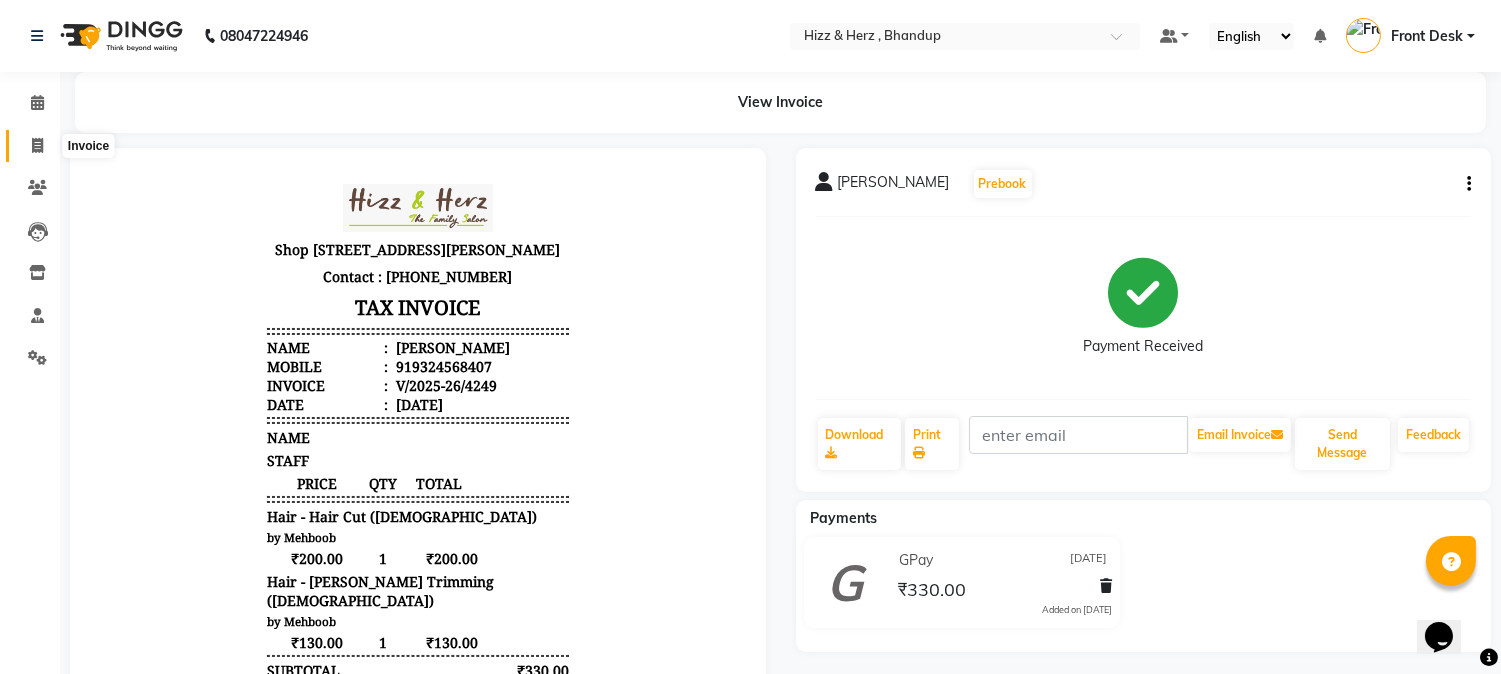 scroll, scrollTop: 0, scrollLeft: 0, axis: both 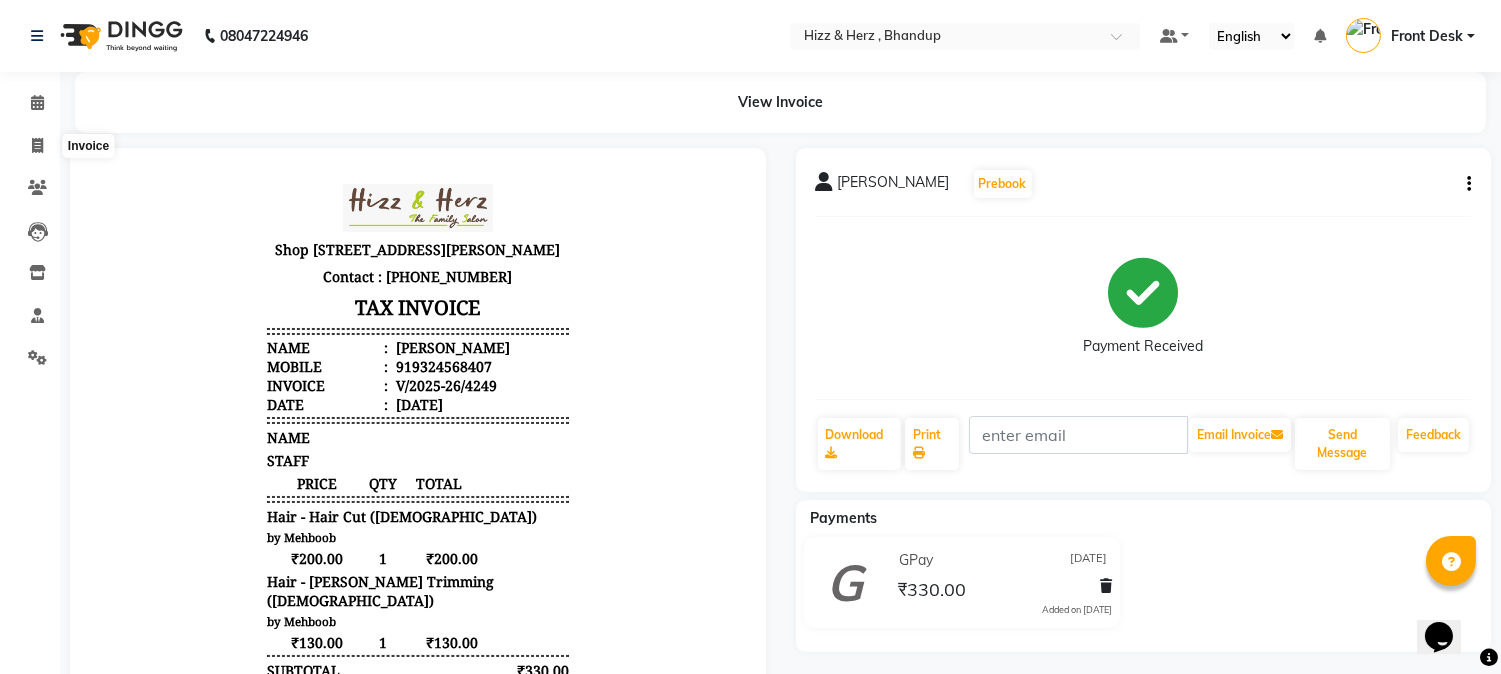 select on "service" 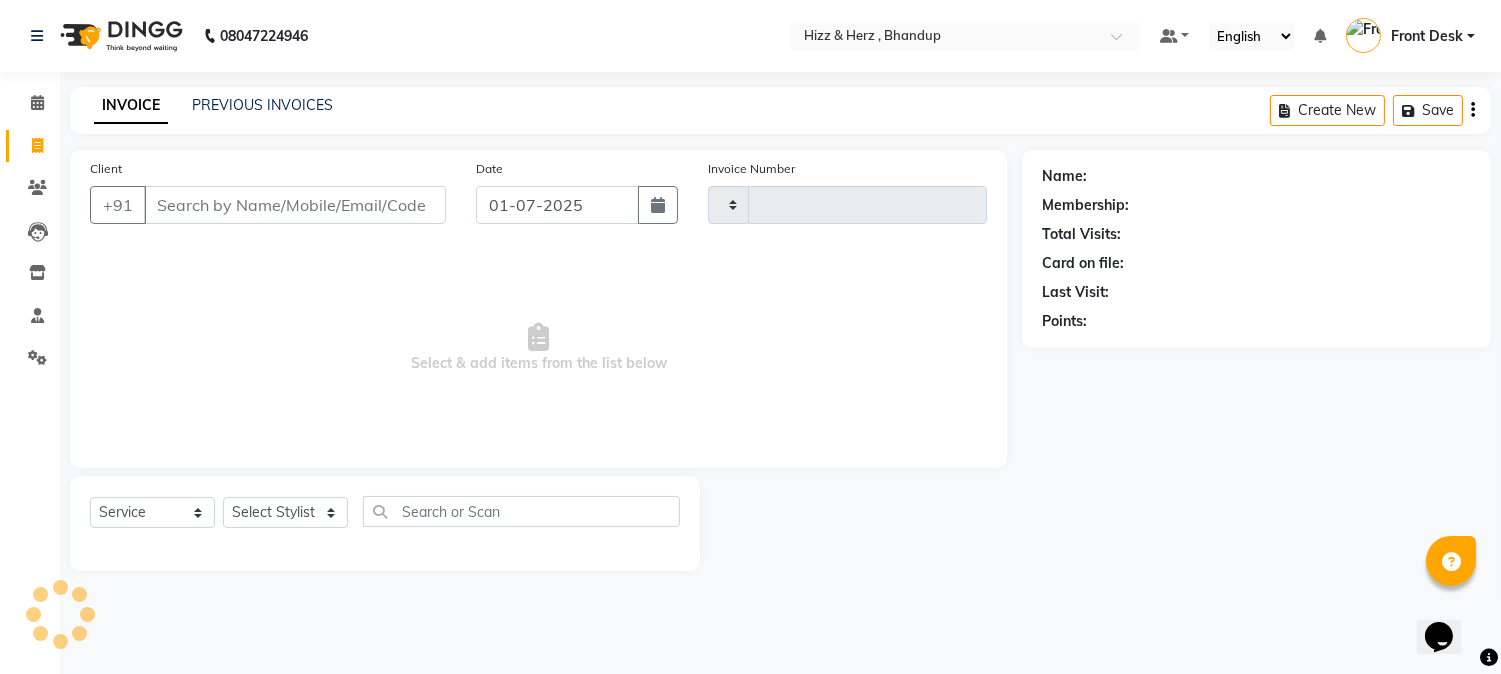 type on "4273" 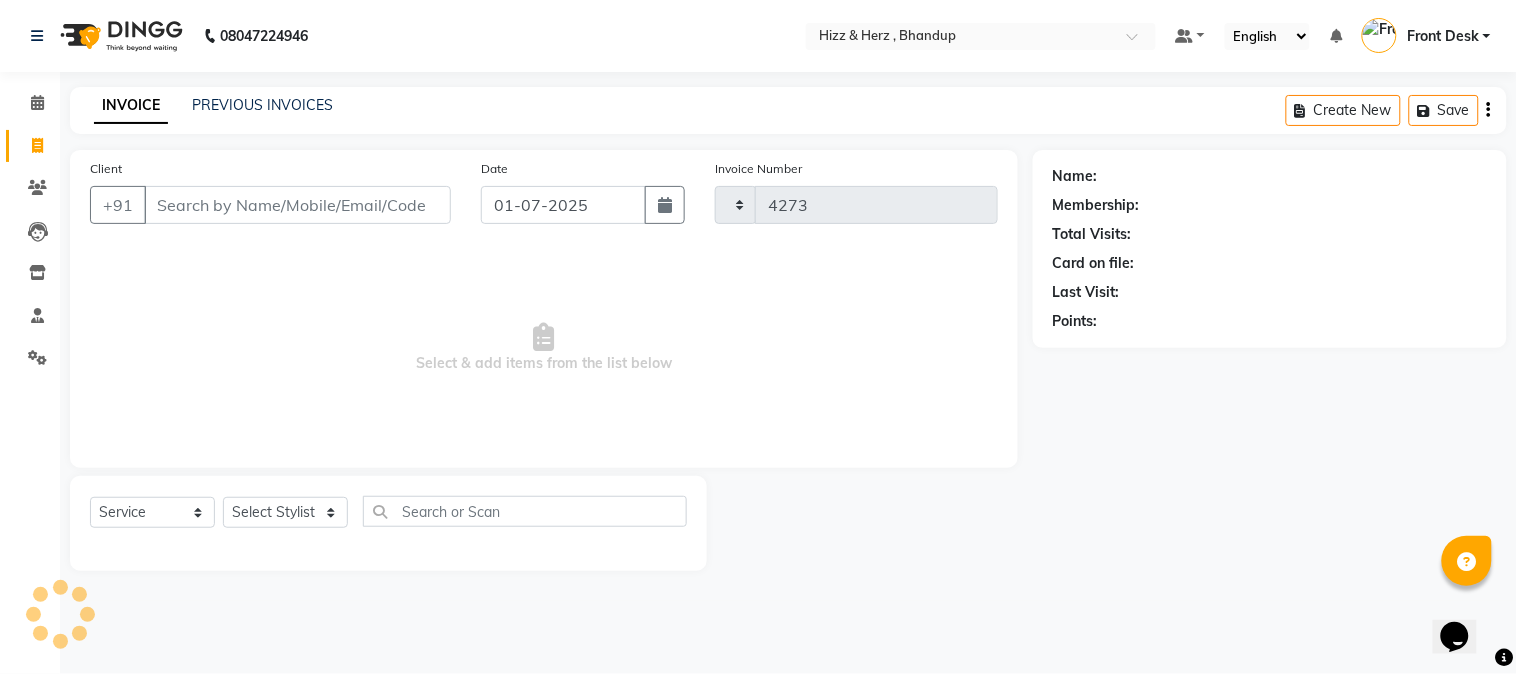 select on "629" 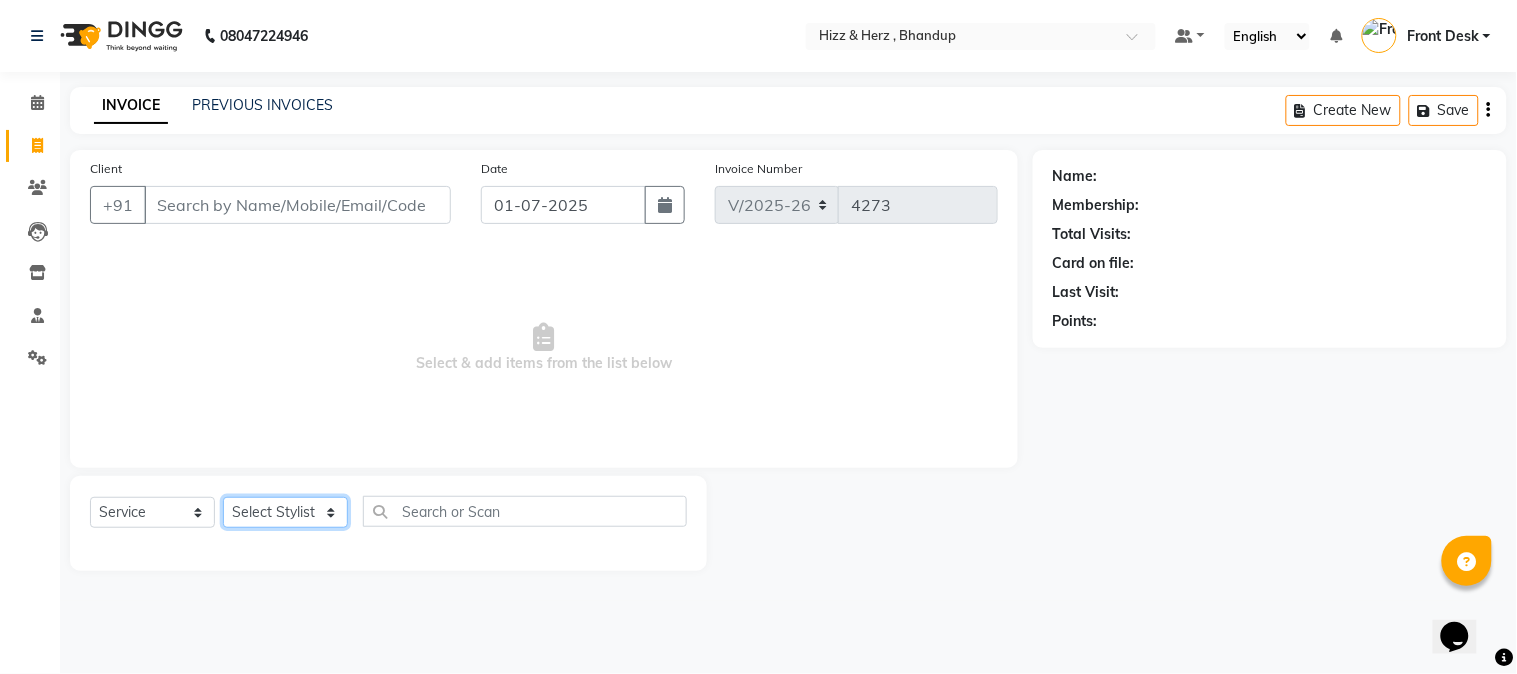 click on "Select Stylist Front Desk [PERSON_NAME] HIZZ & HERZ 2 [PERSON_NAME] [PERSON_NAME] [PERSON_NAME] [PERSON_NAME] MOHD [PERSON_NAME] [PERSON_NAME] [PERSON_NAME]  [PERSON_NAME]" 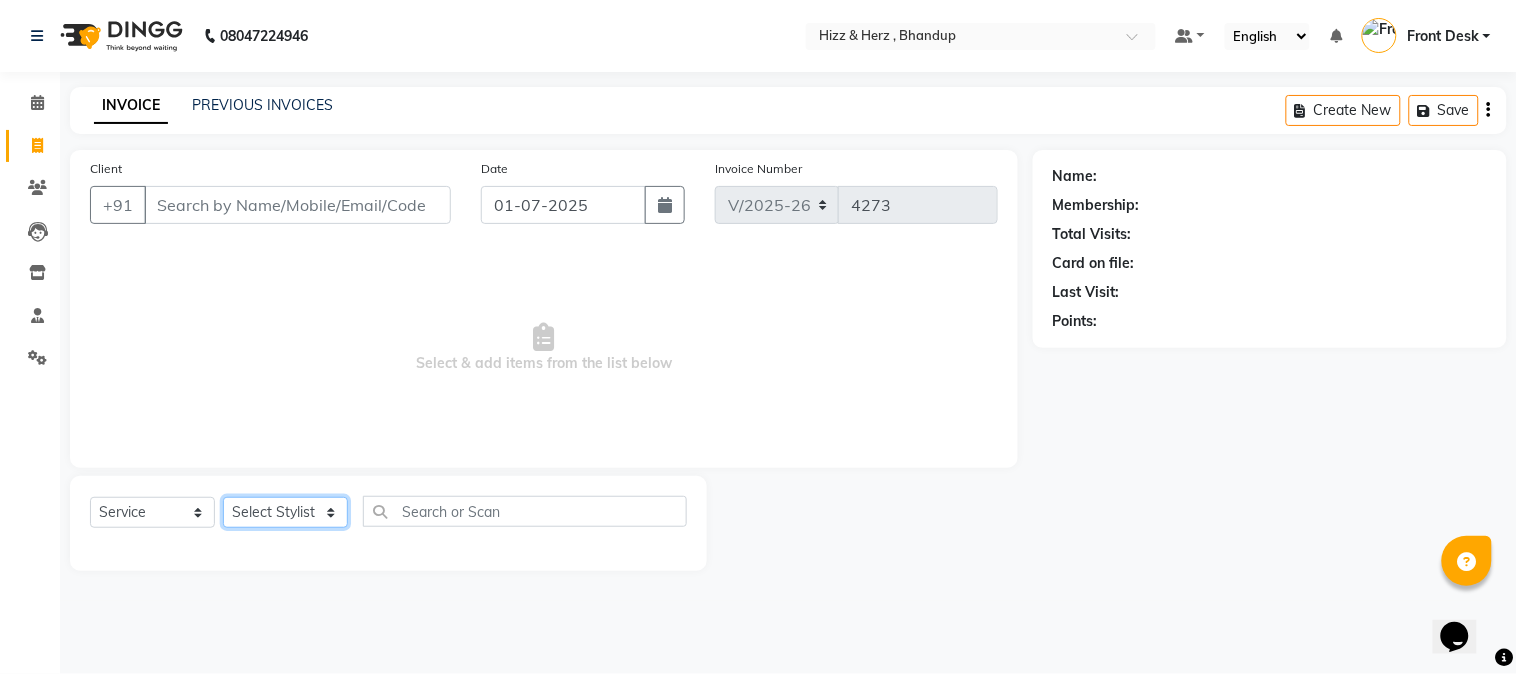 select on "9145" 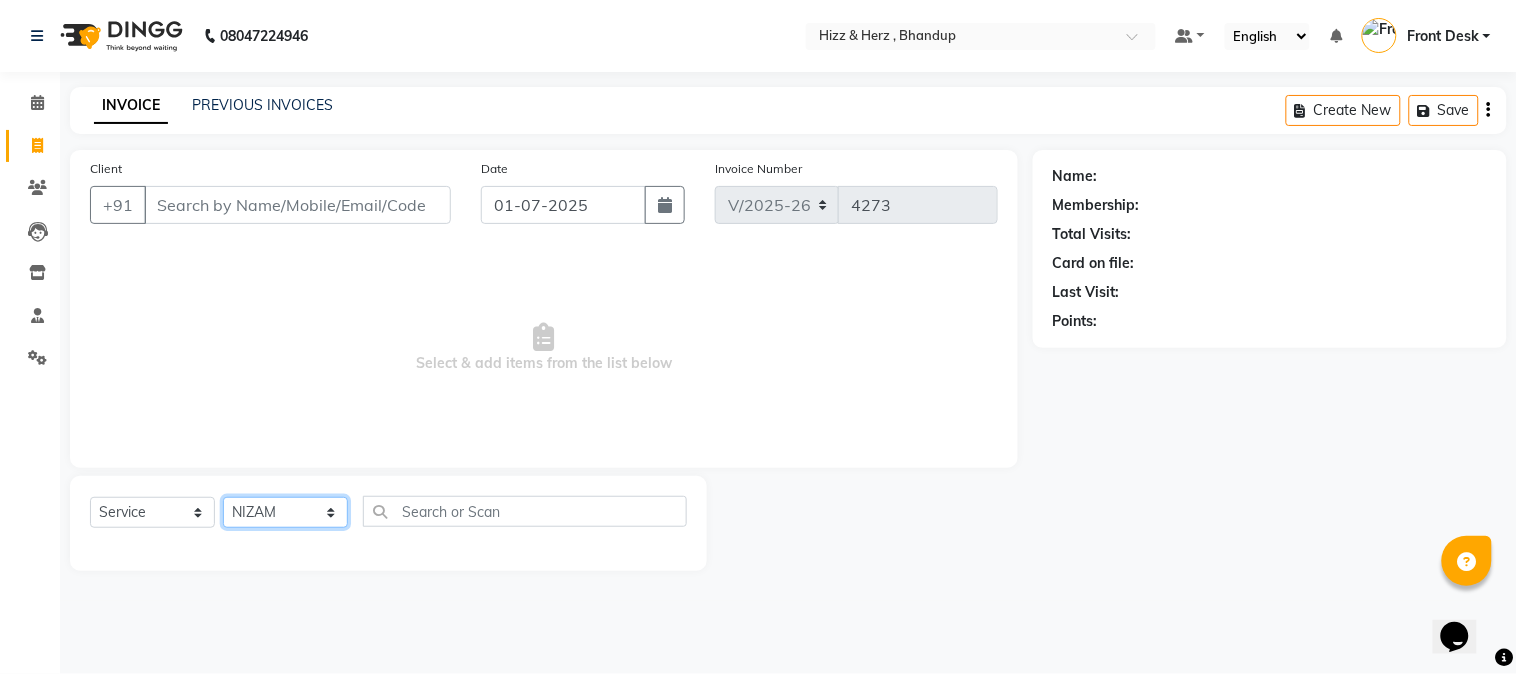 click on "Select Stylist Front Desk [PERSON_NAME] HIZZ & HERZ 2 [PERSON_NAME] [PERSON_NAME] [PERSON_NAME] [PERSON_NAME] MOHD [PERSON_NAME] [PERSON_NAME] [PERSON_NAME]  [PERSON_NAME]" 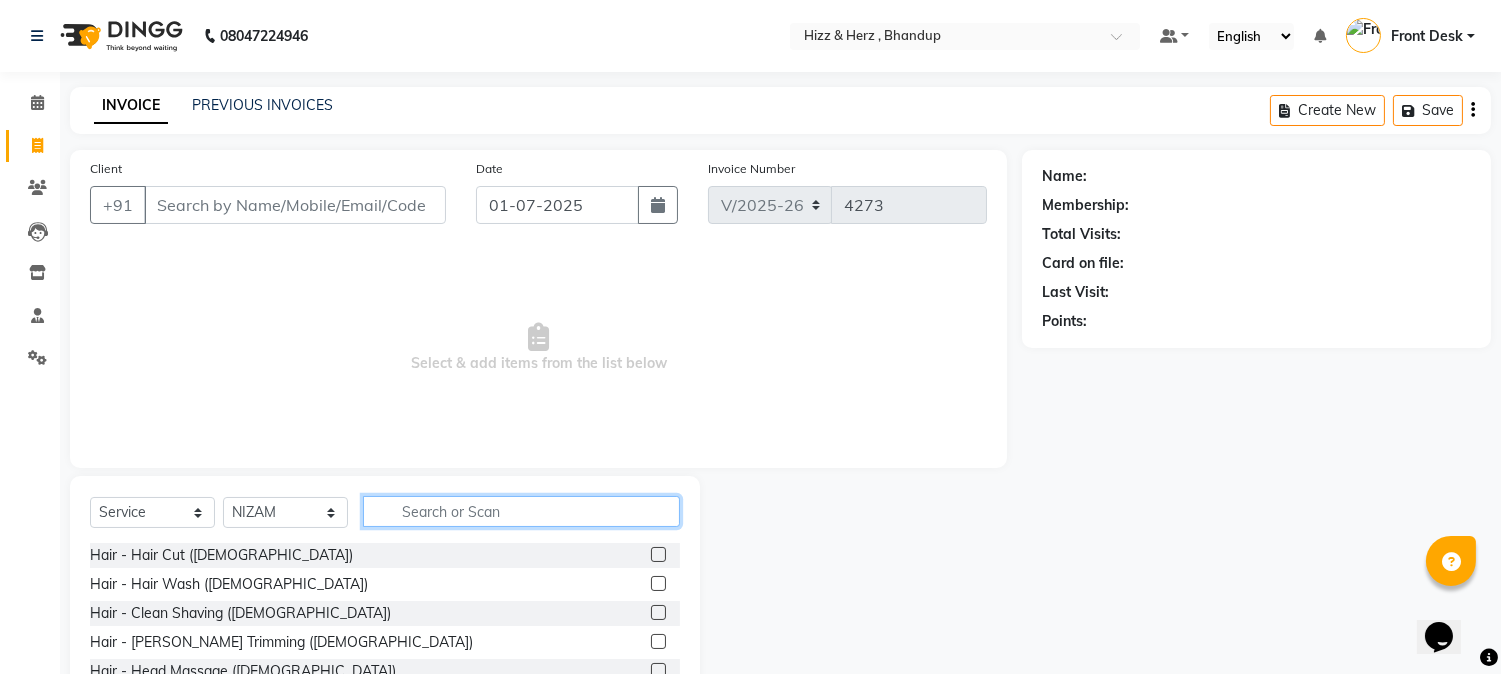 click 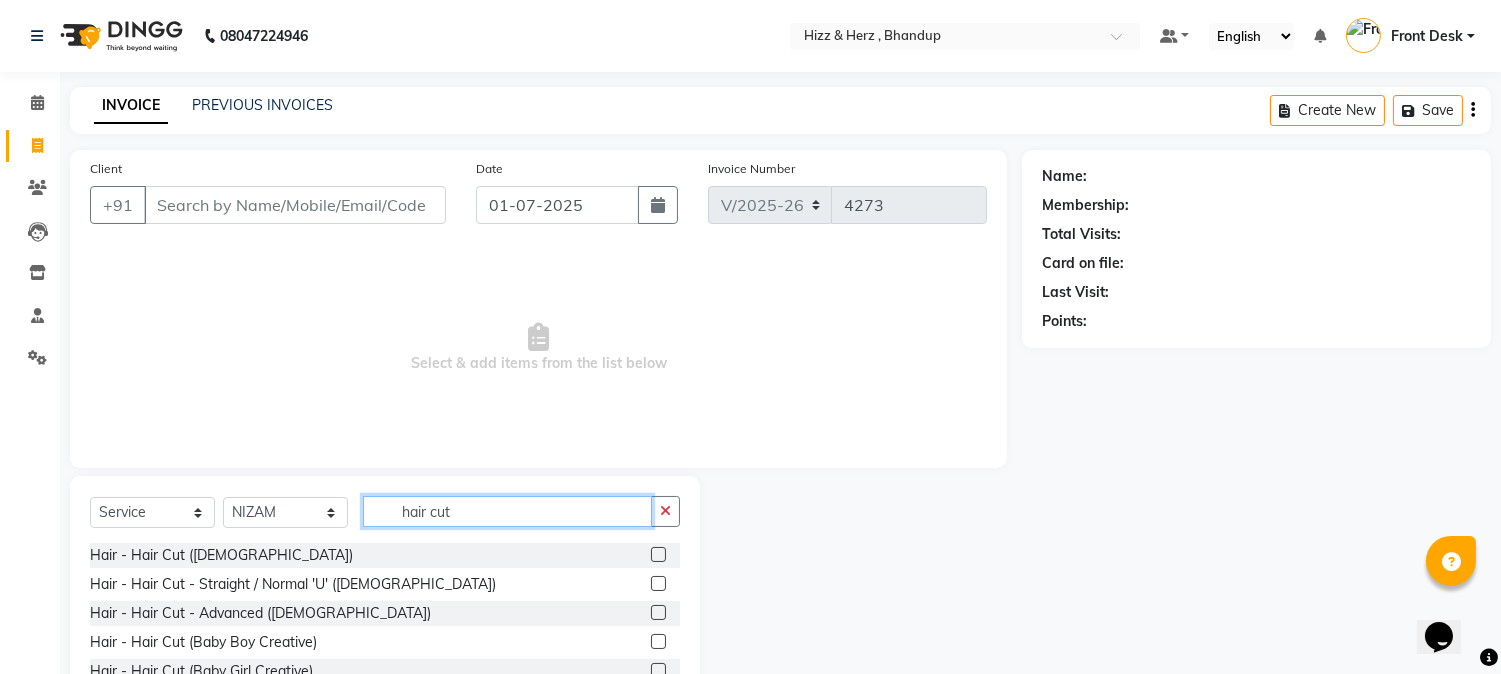 type on "hair cut" 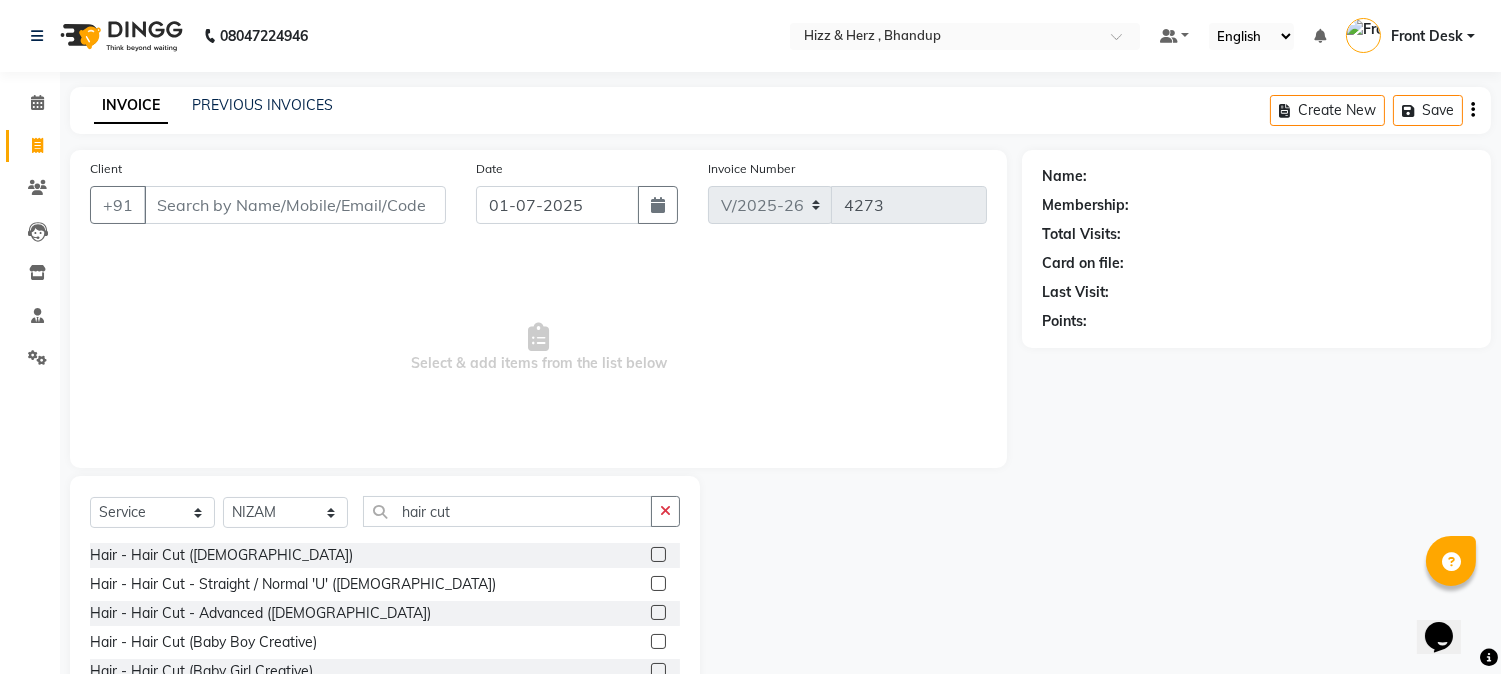 click 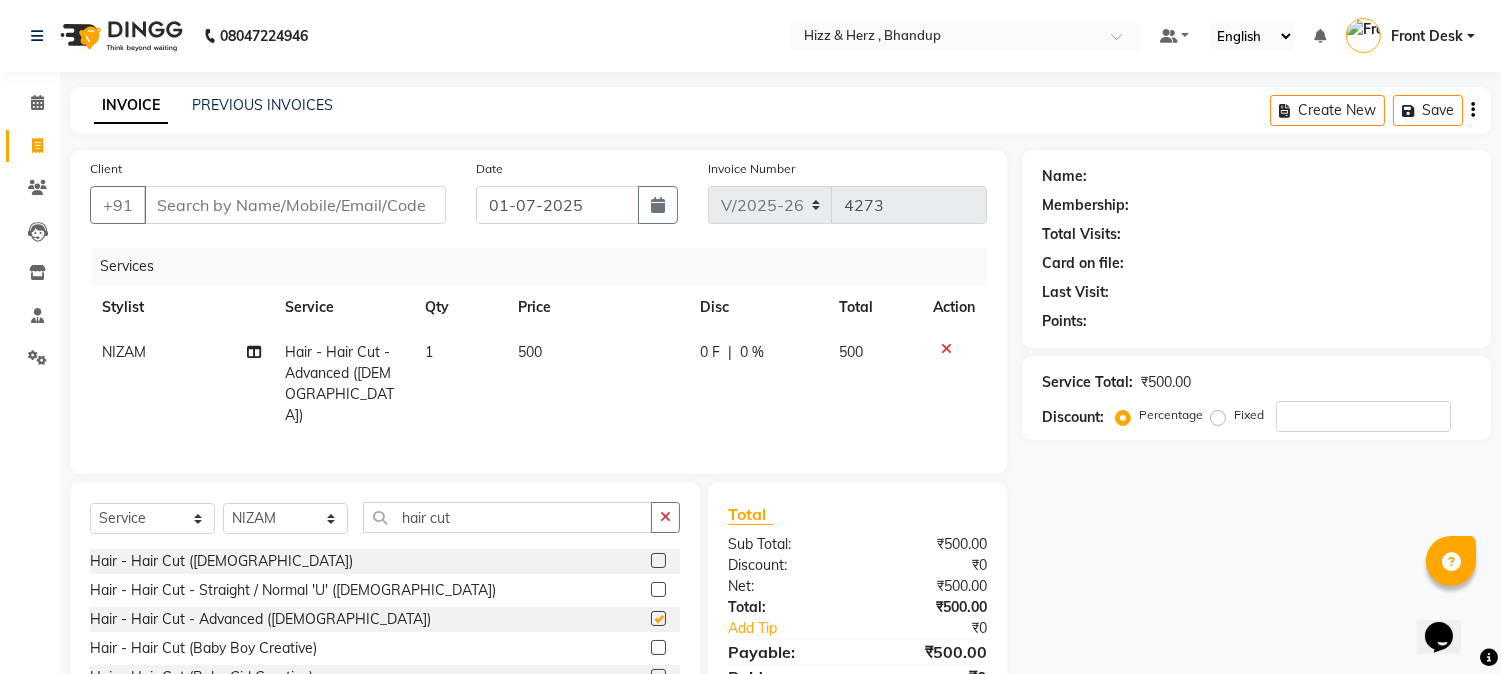checkbox on "false" 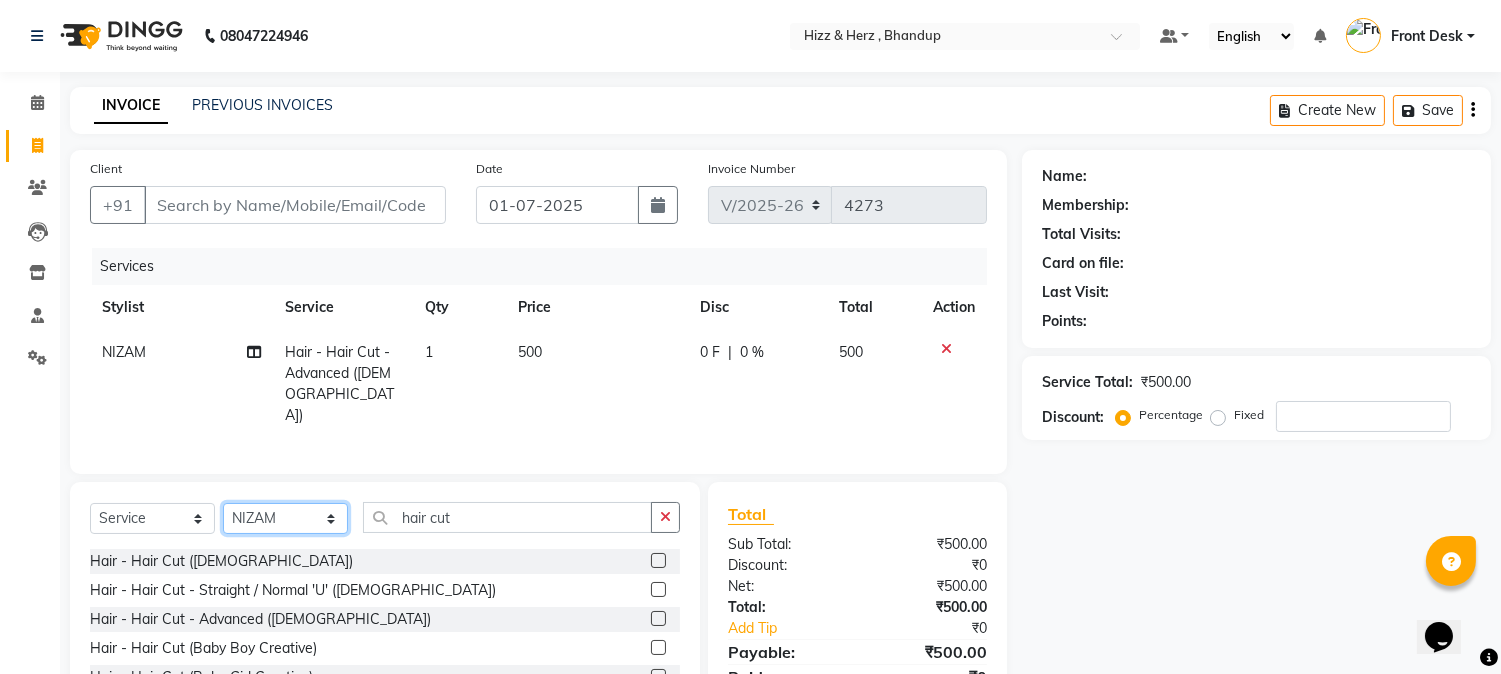 click on "Select Stylist Front Desk [PERSON_NAME] HIZZ & HERZ 2 [PERSON_NAME] [PERSON_NAME] [PERSON_NAME] [PERSON_NAME] MOHD [PERSON_NAME] [PERSON_NAME] [PERSON_NAME]  [PERSON_NAME]" 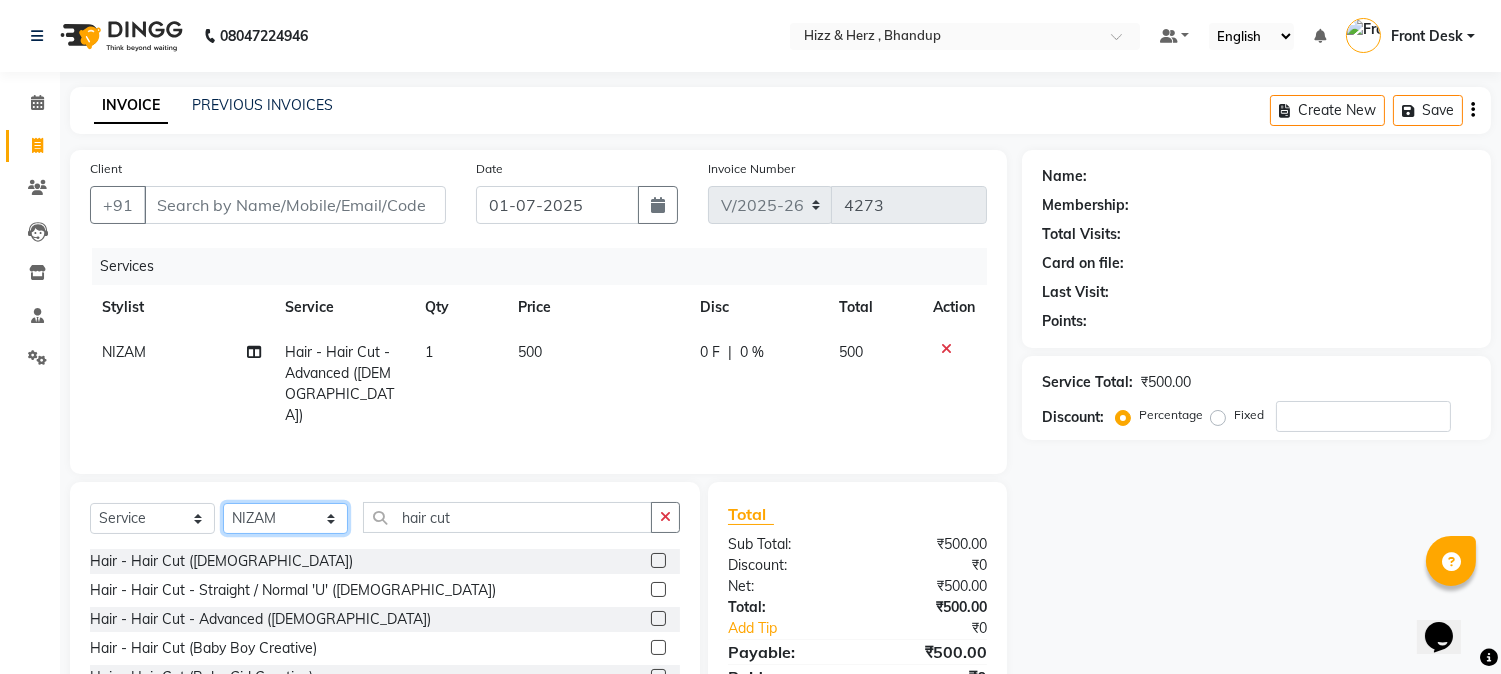 select on "82789" 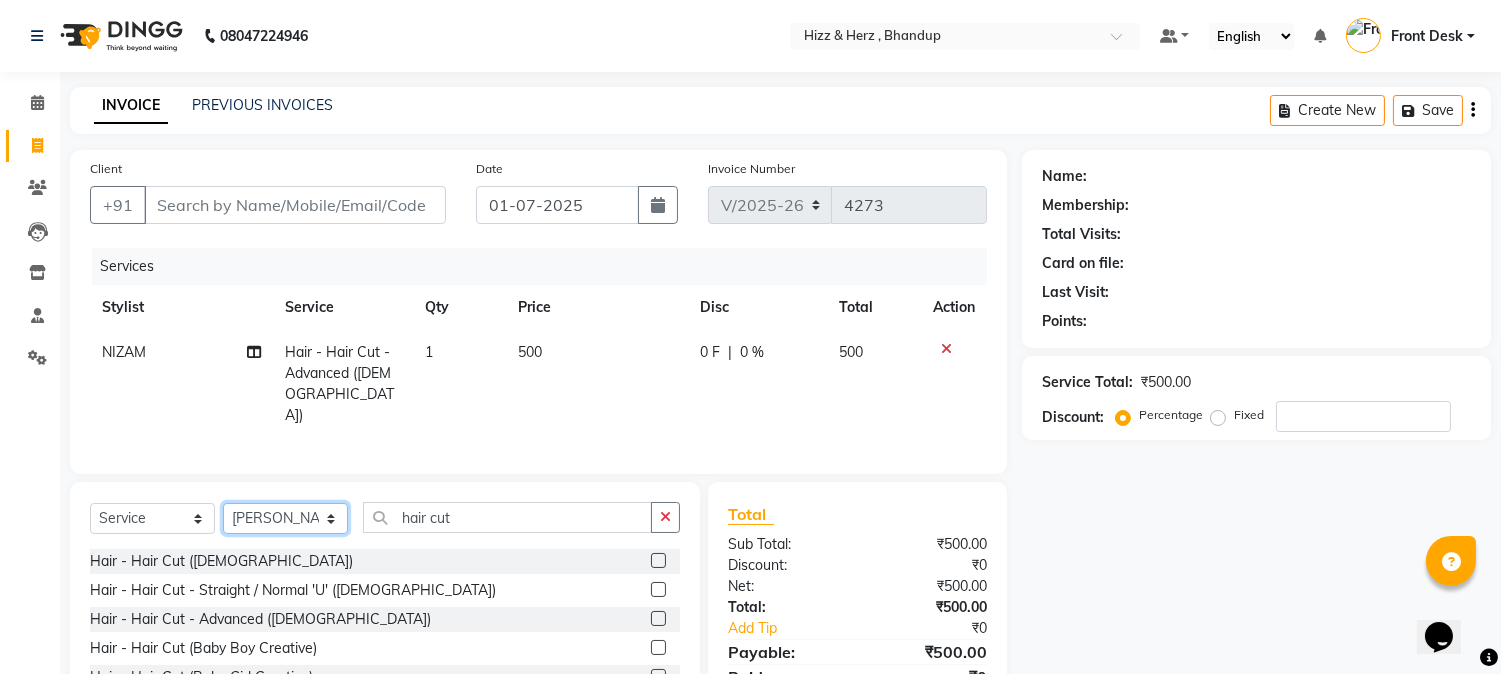 click on "Select Stylist Front Desk [PERSON_NAME] HIZZ & HERZ 2 [PERSON_NAME] [PERSON_NAME] [PERSON_NAME] [PERSON_NAME] MOHD [PERSON_NAME] [PERSON_NAME] [PERSON_NAME]  [PERSON_NAME]" 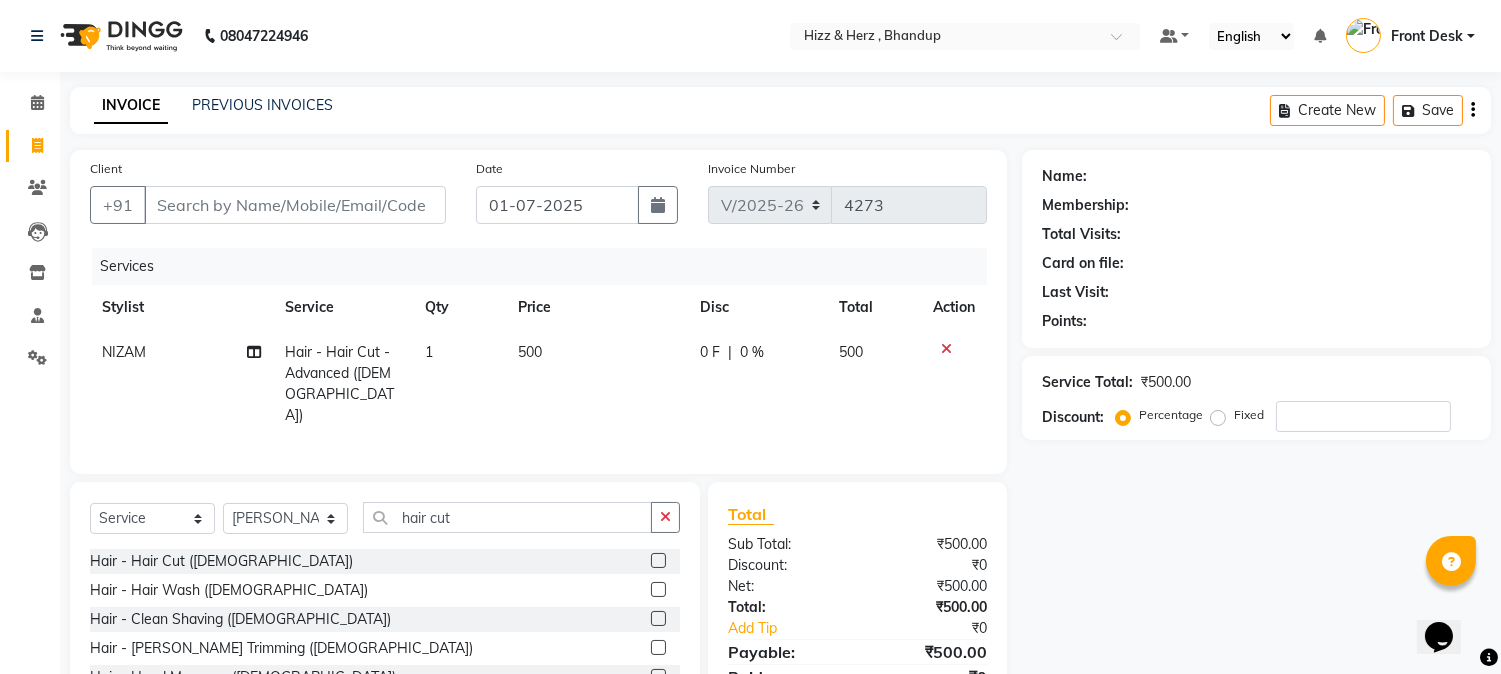 click 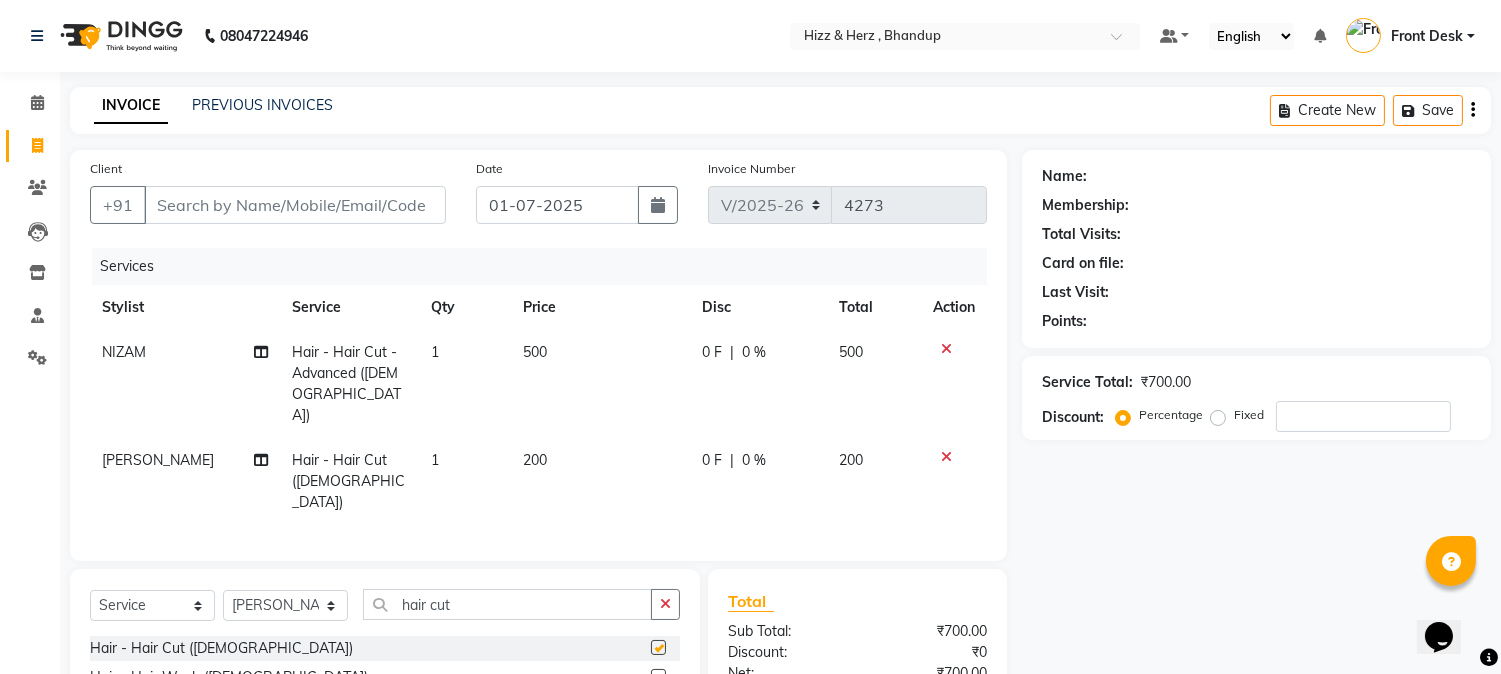 checkbox on "false" 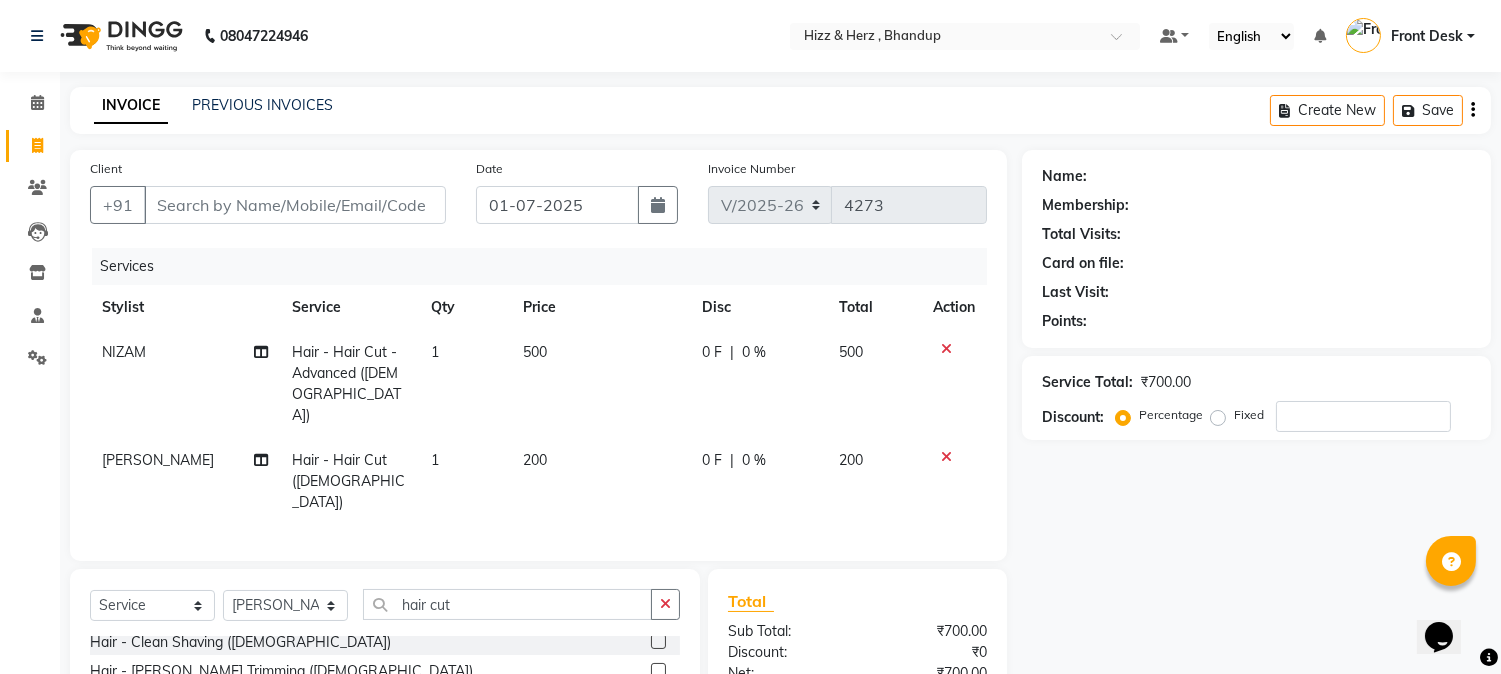 scroll, scrollTop: 111, scrollLeft: 0, axis: vertical 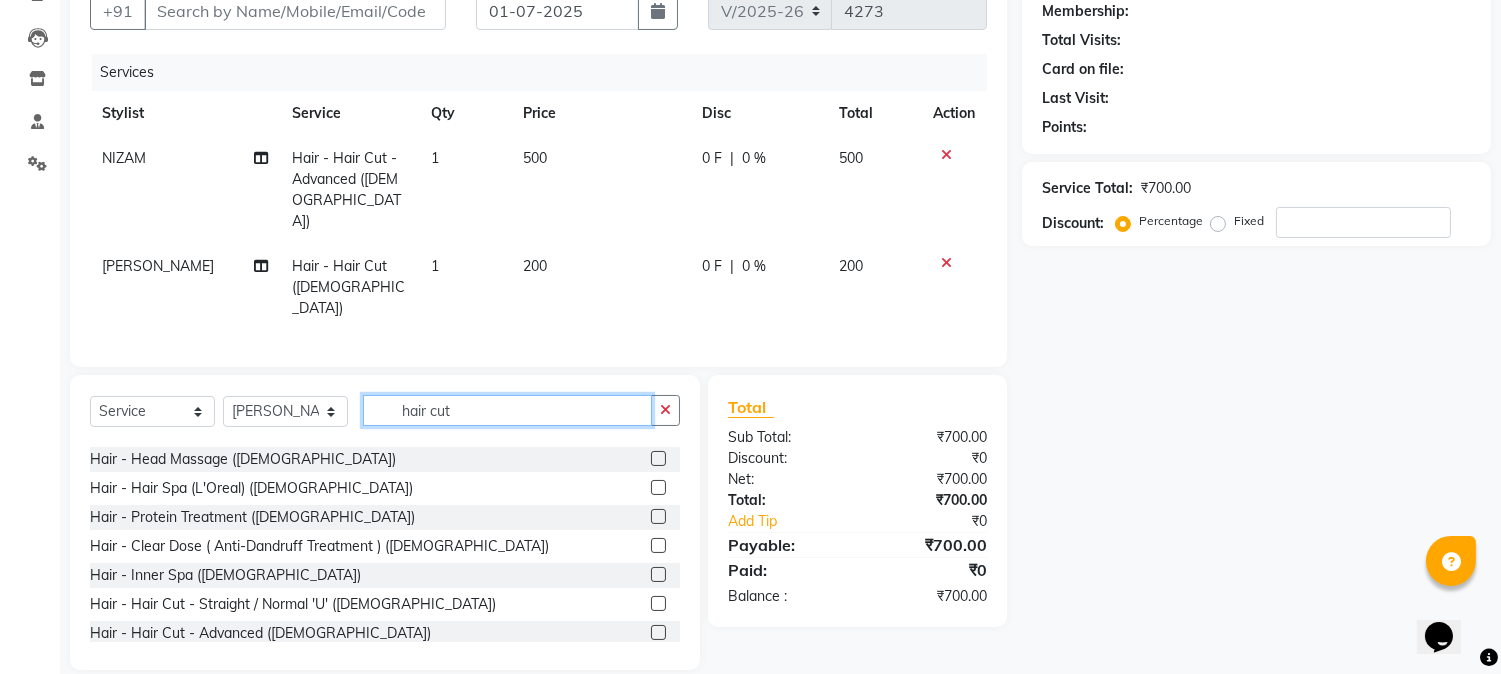 click on "hair cut" 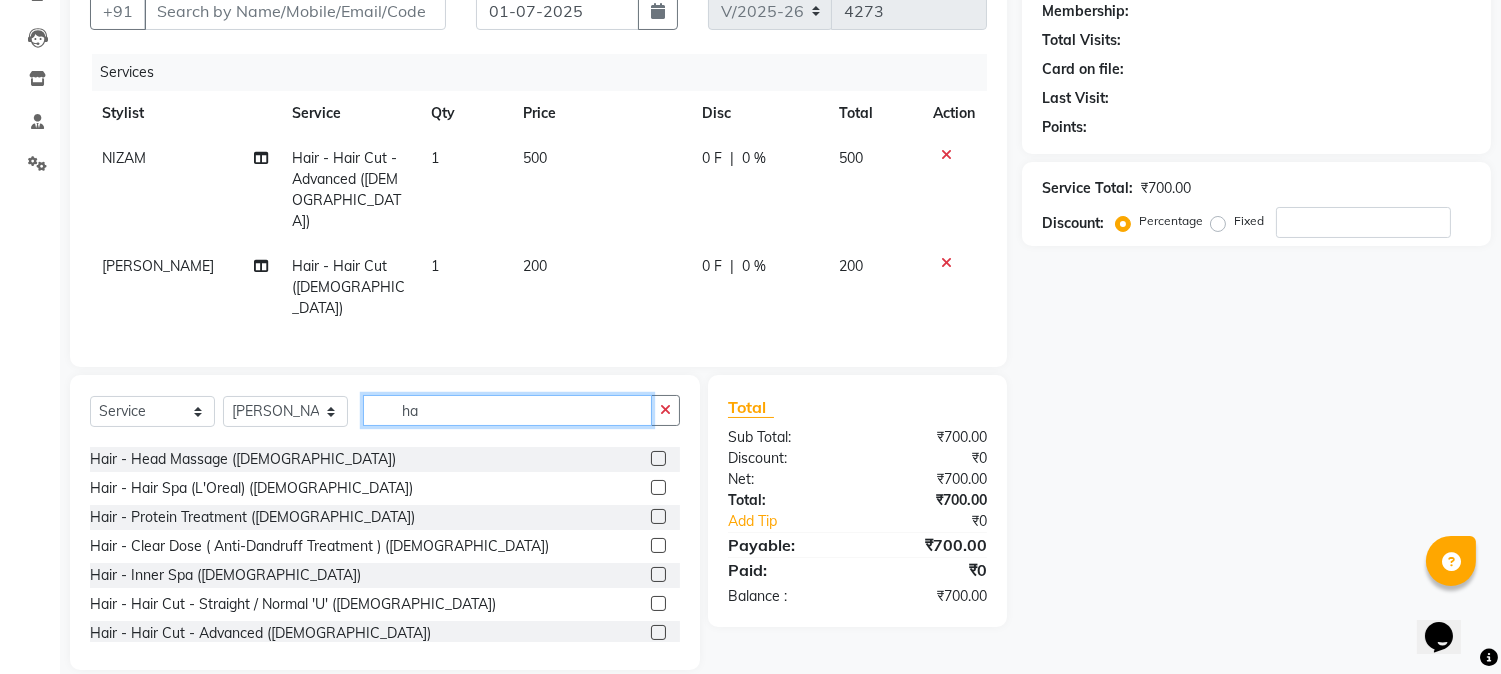 type on "h" 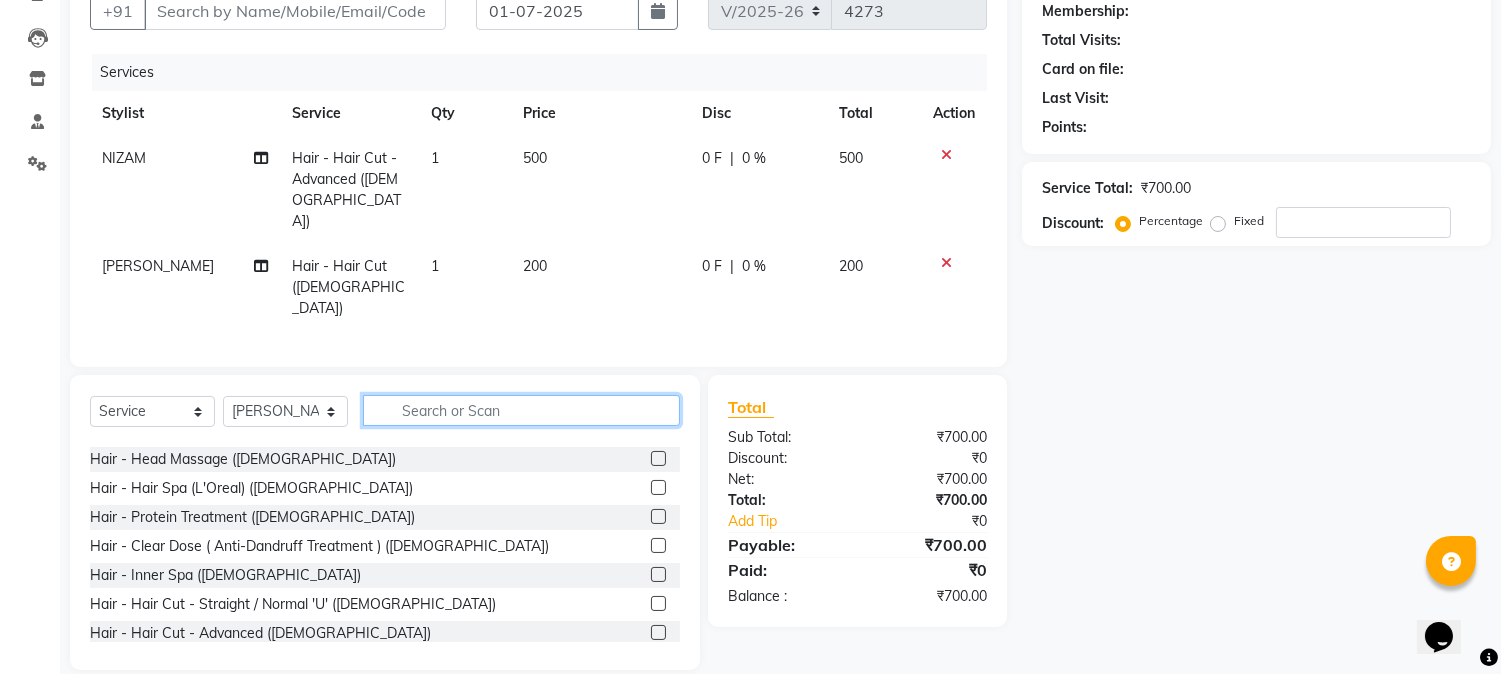scroll, scrollTop: 66, scrollLeft: 0, axis: vertical 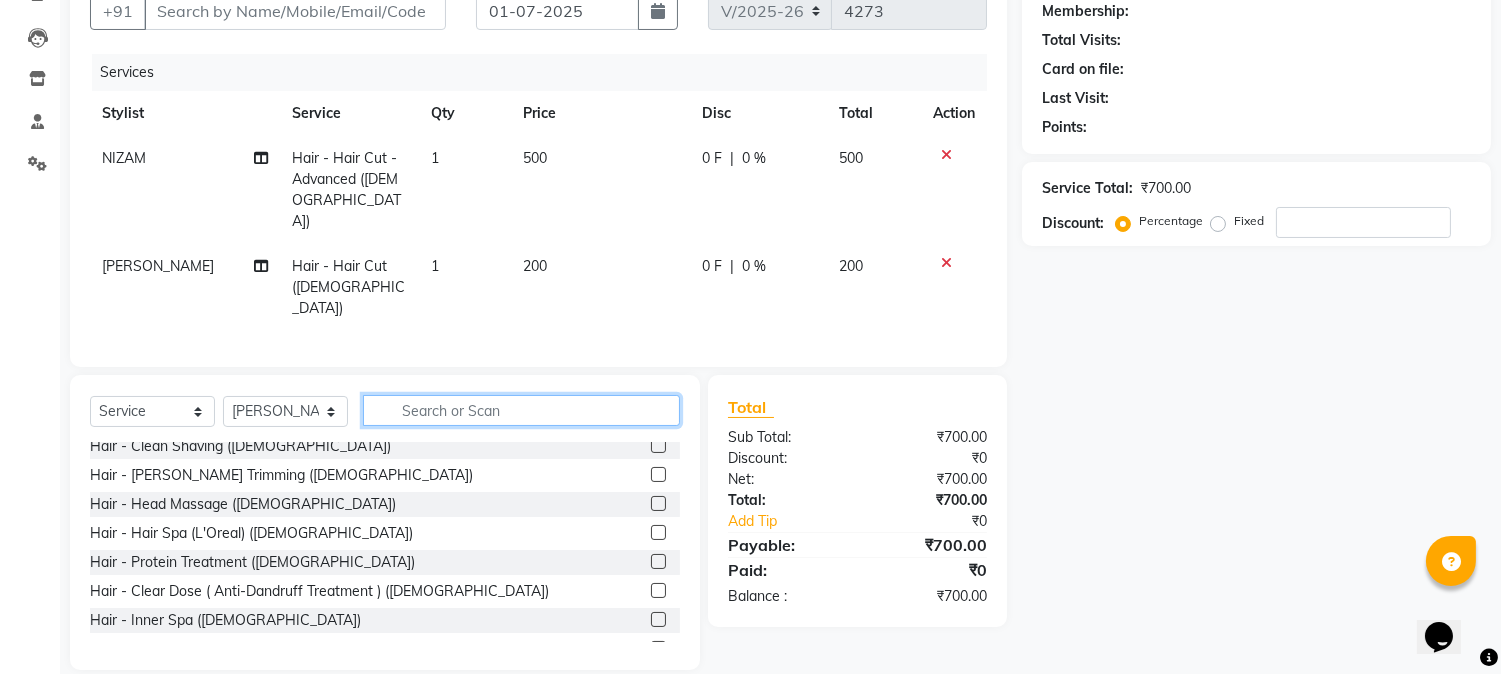 type 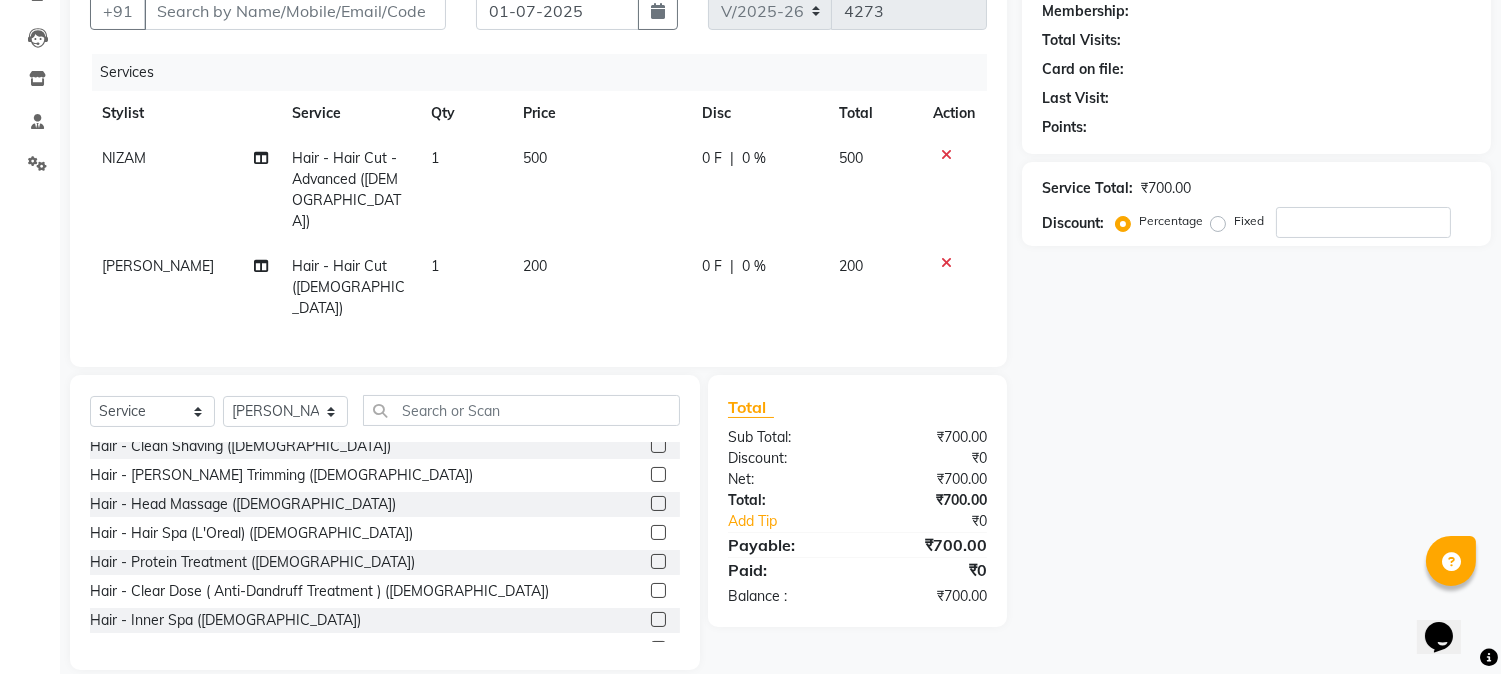 click 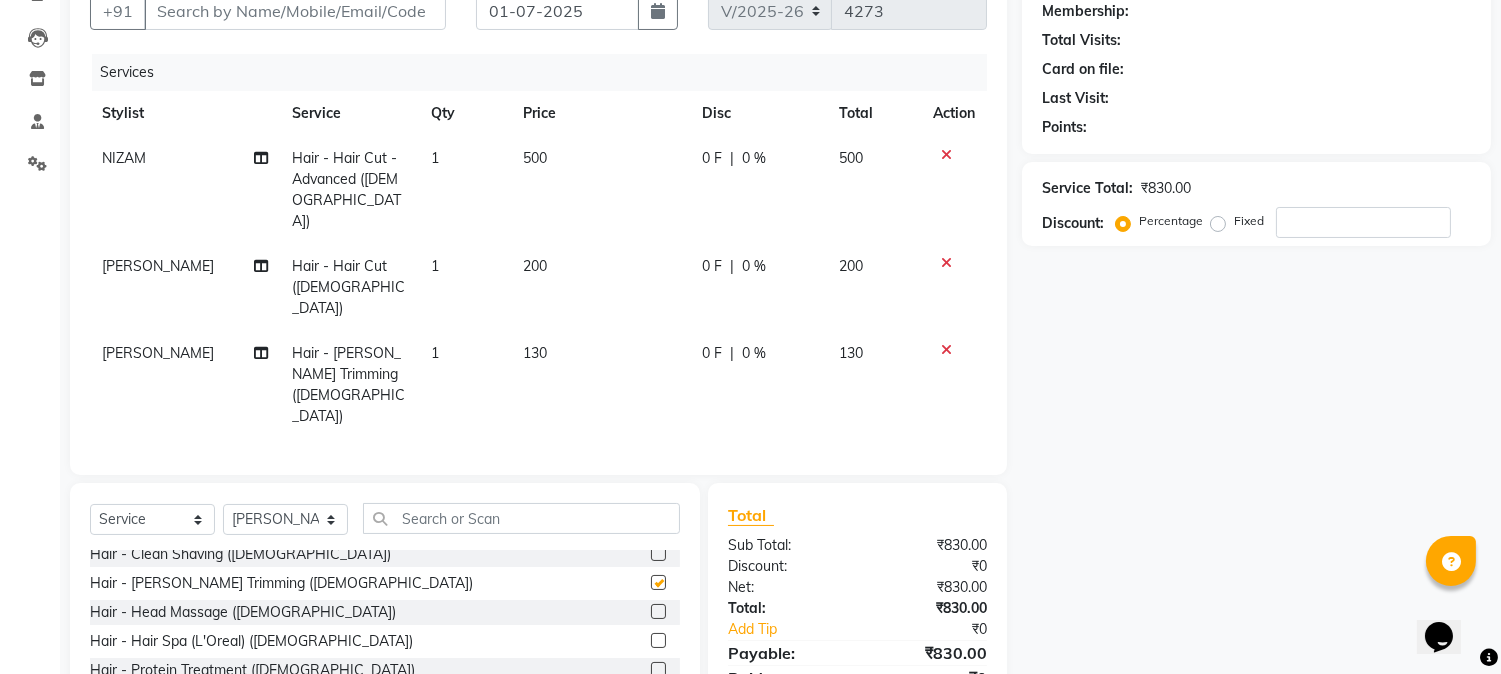 checkbox on "false" 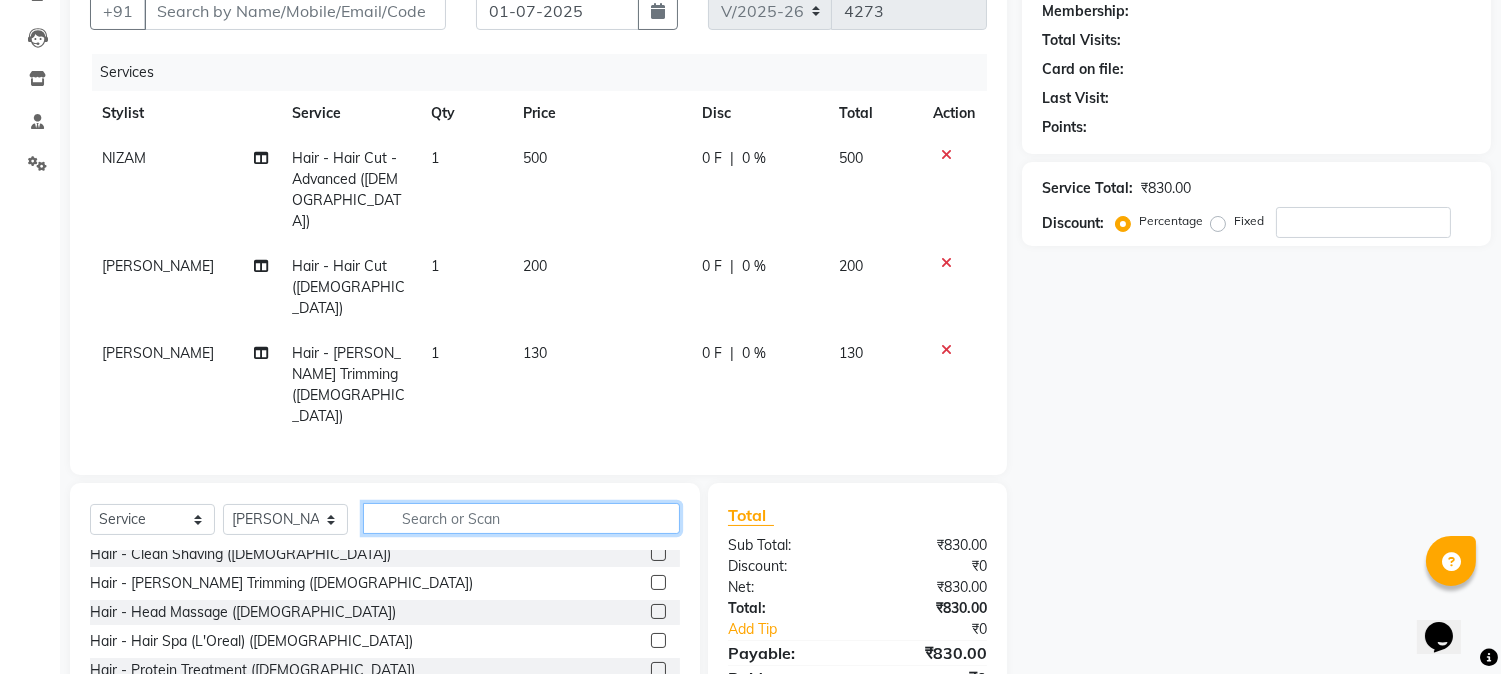 click 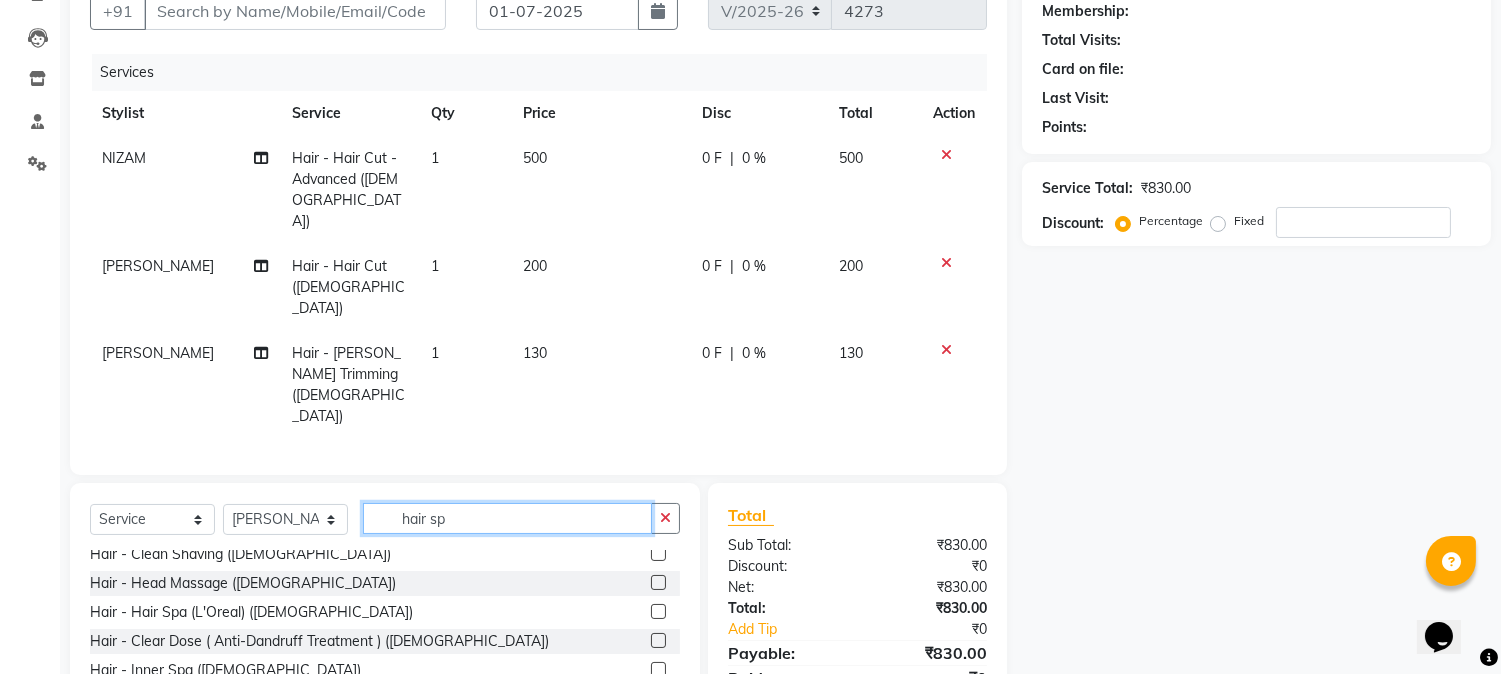 scroll, scrollTop: 0, scrollLeft: 0, axis: both 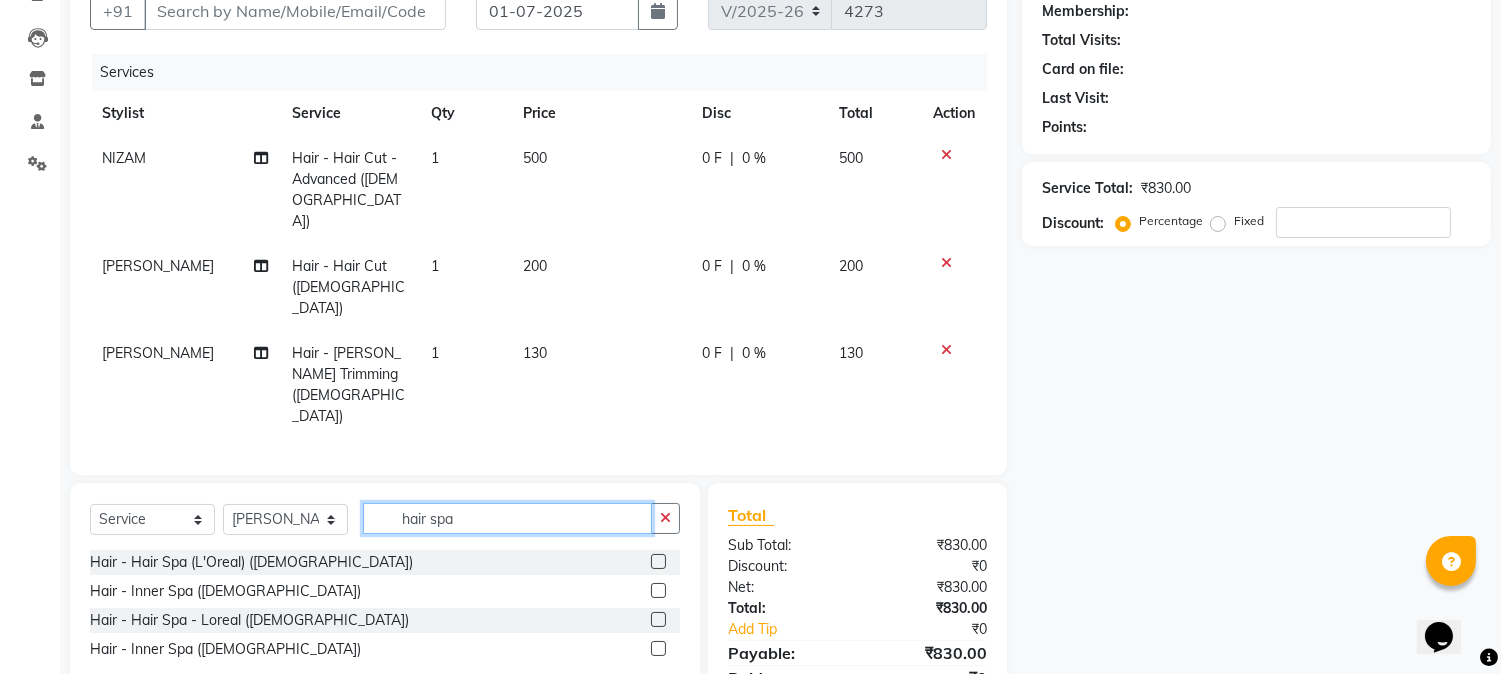 type on "hair spa" 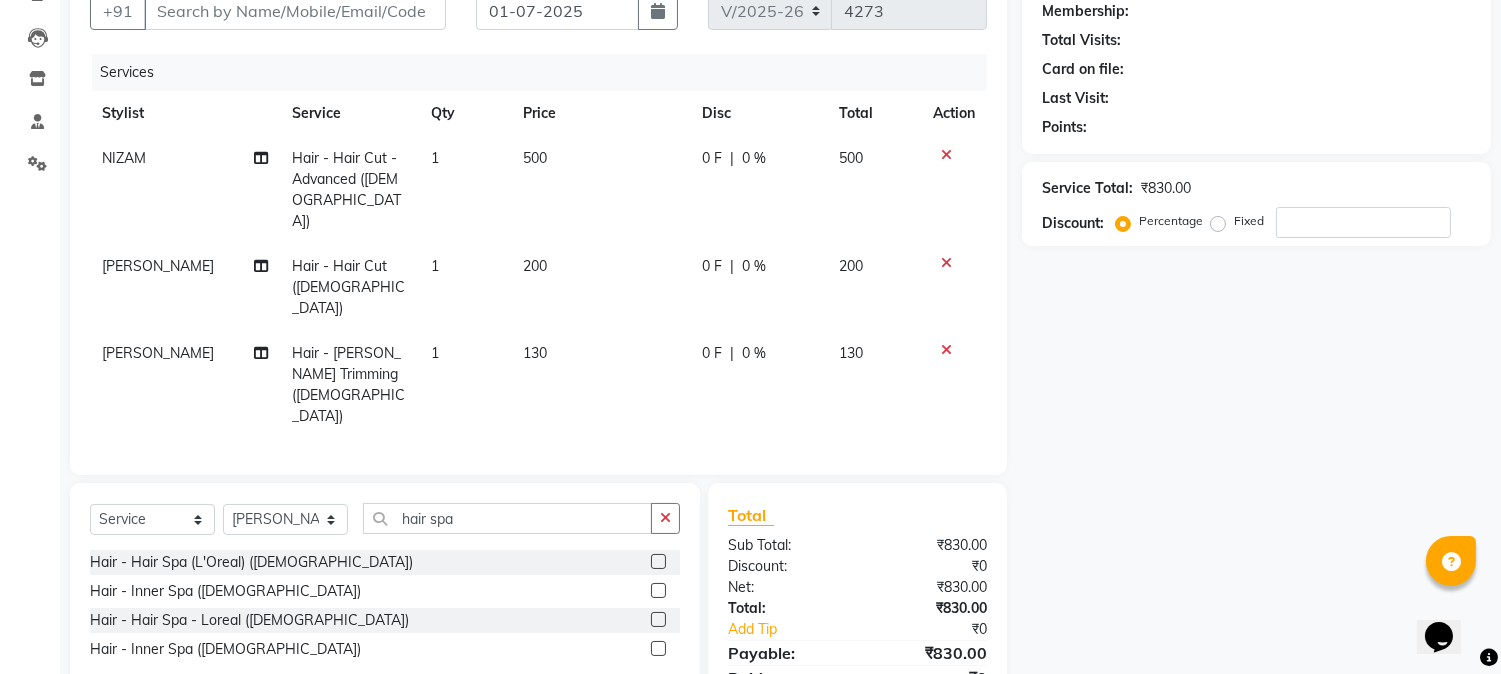 click 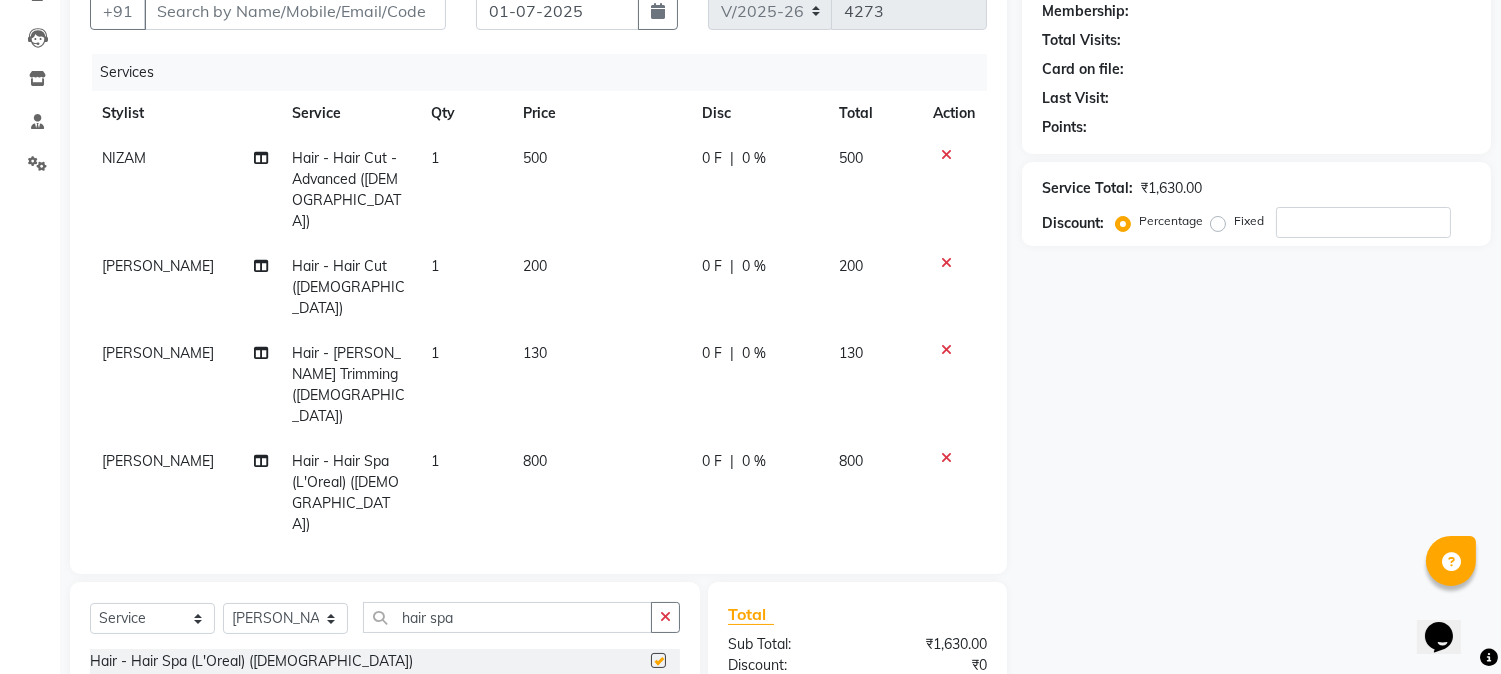 checkbox on "false" 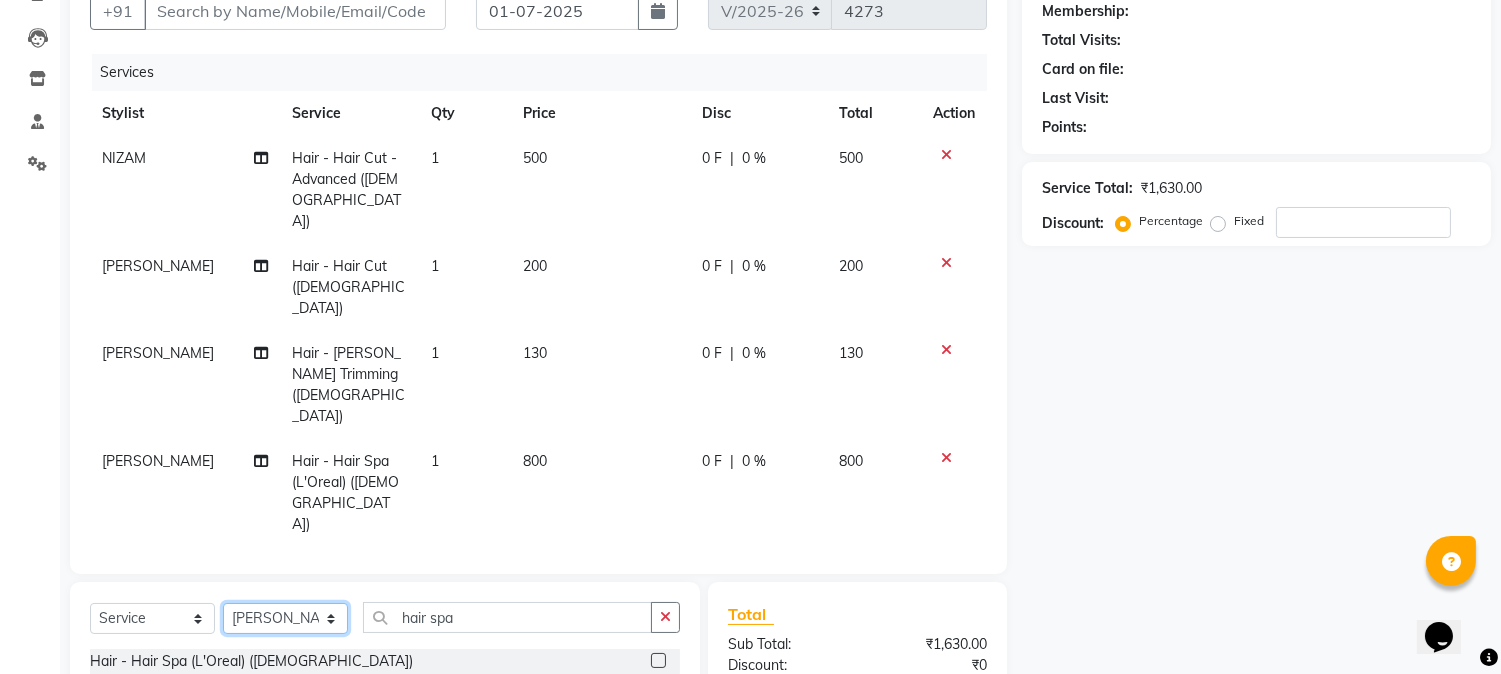 click on "Select Stylist Front Desk [PERSON_NAME] HIZZ & HERZ 2 [PERSON_NAME] [PERSON_NAME] [PERSON_NAME] [PERSON_NAME] MOHD [PERSON_NAME] [PERSON_NAME] [PERSON_NAME]  [PERSON_NAME]" 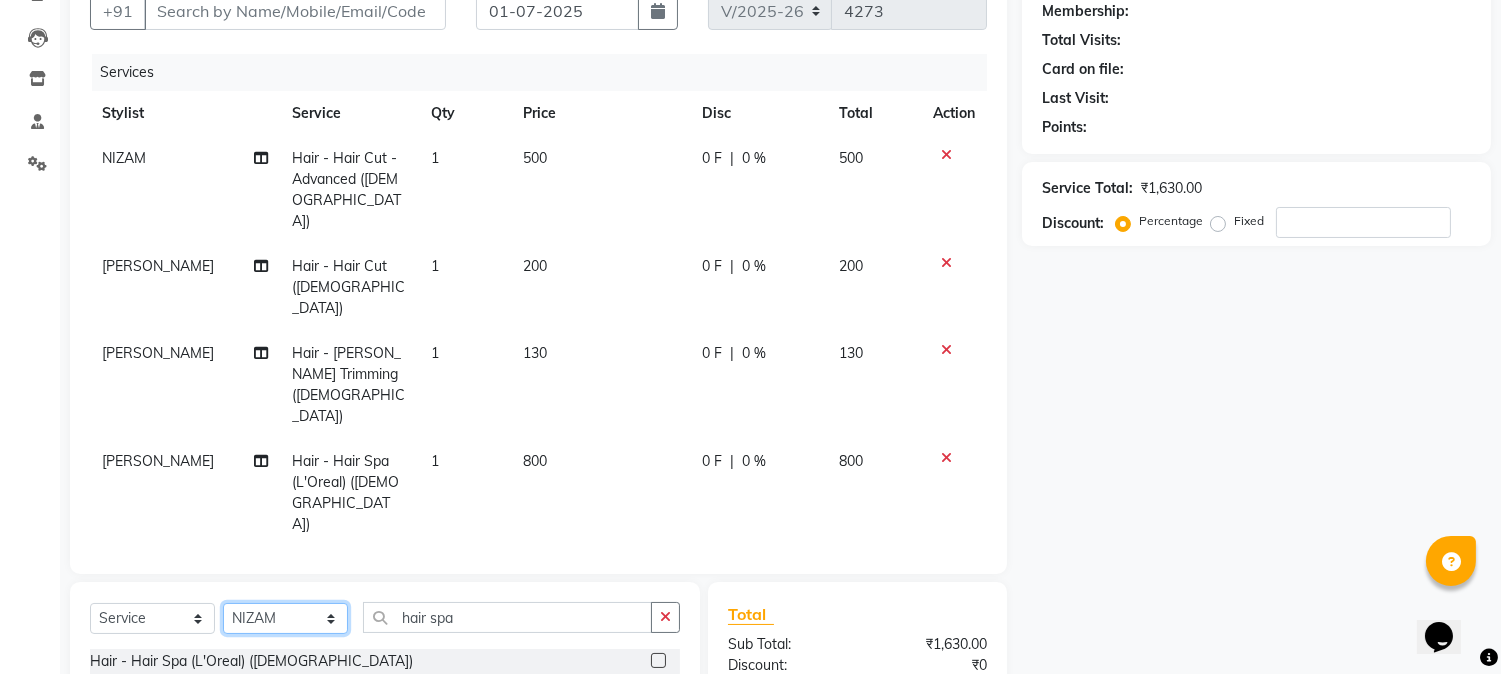 click on "Select Stylist Front Desk [PERSON_NAME] HIZZ & HERZ 2 [PERSON_NAME] [PERSON_NAME] [PERSON_NAME] [PERSON_NAME] MOHD [PERSON_NAME] [PERSON_NAME] [PERSON_NAME]  [PERSON_NAME]" 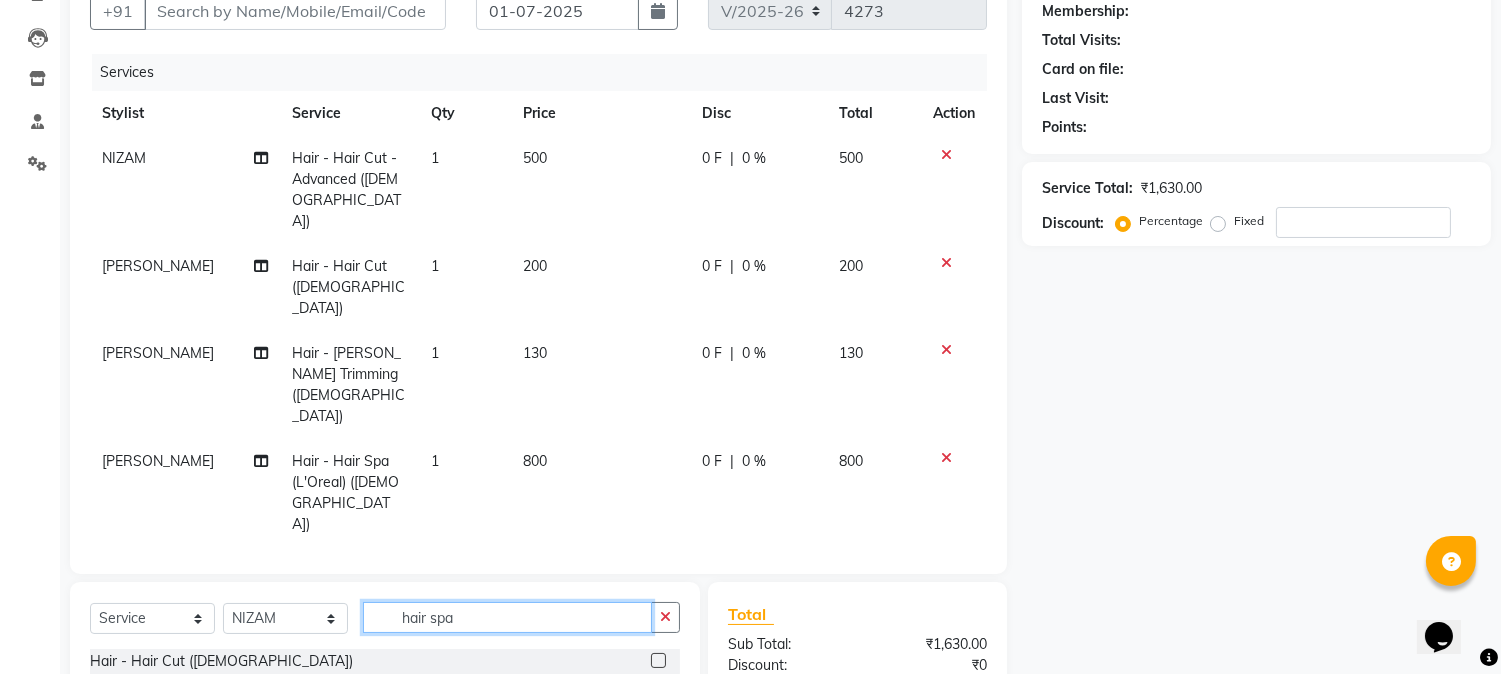 click on "hair spa" 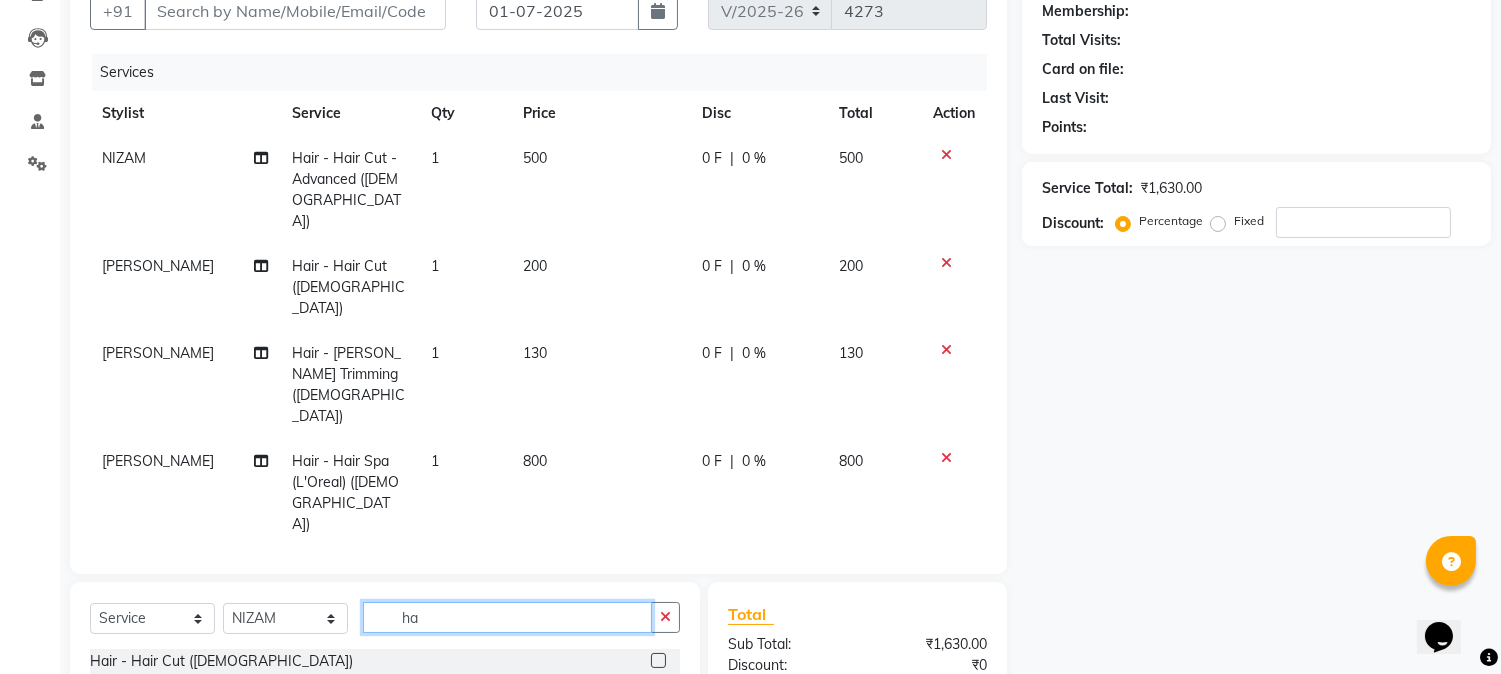 type on "h" 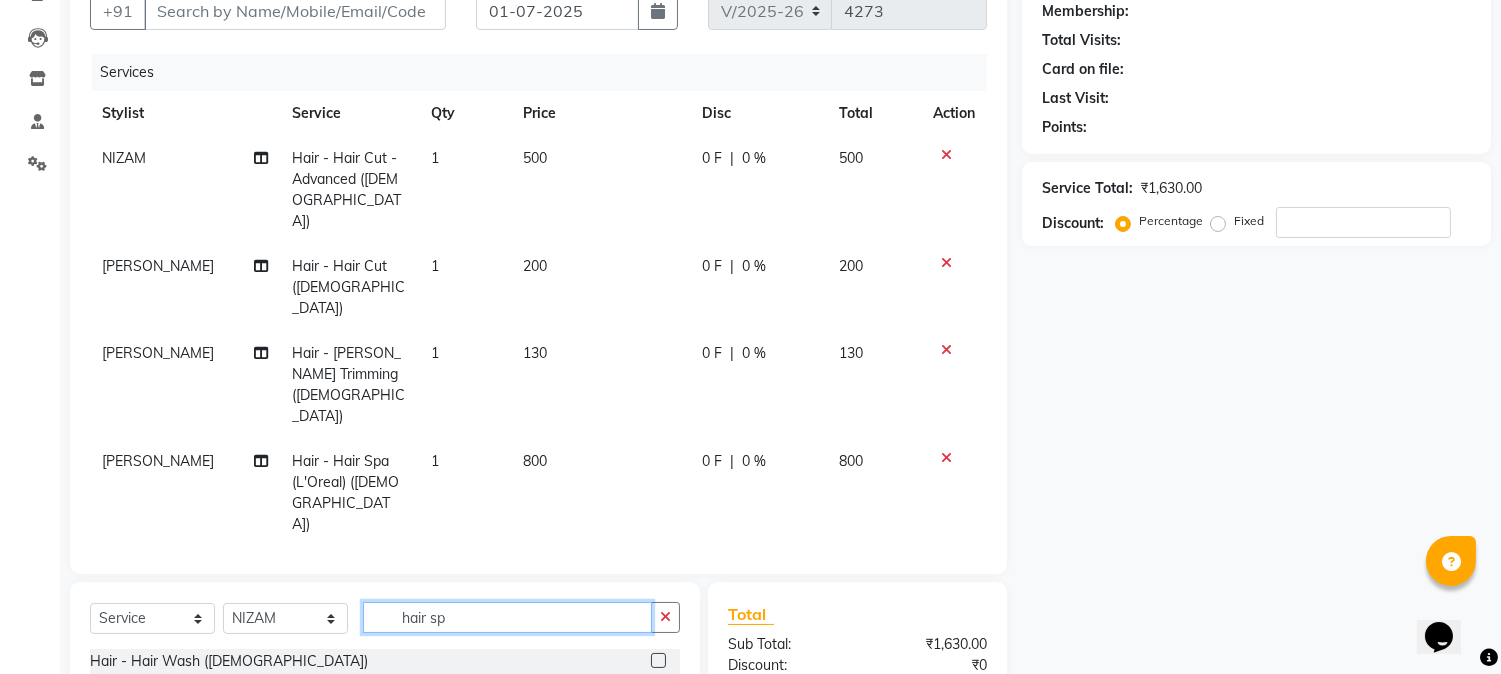 type on "hair spa" 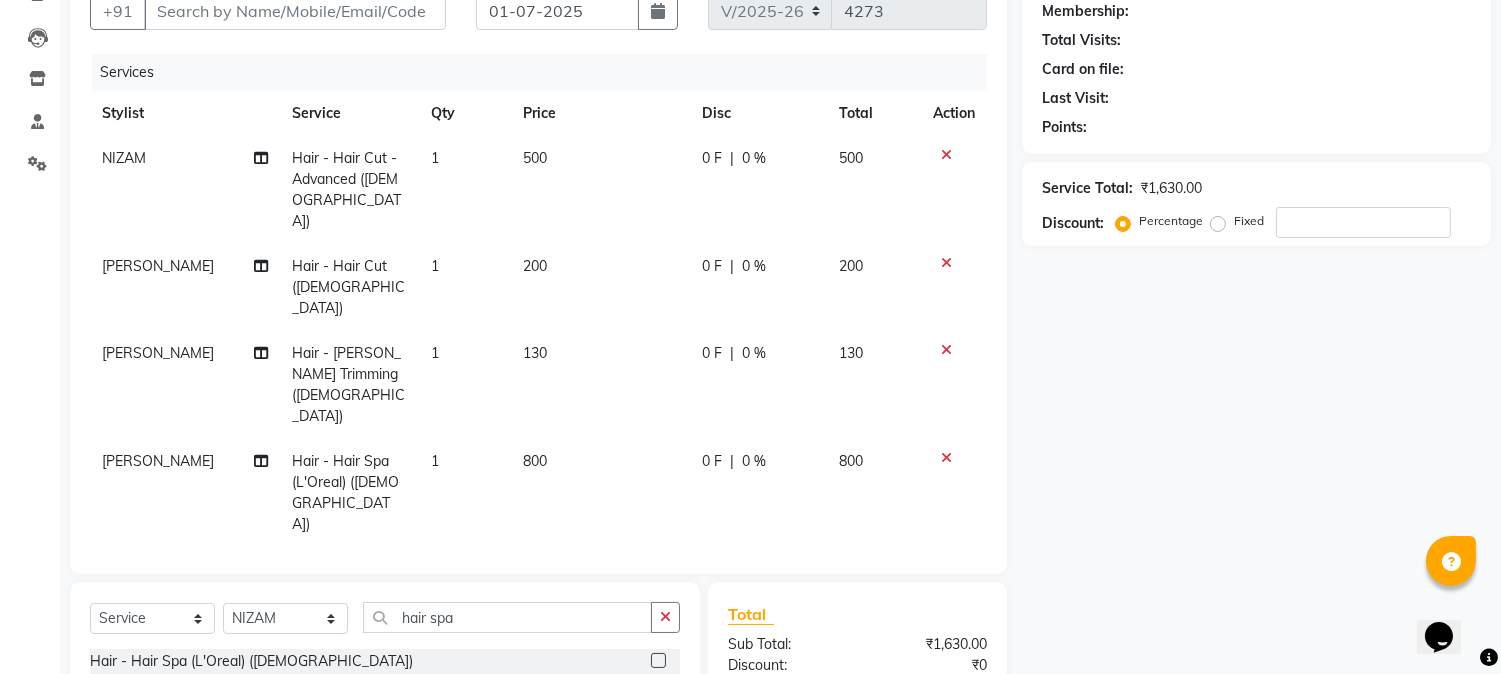 click 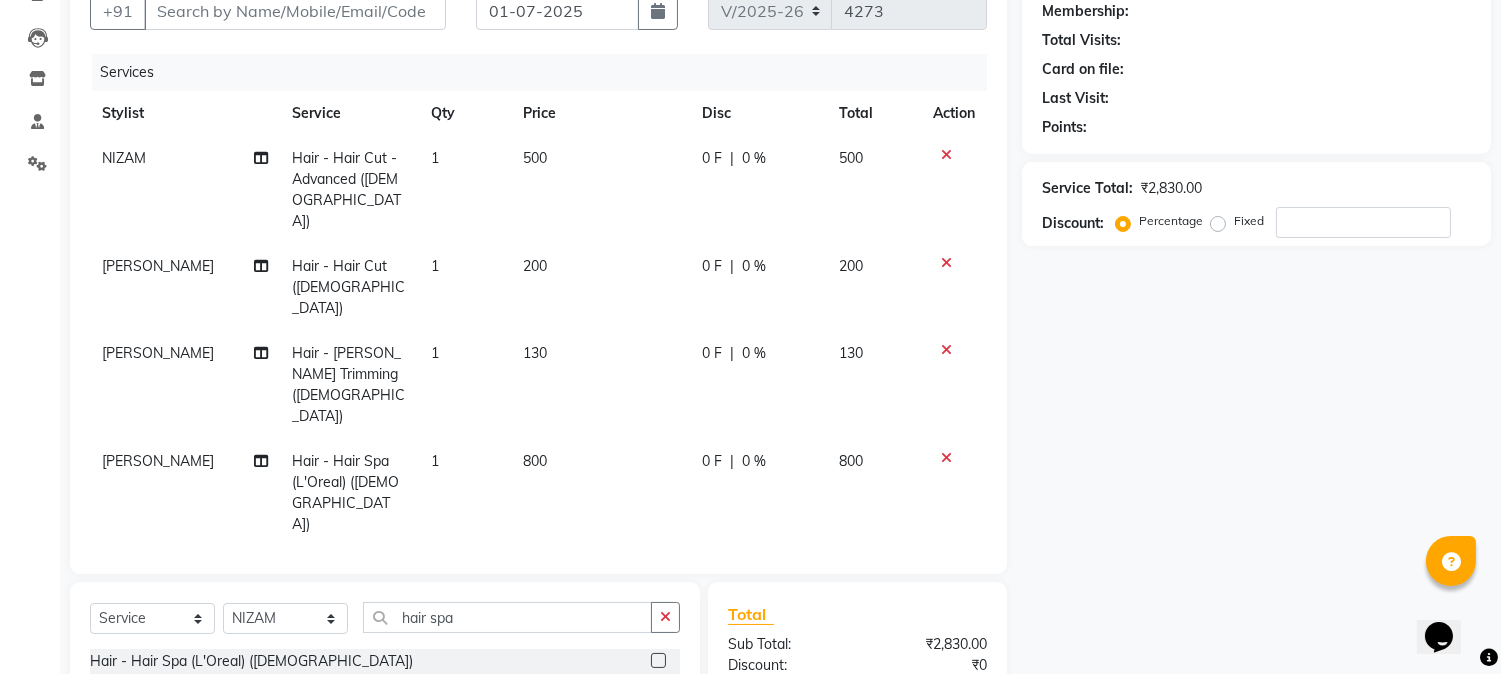 checkbox on "false" 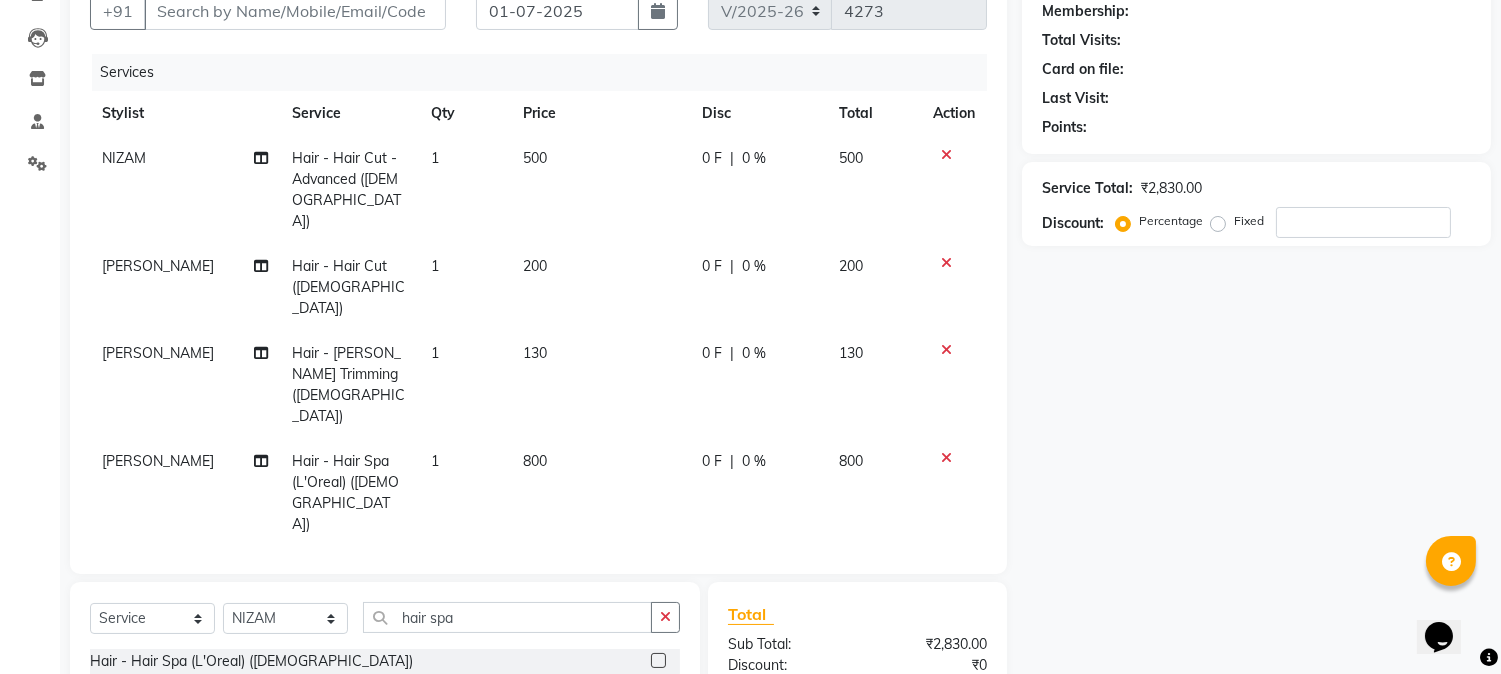 scroll, scrollTop: 0, scrollLeft: 0, axis: both 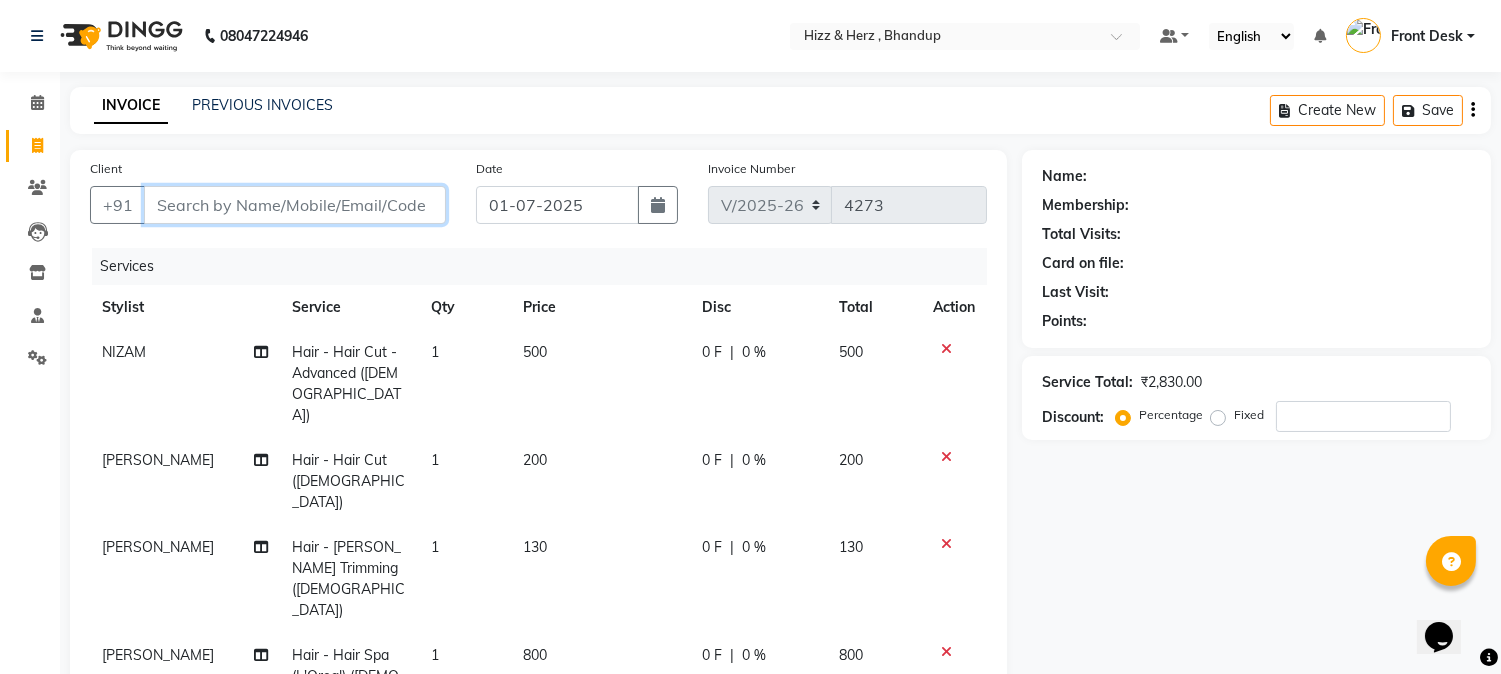 click on "Client" at bounding box center (295, 205) 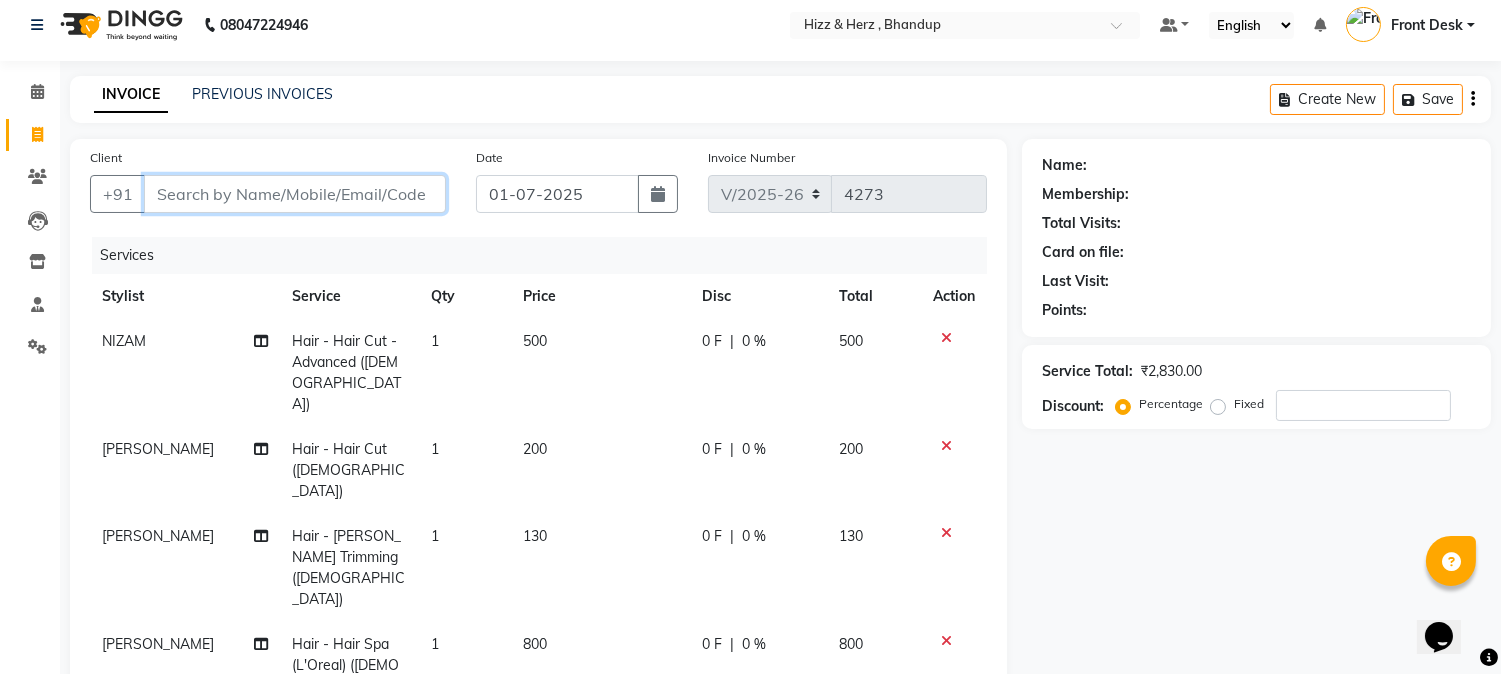 scroll, scrollTop: 0, scrollLeft: 0, axis: both 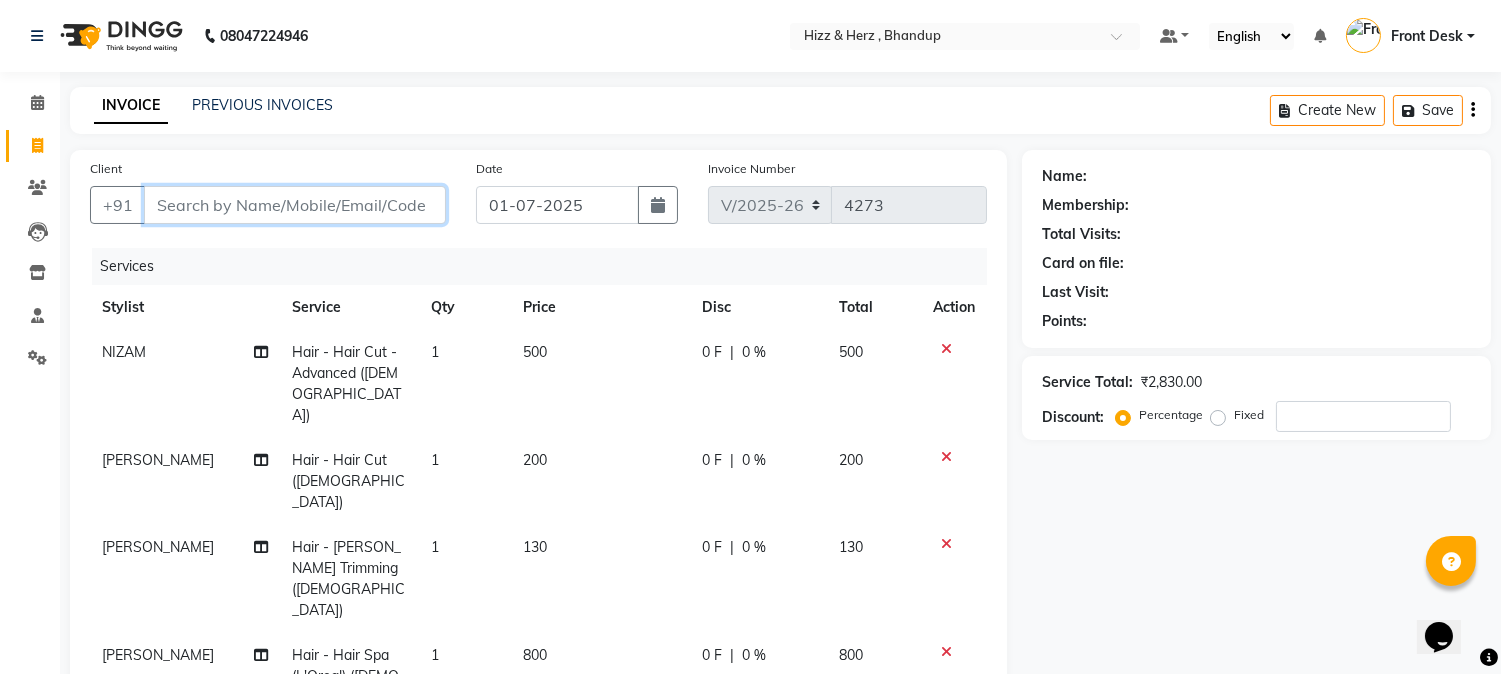 click on "Client" at bounding box center [295, 205] 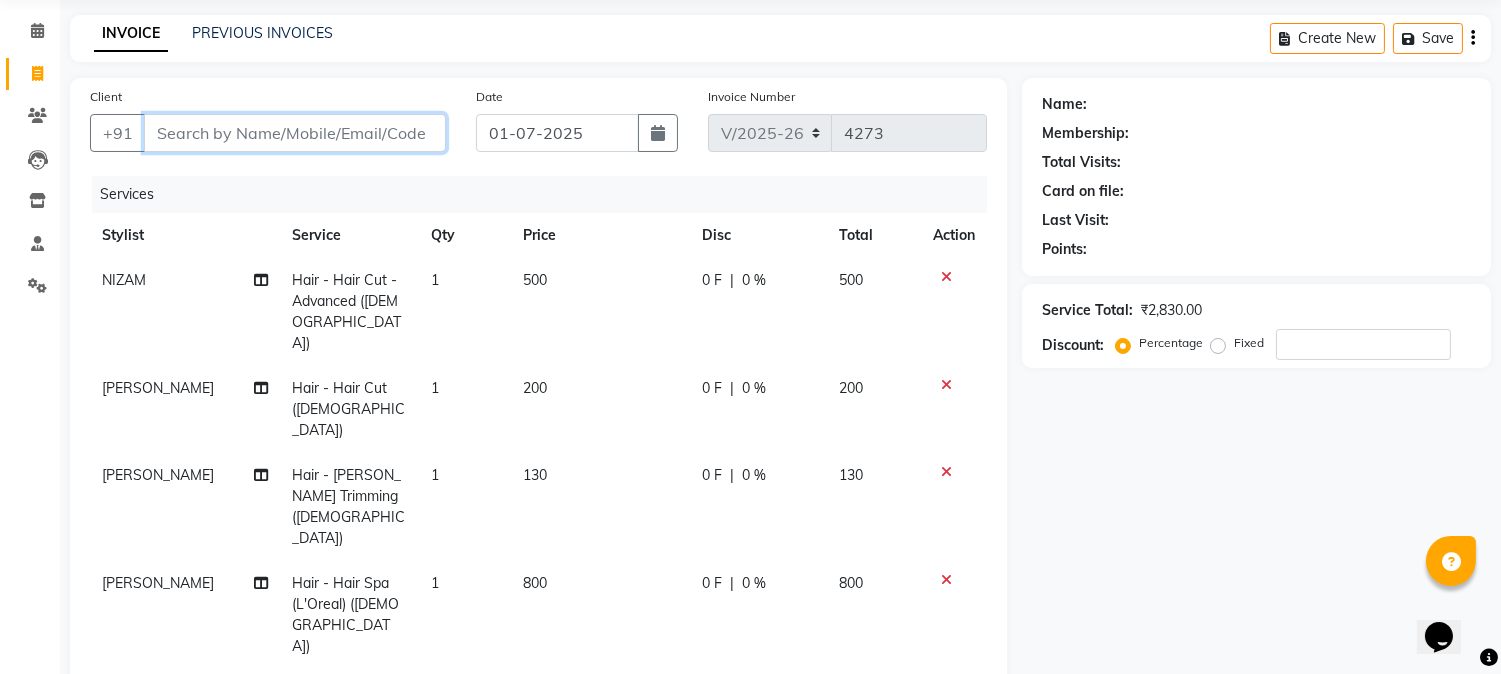 scroll, scrollTop: 111, scrollLeft: 0, axis: vertical 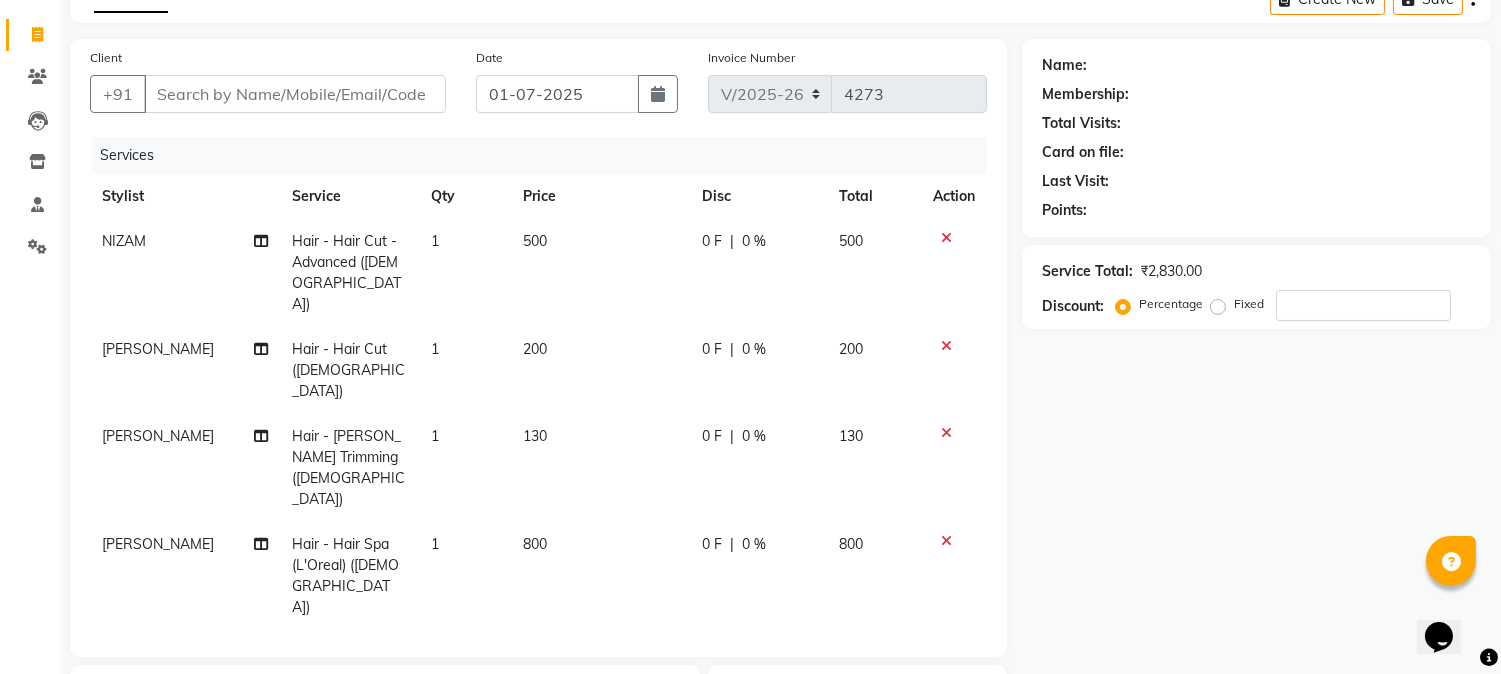 click on "1200" 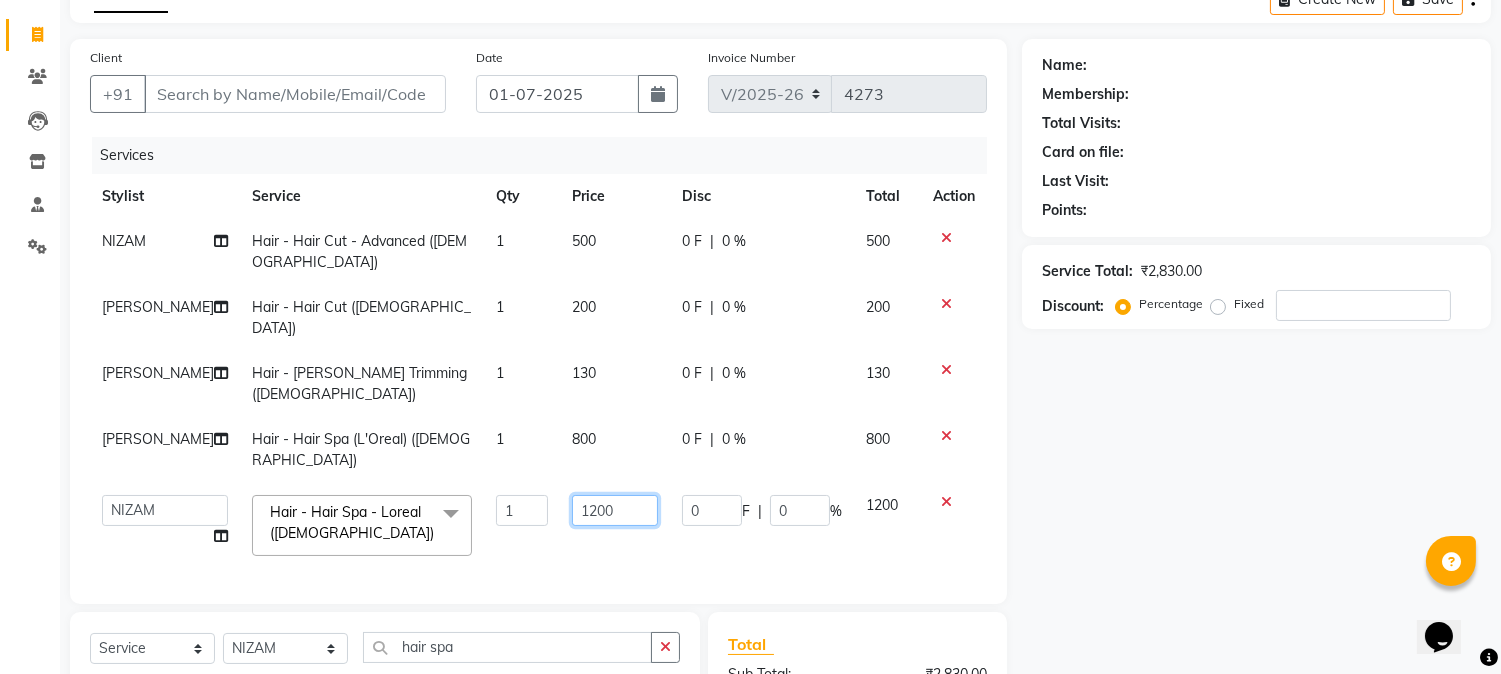 click on "1200" 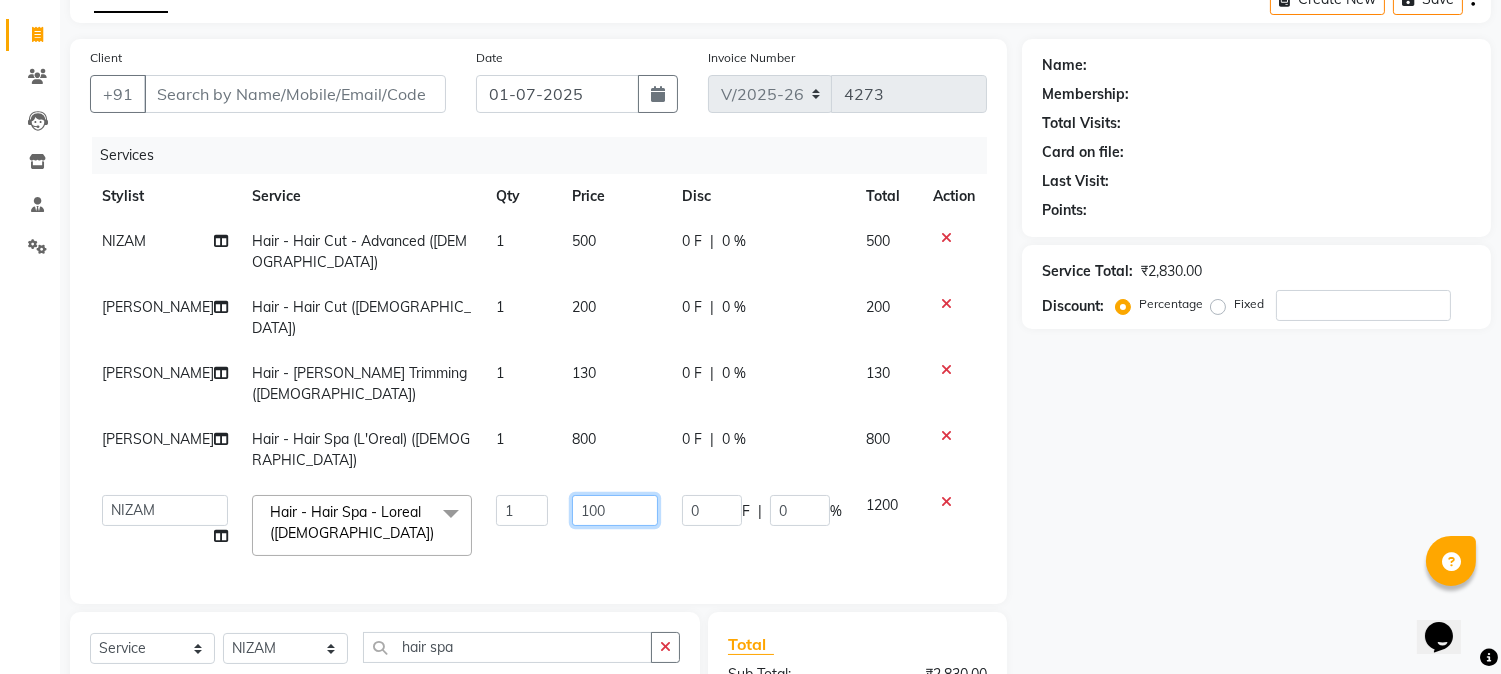 type on "1500" 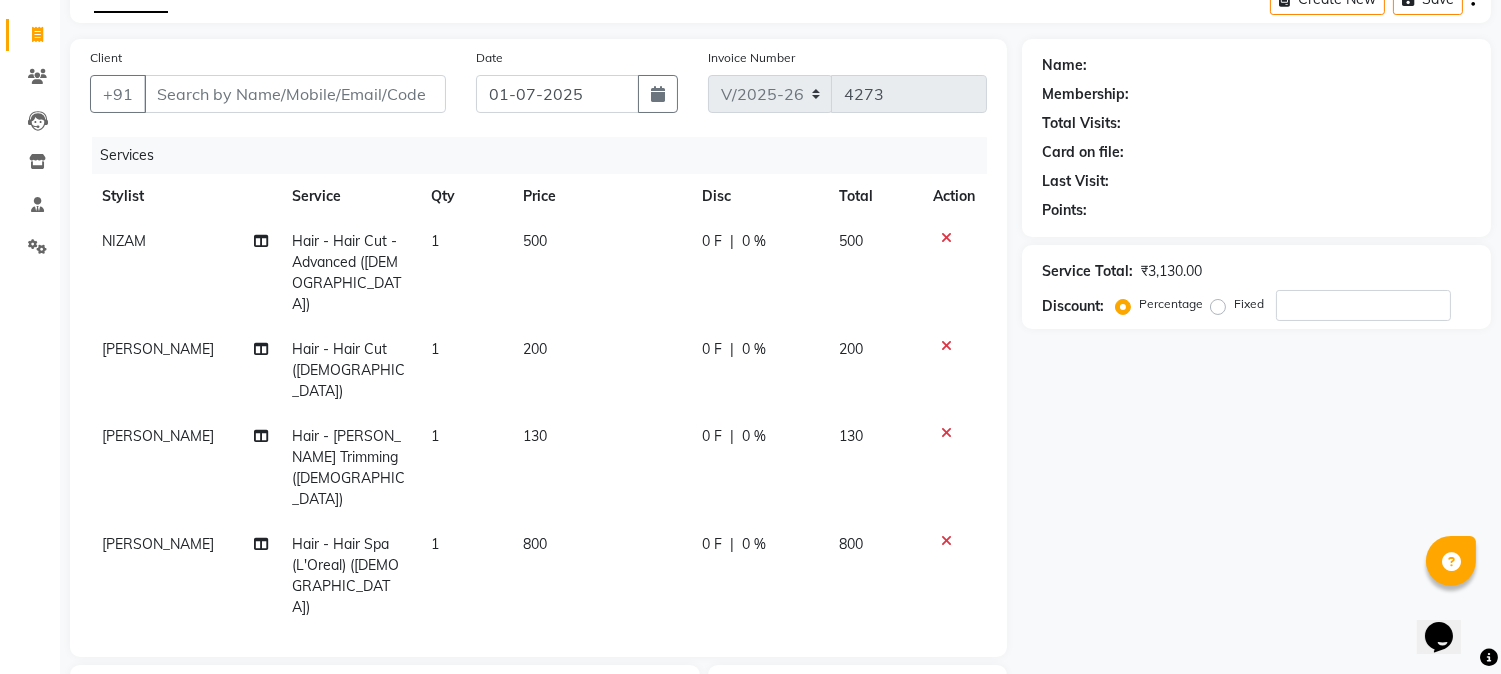 click on "500" 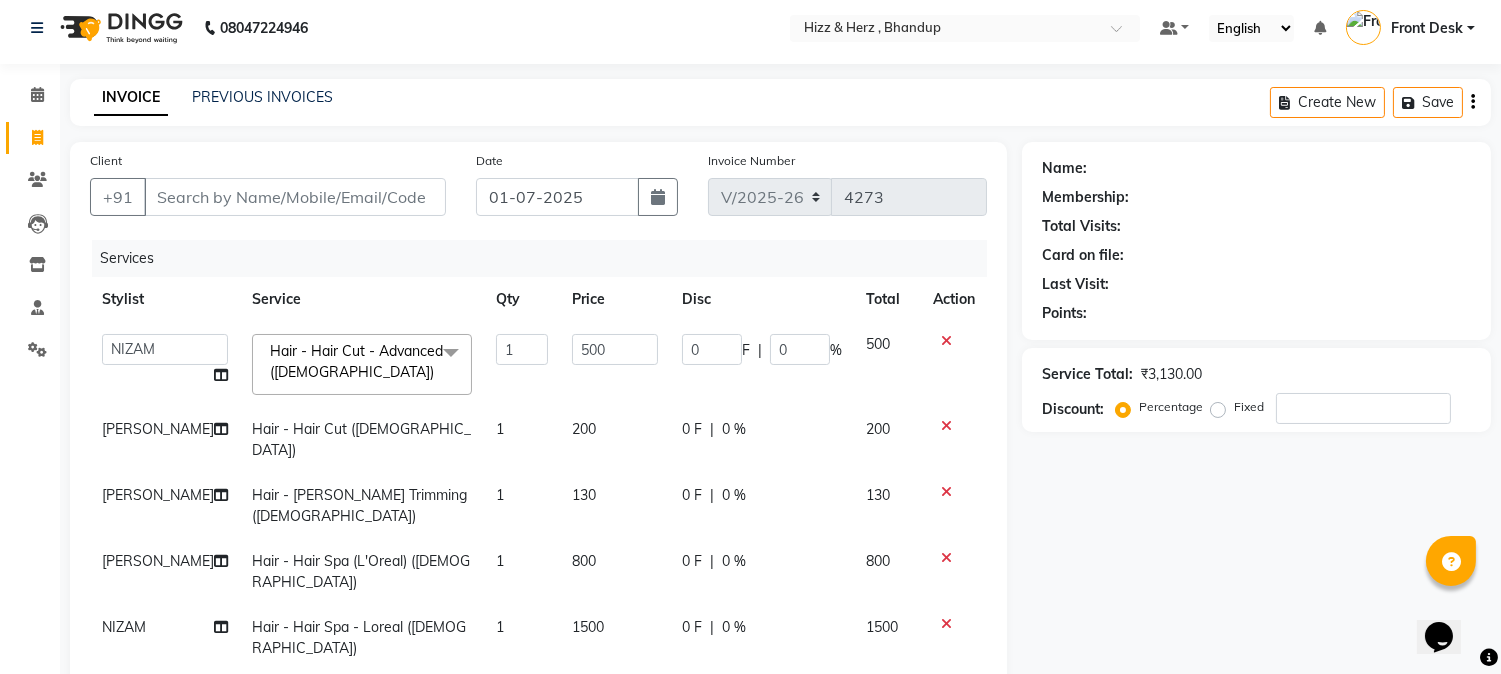 scroll, scrollTop: 0, scrollLeft: 0, axis: both 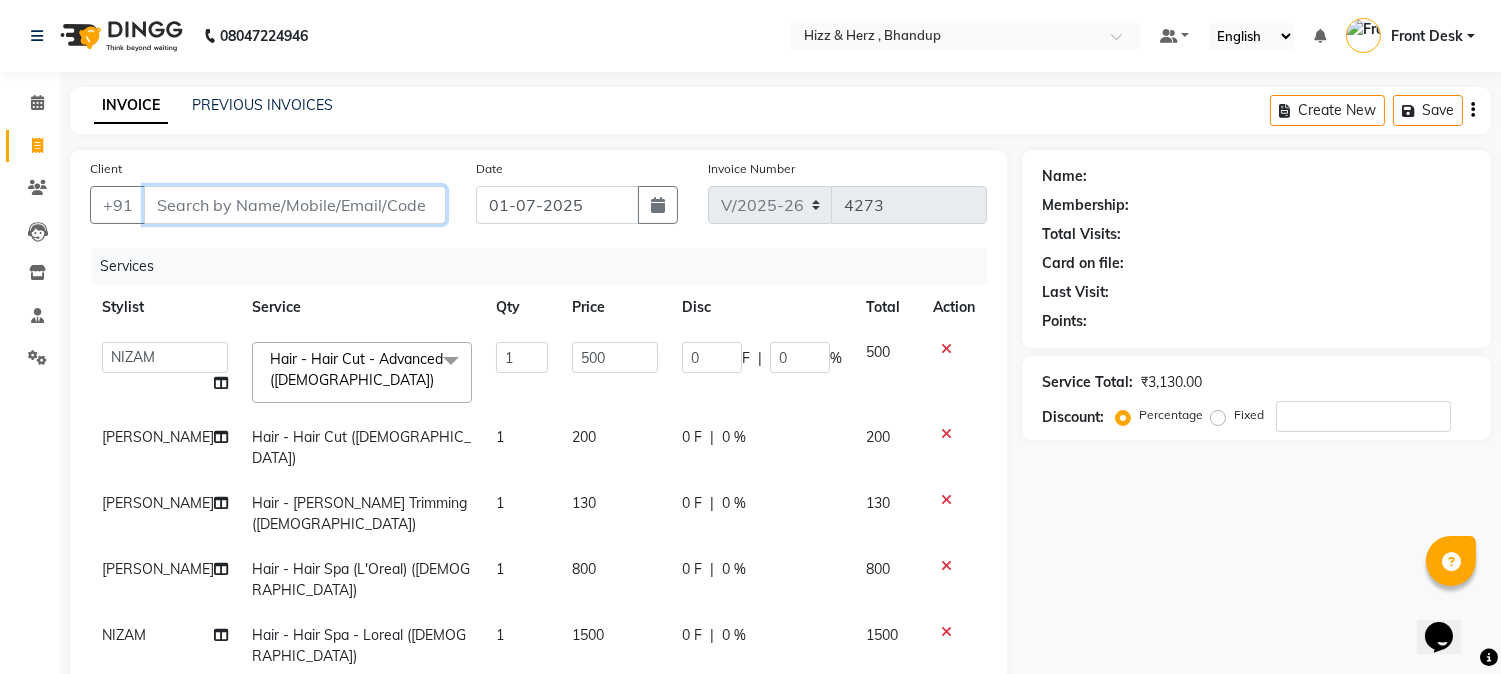 click on "Client" at bounding box center (295, 205) 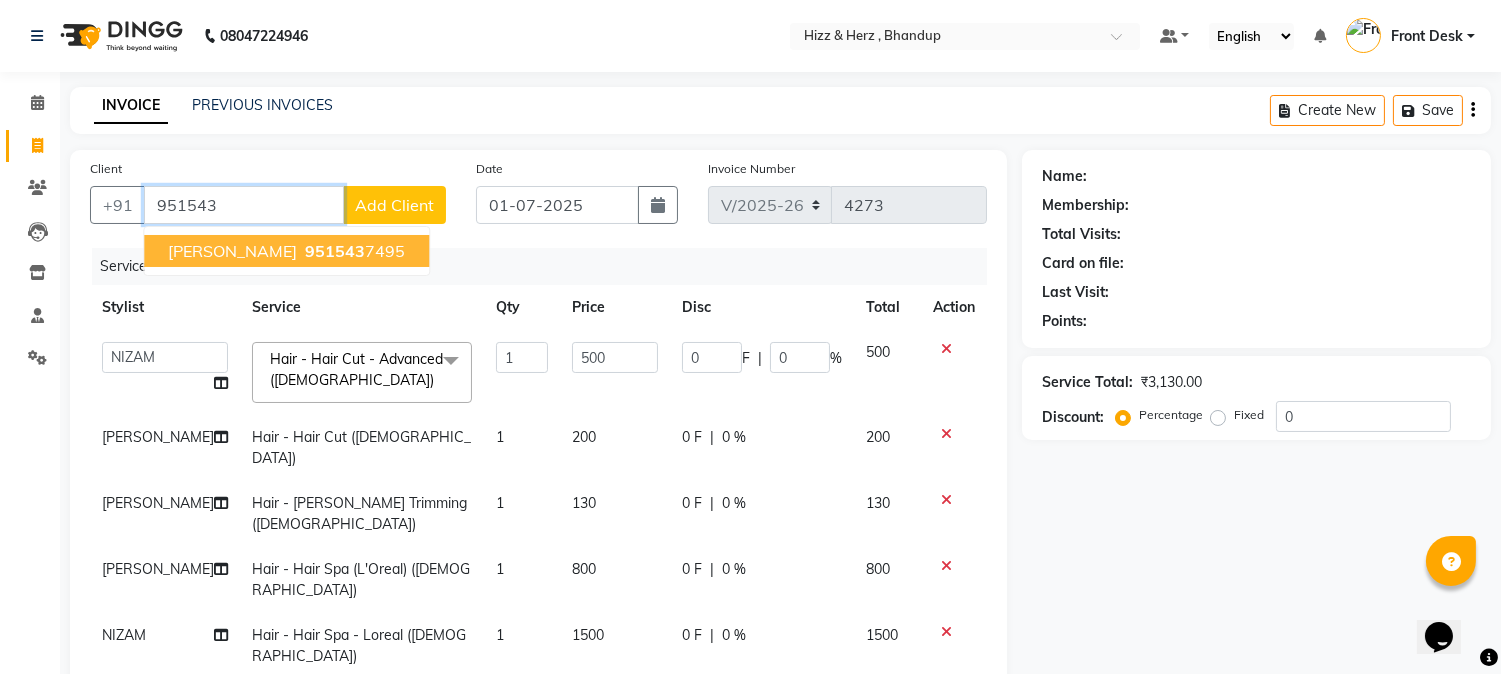 click on "951543" at bounding box center [335, 251] 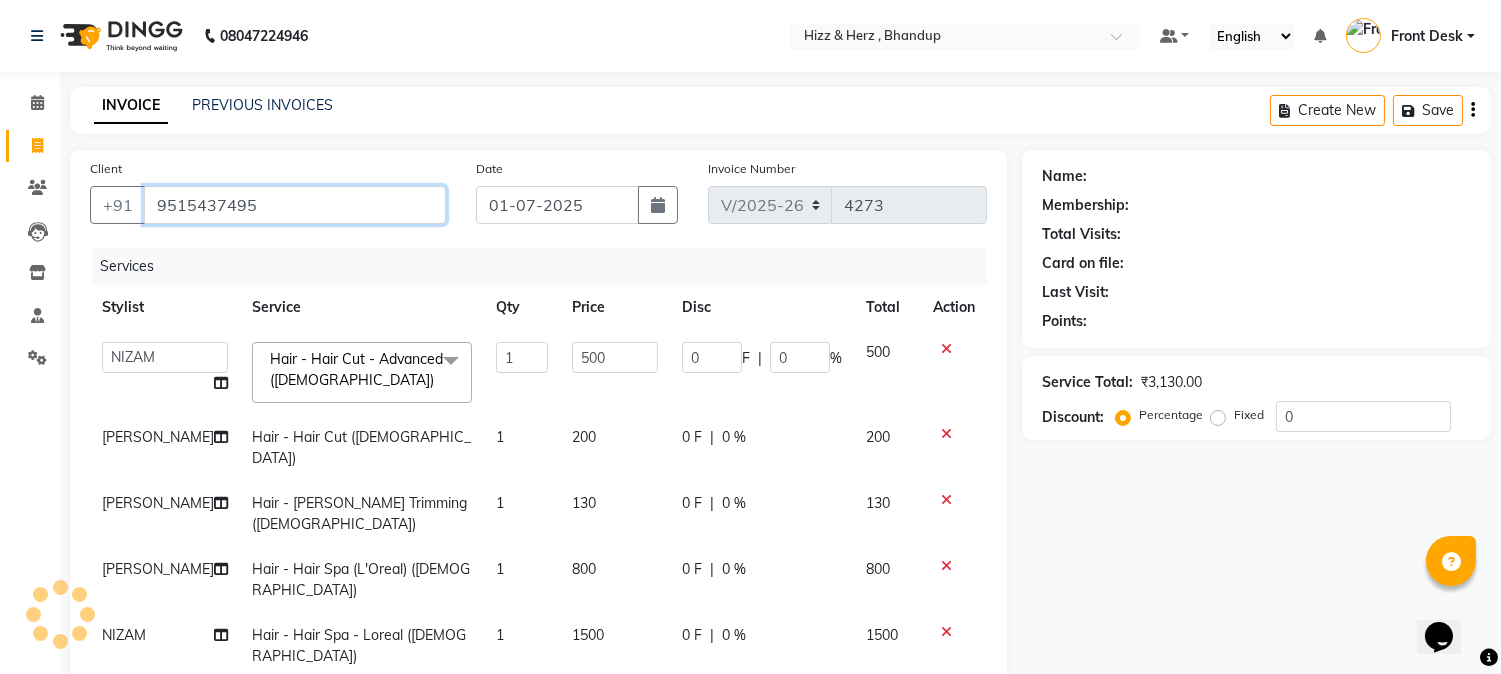 type on "9515437495" 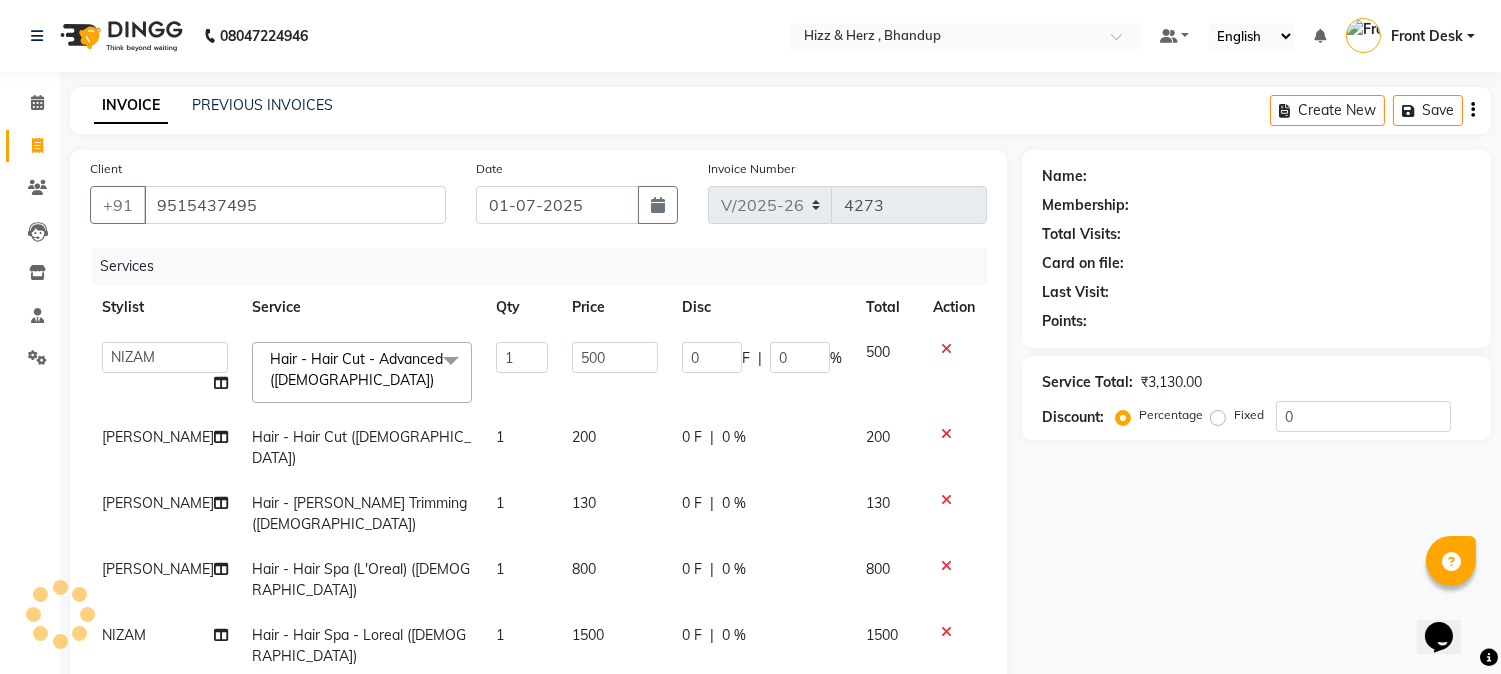 type on "100" 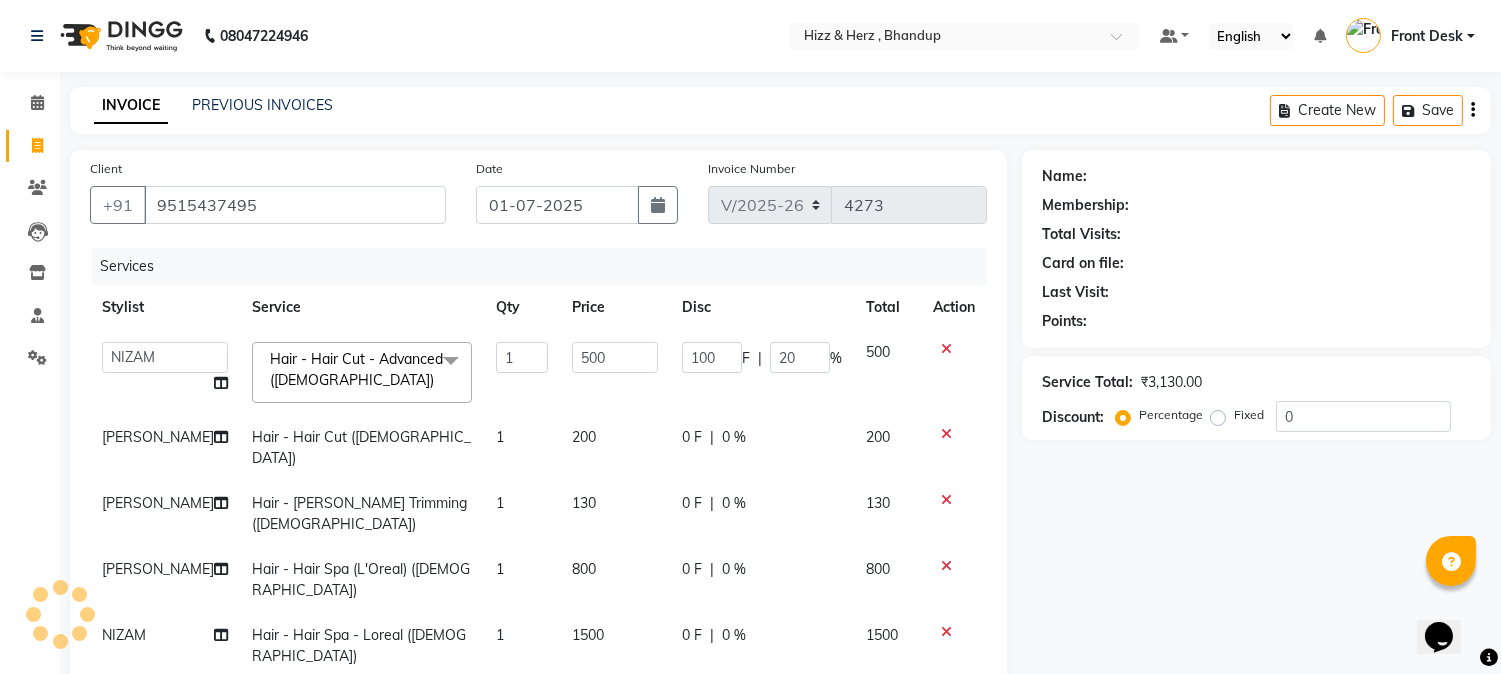 select on "1: Object" 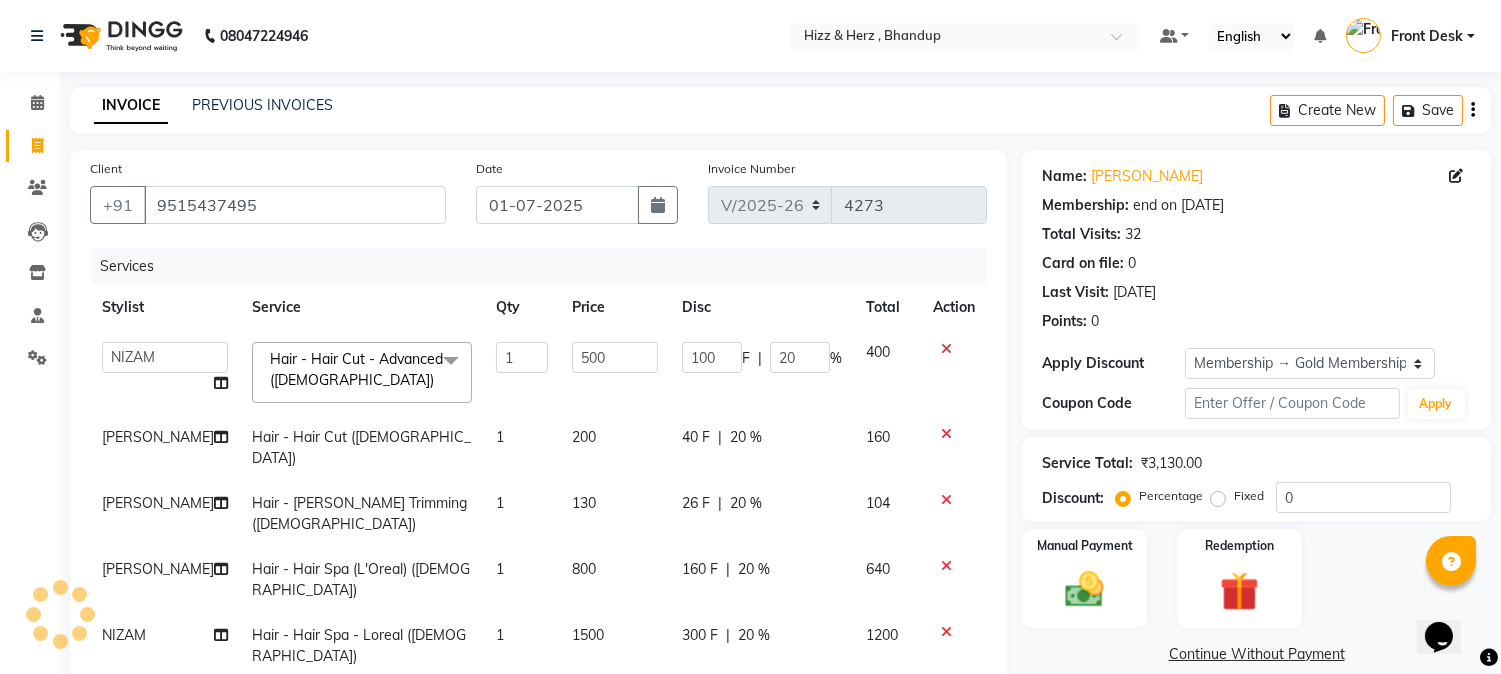 type on "20" 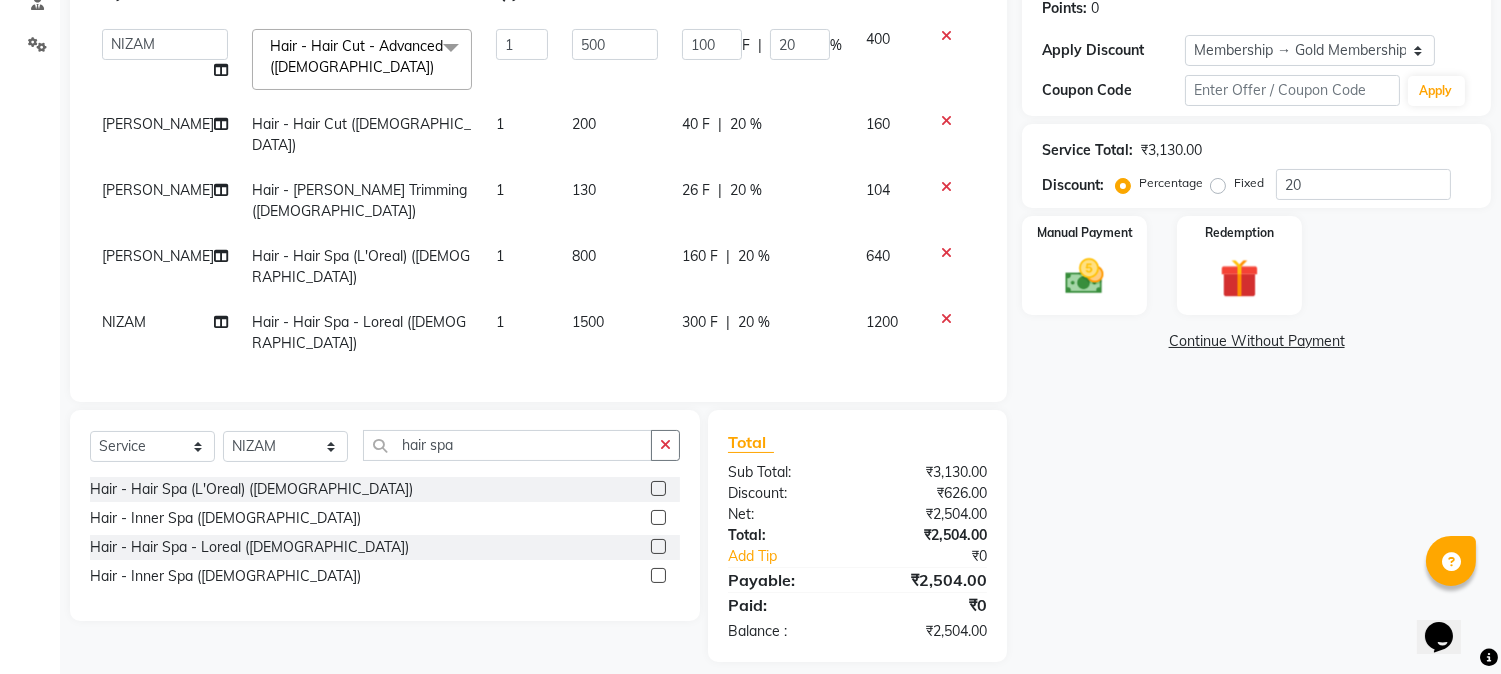 scroll, scrollTop: 326, scrollLeft: 0, axis: vertical 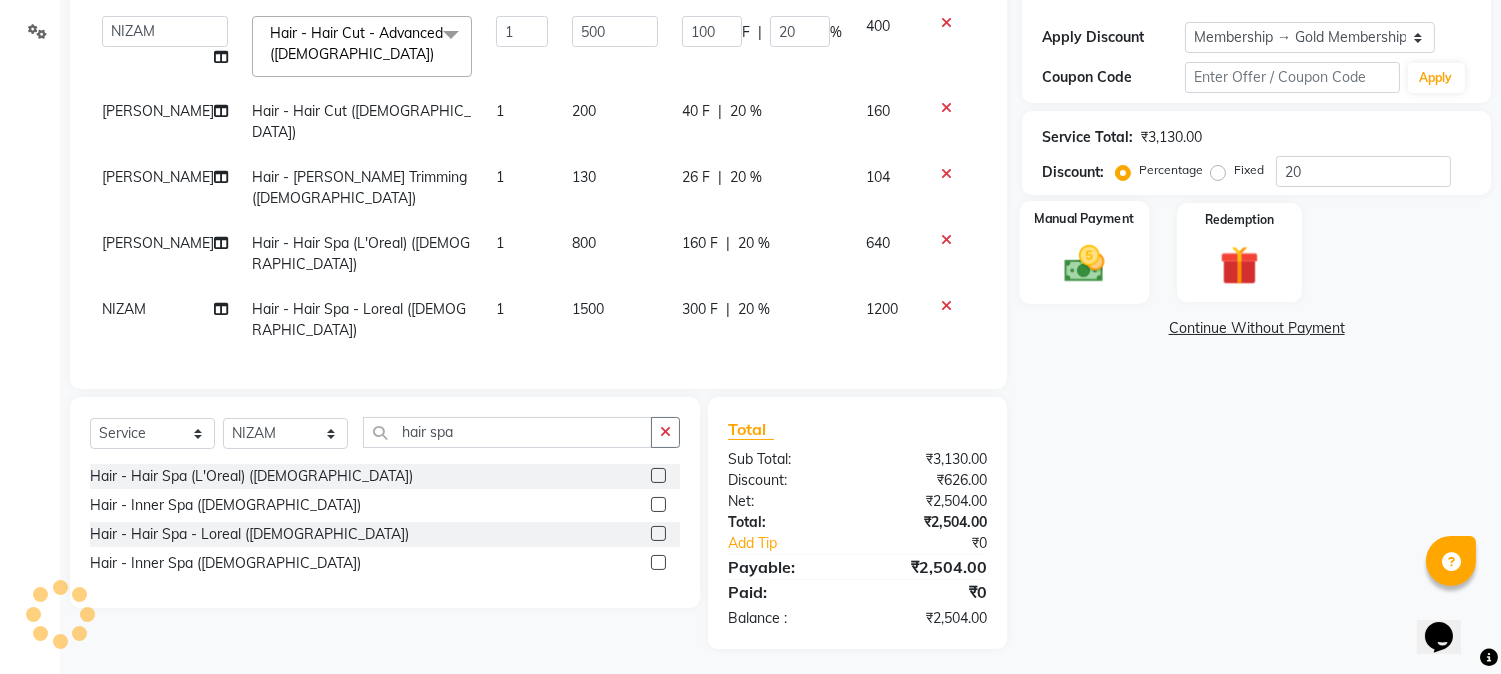 click 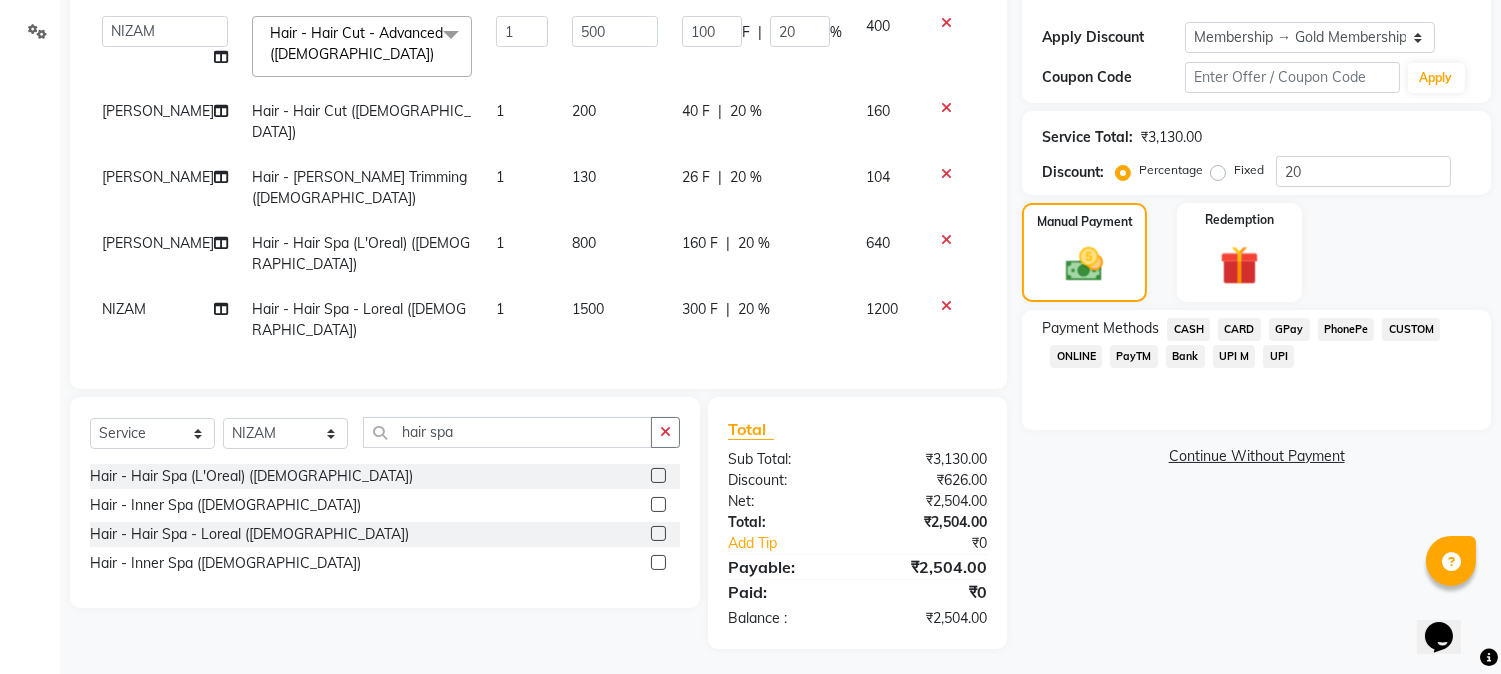 click on "GPay" 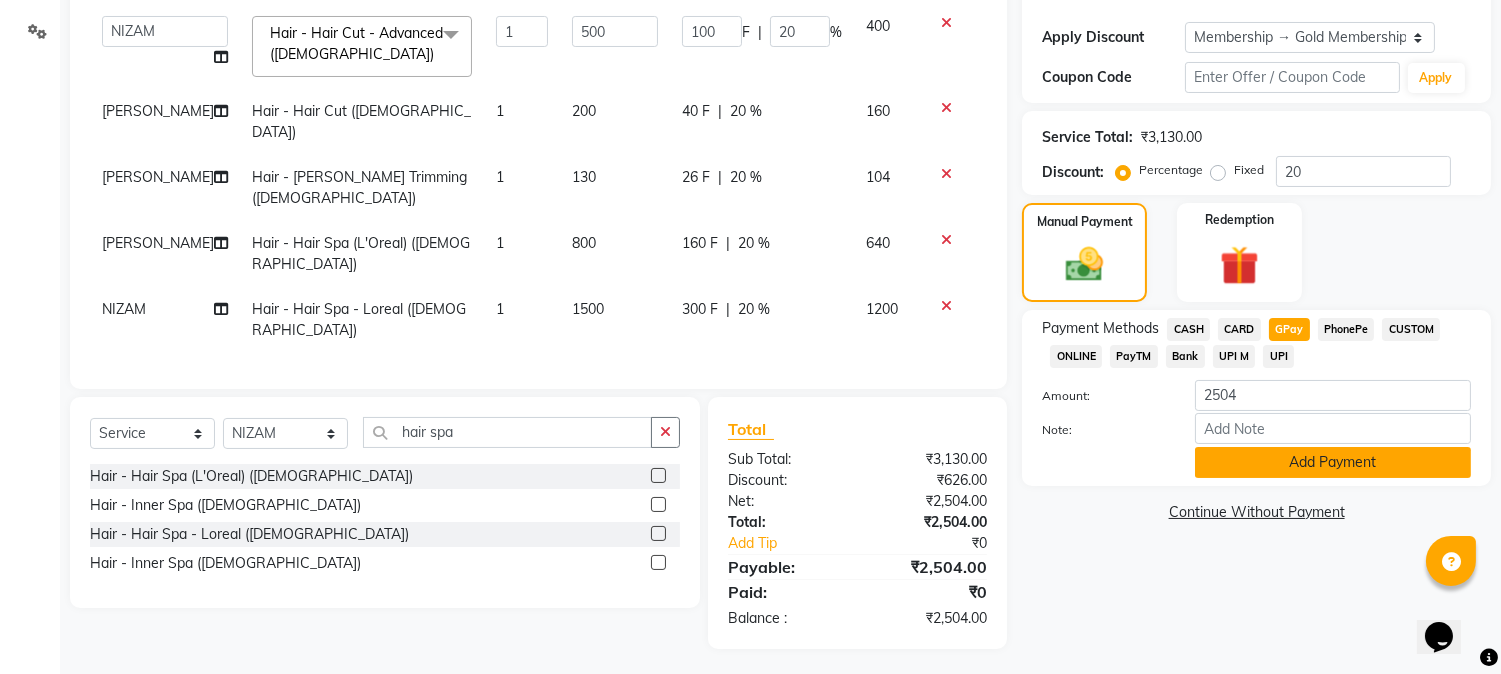 click on "Add Payment" 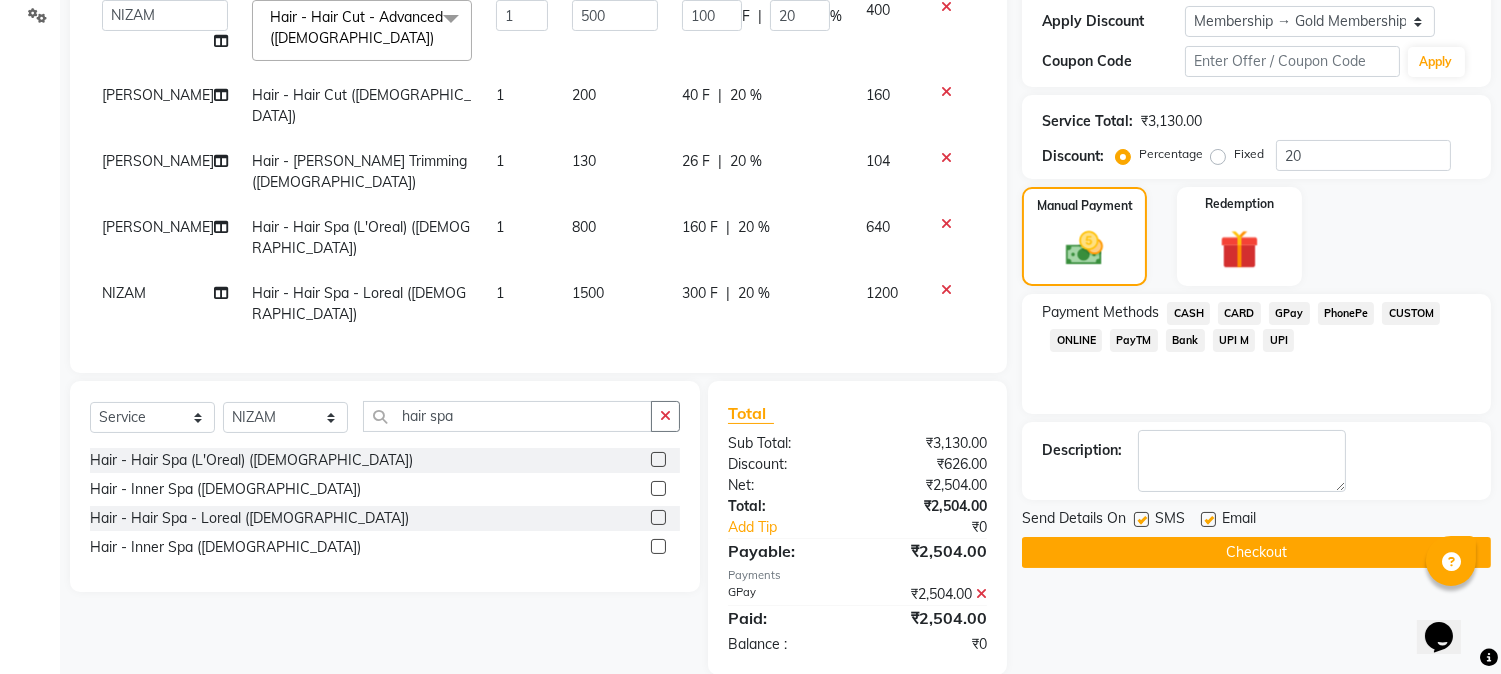 scroll, scrollTop: 367, scrollLeft: 0, axis: vertical 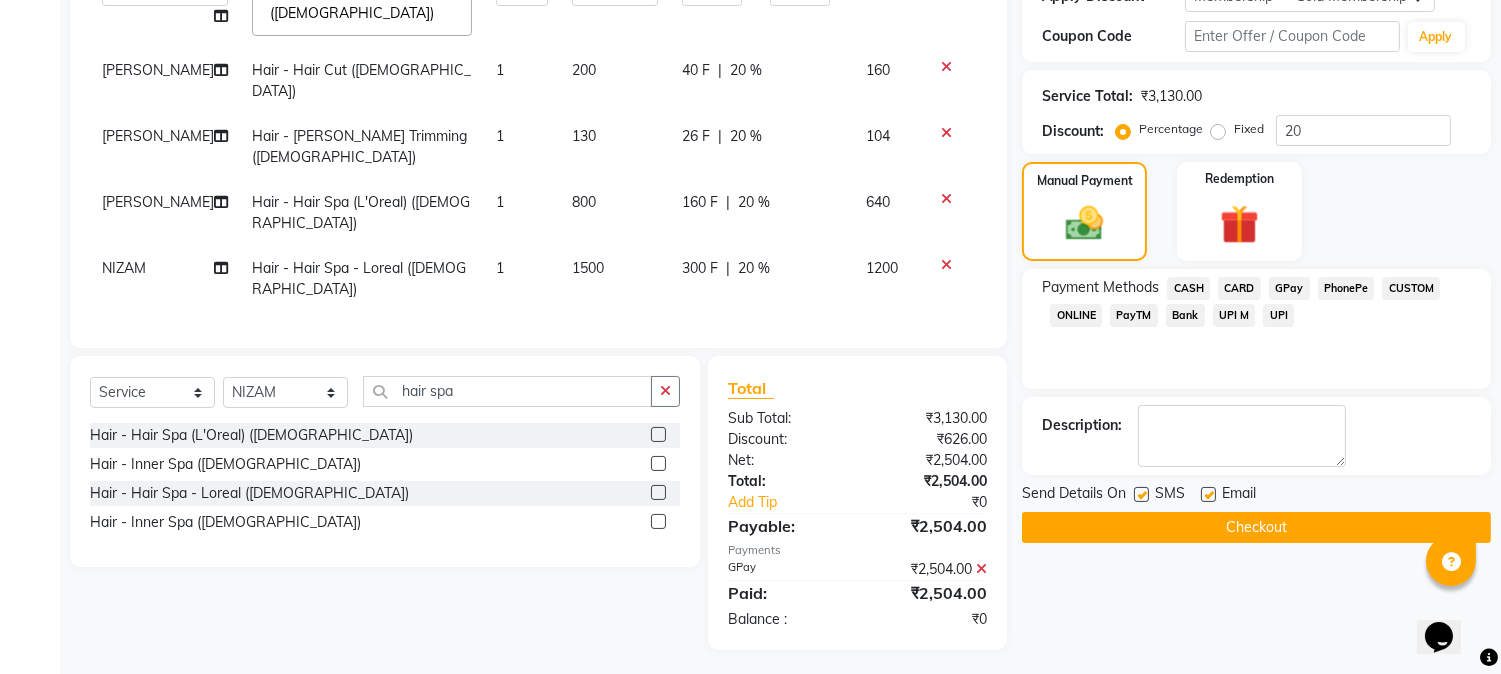 click on "Checkout" 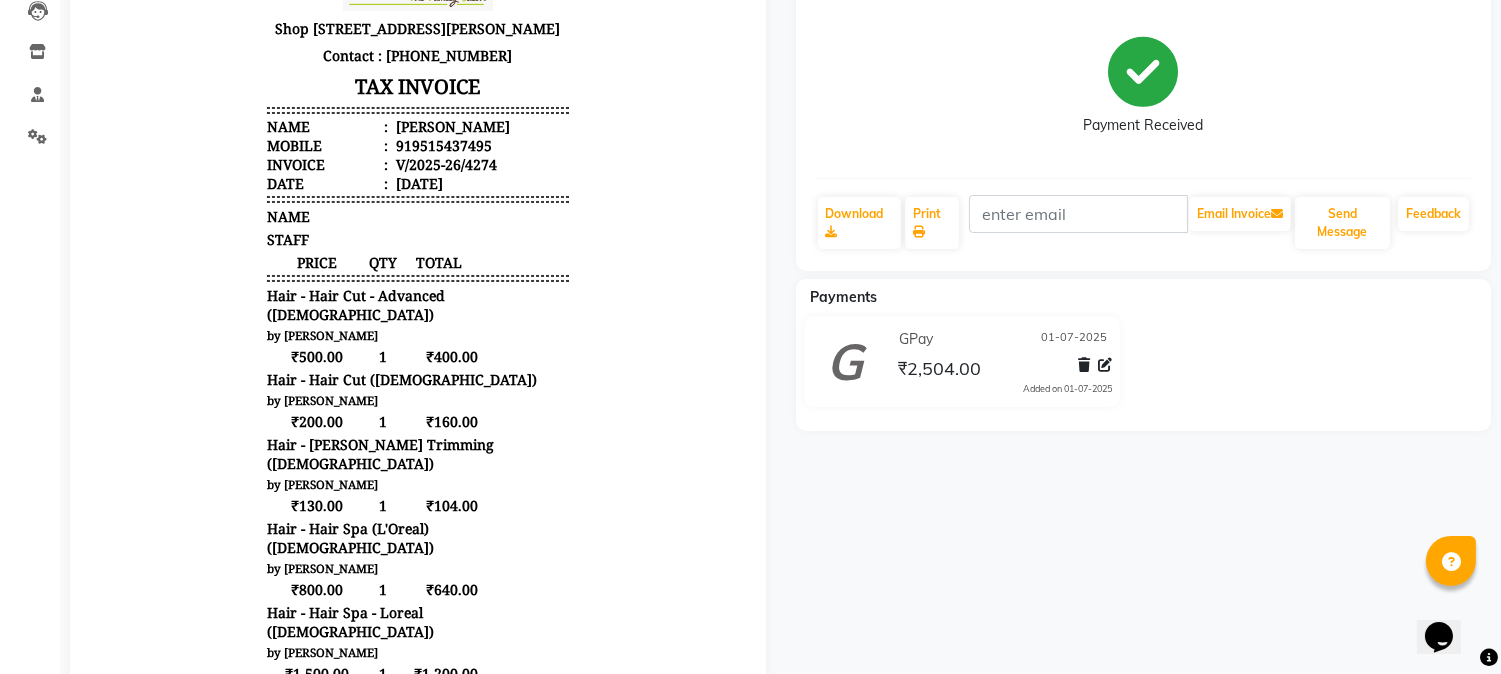 scroll, scrollTop: 222, scrollLeft: 0, axis: vertical 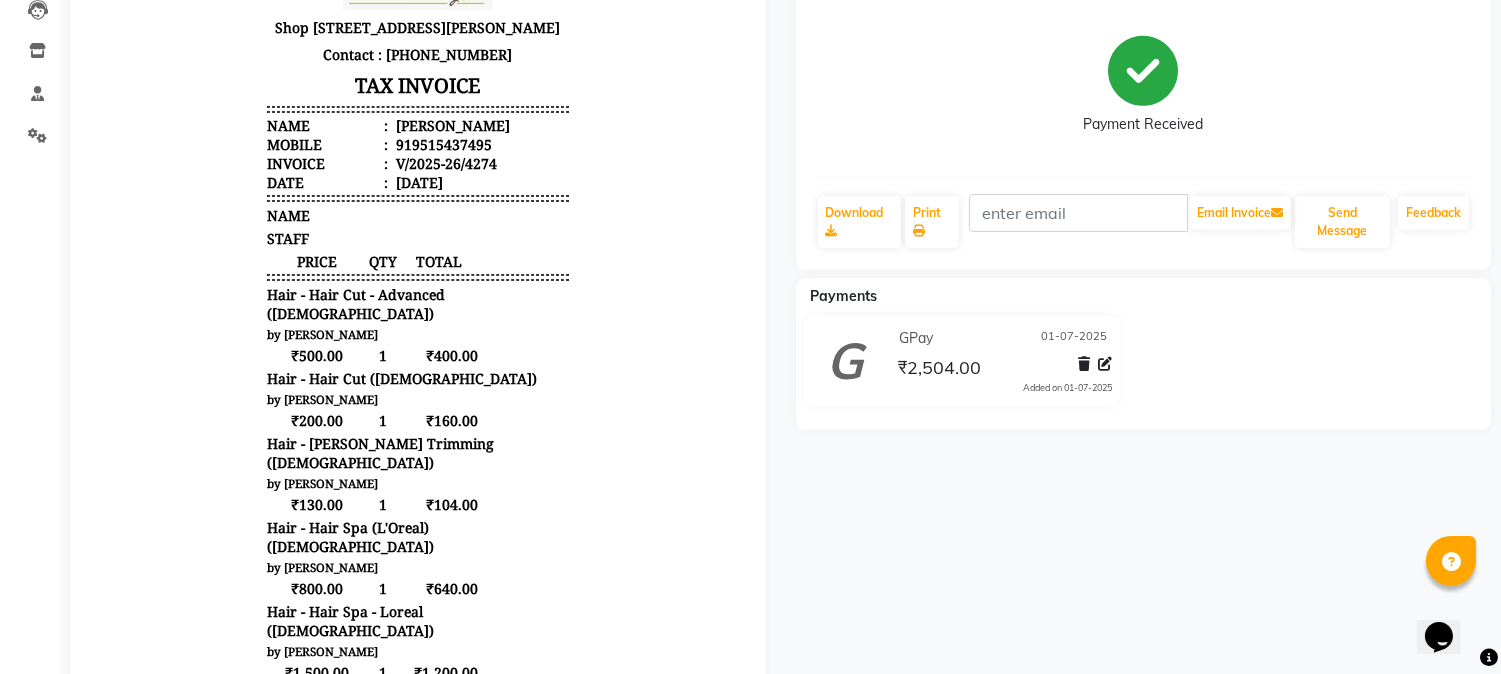 click on "MR. THOMAS   Prebook   Payment Received  Download  Print   Email Invoice   Send Message Feedback  Payments GPay 01-07-2025 ₹2,504.00  Added on 01-07-2025" 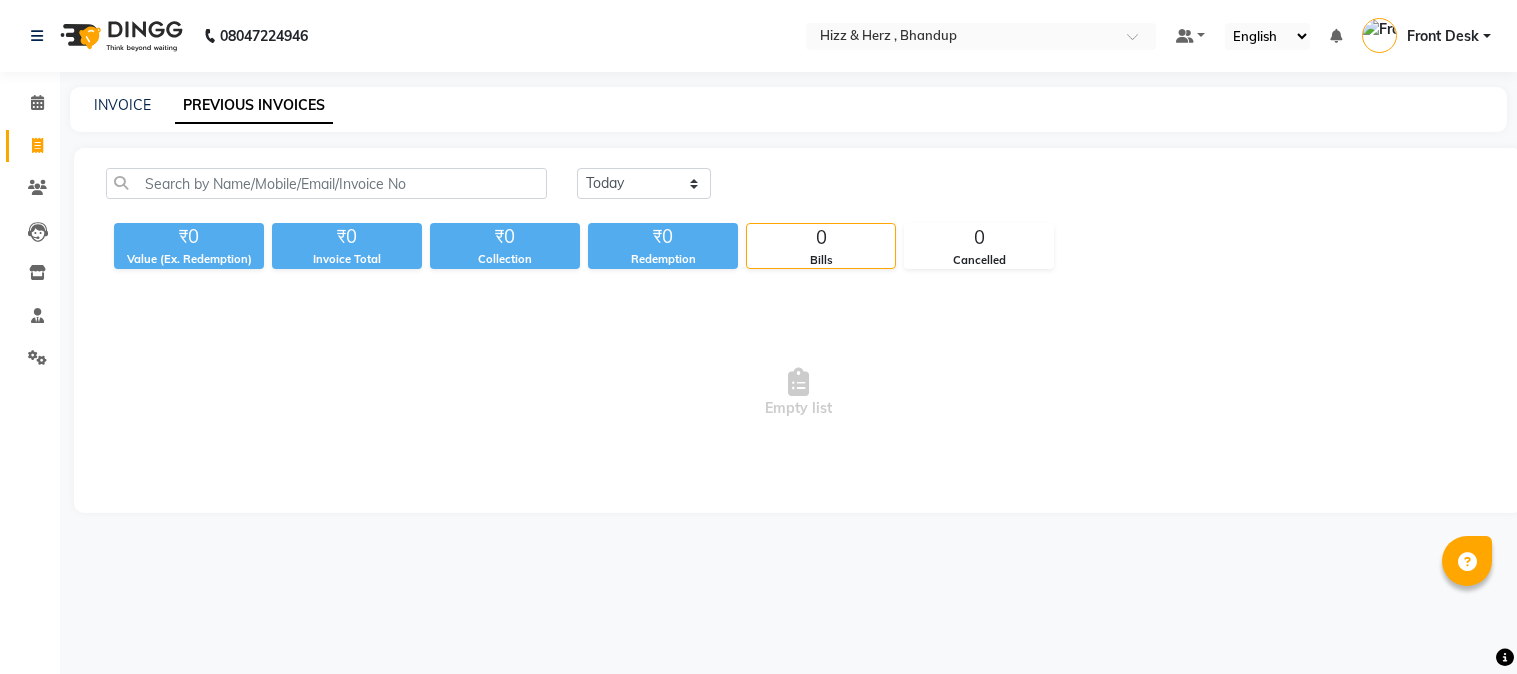 scroll, scrollTop: 0, scrollLeft: 0, axis: both 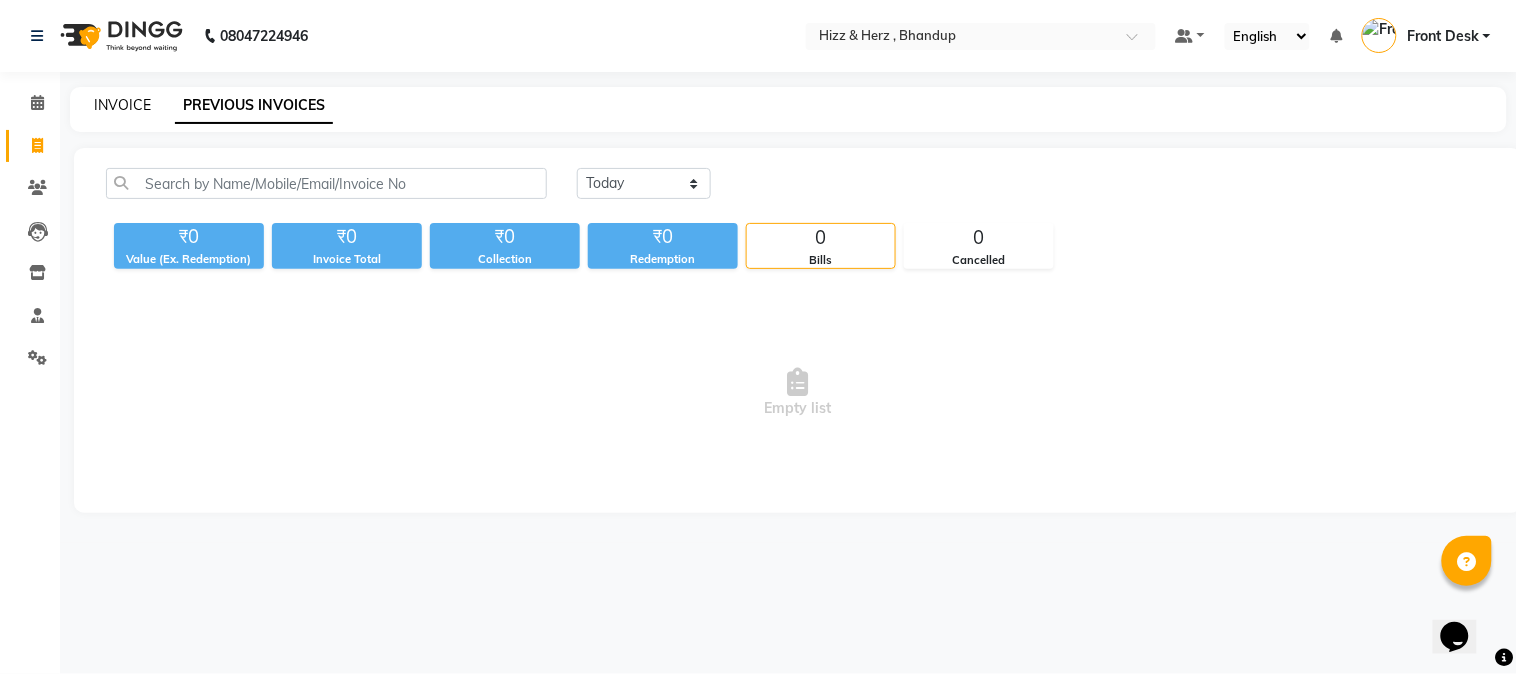 click on "INVOICE" 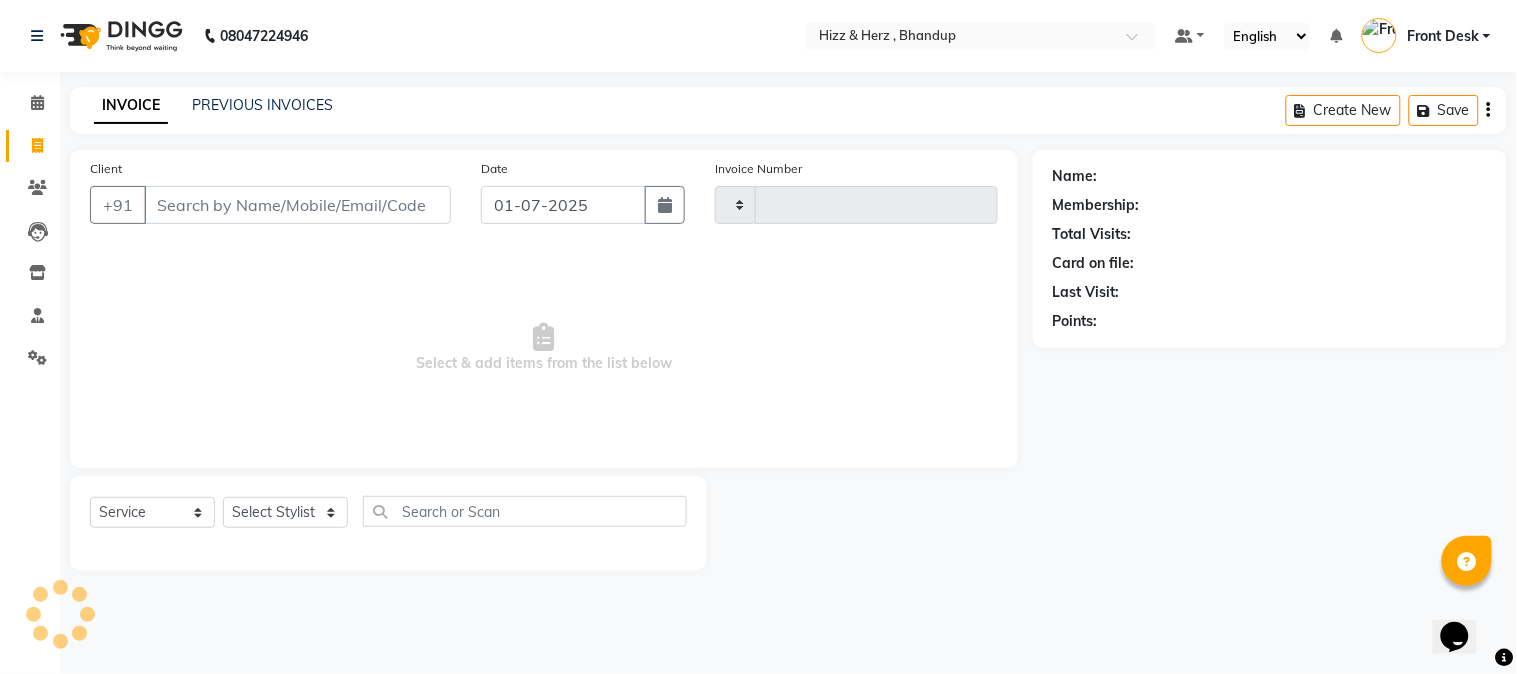 type on "4274" 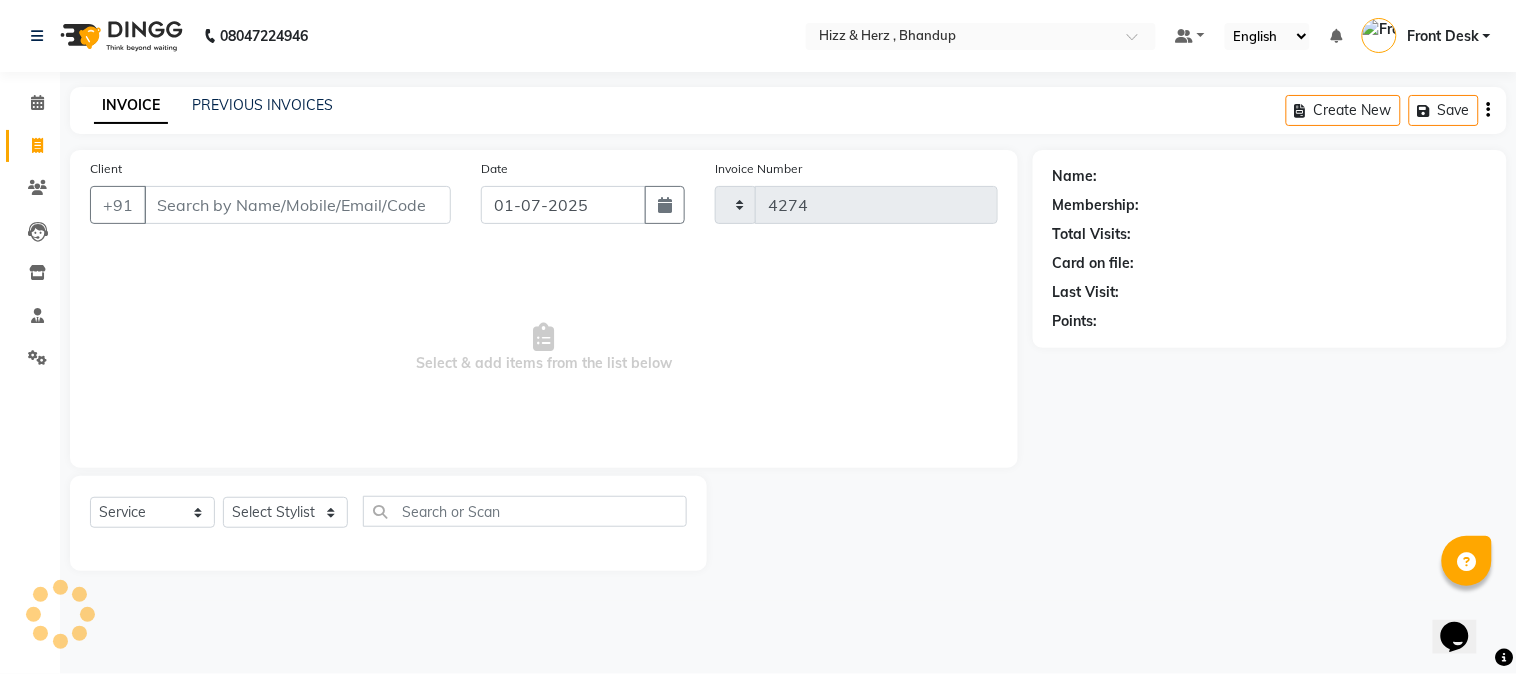select on "629" 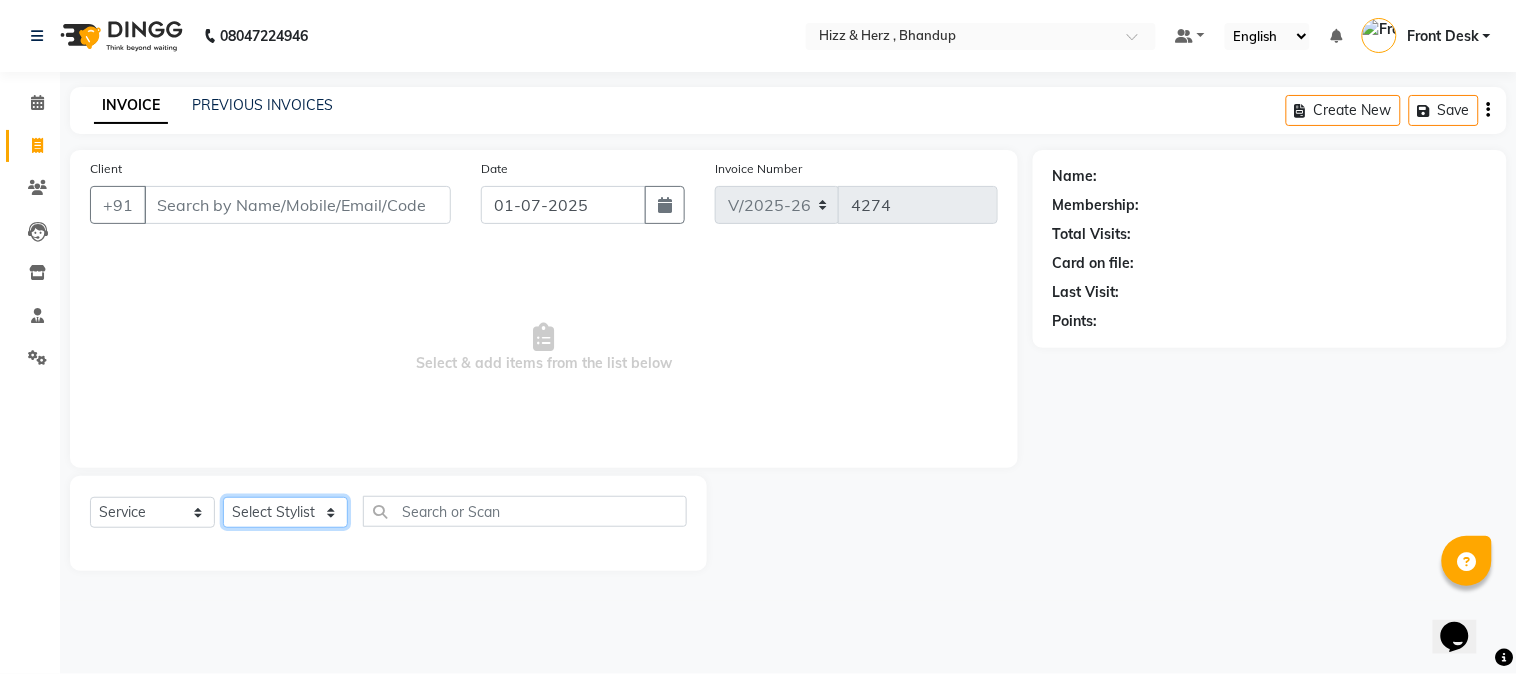 click on "Select Stylist Front Desk [PERSON_NAME] HIZZ & HERZ 2 [PERSON_NAME] [PERSON_NAME] [PERSON_NAME] [PERSON_NAME] MOHD [PERSON_NAME] [PERSON_NAME] [PERSON_NAME]  [PERSON_NAME]" 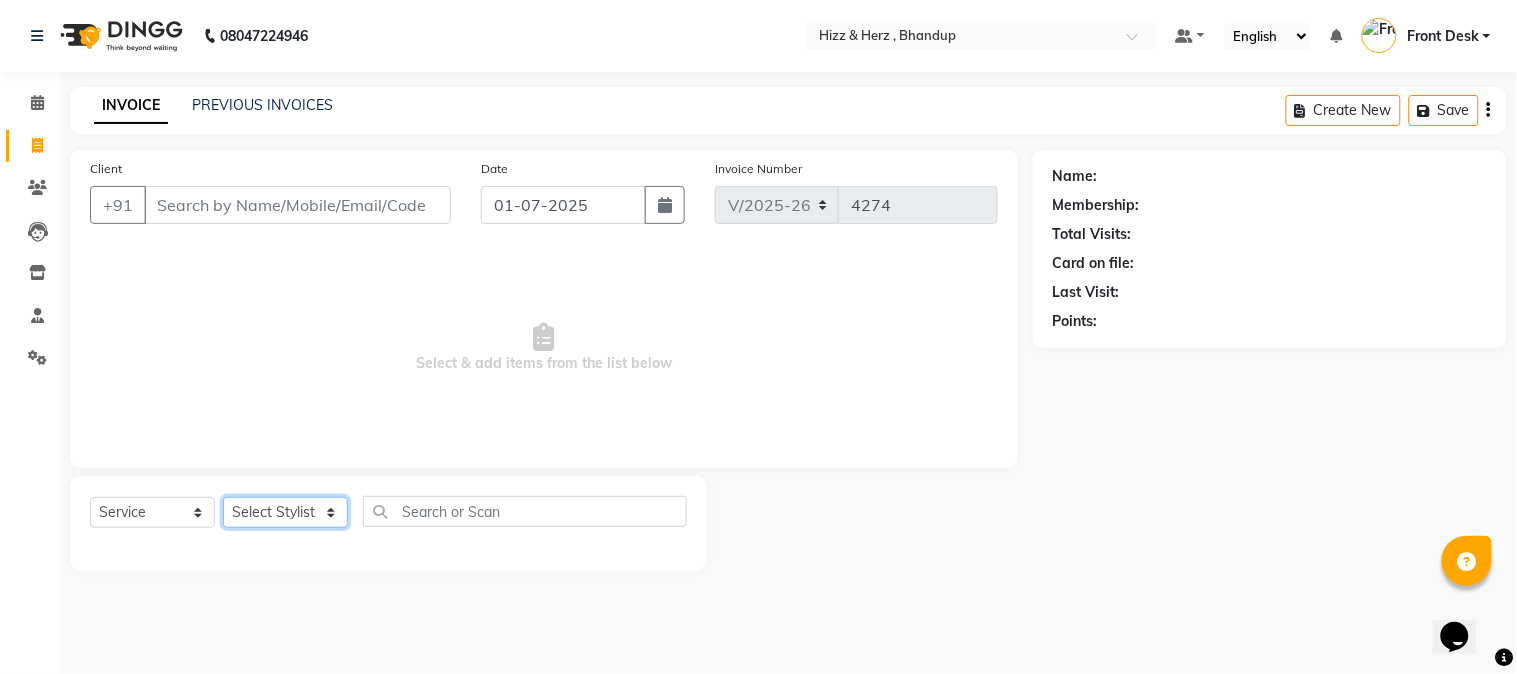 select on "33193" 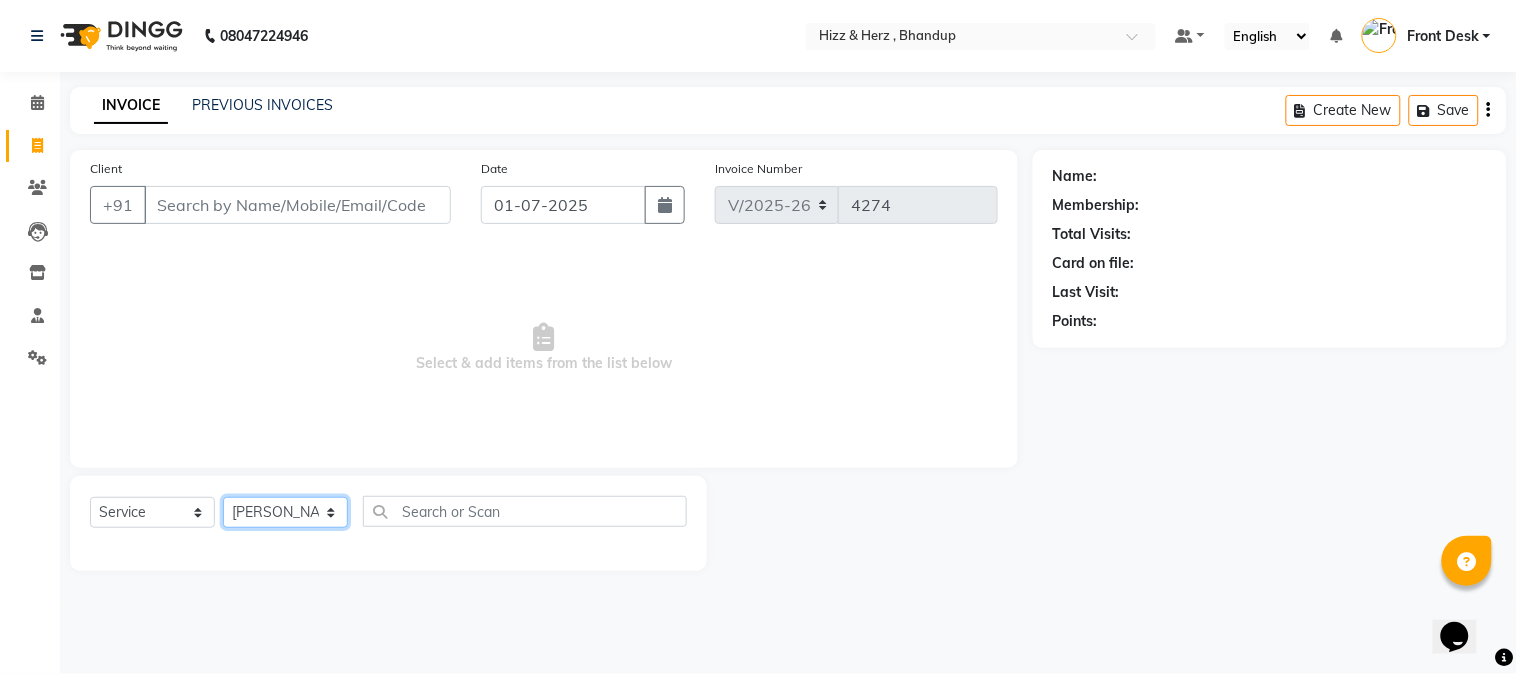 click on "Select Stylist Front Desk [PERSON_NAME] HIZZ & HERZ 2 [PERSON_NAME] [PERSON_NAME] [PERSON_NAME] [PERSON_NAME] MOHD [PERSON_NAME] [PERSON_NAME] [PERSON_NAME]  [PERSON_NAME]" 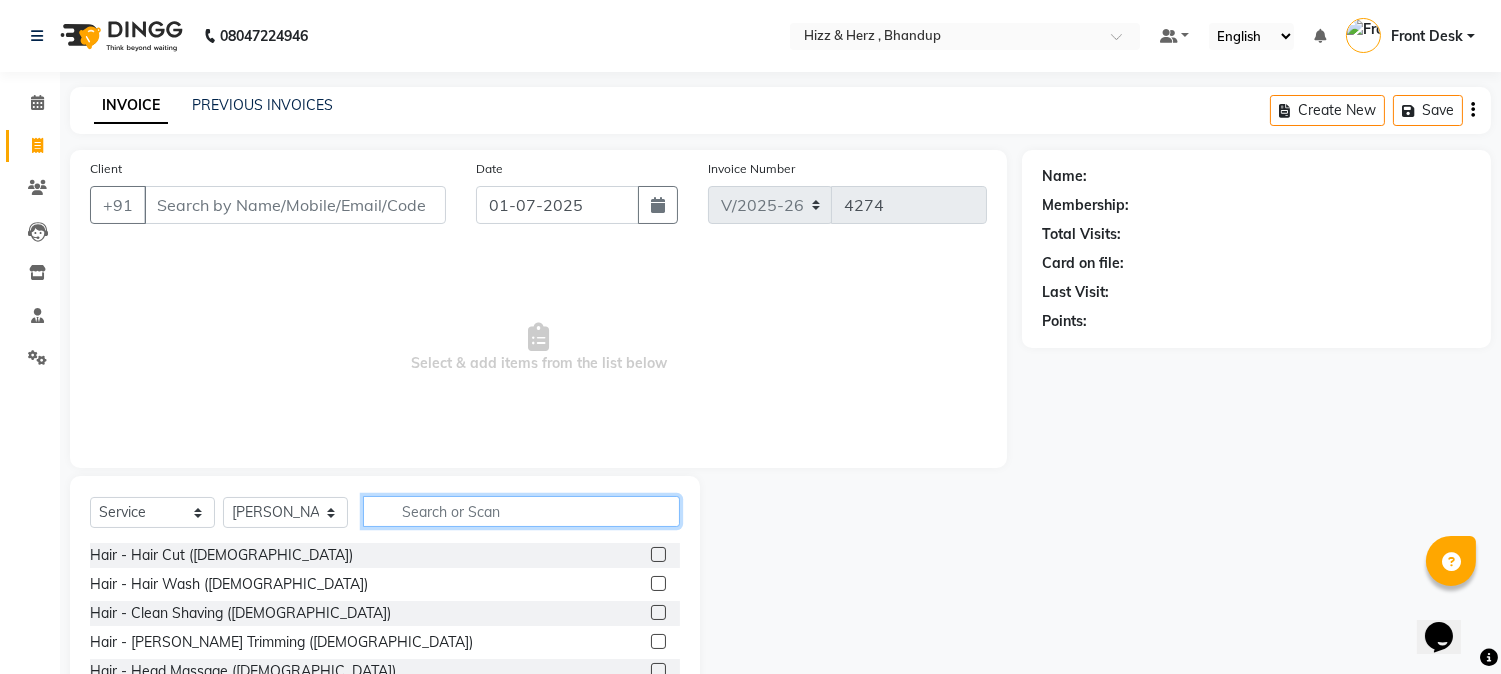 click 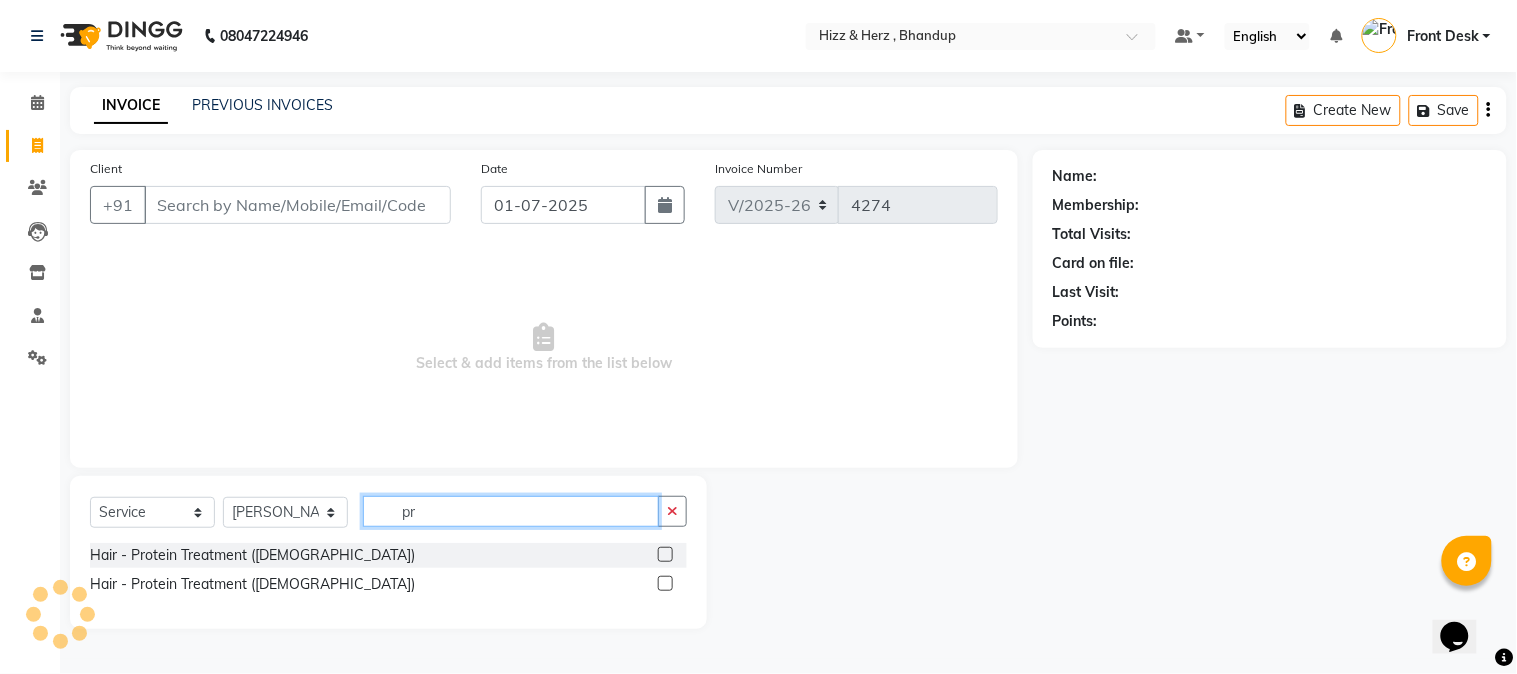 type on "p" 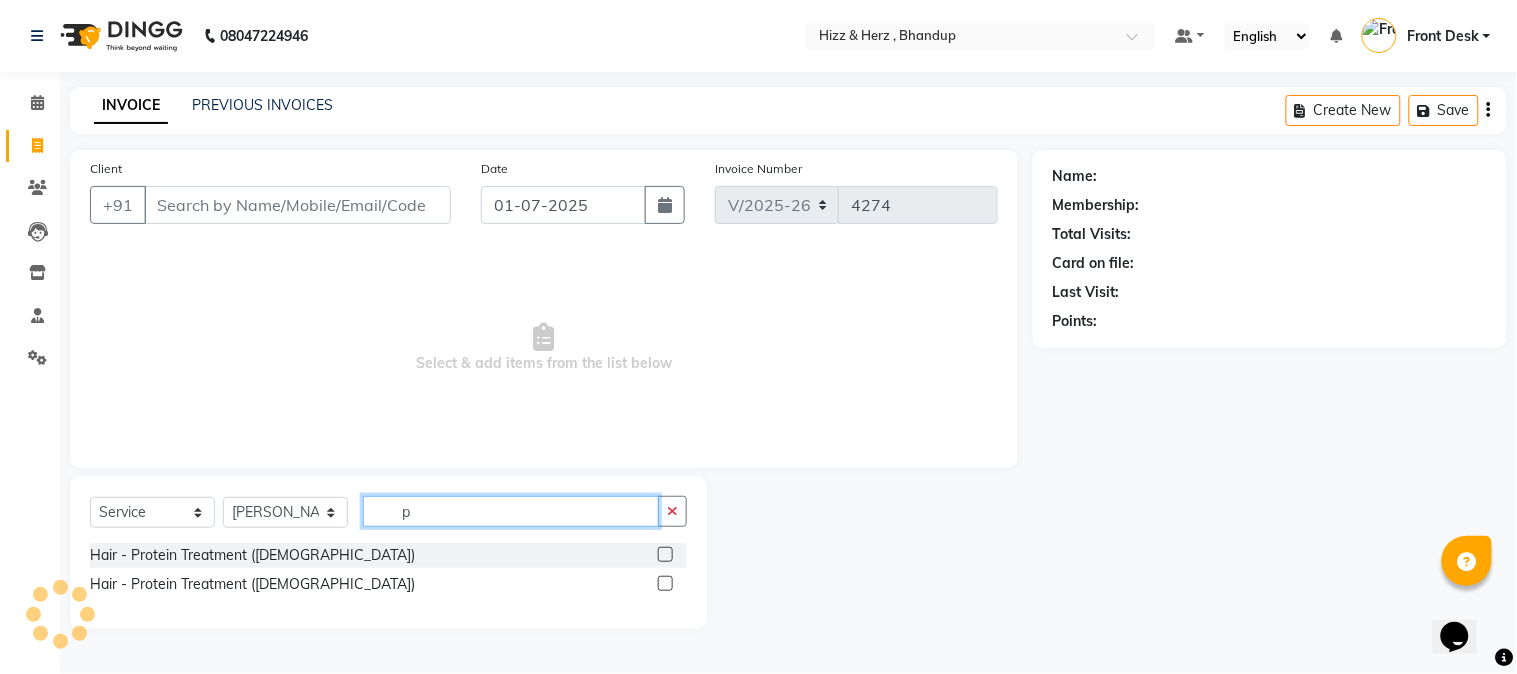 type 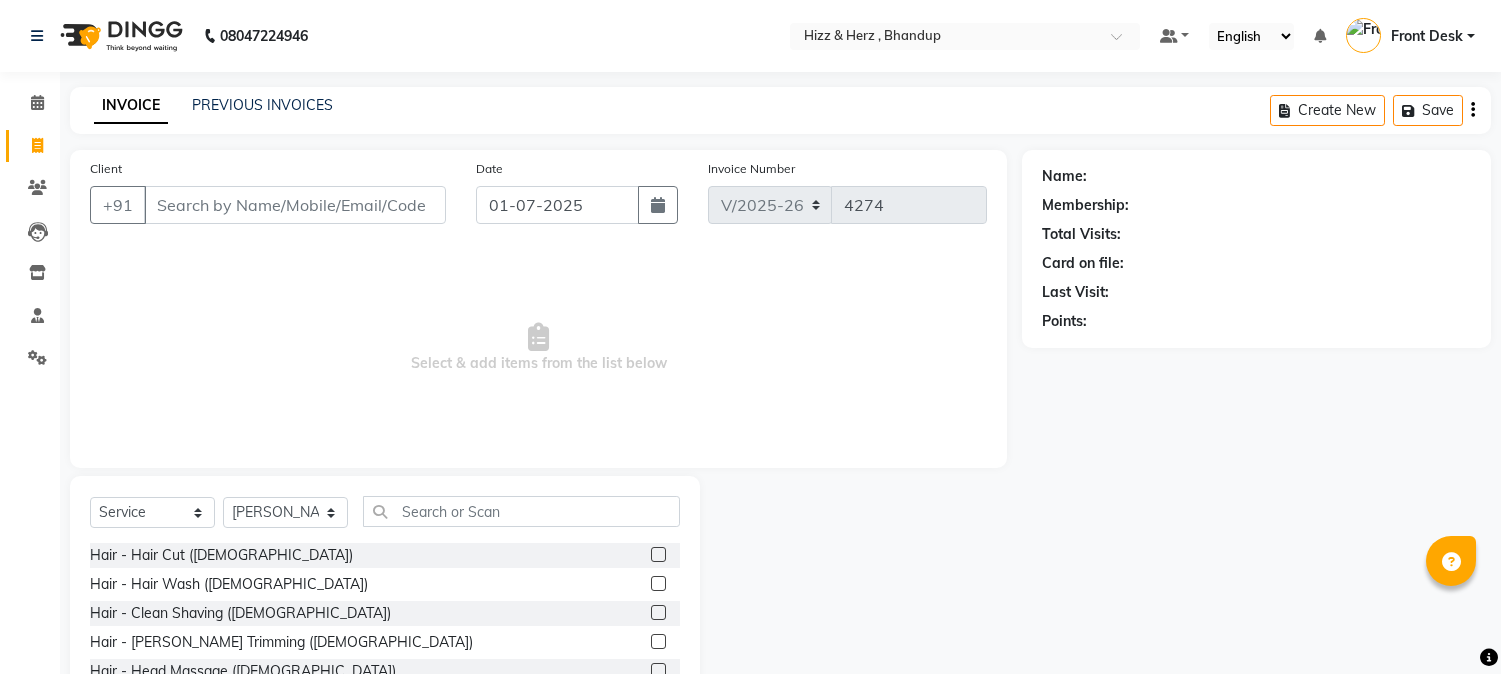 select on "629" 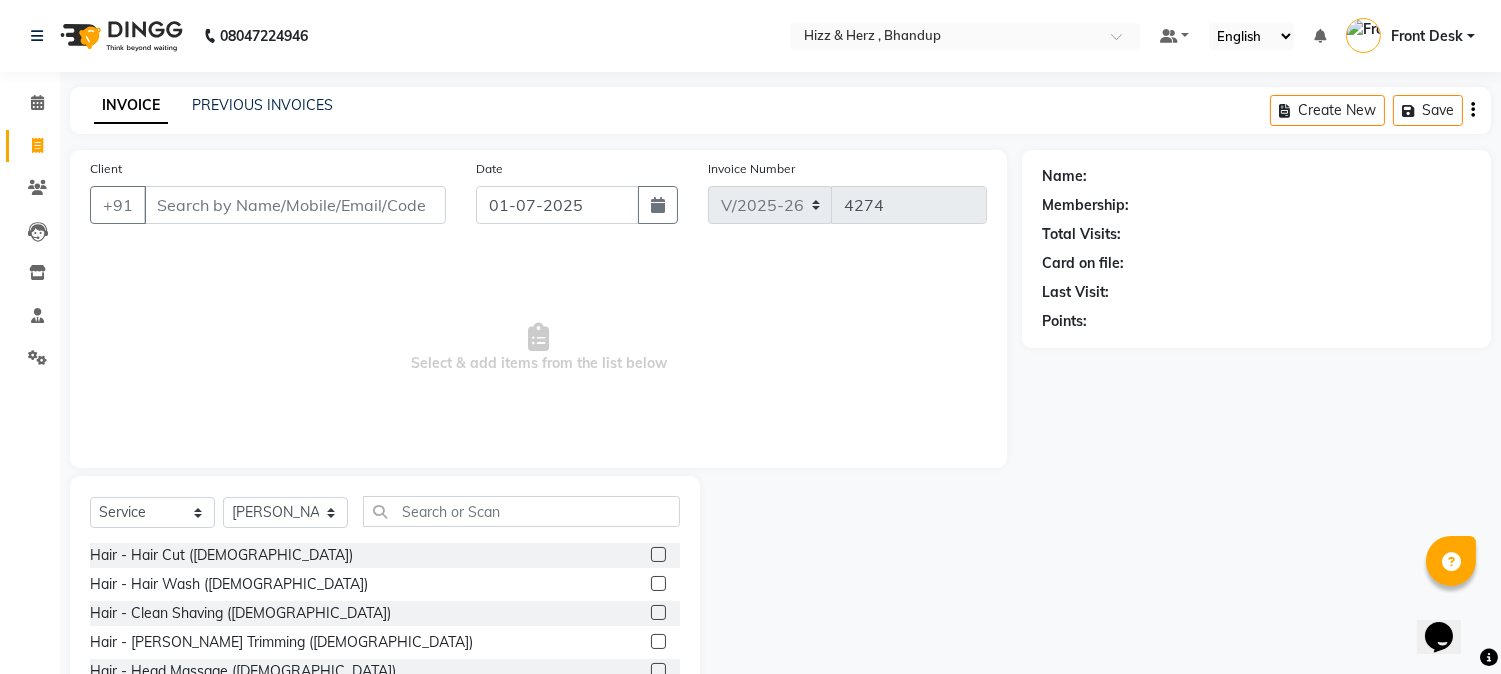 scroll, scrollTop: 0, scrollLeft: 0, axis: both 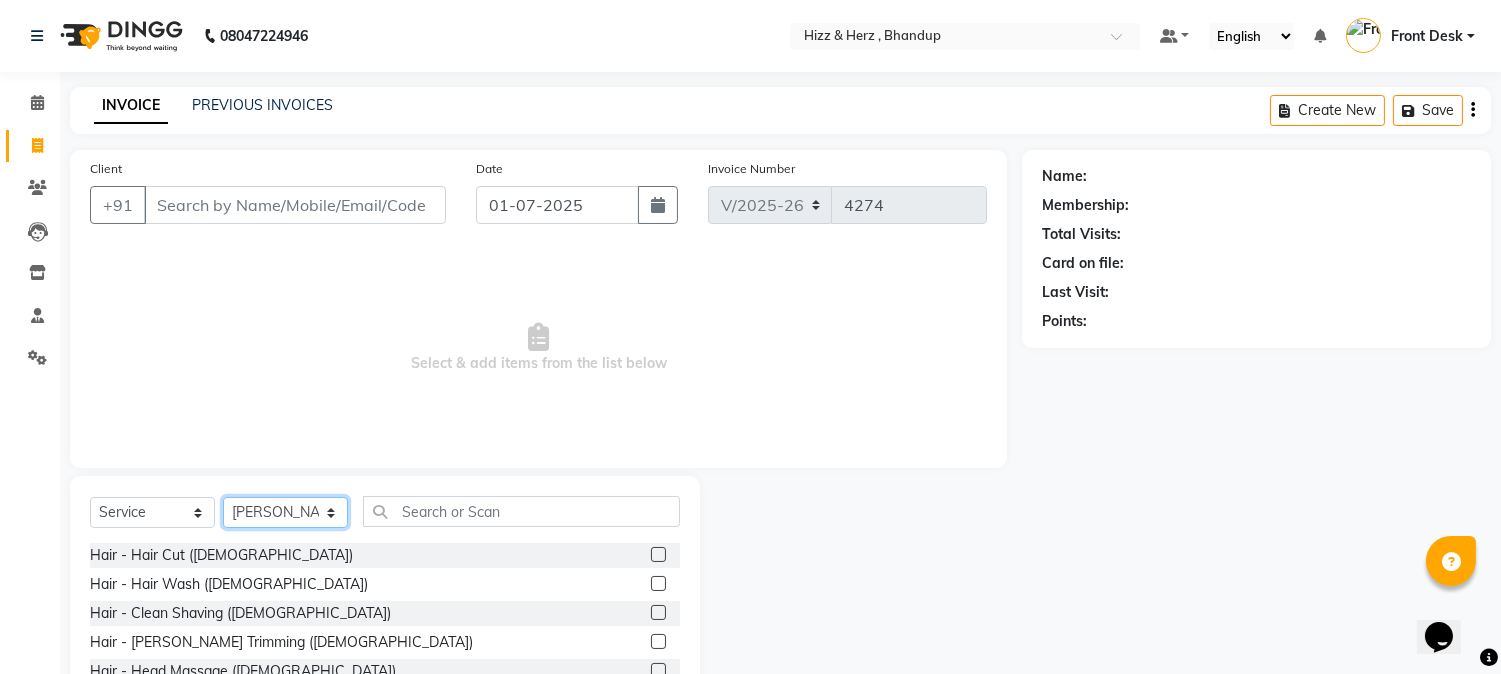 click on "Select Stylist Front Desk [PERSON_NAME] HIZZ & HERZ 2 [PERSON_NAME] [PERSON_NAME] [PERSON_NAME] [PERSON_NAME] MOHD [PERSON_NAME] [PERSON_NAME] [PERSON_NAME]  [PERSON_NAME]" 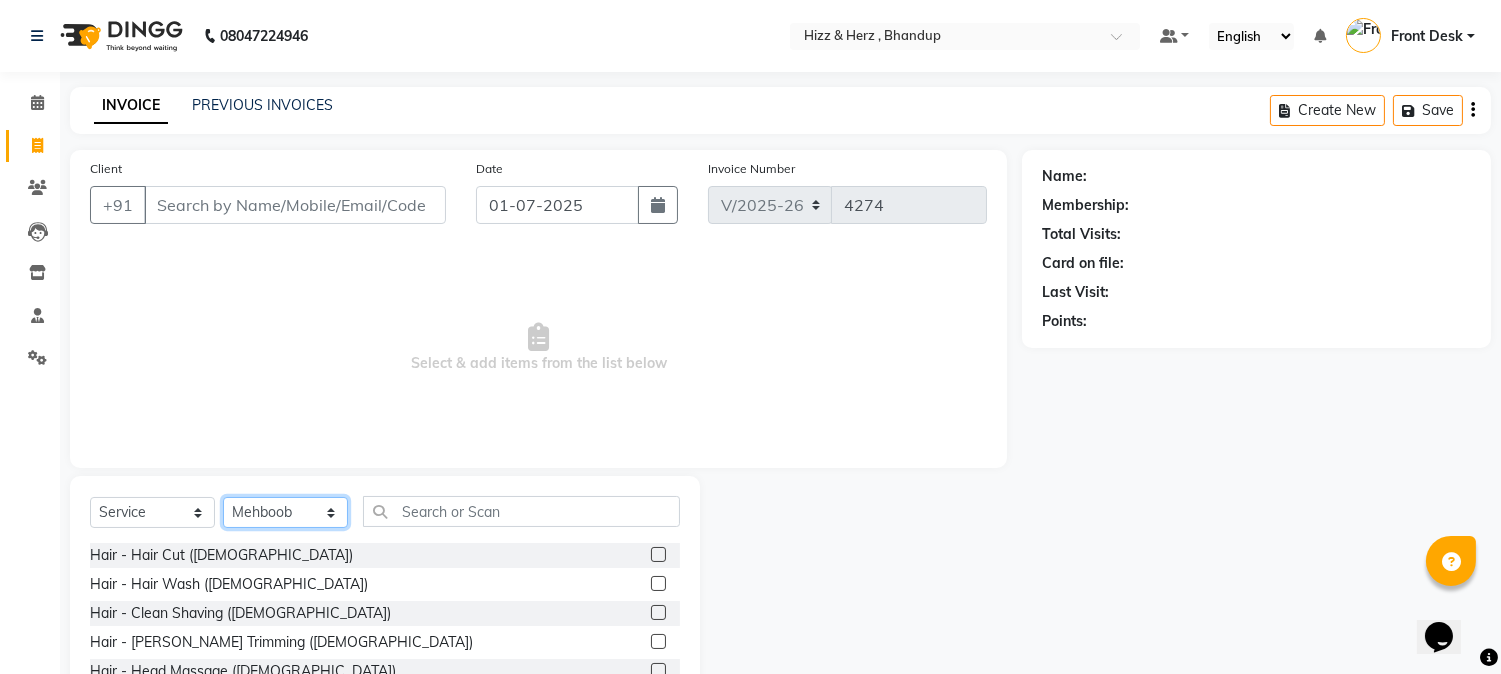 click on "Select Stylist Front Desk [PERSON_NAME] HIZZ & HERZ 2 [PERSON_NAME] [PERSON_NAME] [PERSON_NAME] [PERSON_NAME] MOHD [PERSON_NAME] [PERSON_NAME] [PERSON_NAME]  [PERSON_NAME]" 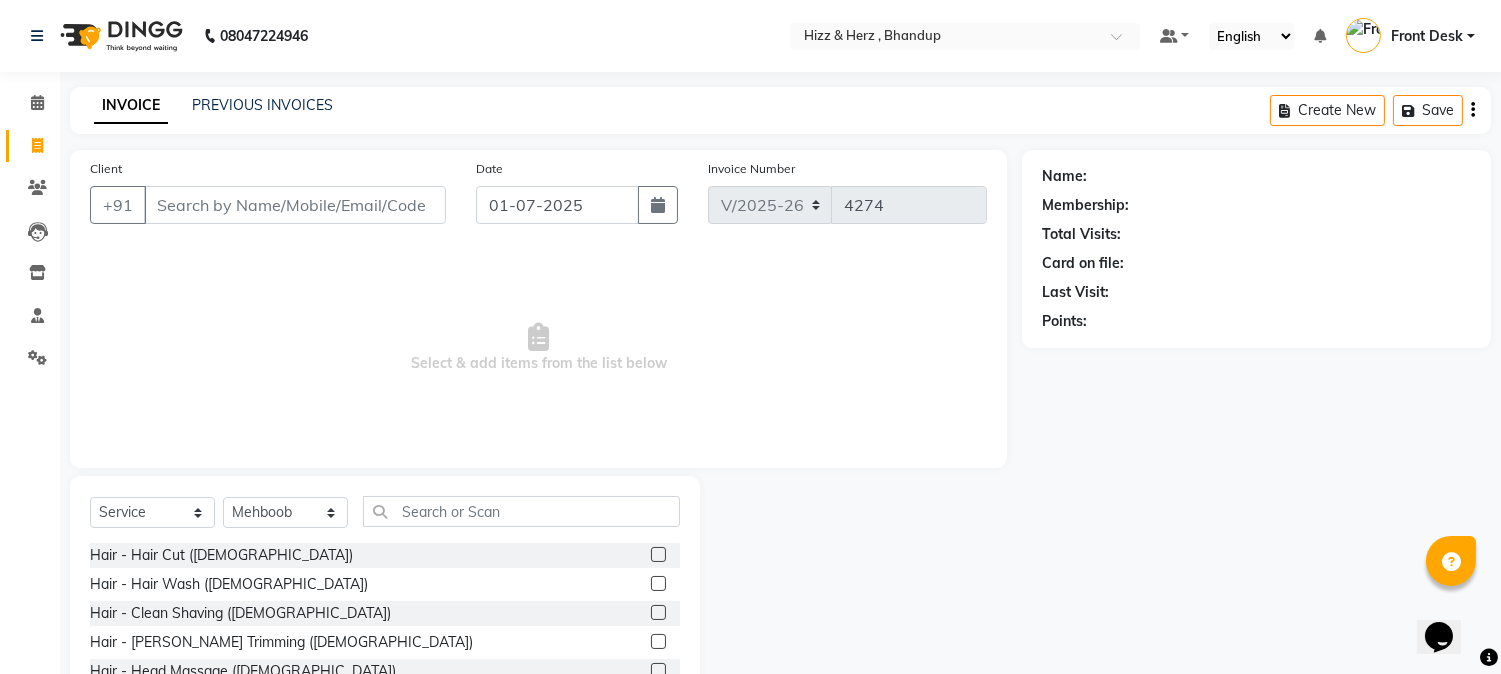 click 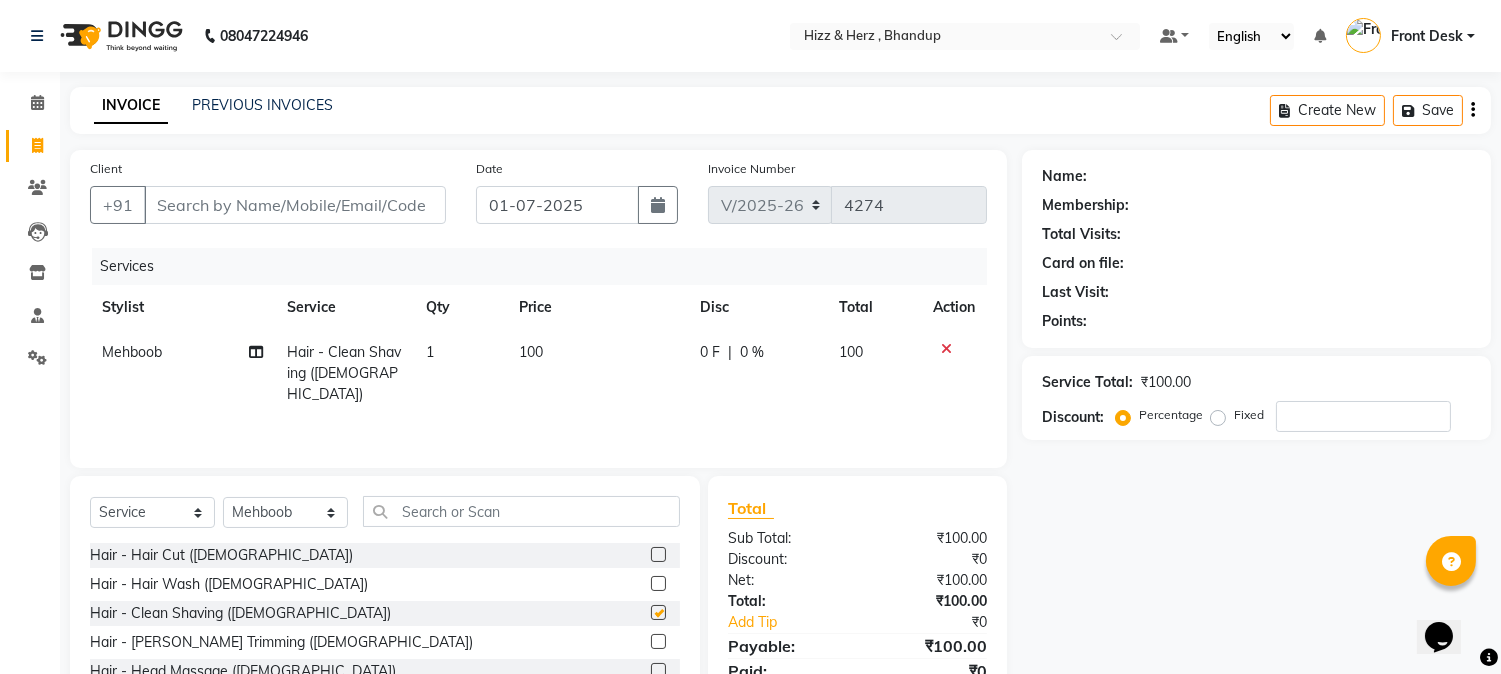 checkbox on "false" 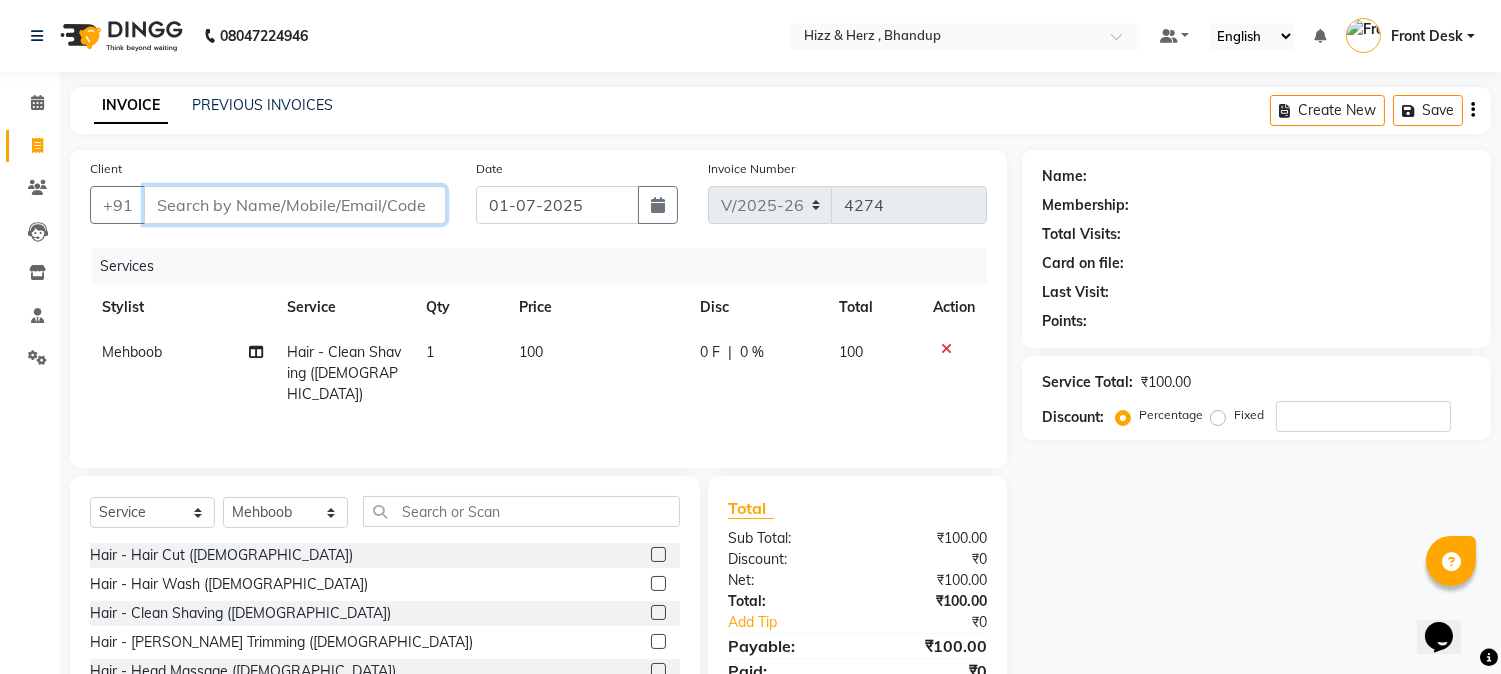 click on "Client" at bounding box center (295, 205) 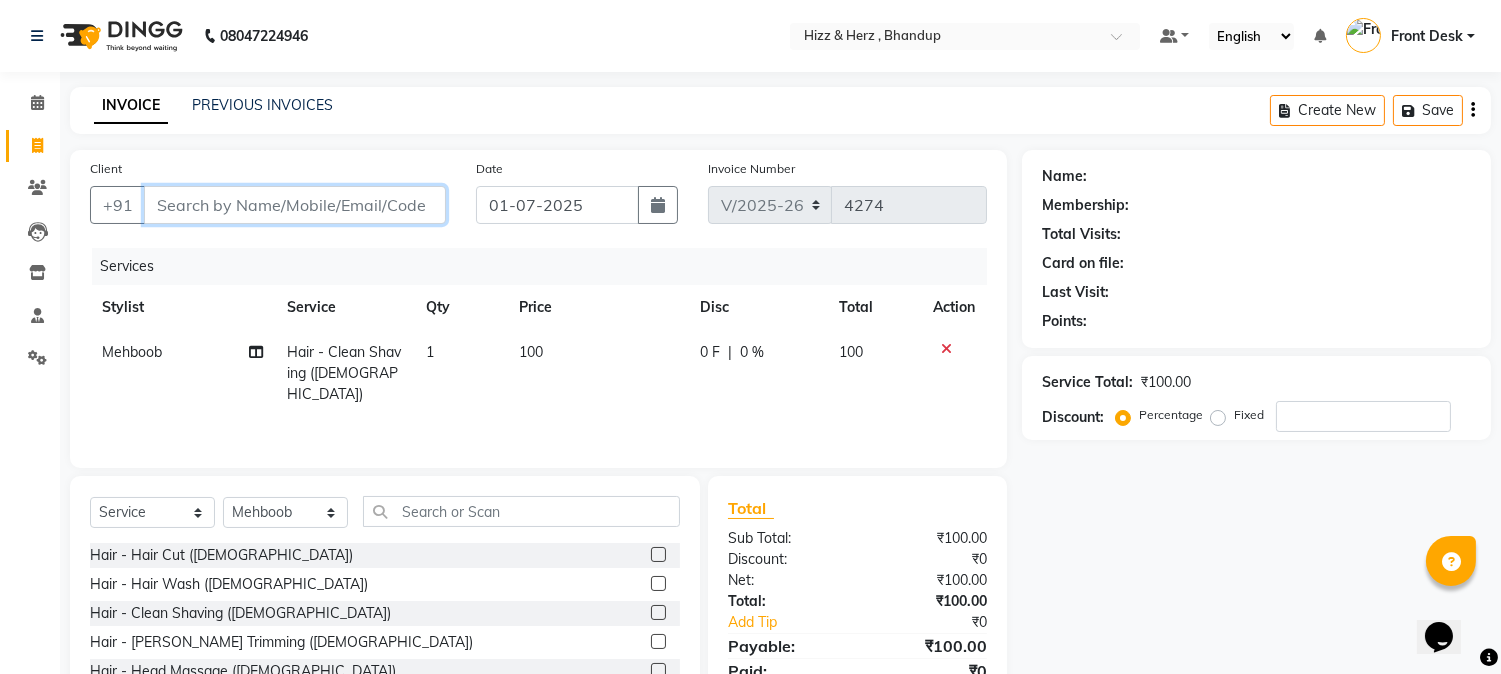 type on "7" 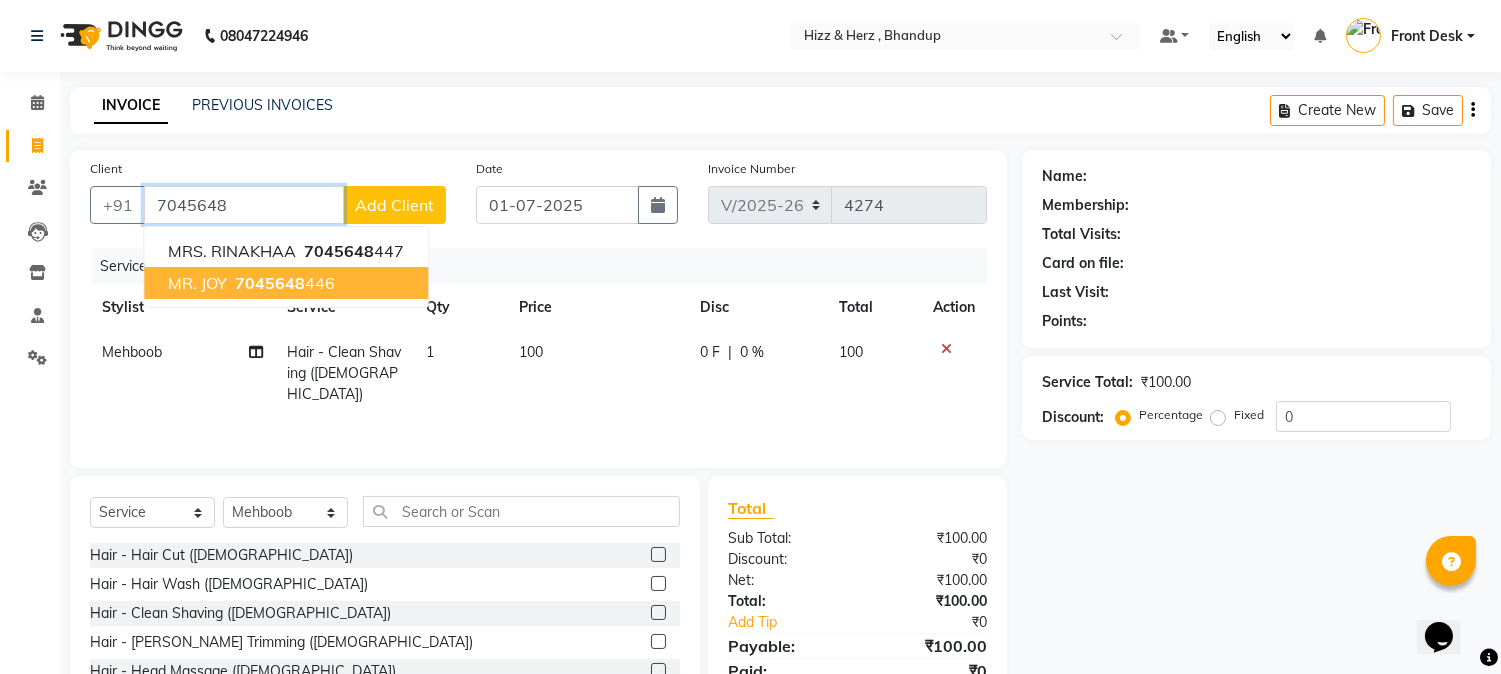click on "MR. JOY   7045648 446" at bounding box center (286, 283) 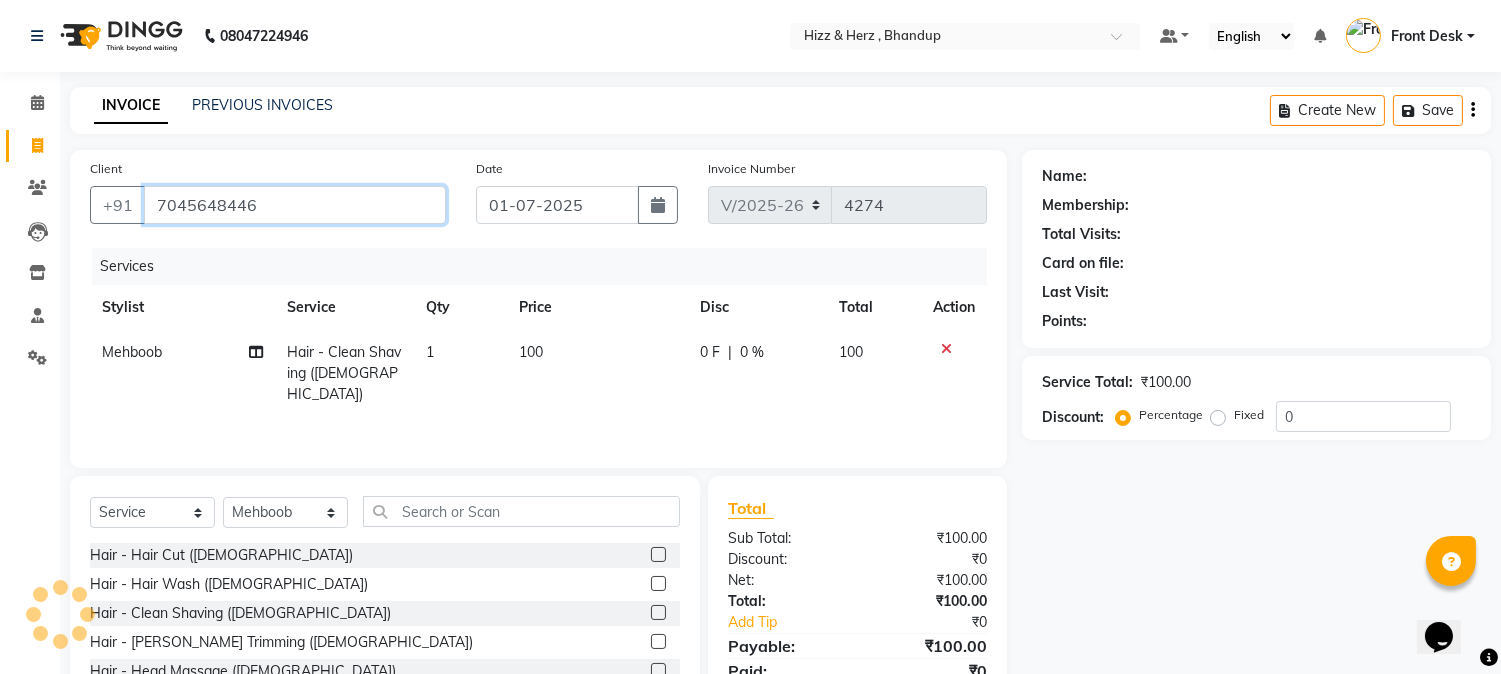type on "7045648446" 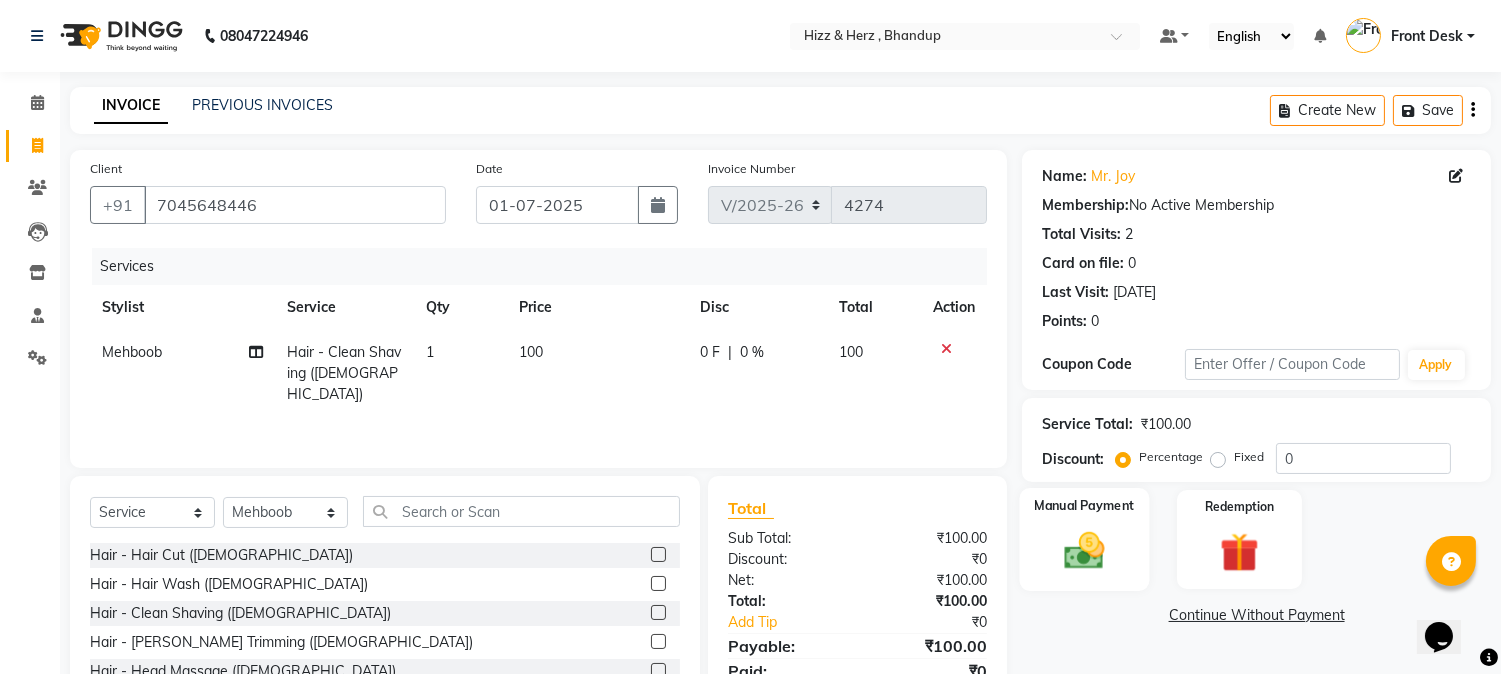 click 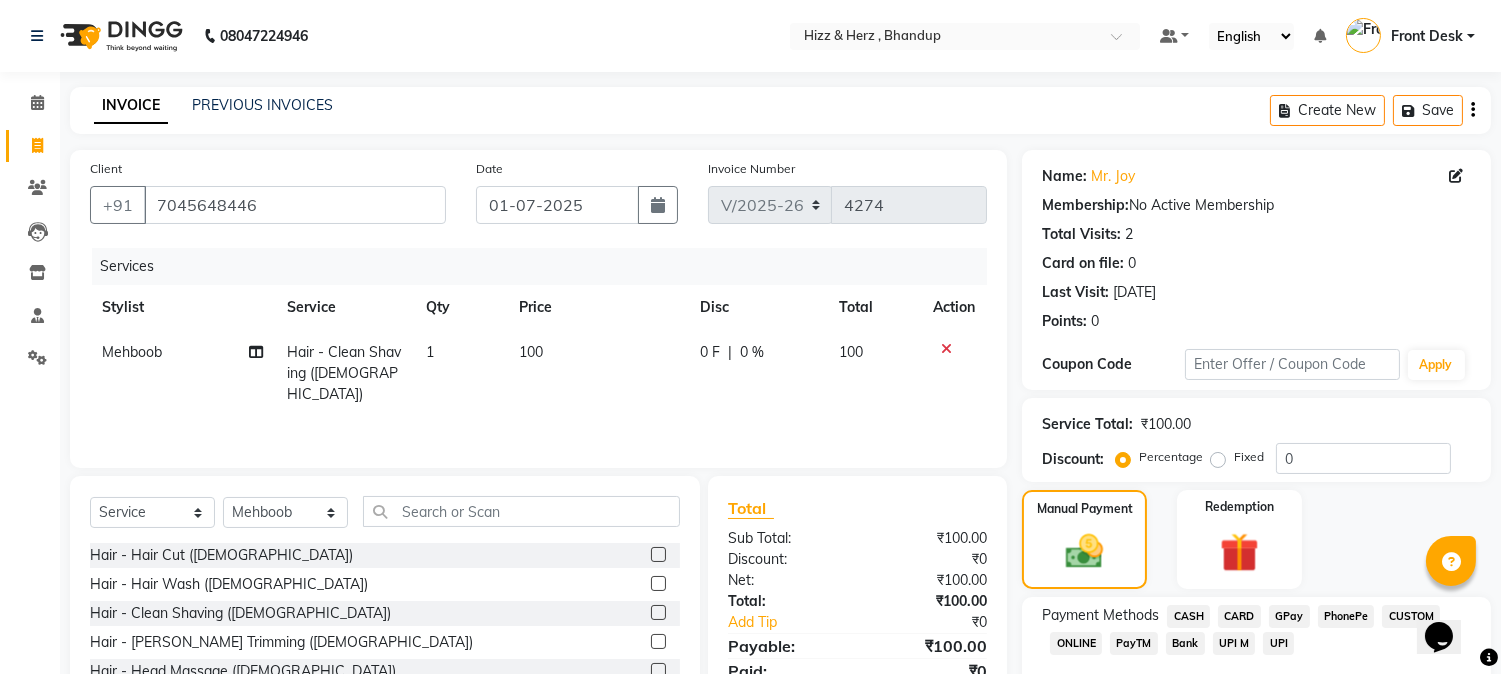click on "GPay" 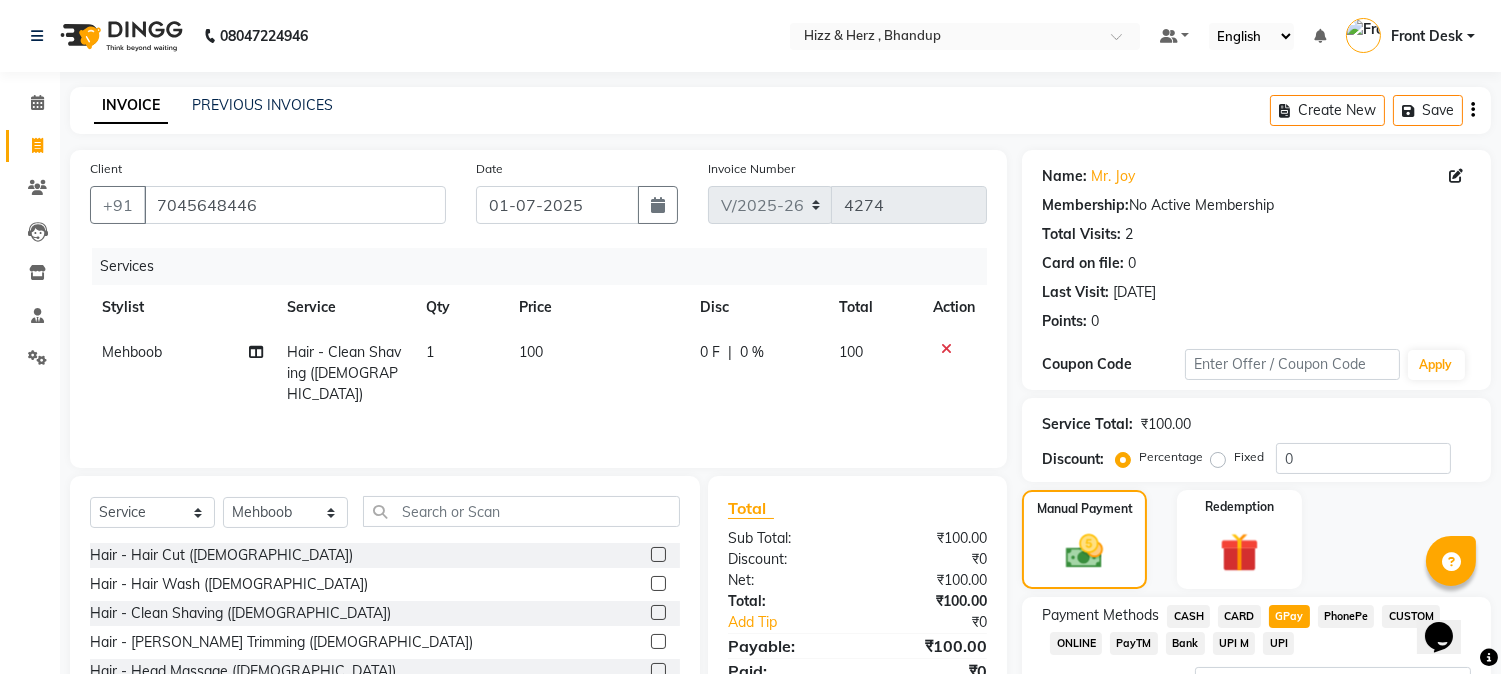 scroll, scrollTop: 111, scrollLeft: 0, axis: vertical 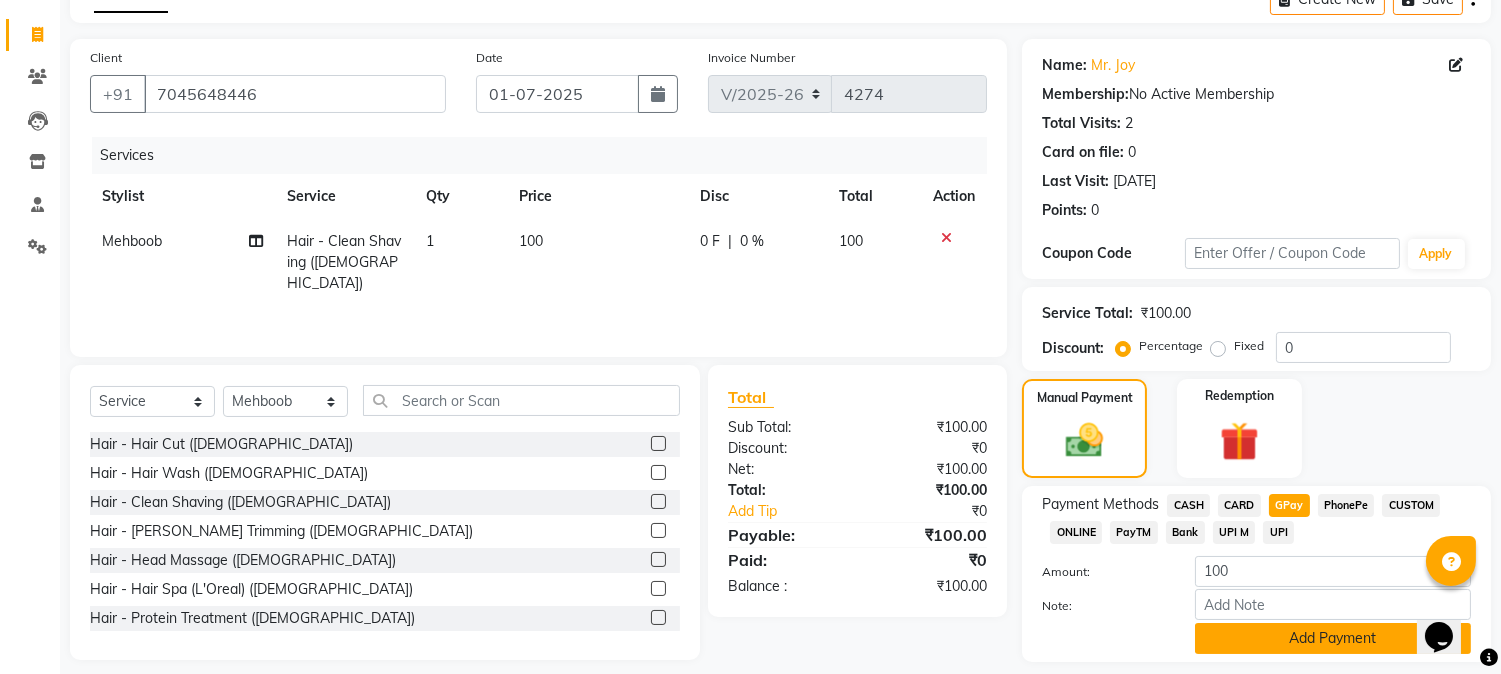 click on "Add Payment" 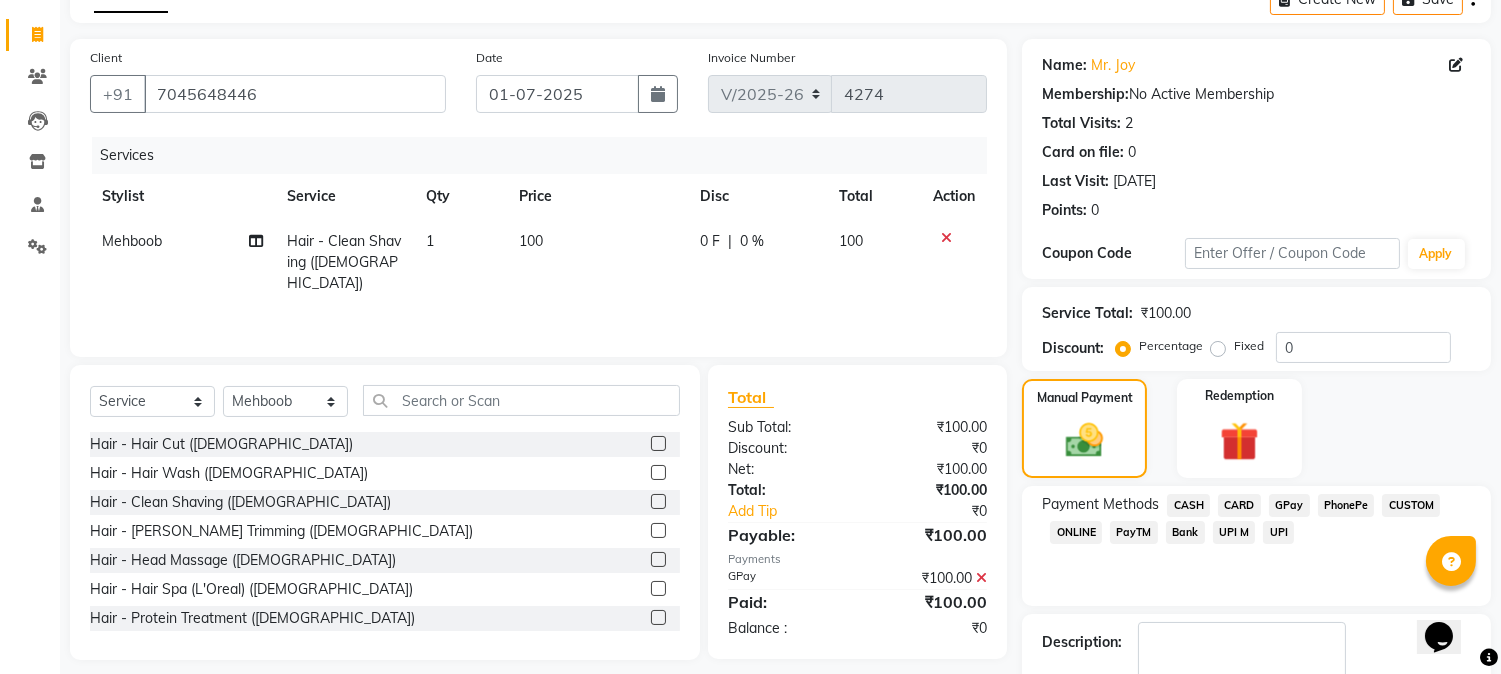 click on "CASH" 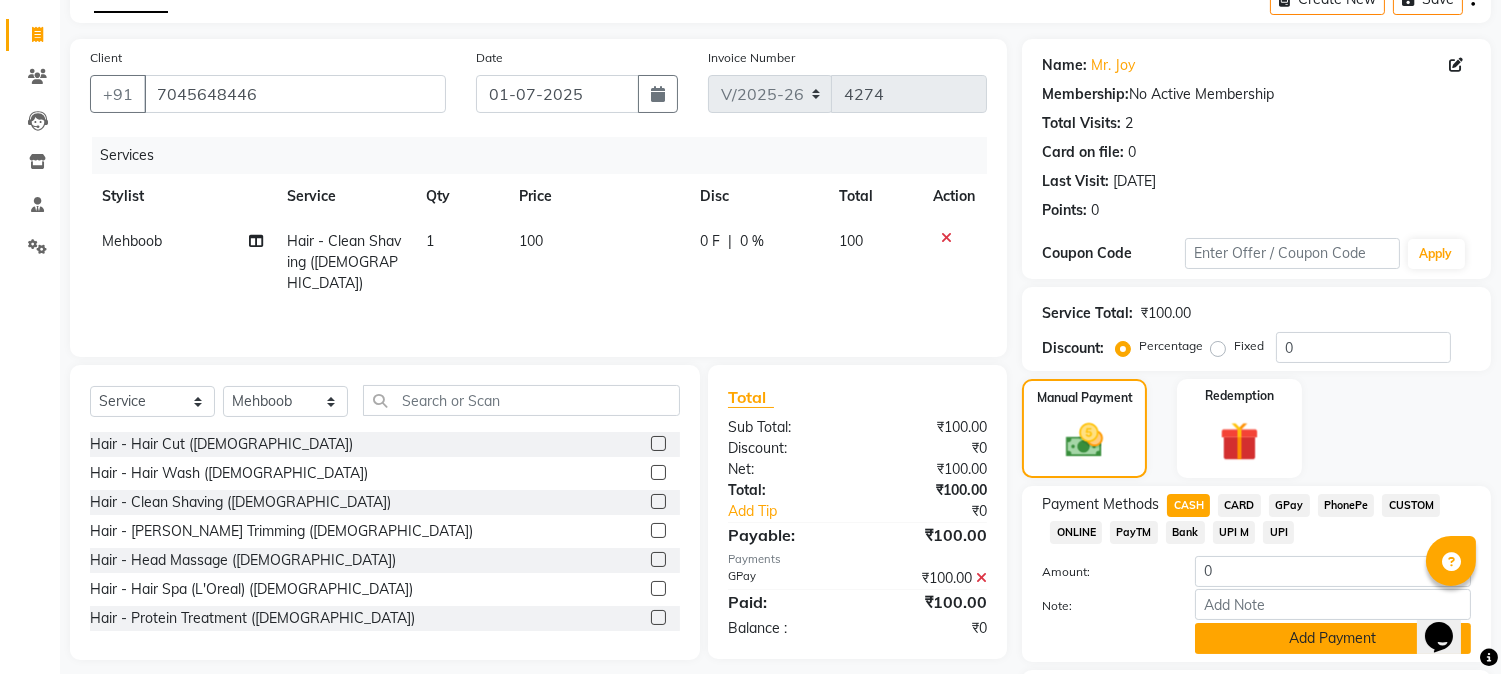click on "Add Payment" 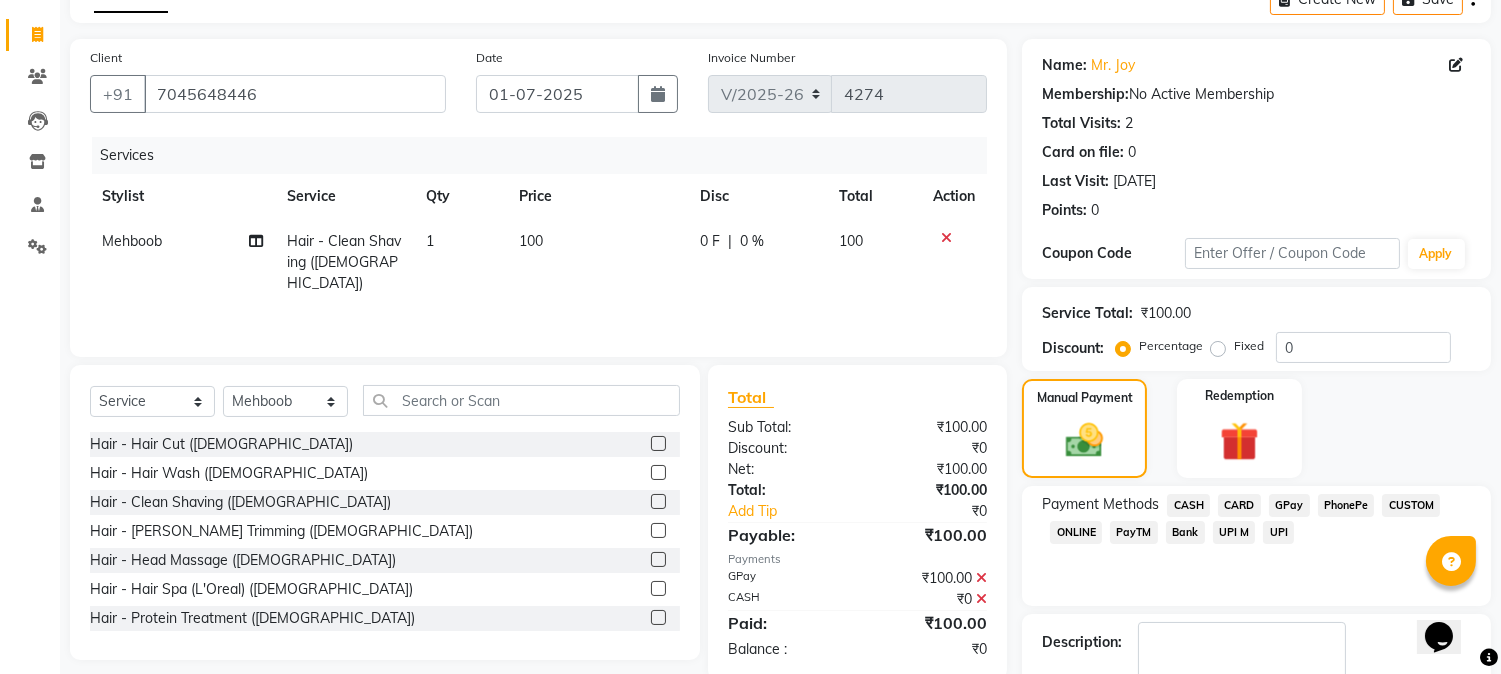 click on "GPay" 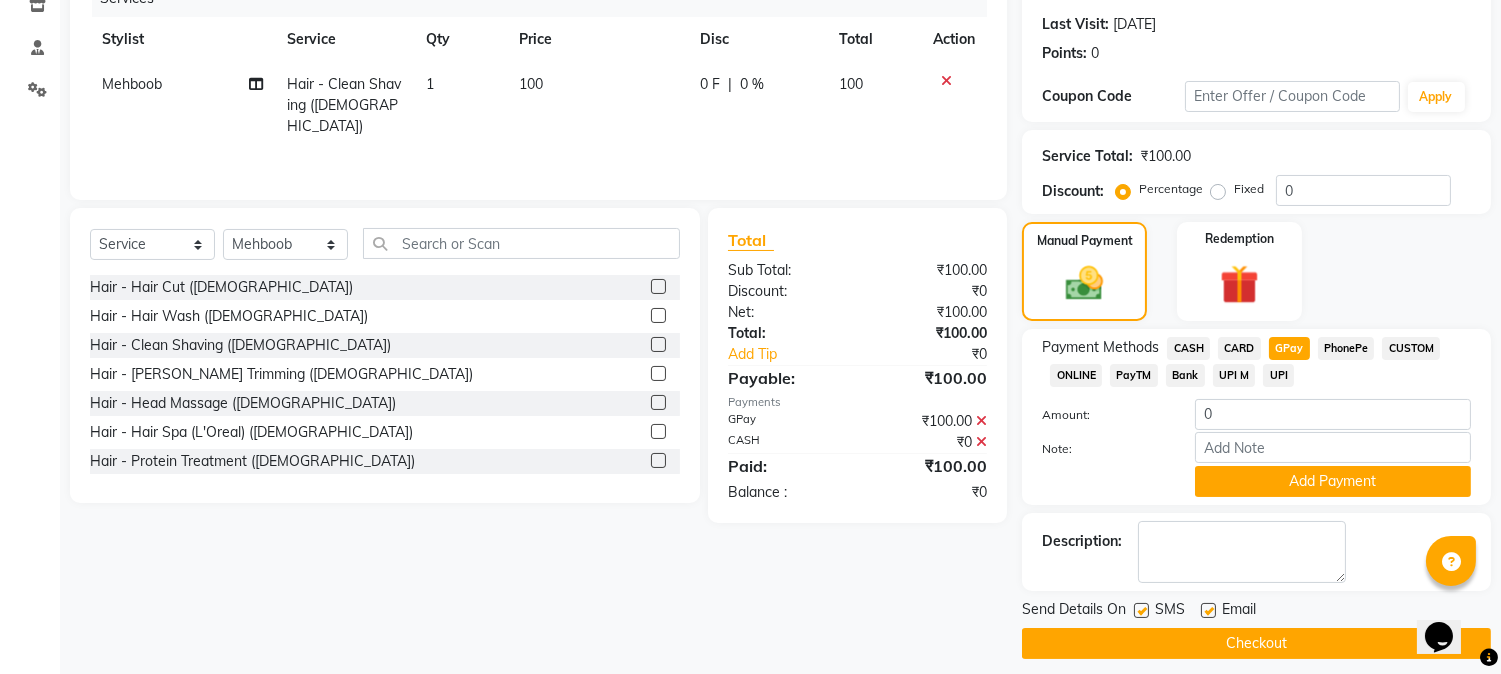 scroll, scrollTop: 283, scrollLeft: 0, axis: vertical 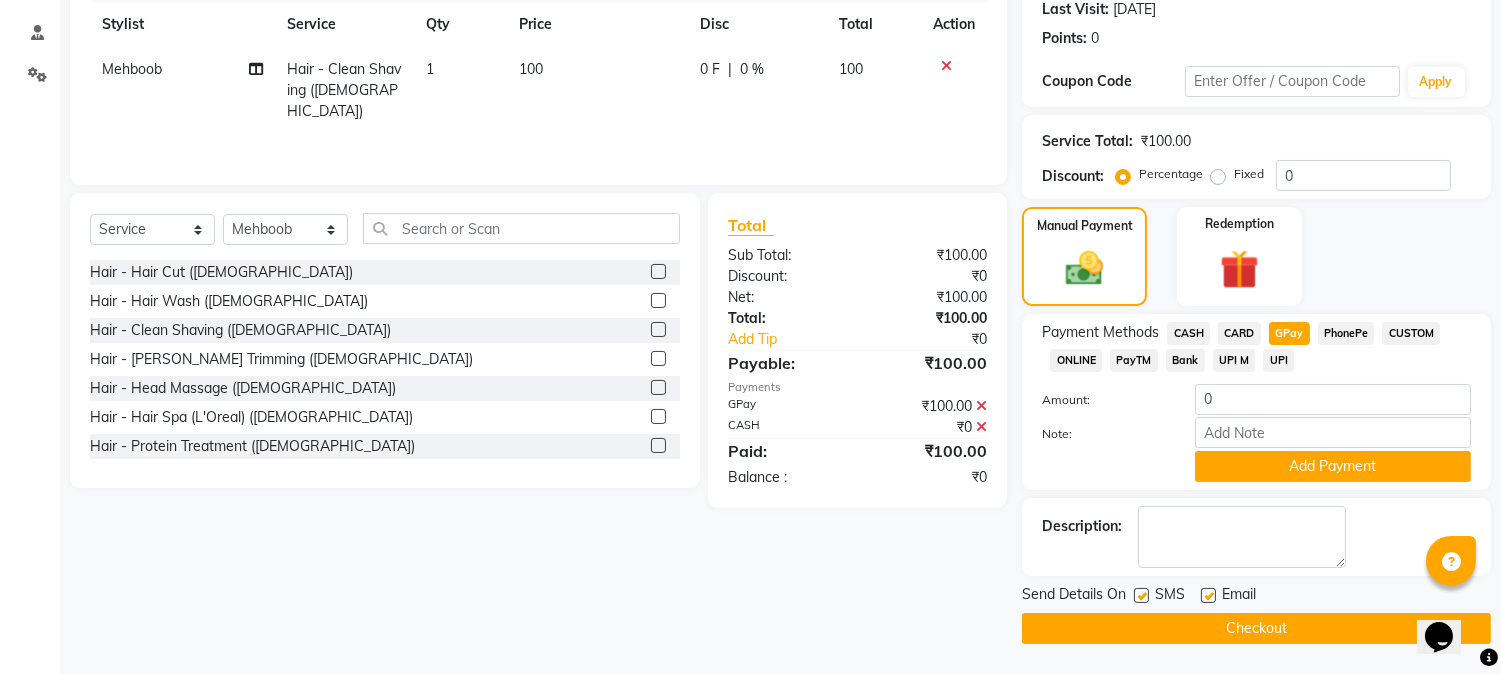 click 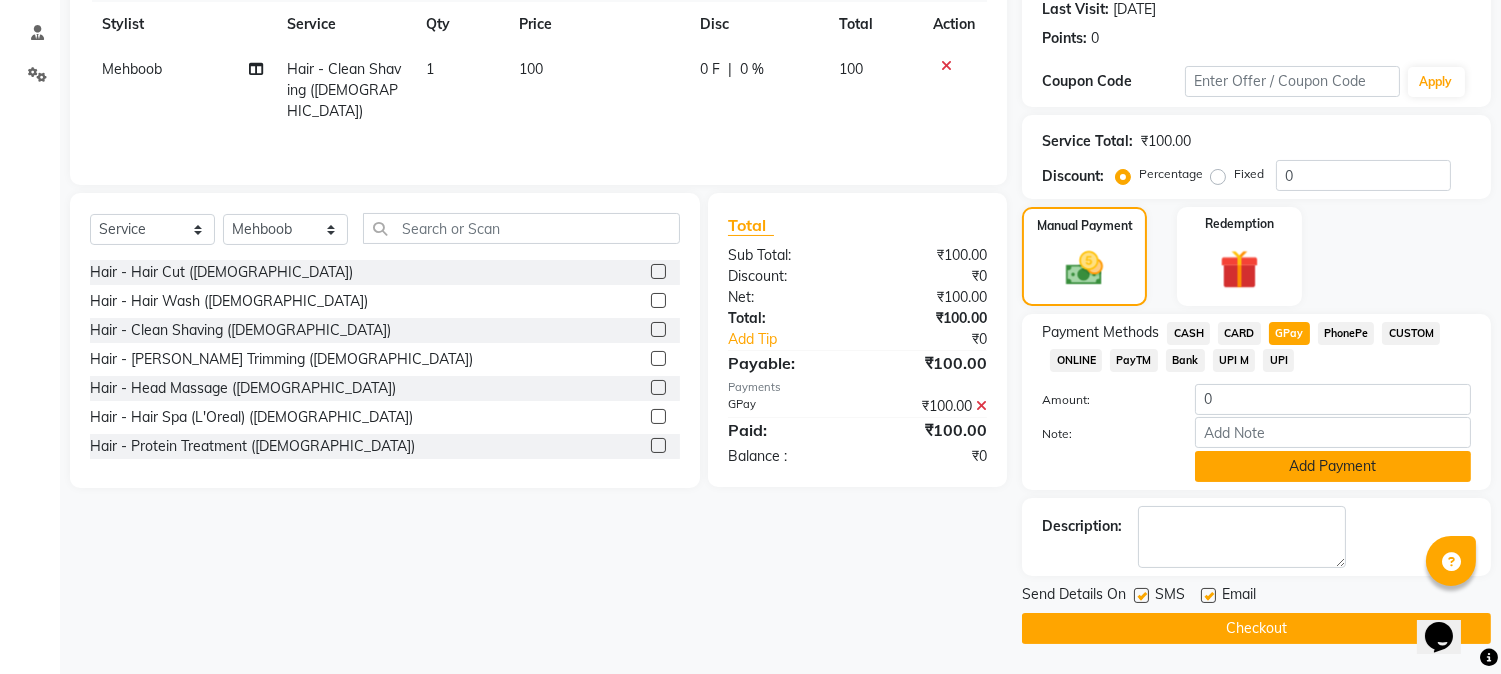 click on "Add Payment" 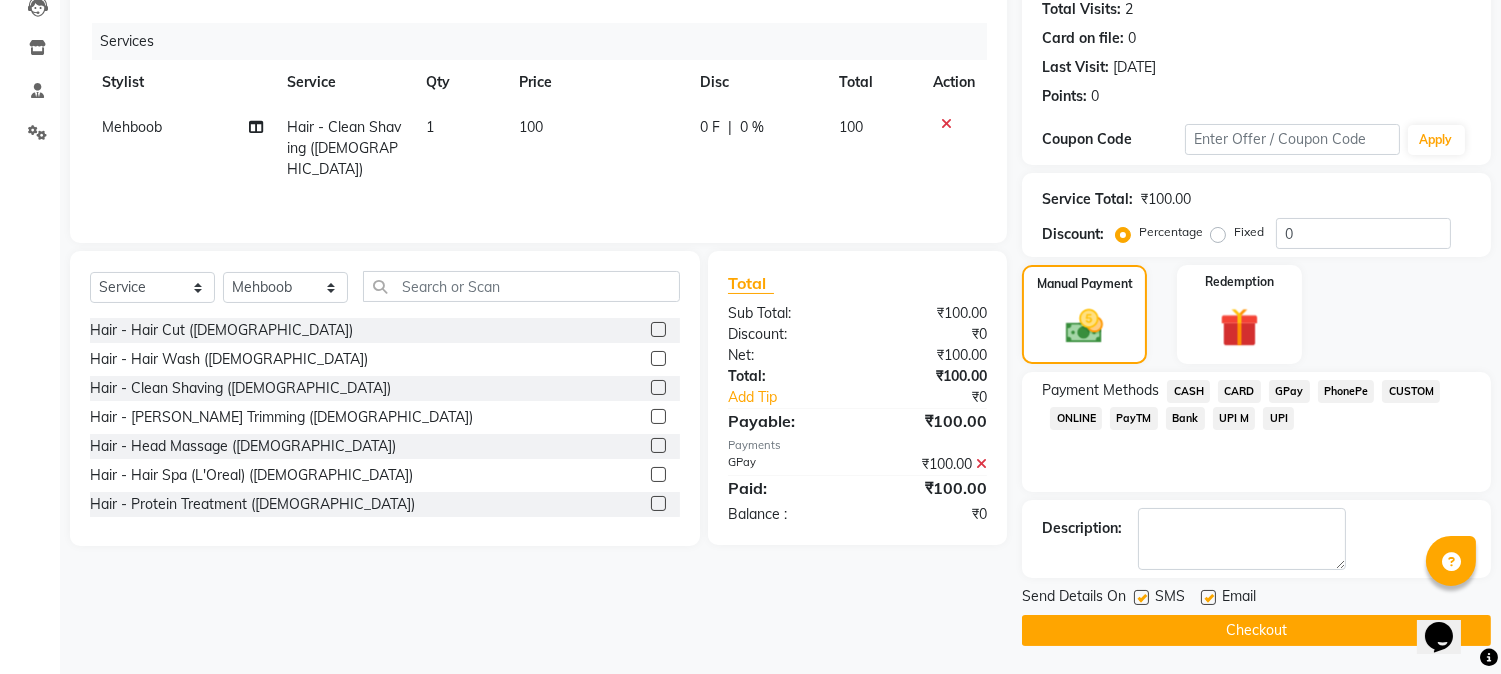 click on "Checkout" 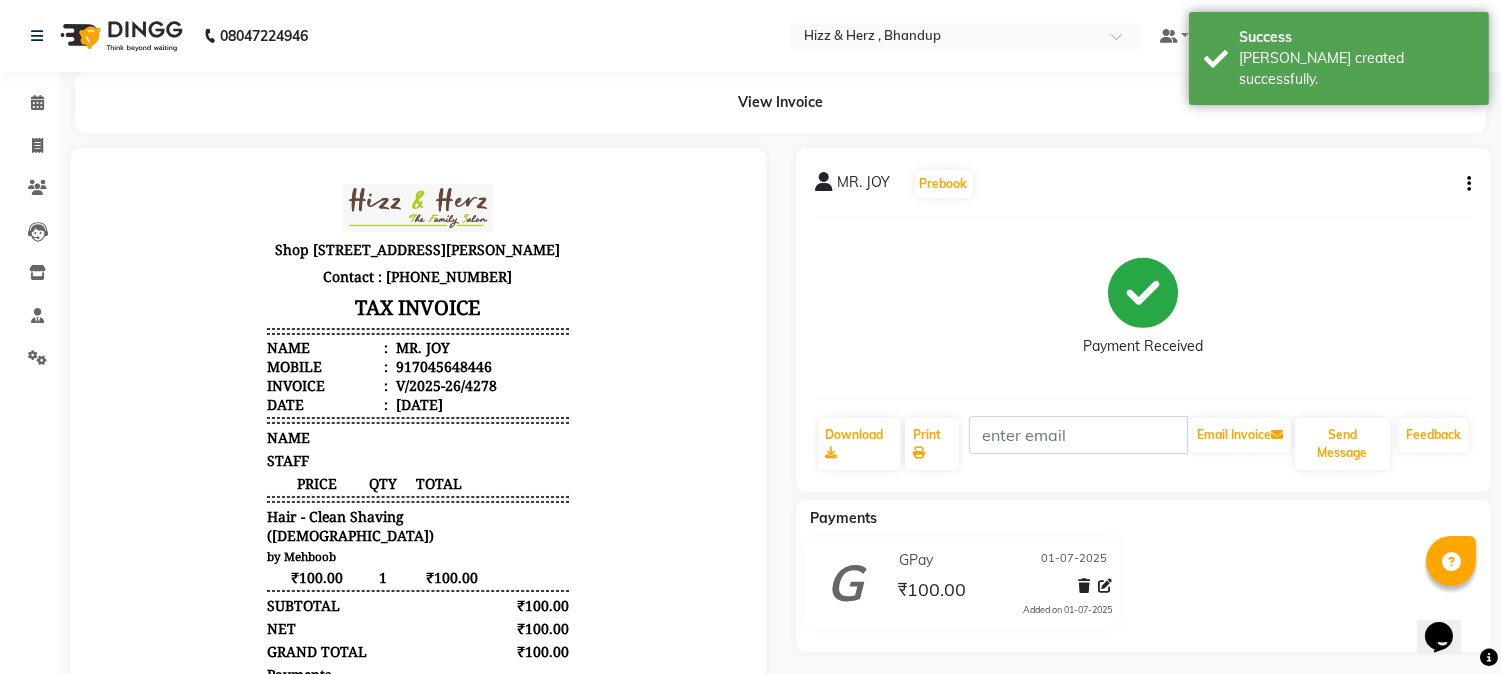 scroll, scrollTop: 0, scrollLeft: 0, axis: both 